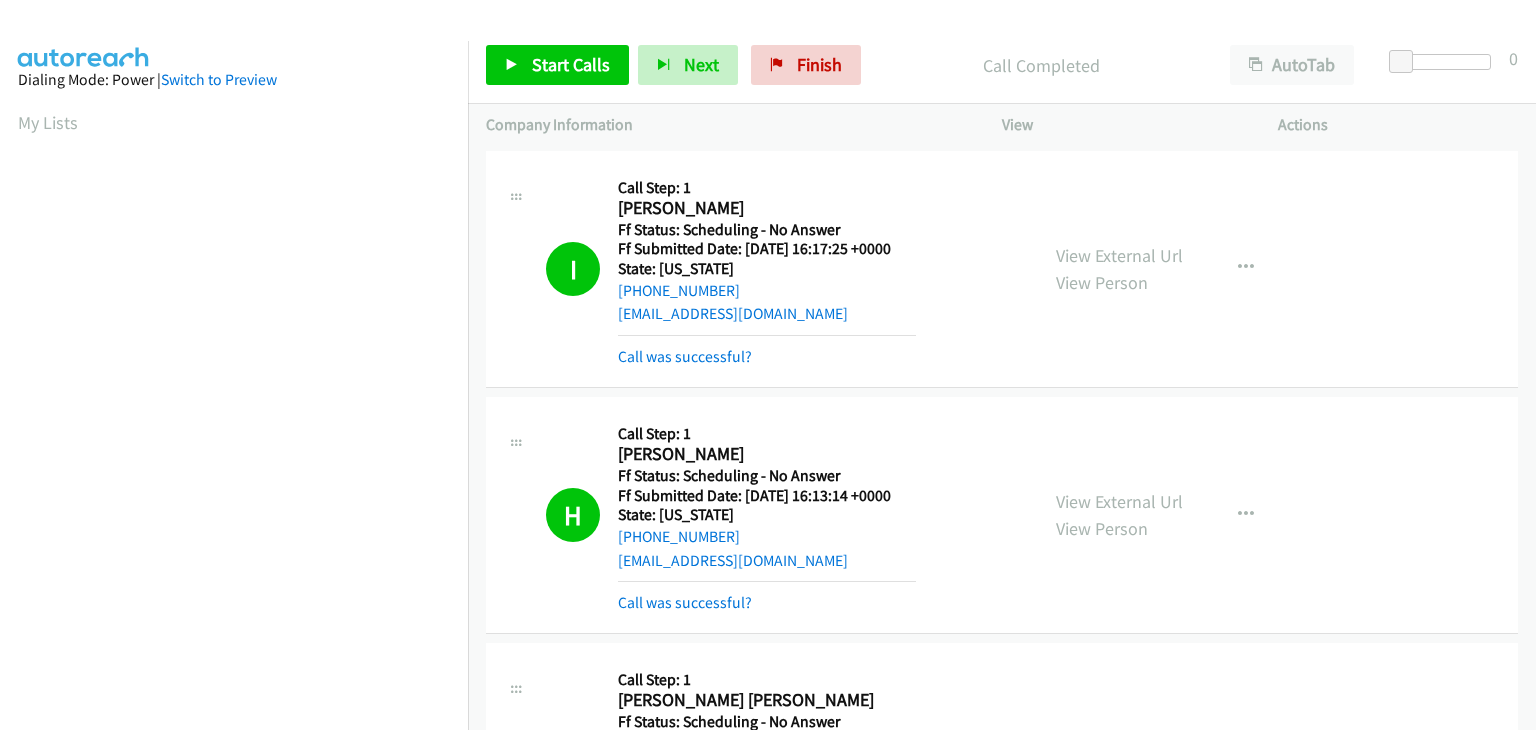 scroll, scrollTop: 0, scrollLeft: 0, axis: both 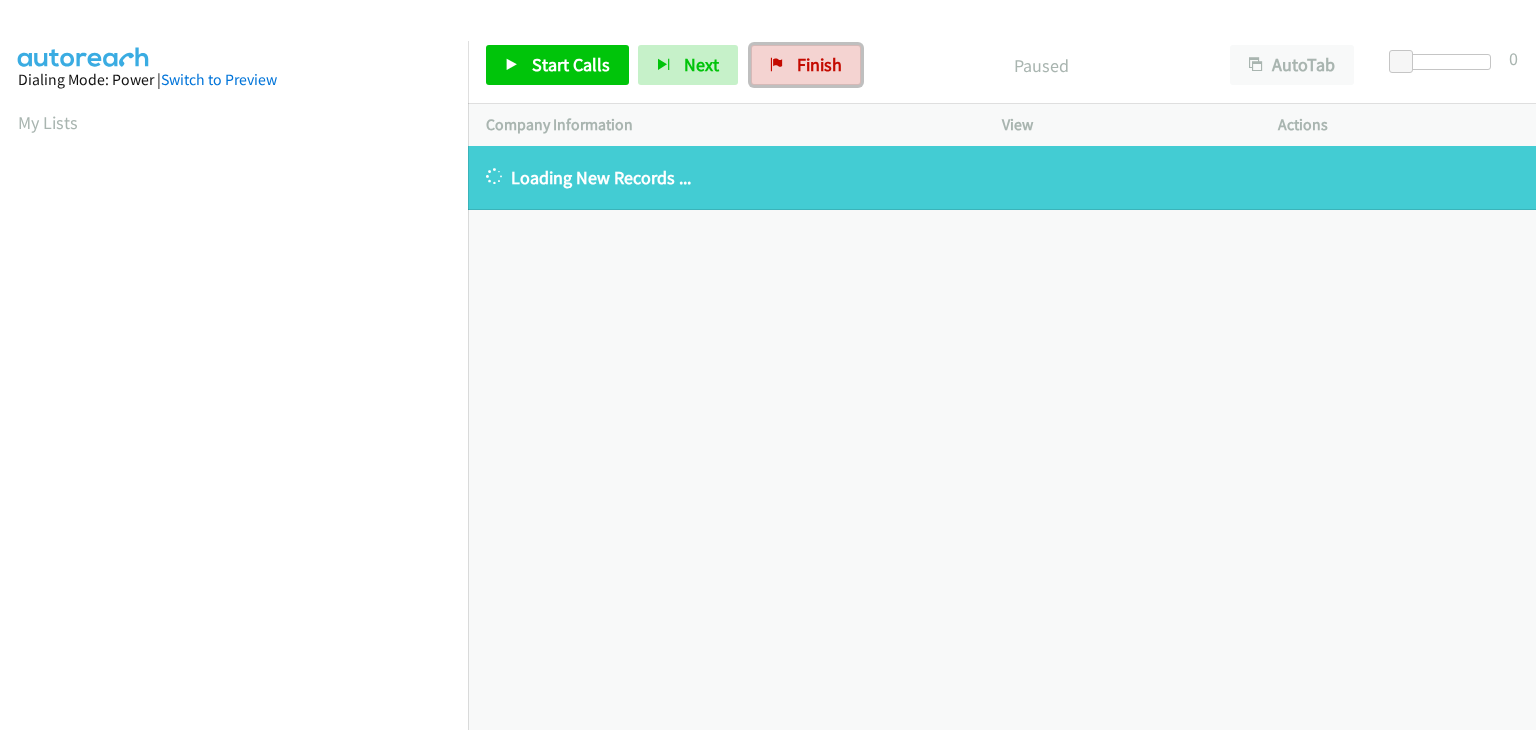 click on "Finish" at bounding box center [819, 64] 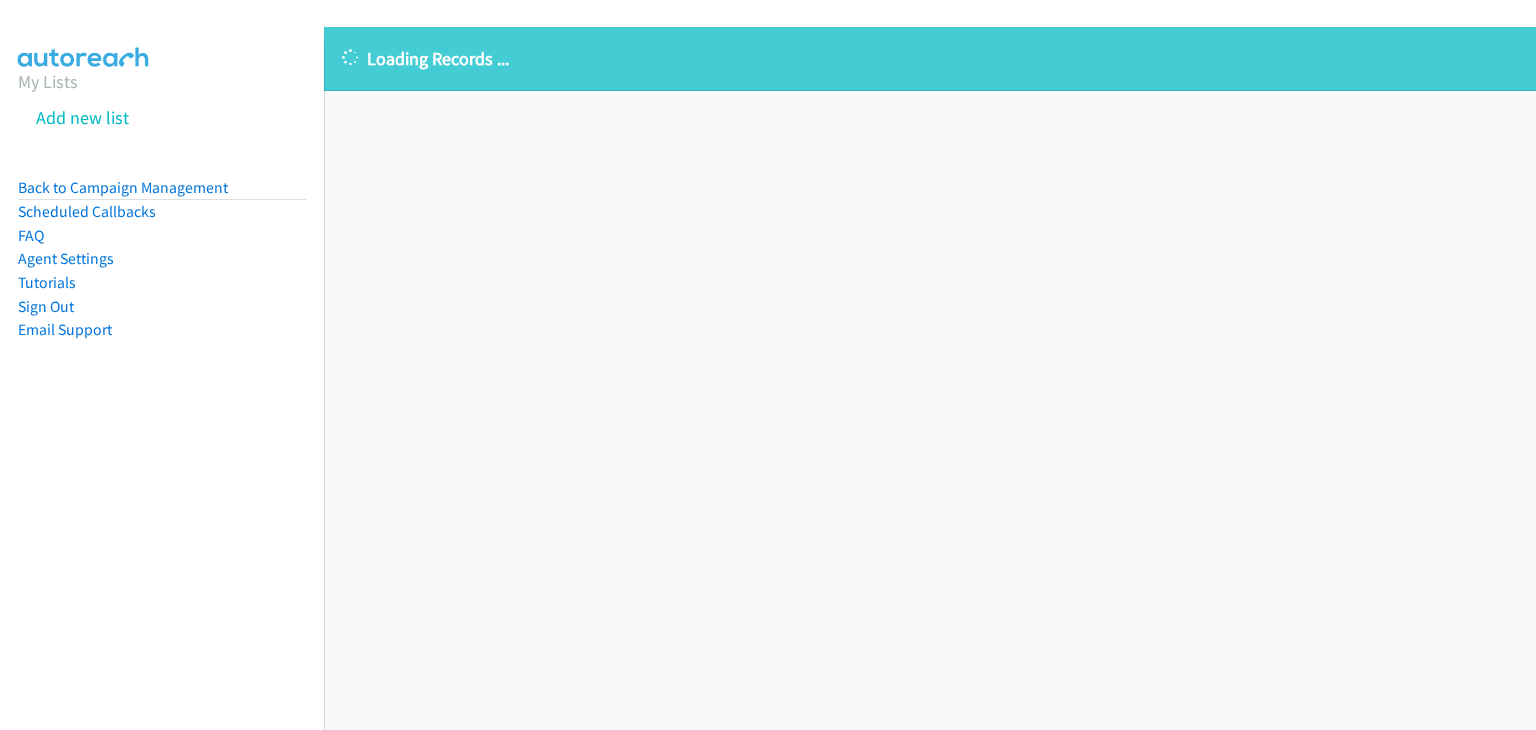scroll, scrollTop: 0, scrollLeft: 0, axis: both 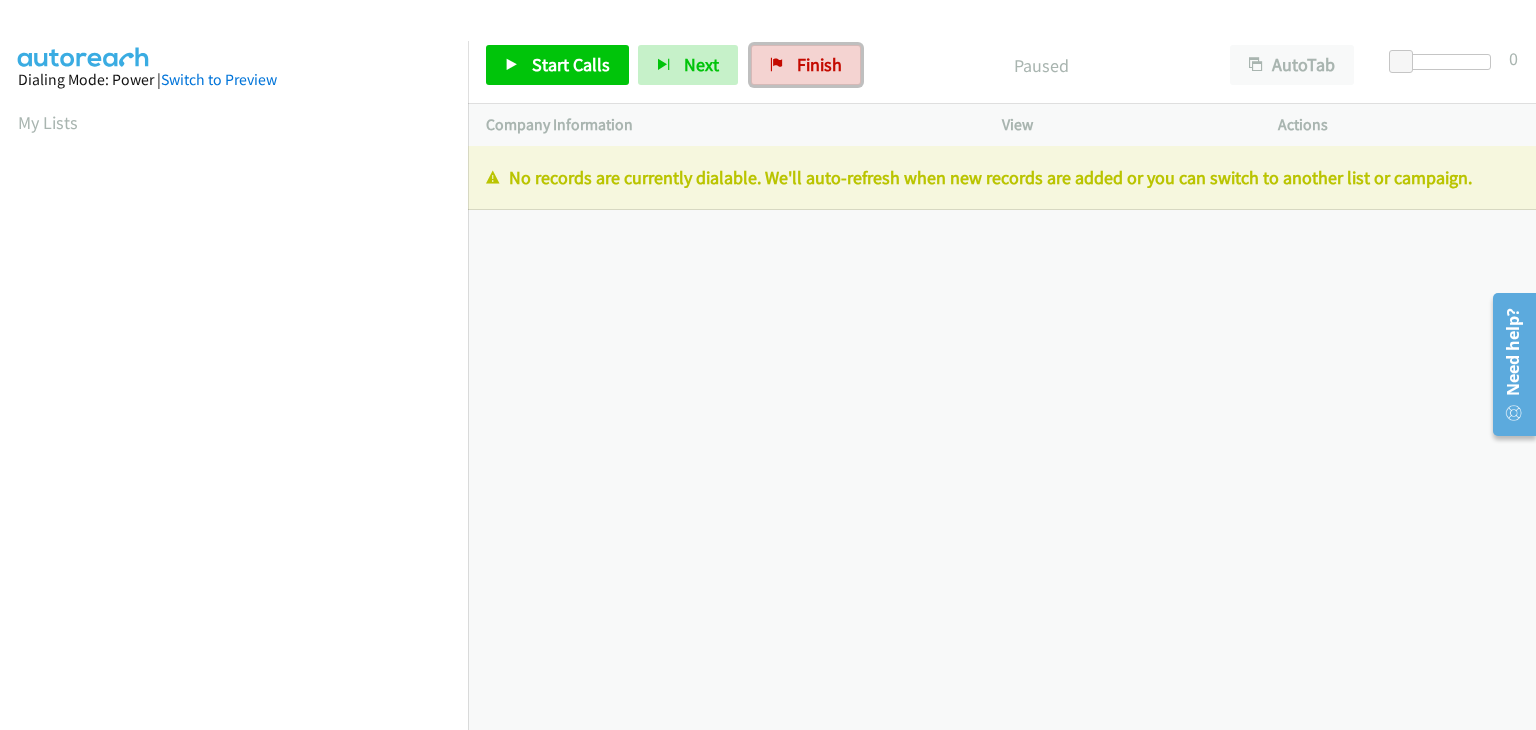 click on "Finish" at bounding box center [806, 65] 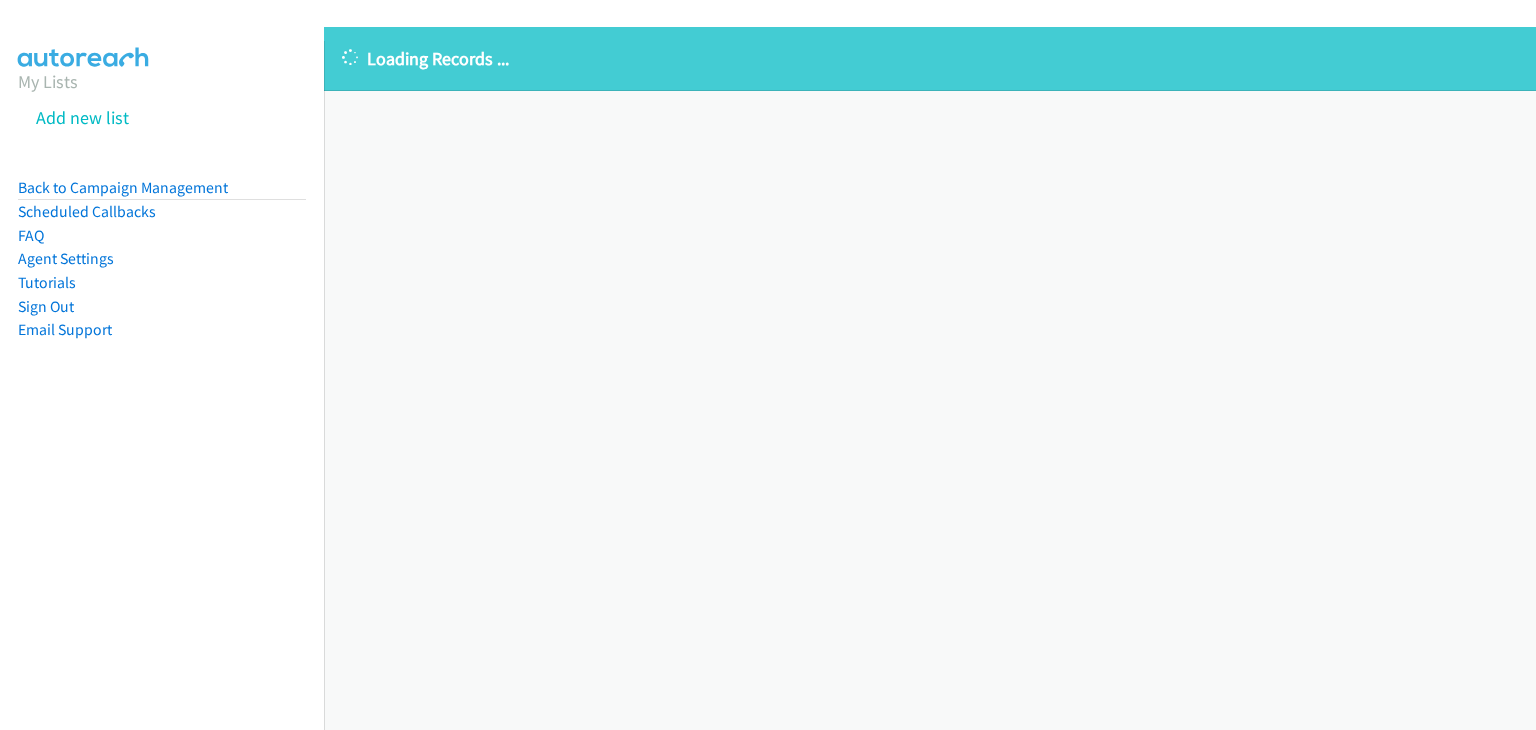 scroll, scrollTop: 0, scrollLeft: 0, axis: both 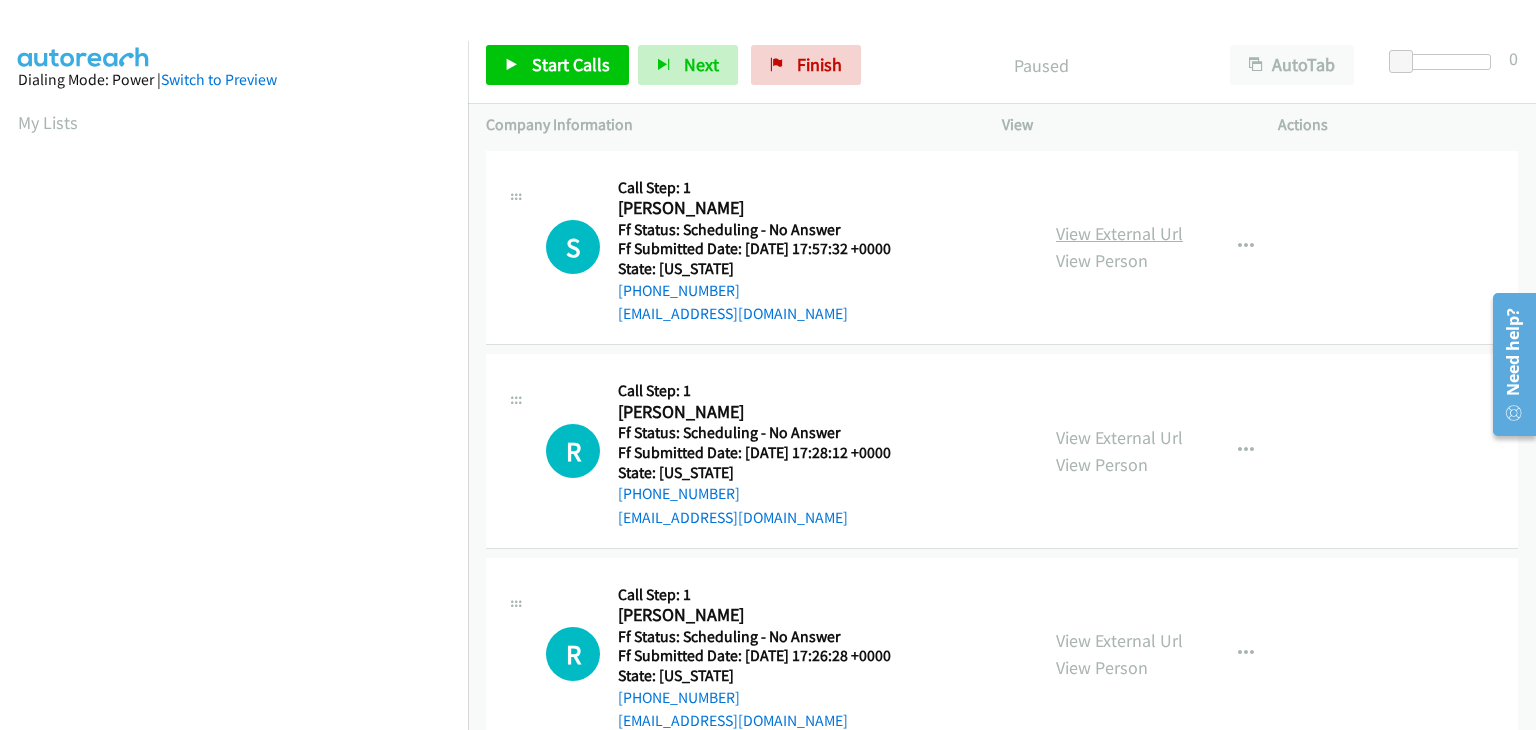 click on "View External Url" at bounding box center (1119, 233) 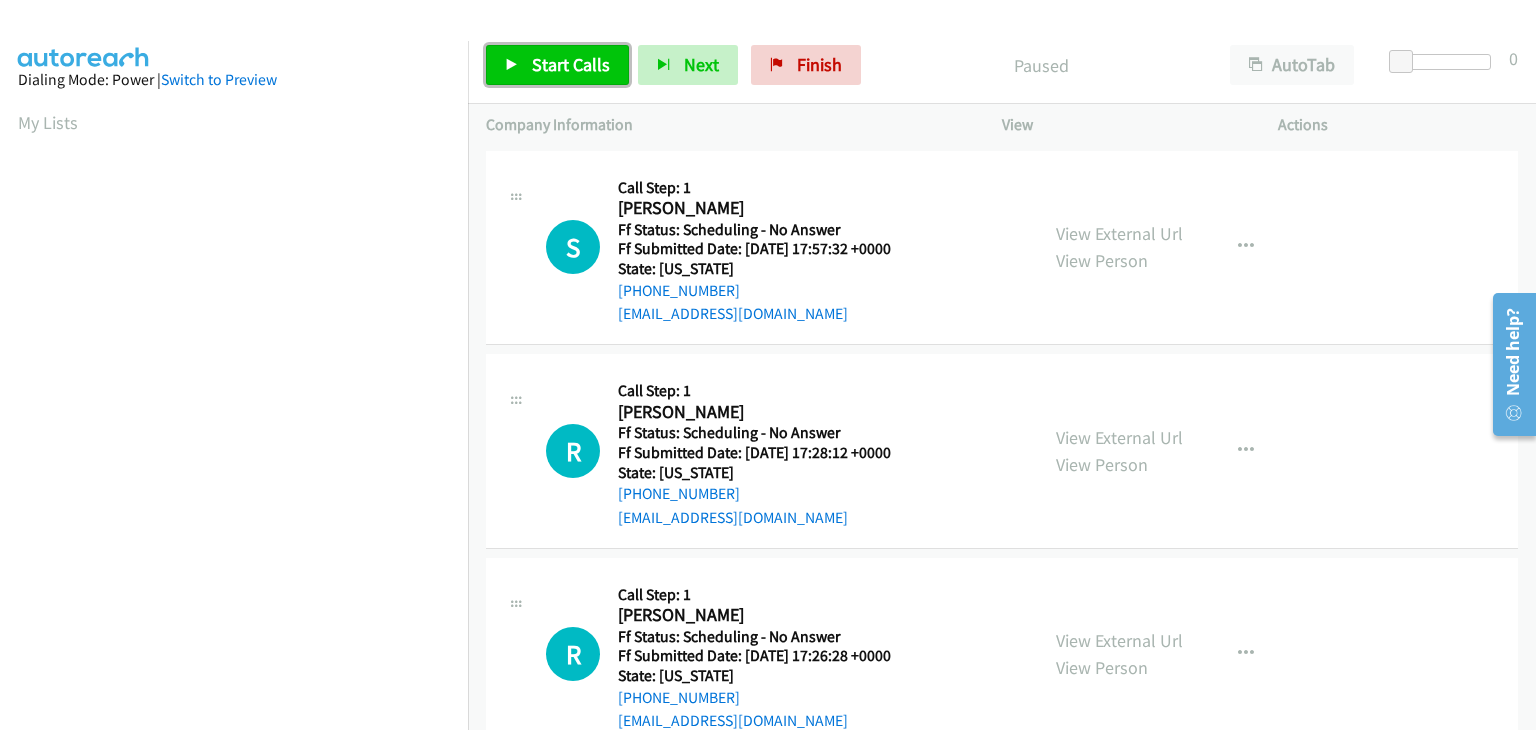 click on "Start Calls" at bounding box center [557, 65] 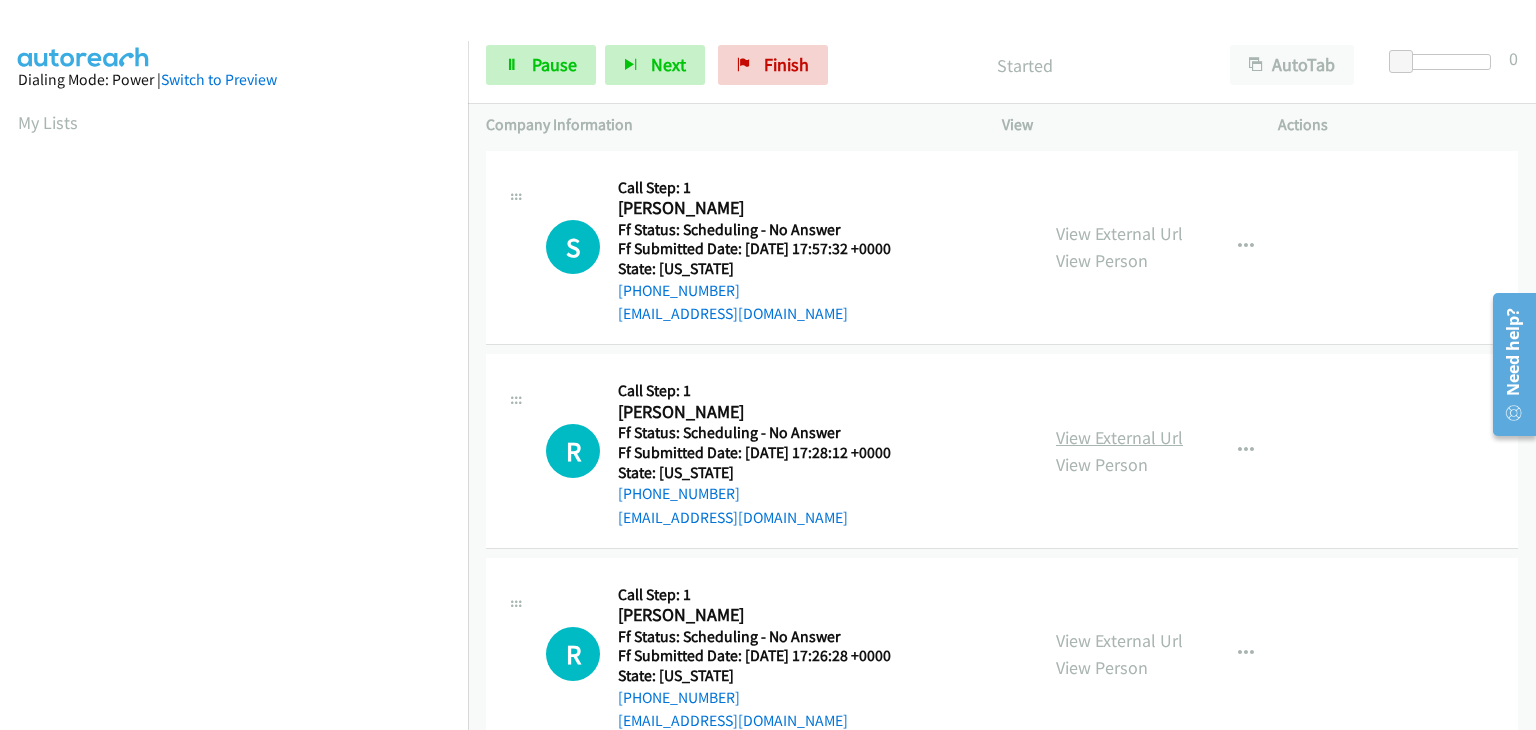 click on "View External Url" at bounding box center (1119, 437) 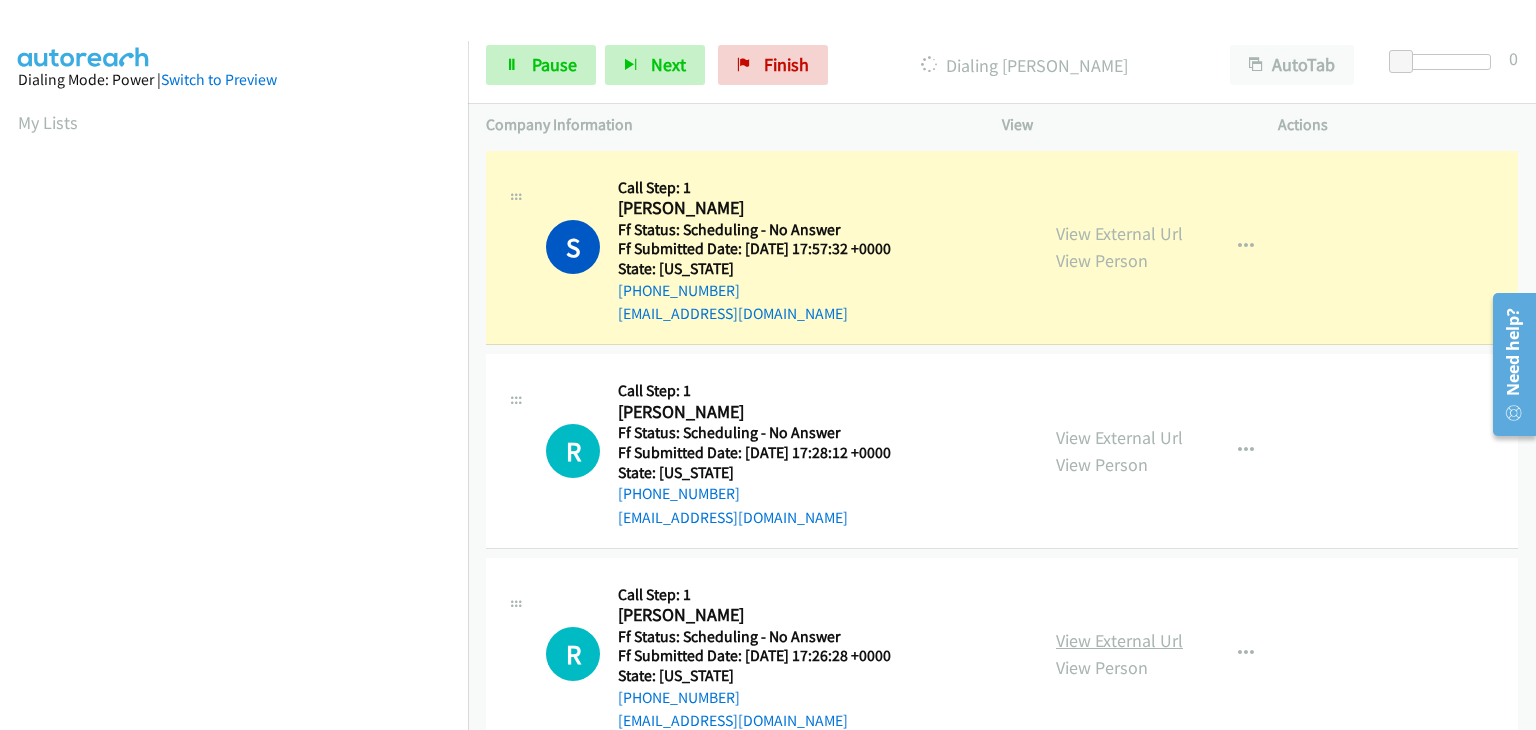 click on "View External Url" at bounding box center [1119, 640] 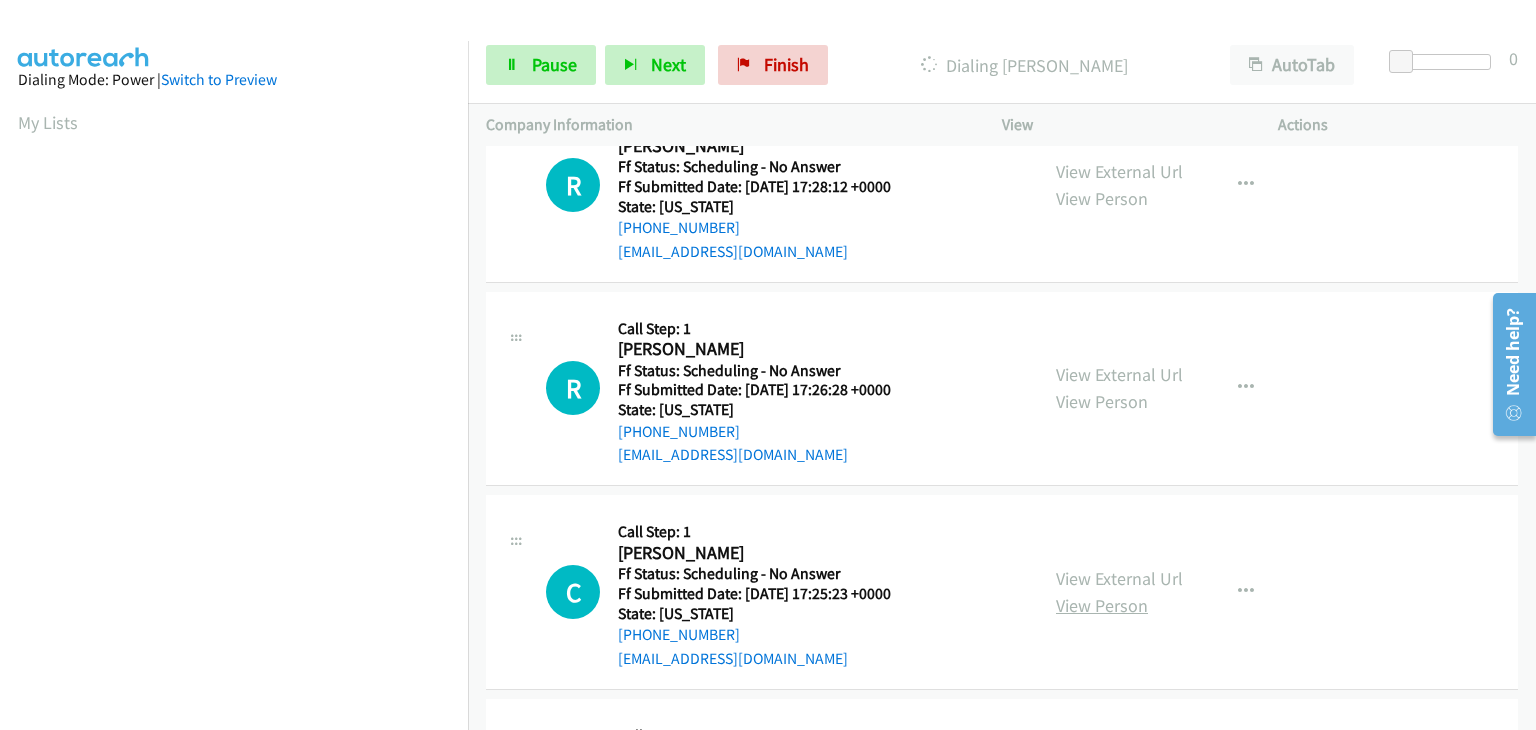 scroll, scrollTop: 300, scrollLeft: 0, axis: vertical 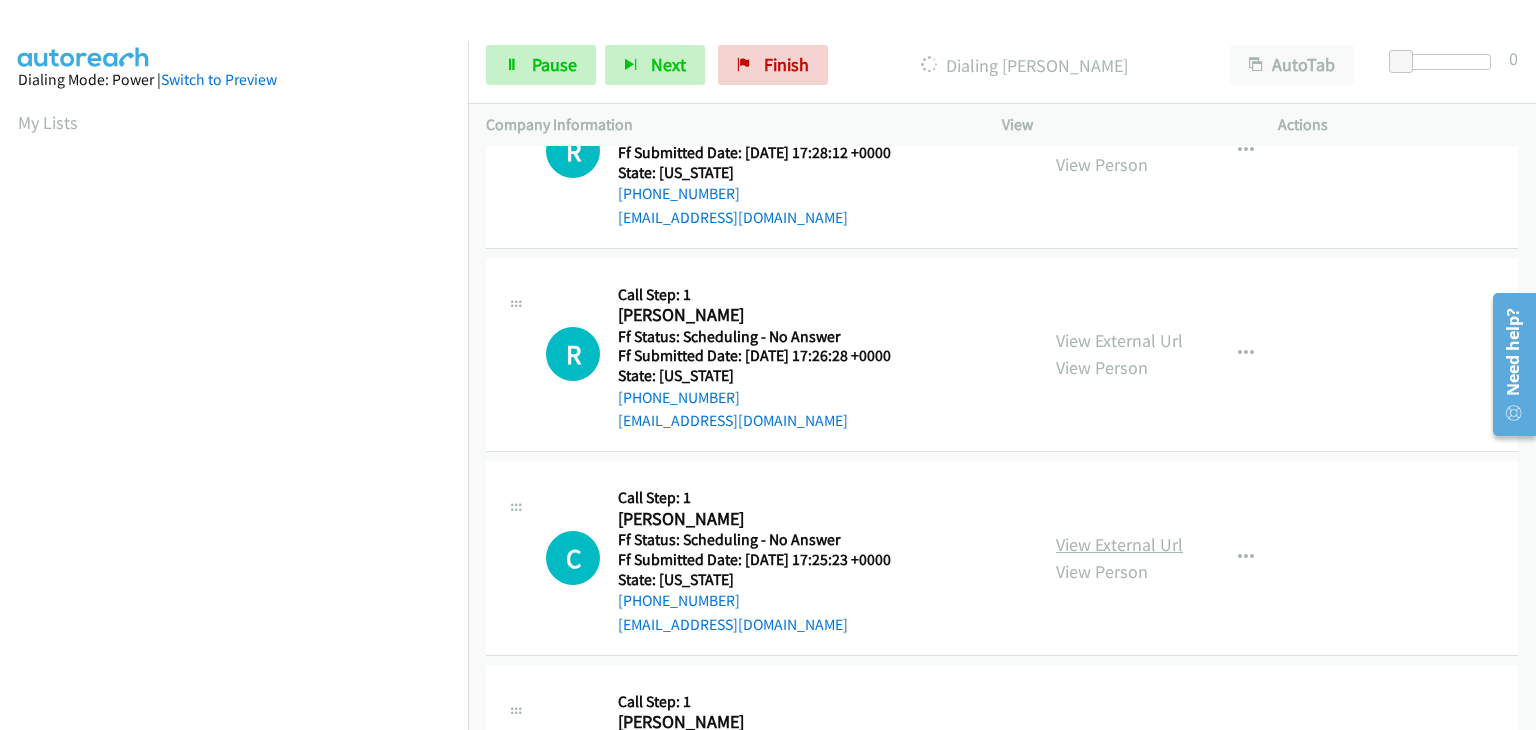 click on "View External Url" at bounding box center [1119, 544] 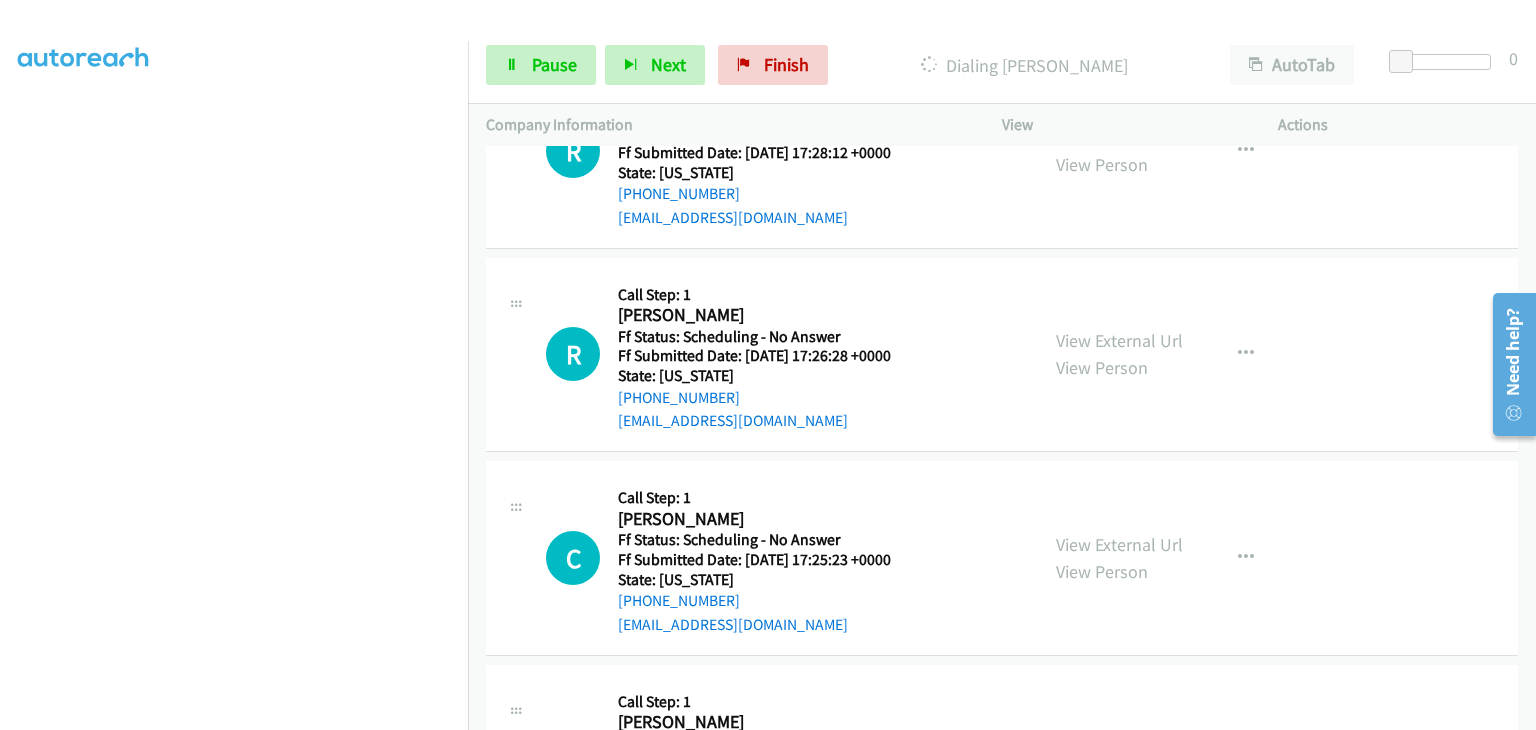 scroll, scrollTop: 392, scrollLeft: 0, axis: vertical 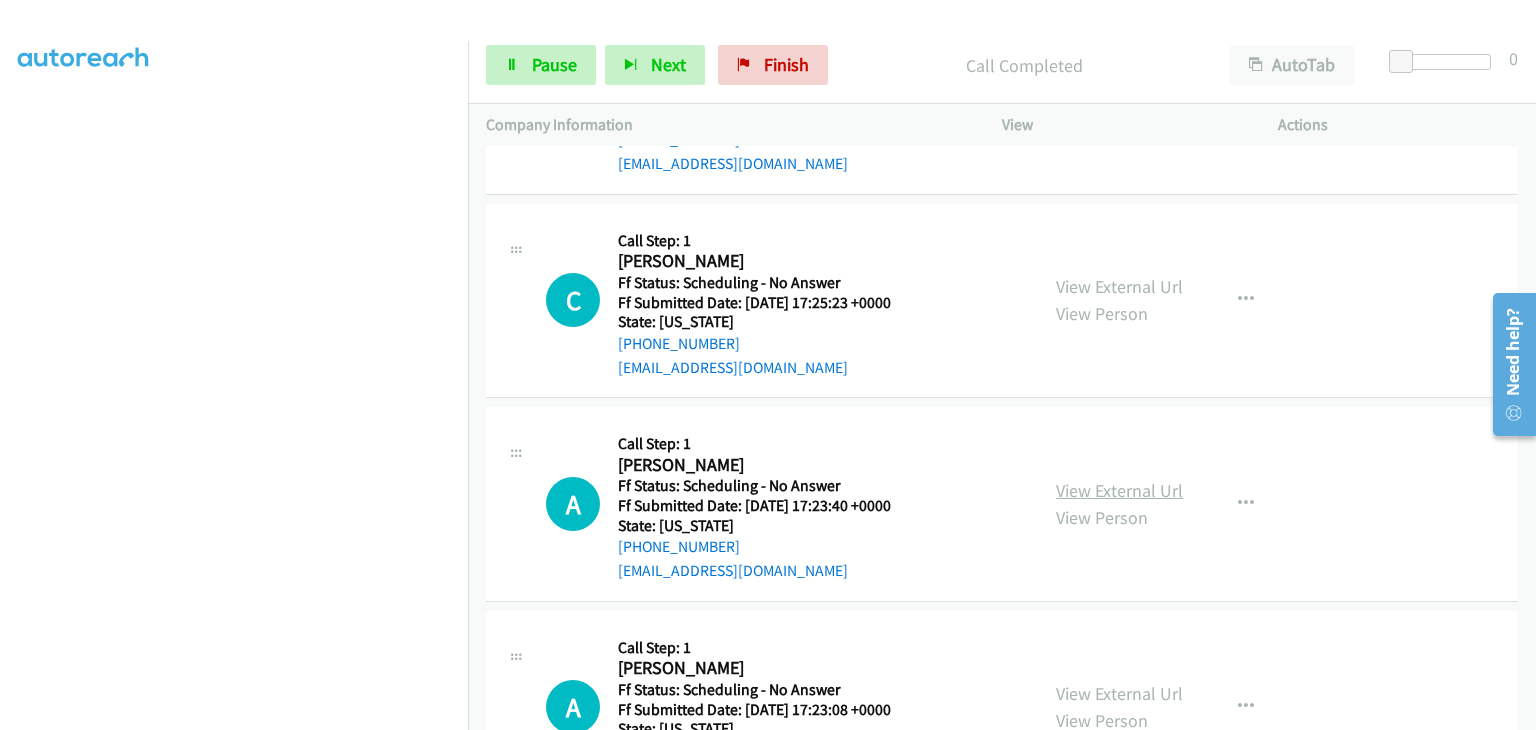 click on "View External Url" at bounding box center (1119, 490) 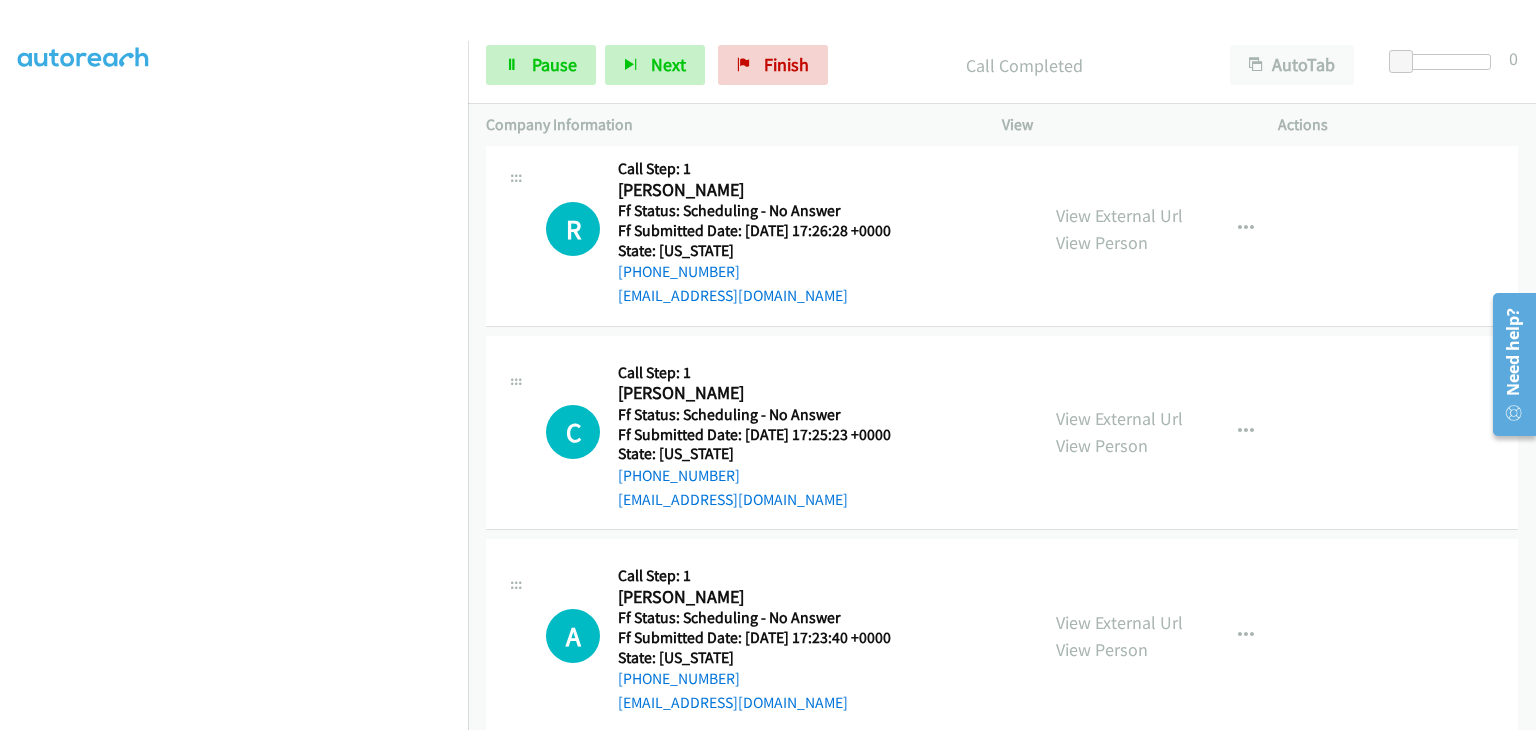 scroll, scrollTop: 700, scrollLeft: 0, axis: vertical 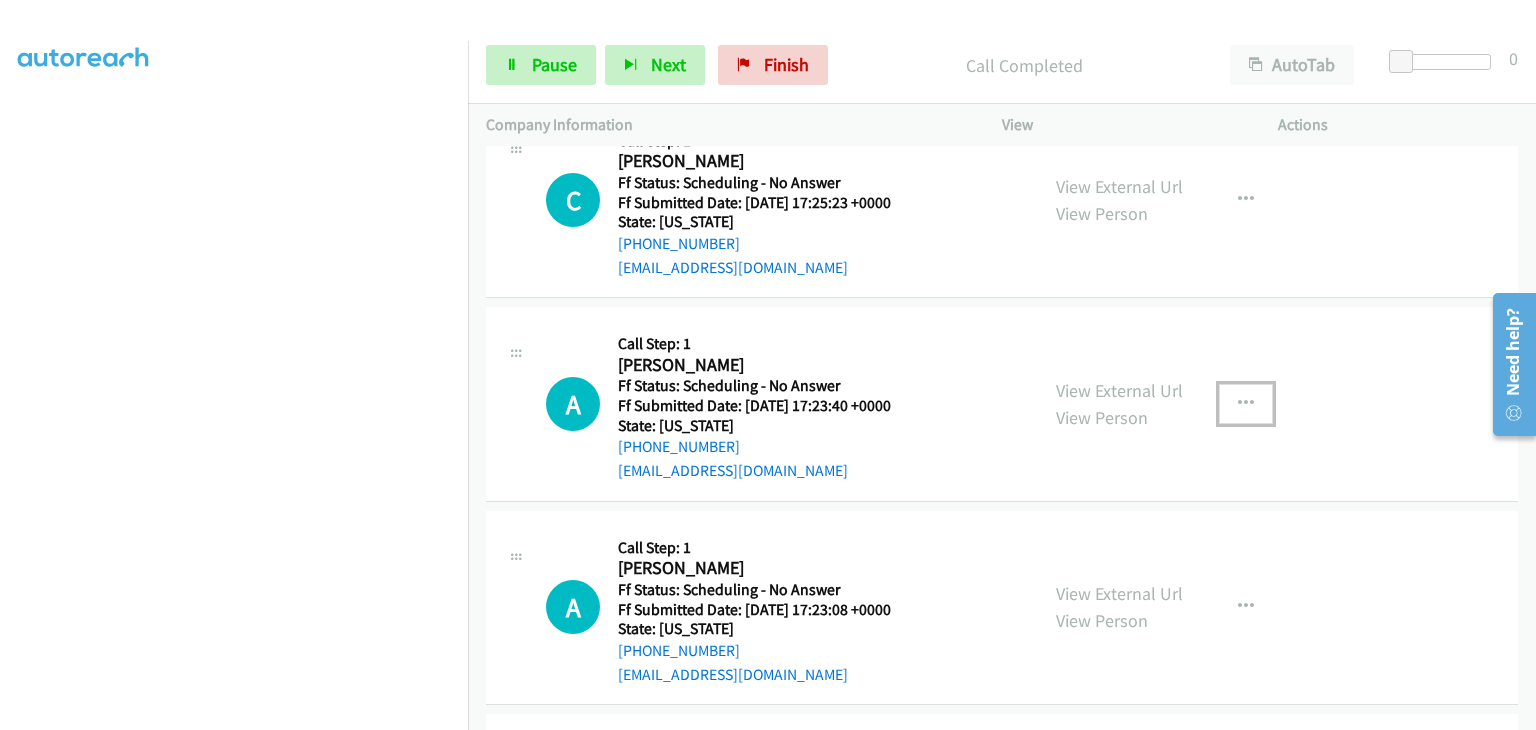 click at bounding box center (1246, 404) 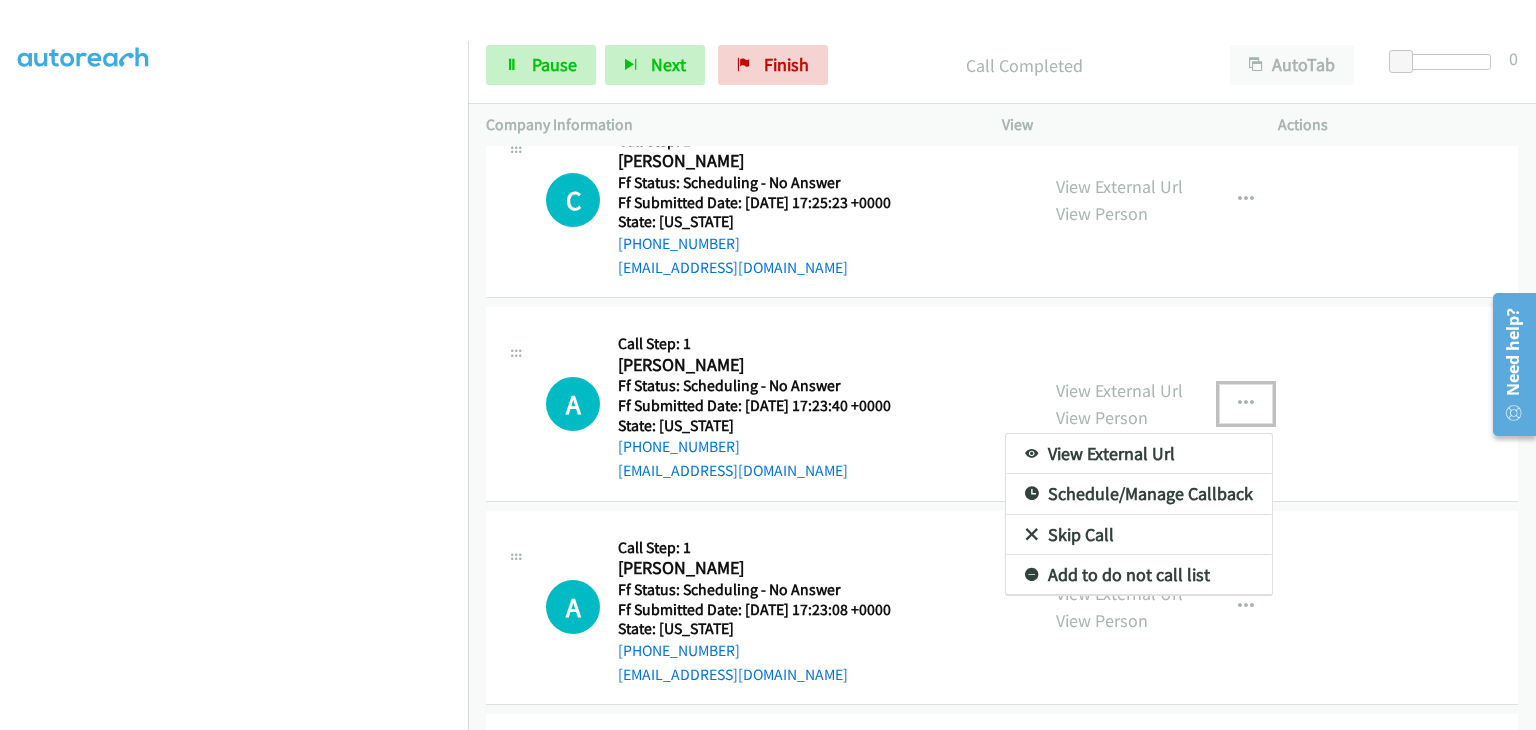 click on "Skip Call" at bounding box center (1139, 535) 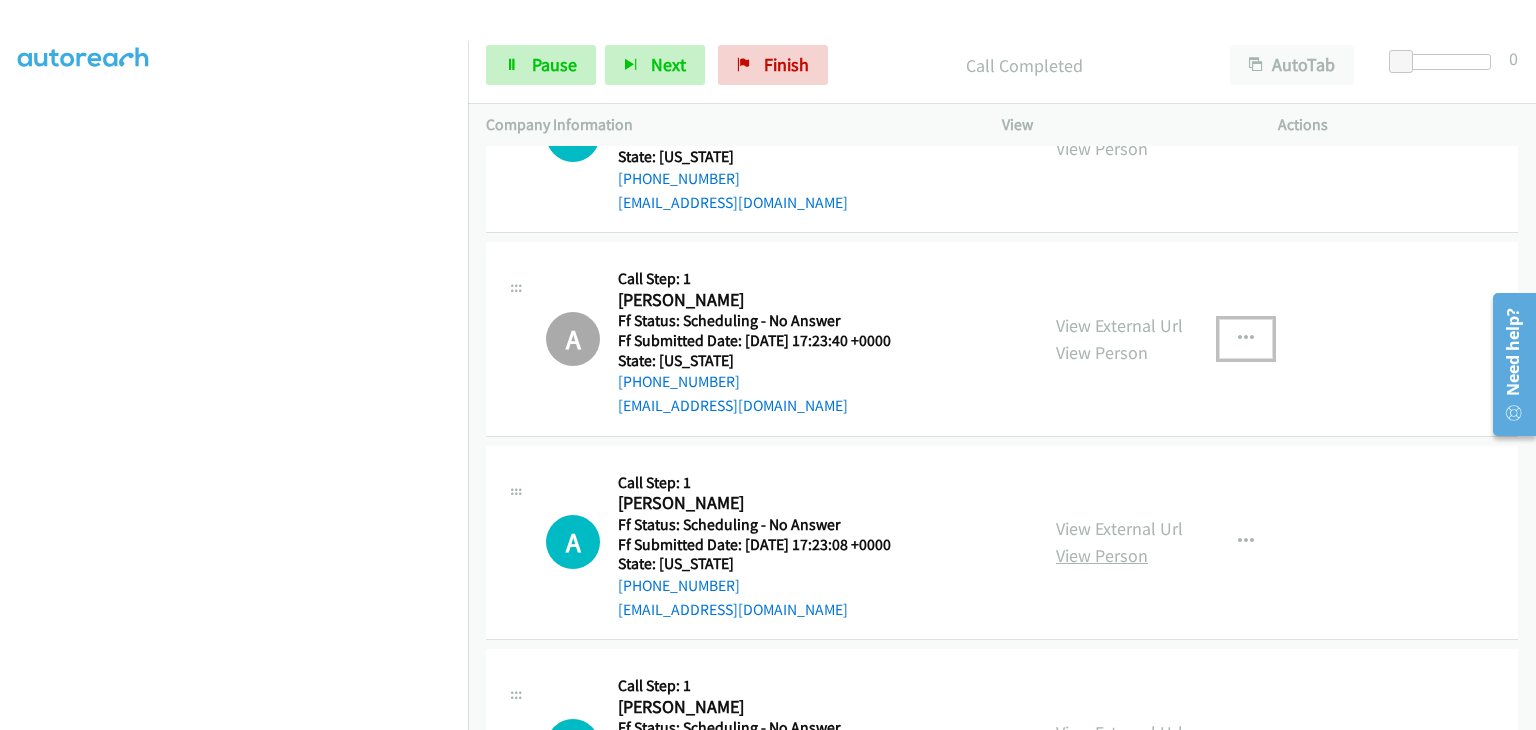 scroll, scrollTop: 800, scrollLeft: 0, axis: vertical 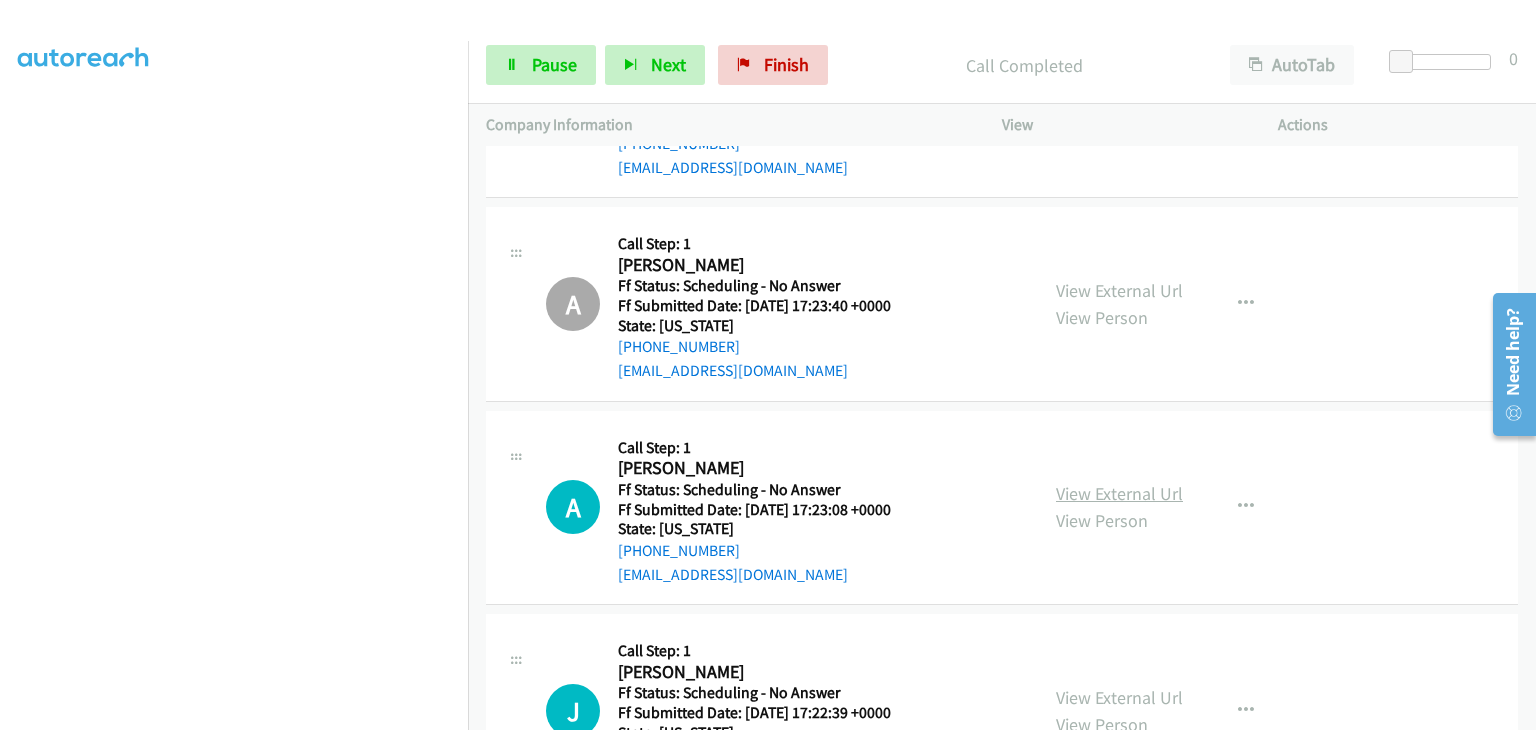 click on "View External Url" at bounding box center (1119, 493) 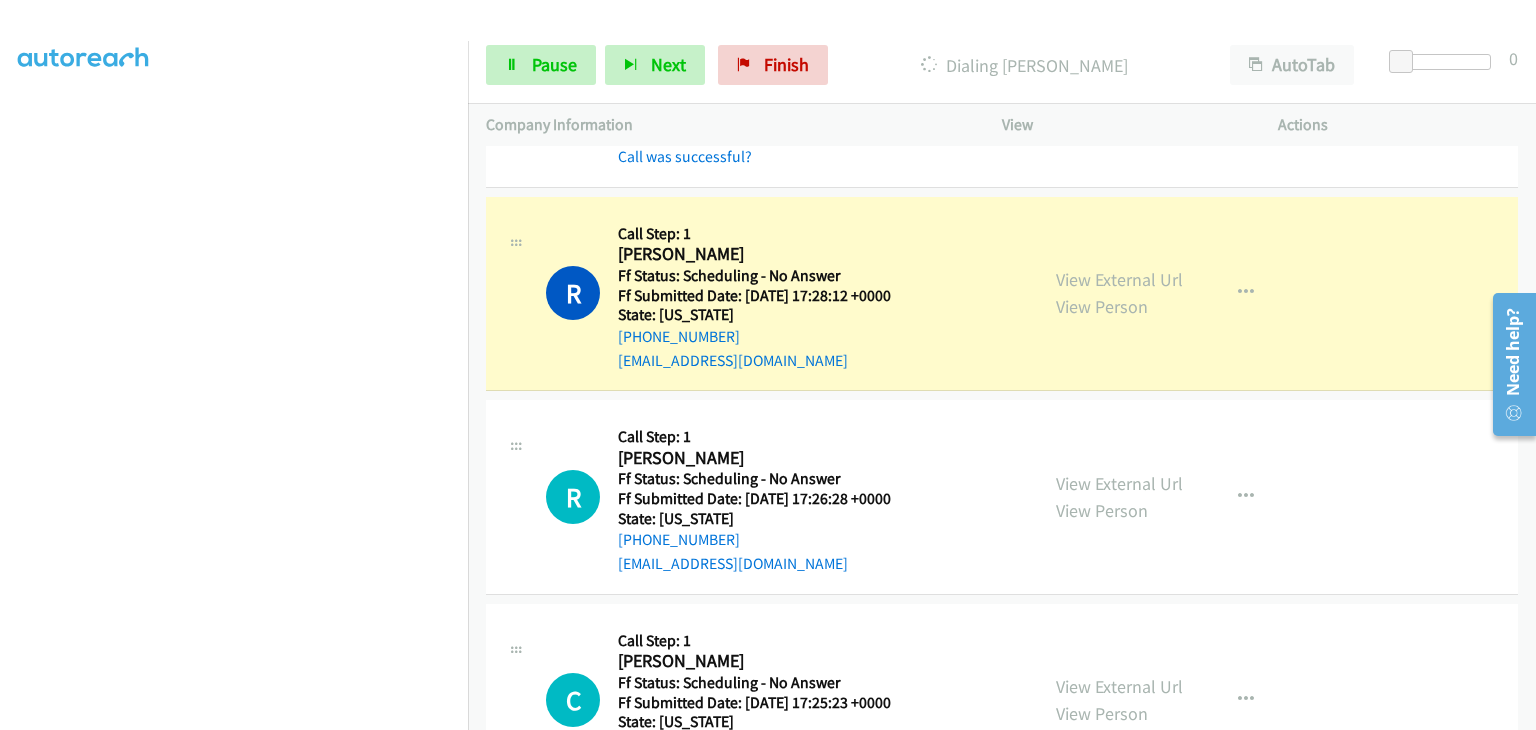 scroll, scrollTop: 200, scrollLeft: 0, axis: vertical 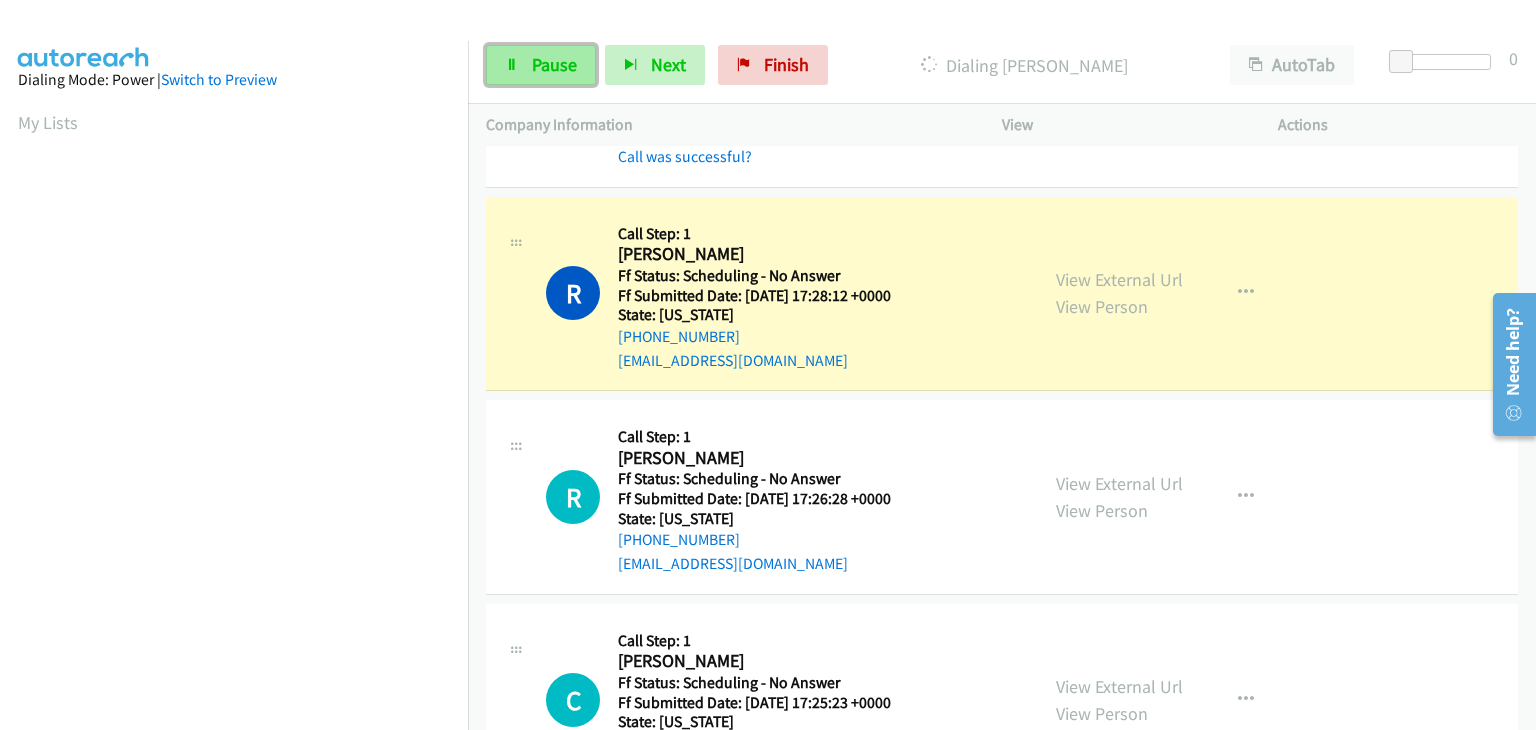 click on "Pause" at bounding box center [554, 64] 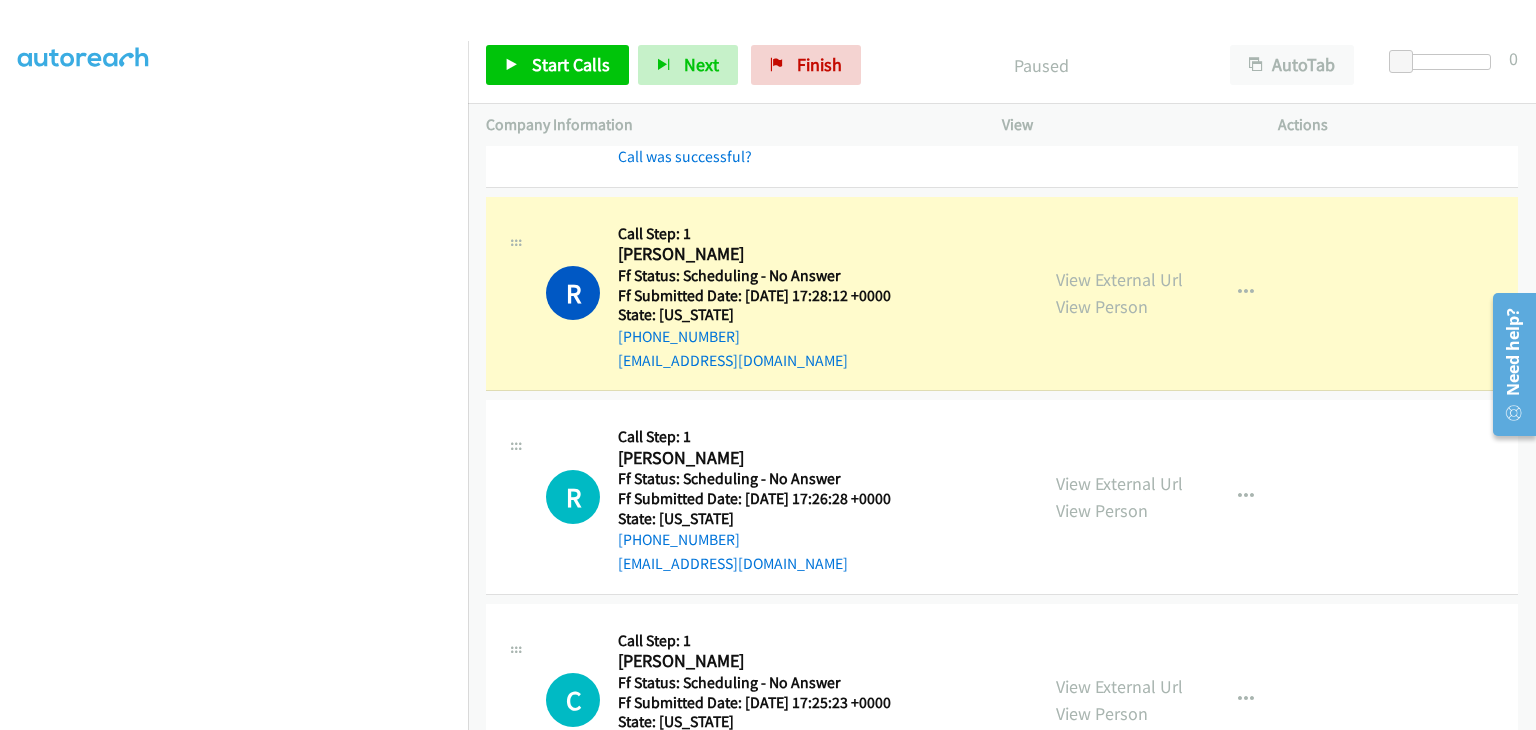 scroll, scrollTop: 392, scrollLeft: 0, axis: vertical 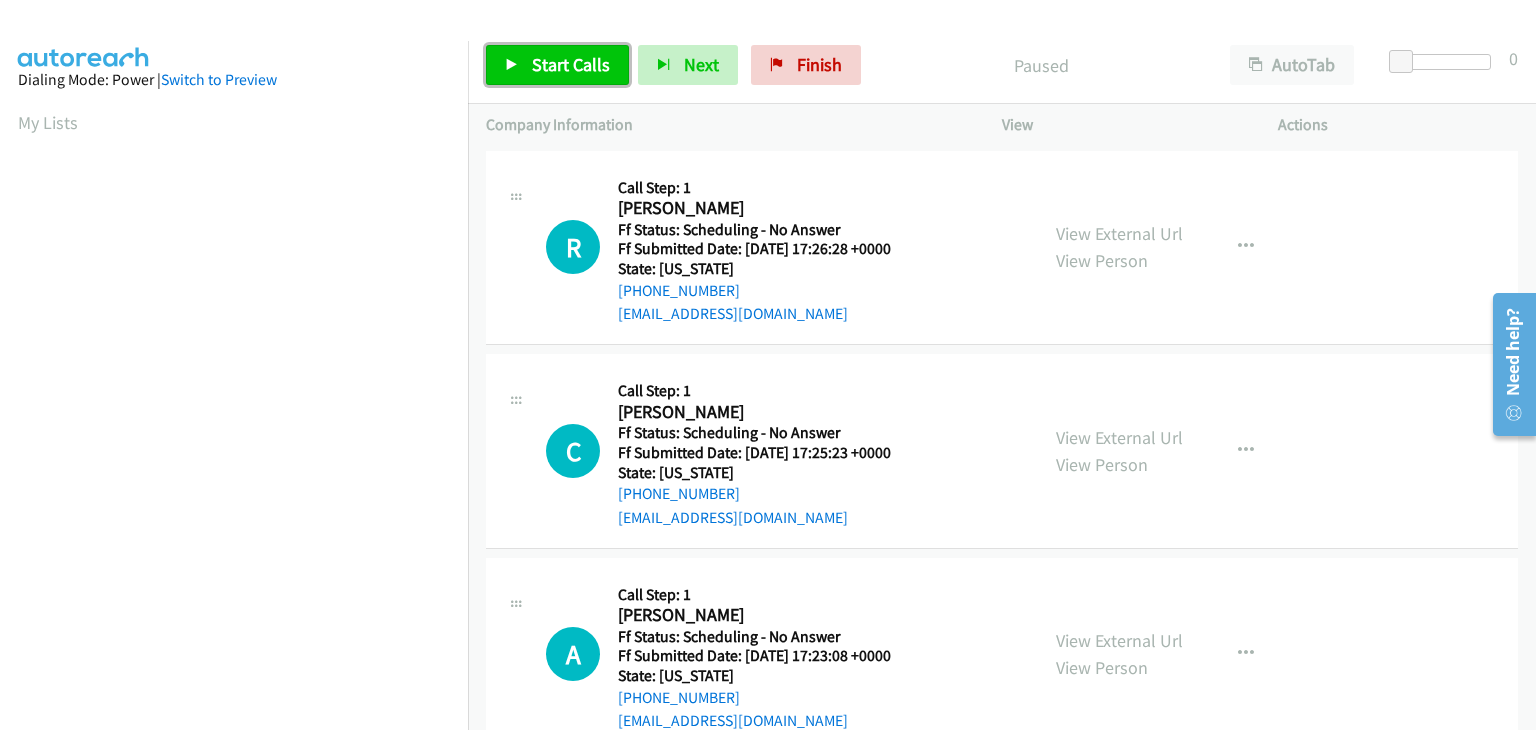 click on "Start Calls" at bounding box center (571, 64) 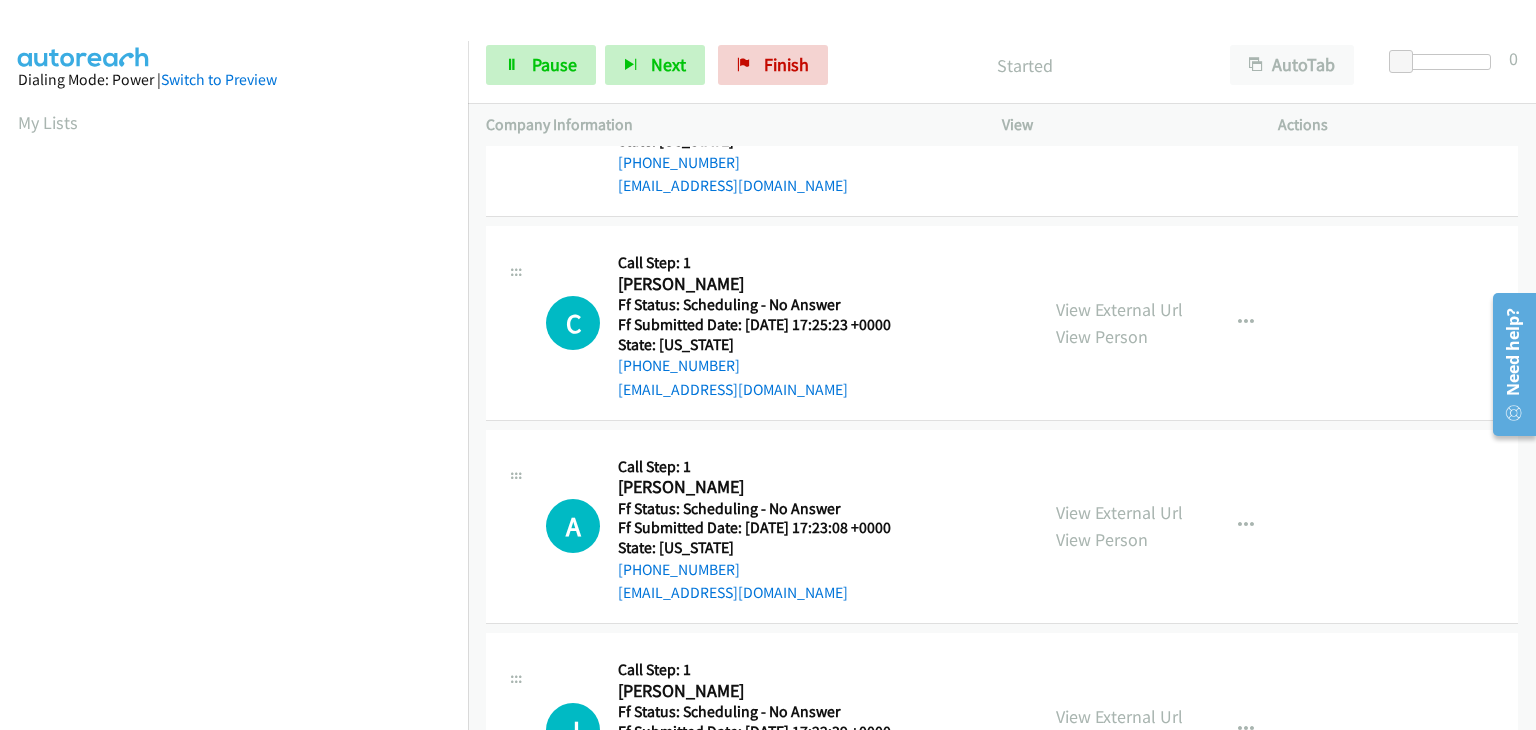 scroll, scrollTop: 200, scrollLeft: 0, axis: vertical 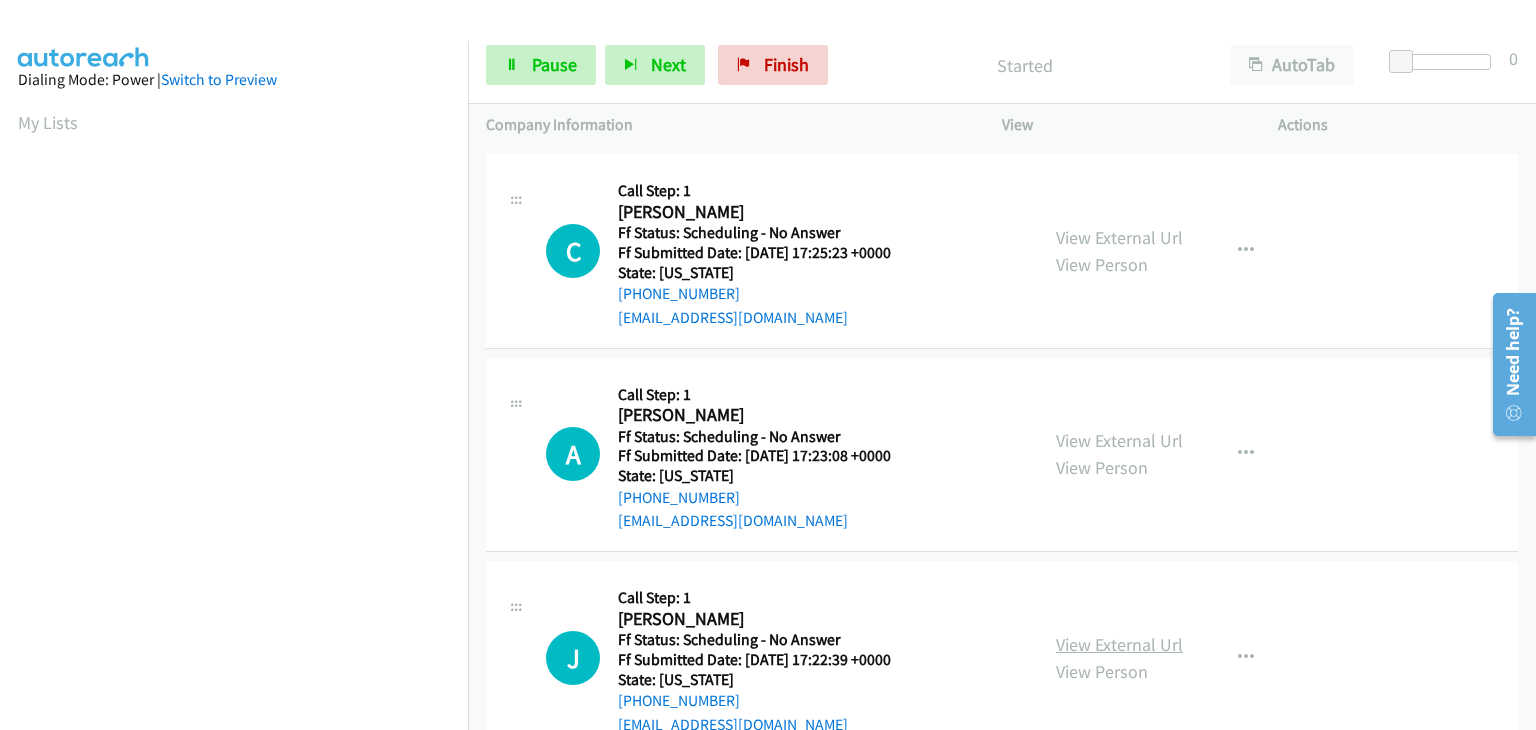 click on "View External Url" at bounding box center [1119, 644] 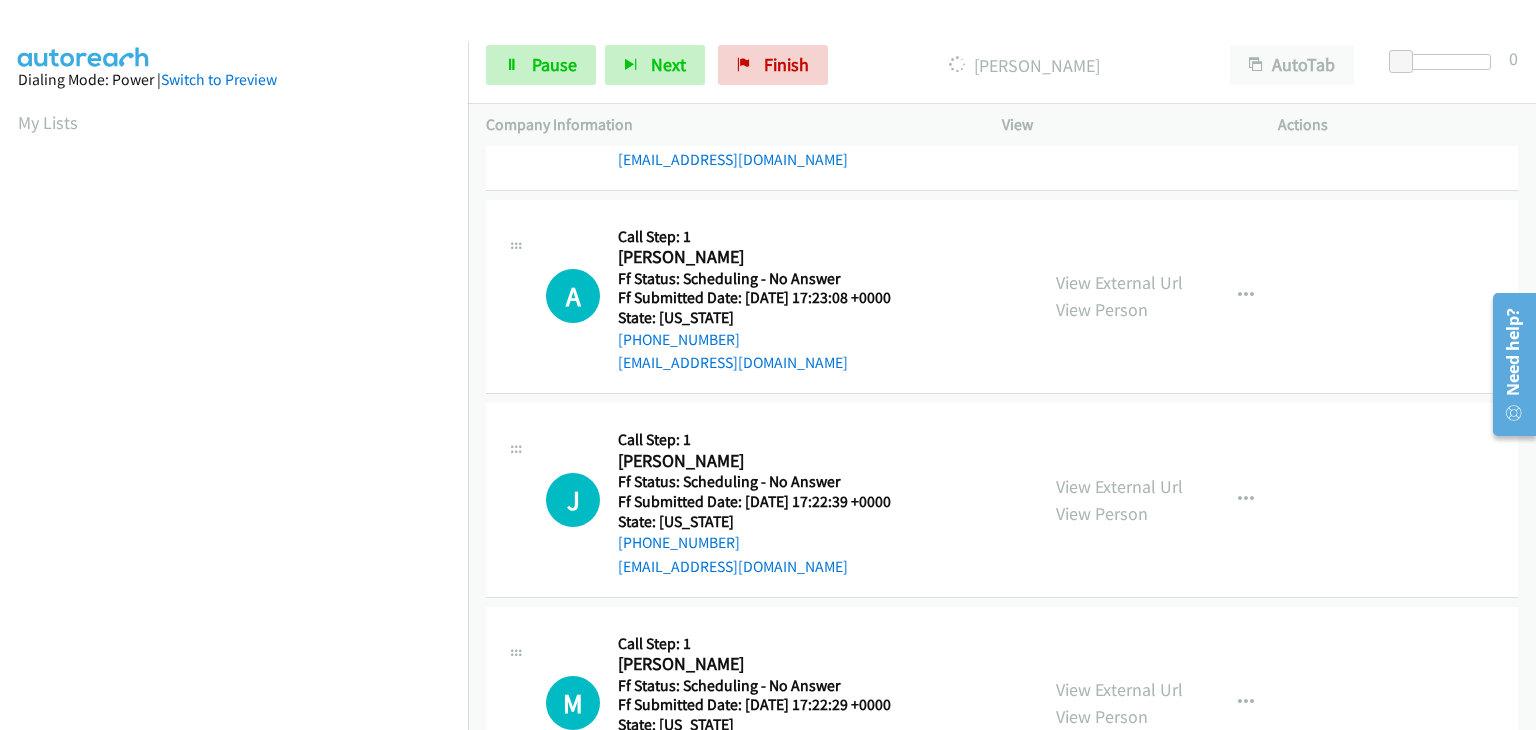scroll, scrollTop: 400, scrollLeft: 0, axis: vertical 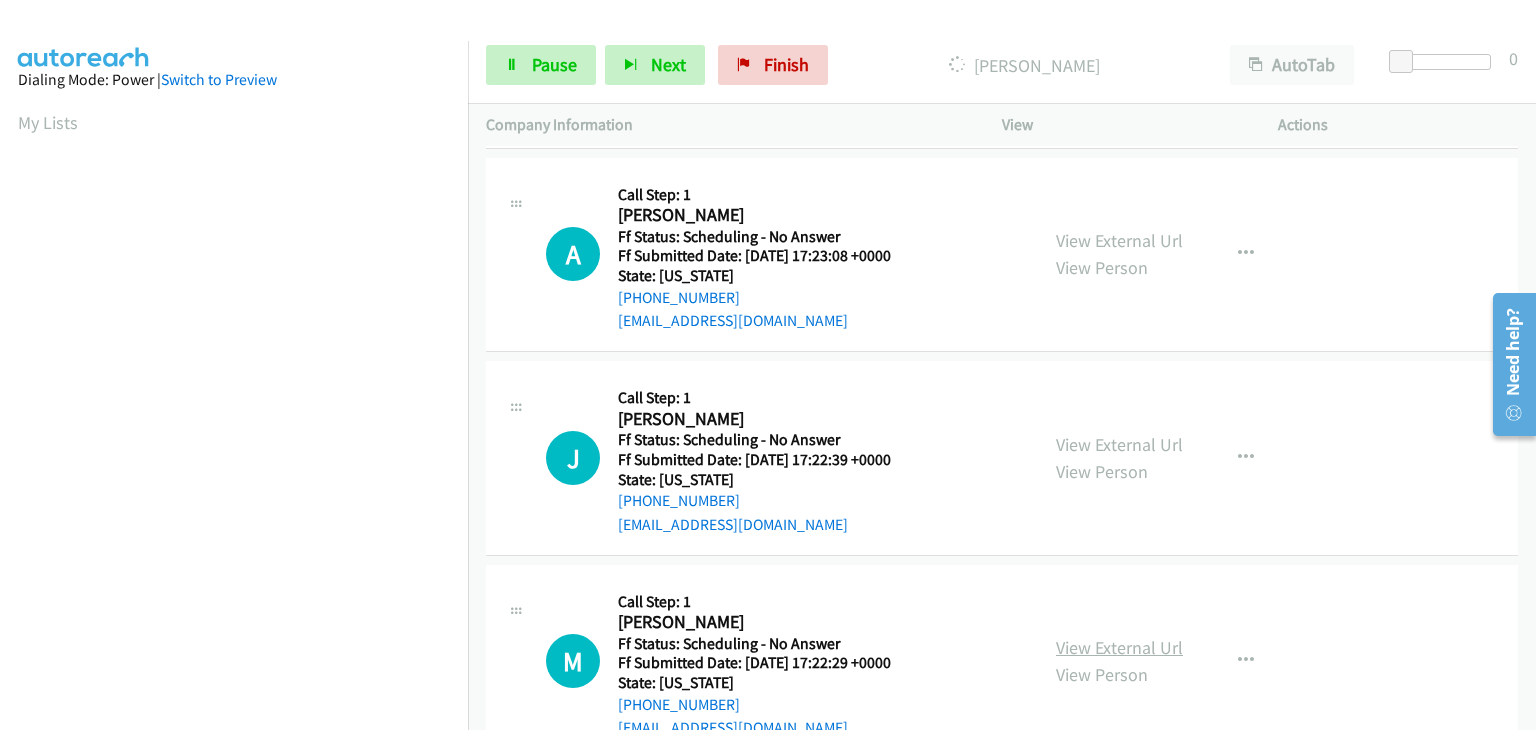 click on "View External Url" at bounding box center (1119, 647) 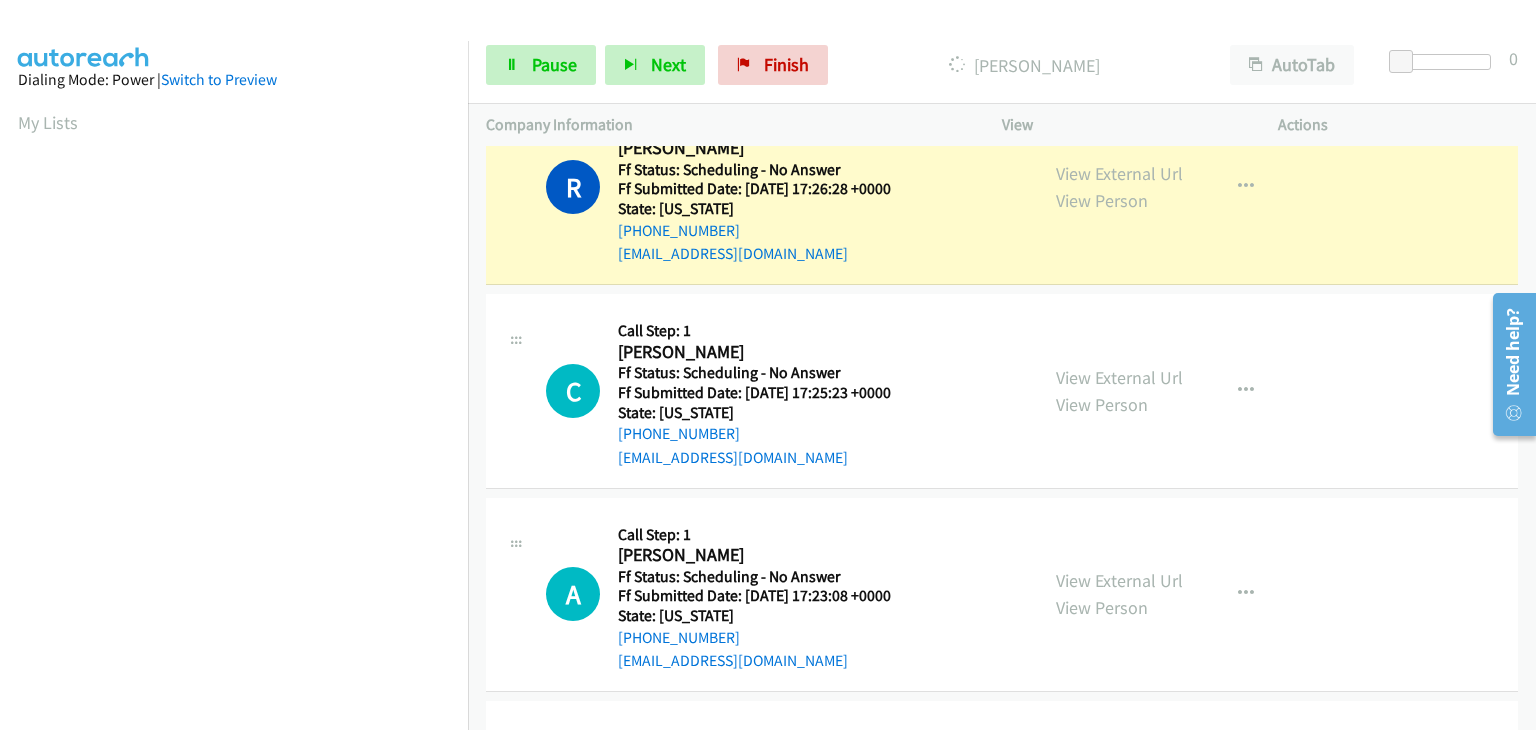scroll, scrollTop: 0, scrollLeft: 0, axis: both 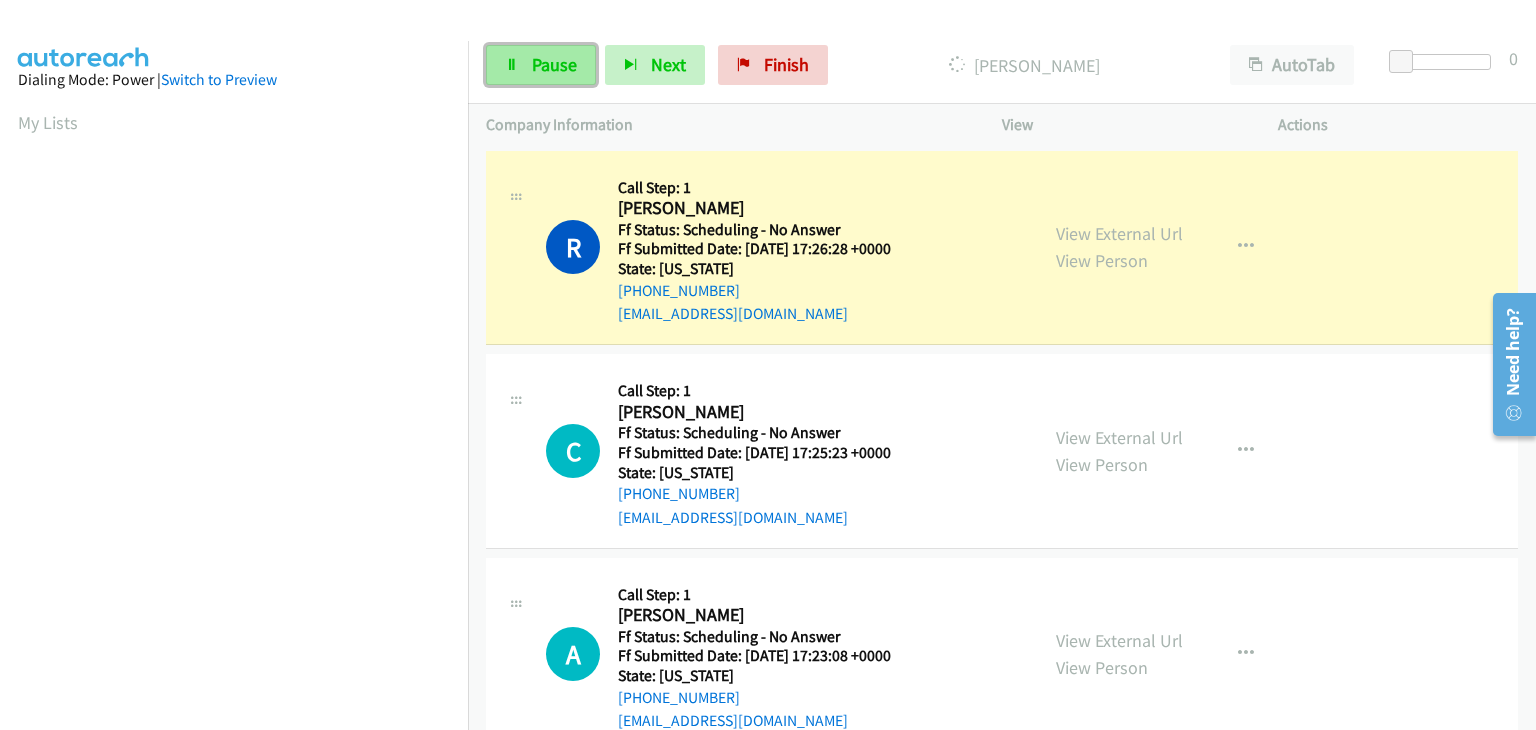 click on "Pause" at bounding box center [554, 64] 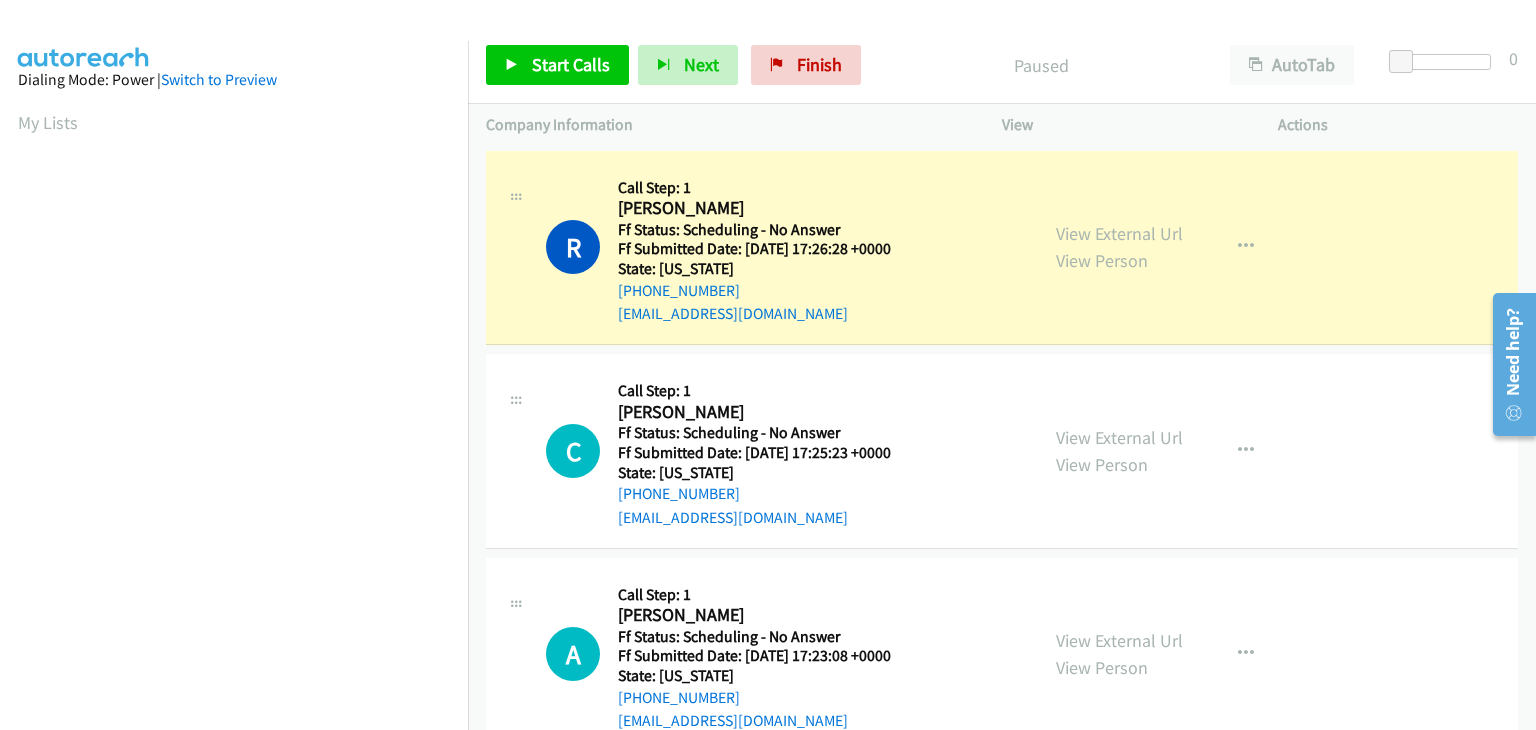 scroll, scrollTop: 392, scrollLeft: 0, axis: vertical 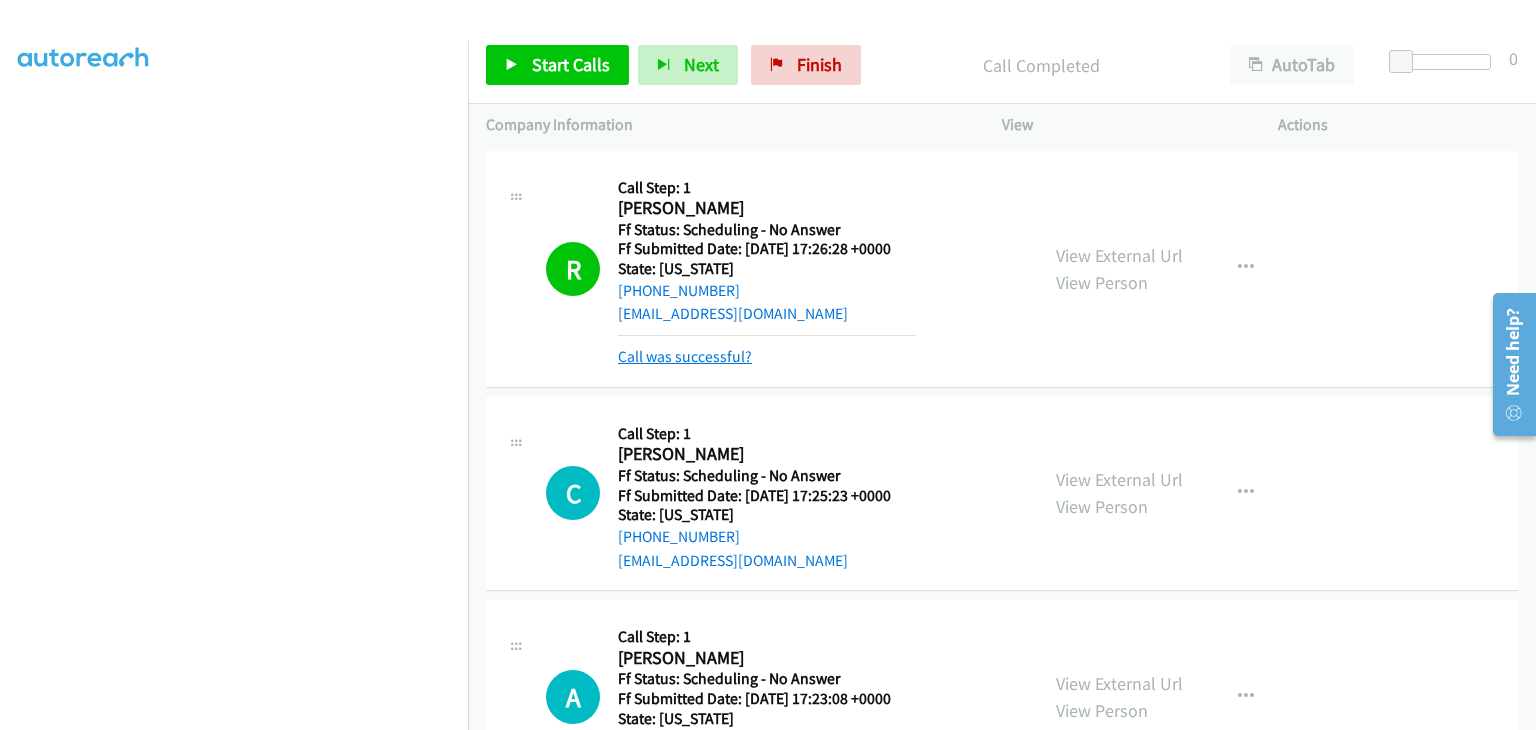 click on "Call was successful?" at bounding box center [685, 356] 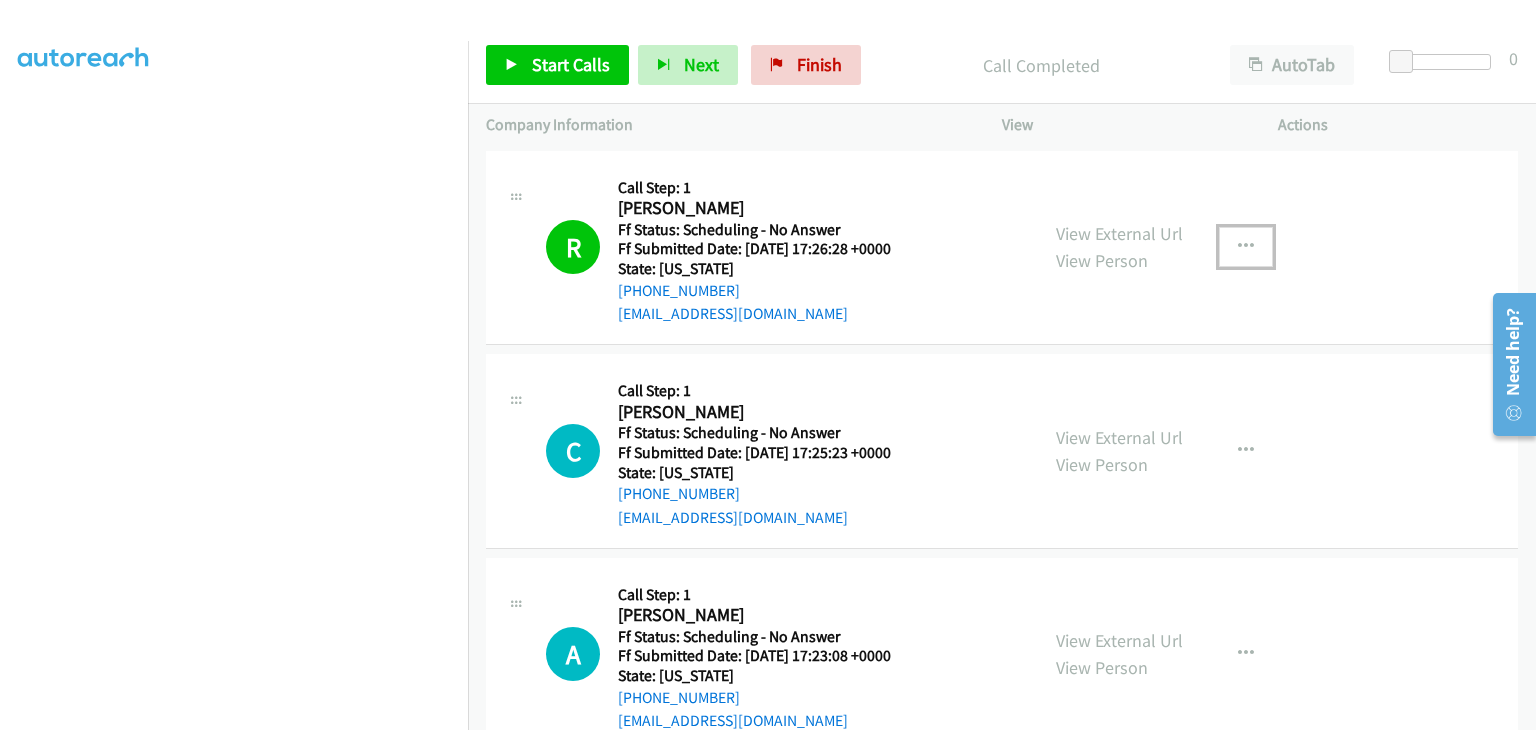 click at bounding box center (1246, 247) 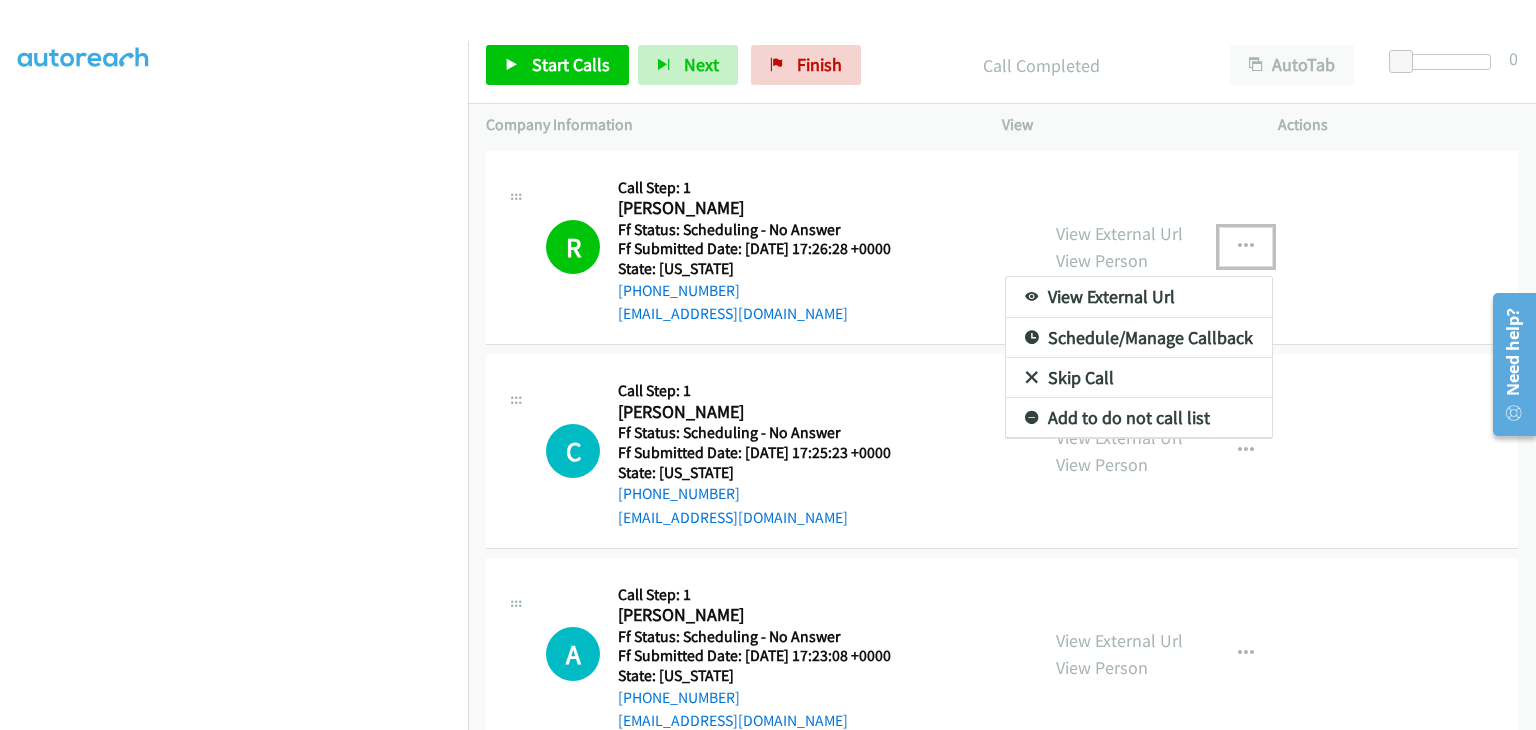 click on "Add to do not call list" at bounding box center (1139, 418) 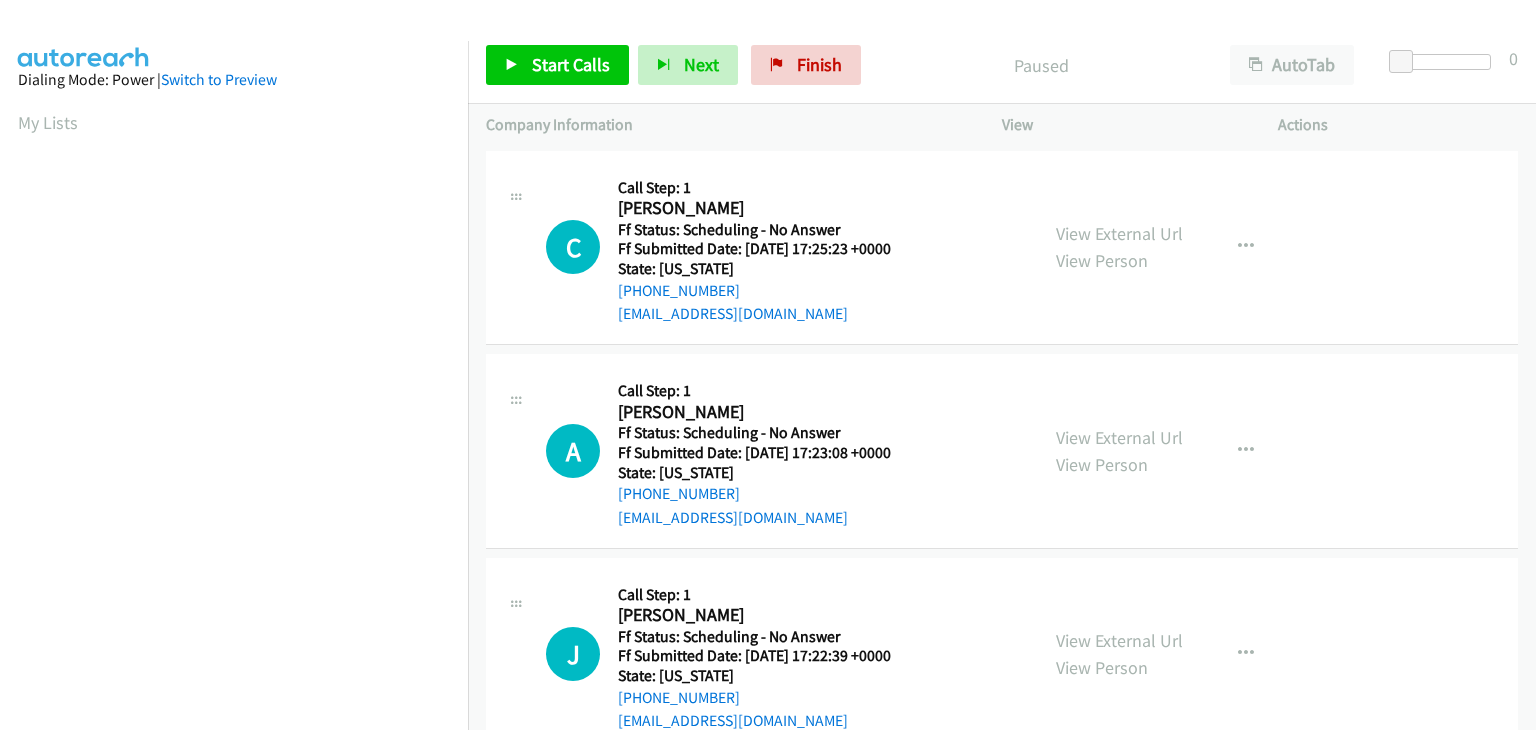 scroll, scrollTop: 0, scrollLeft: 0, axis: both 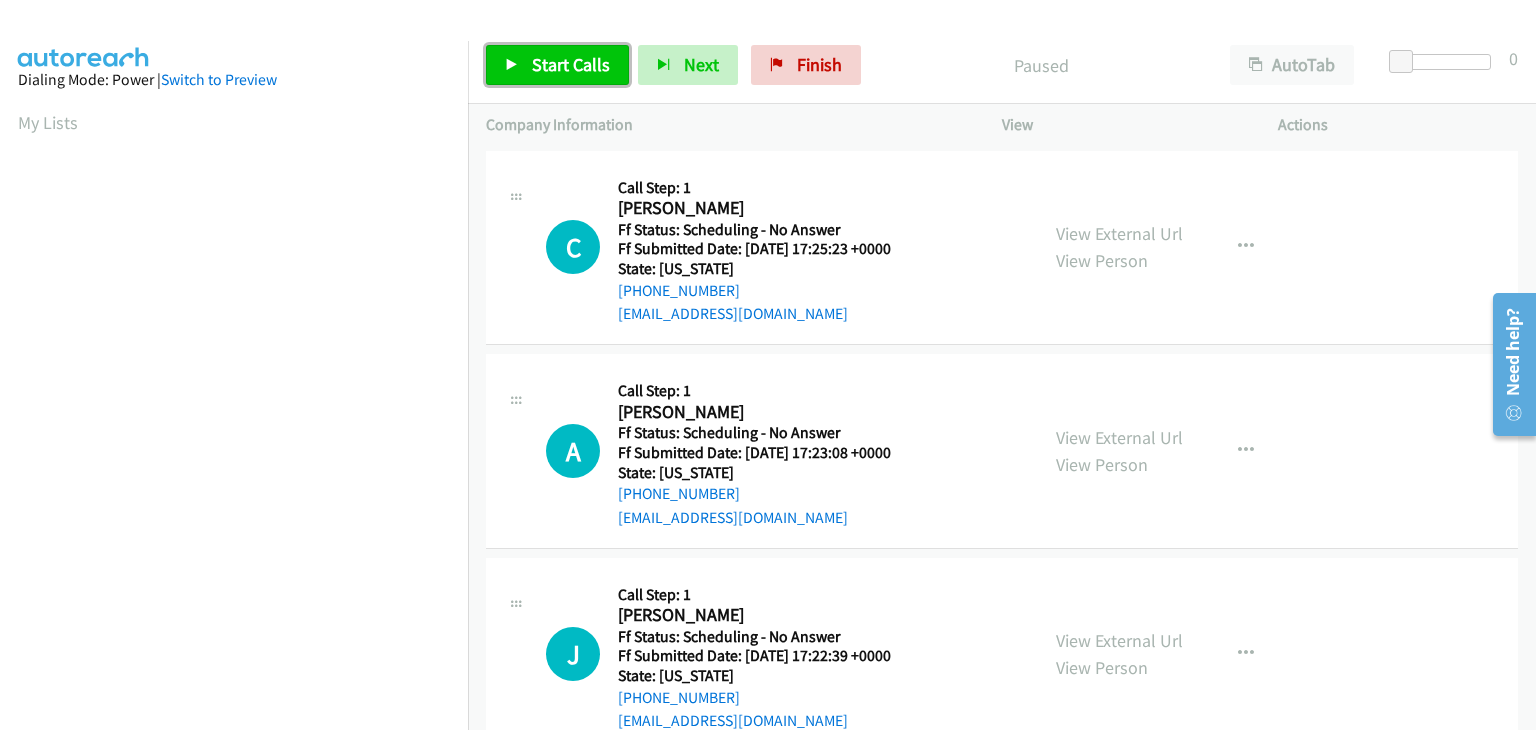 click on "Start Calls" at bounding box center [571, 64] 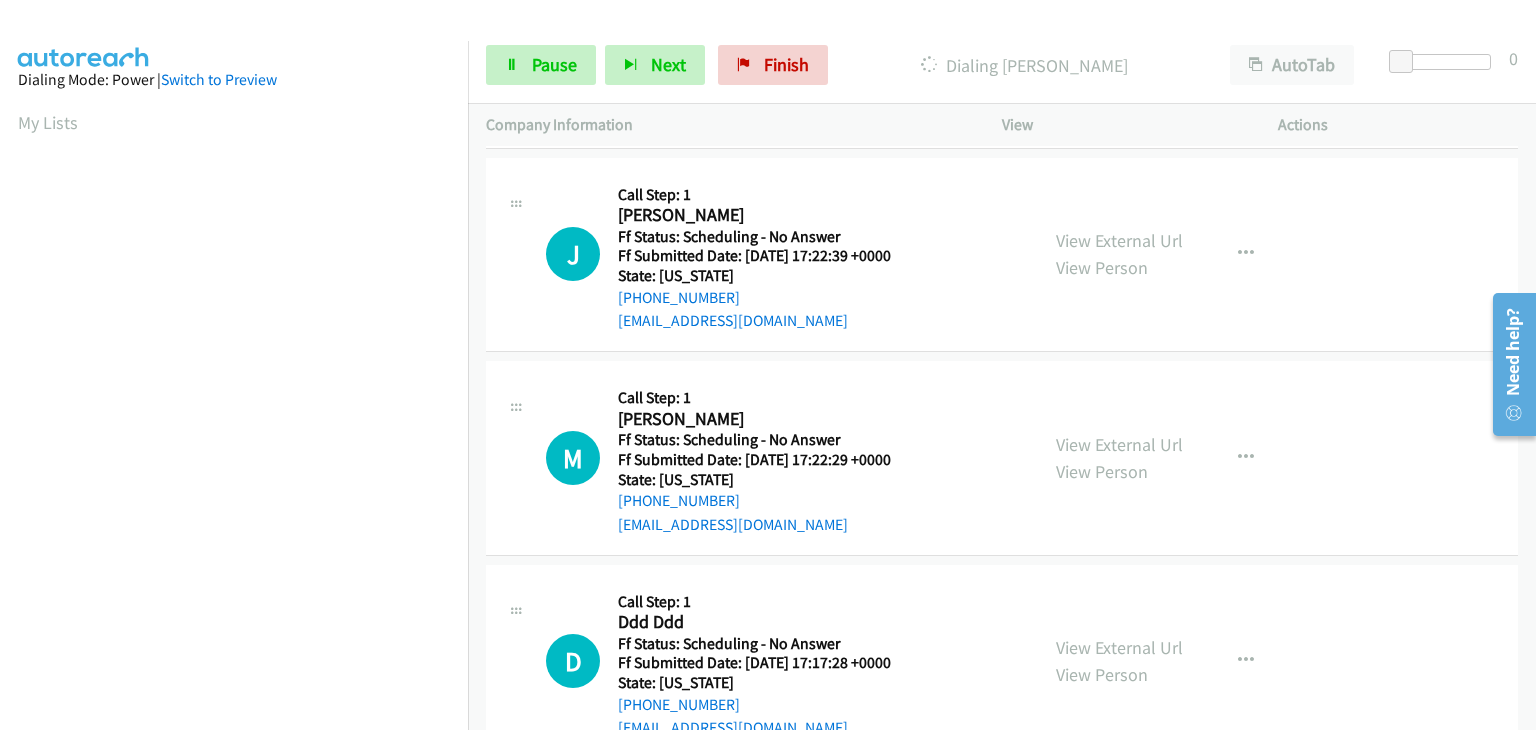 scroll, scrollTop: 500, scrollLeft: 0, axis: vertical 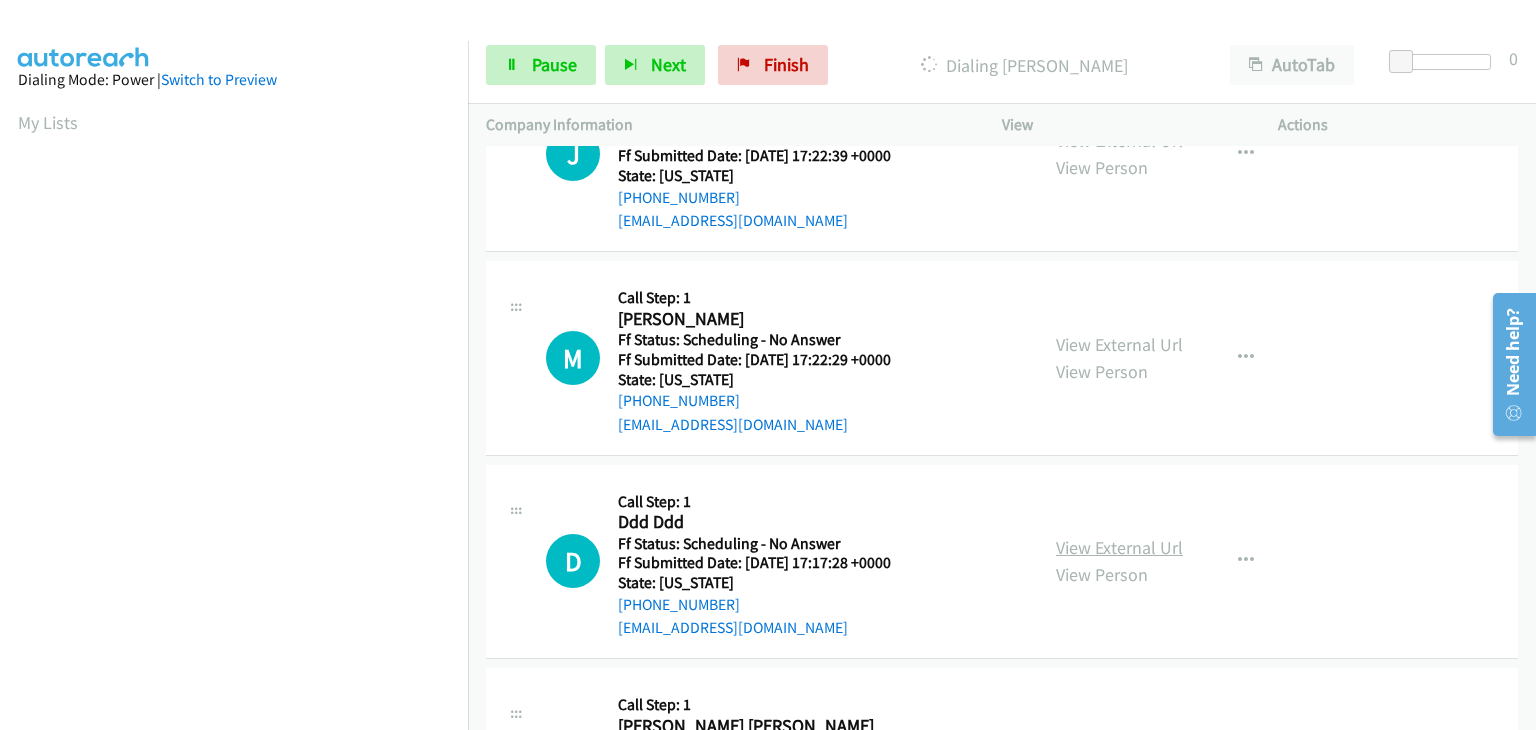 click on "View External Url" at bounding box center [1119, 547] 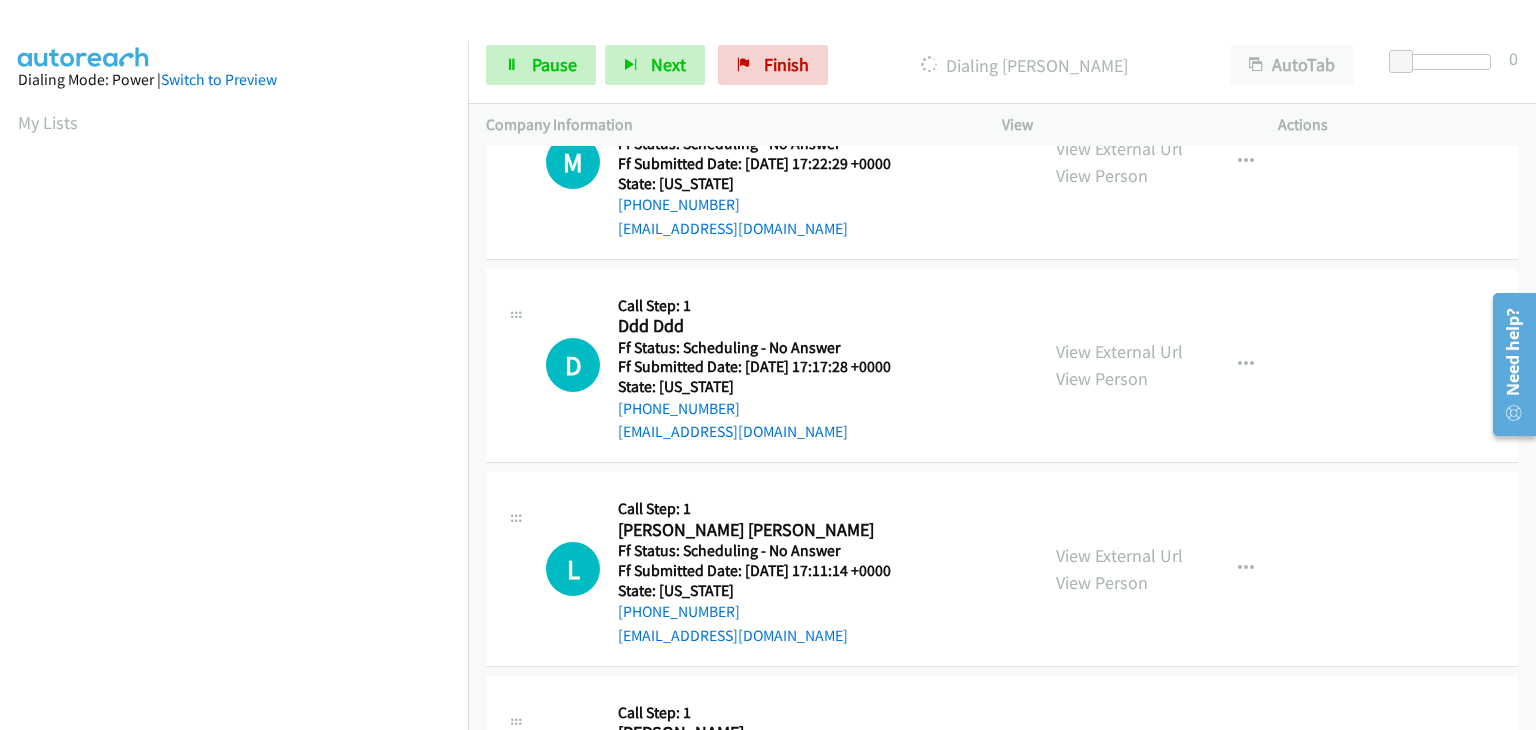 scroll, scrollTop: 700, scrollLeft: 0, axis: vertical 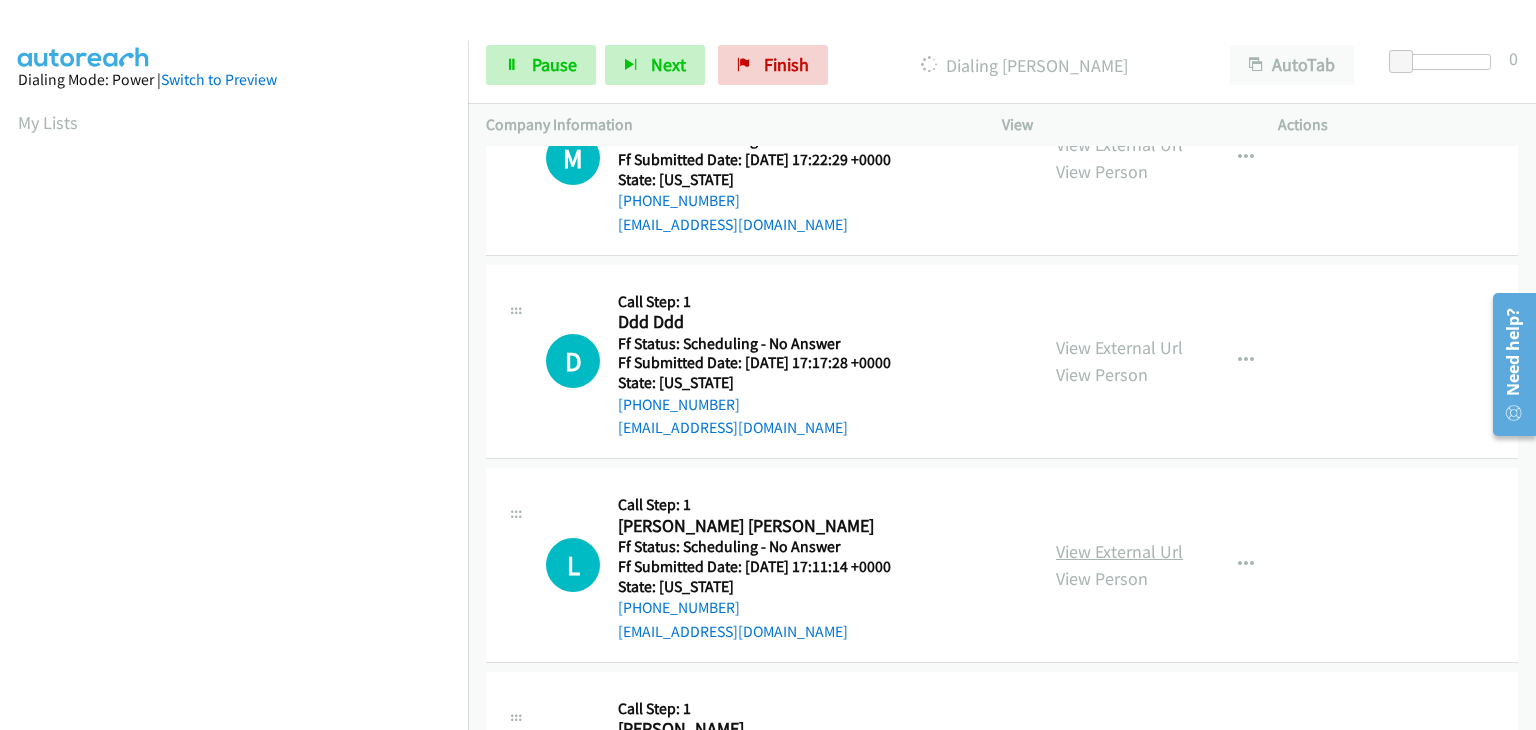 click on "View External Url" at bounding box center (1119, 551) 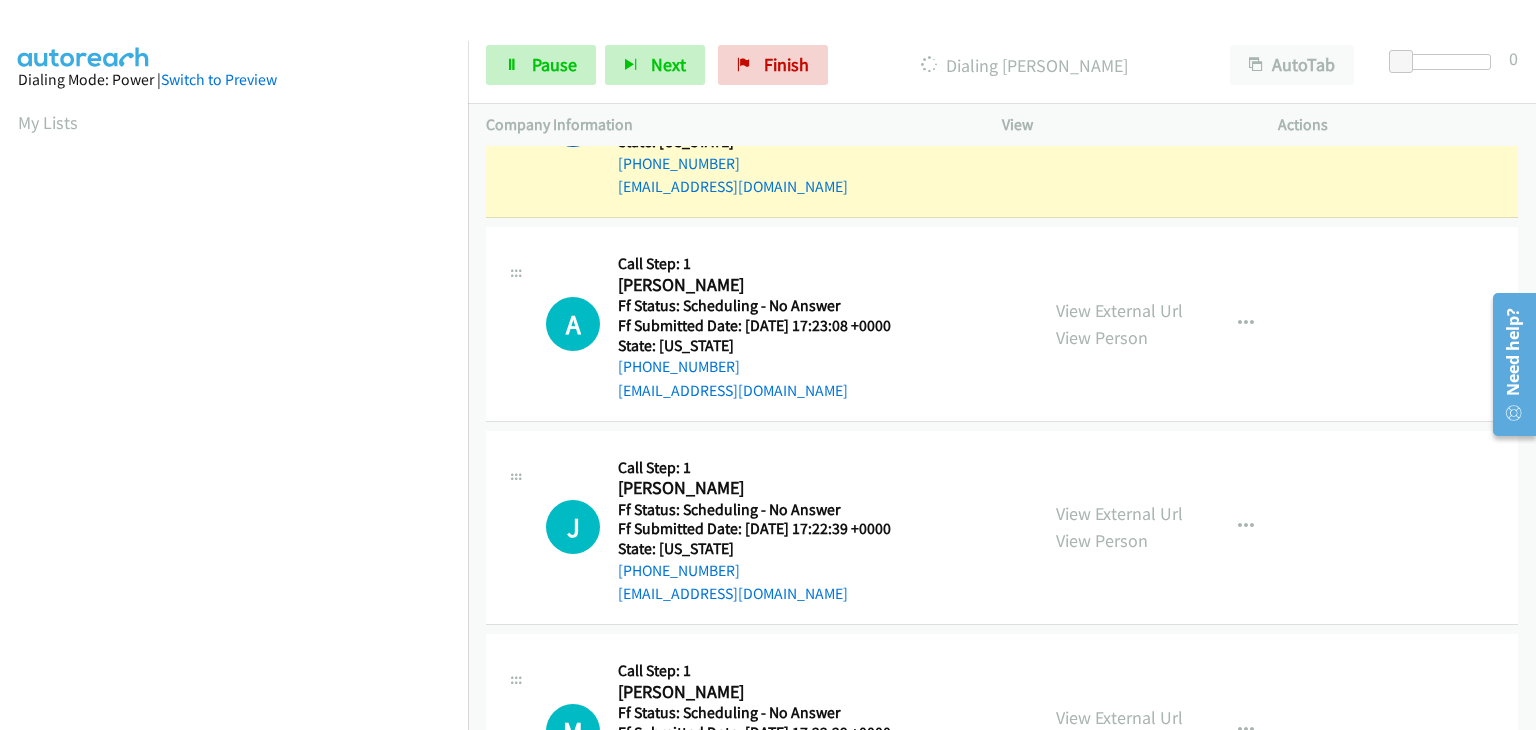 scroll, scrollTop: 0, scrollLeft: 0, axis: both 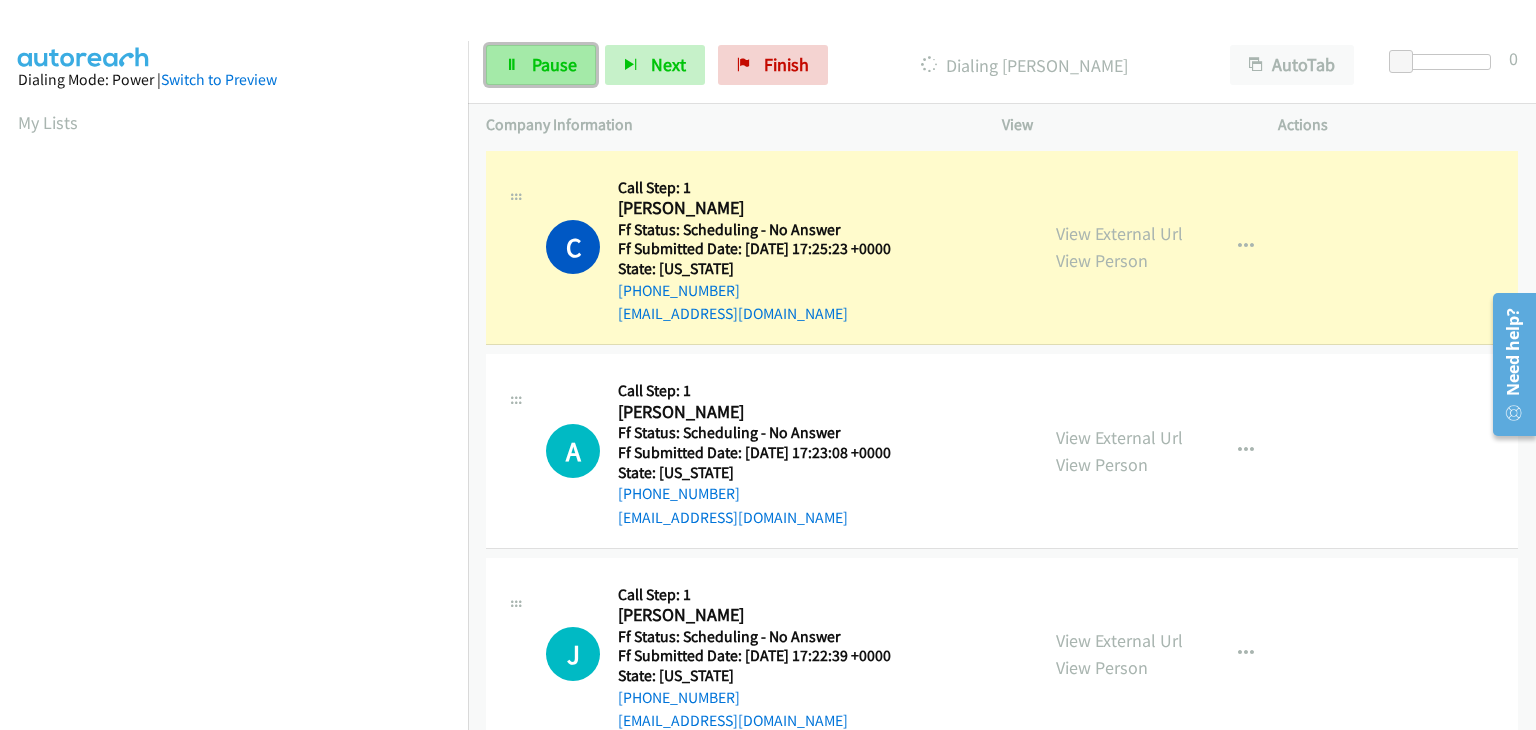 click on "Pause" at bounding box center [541, 65] 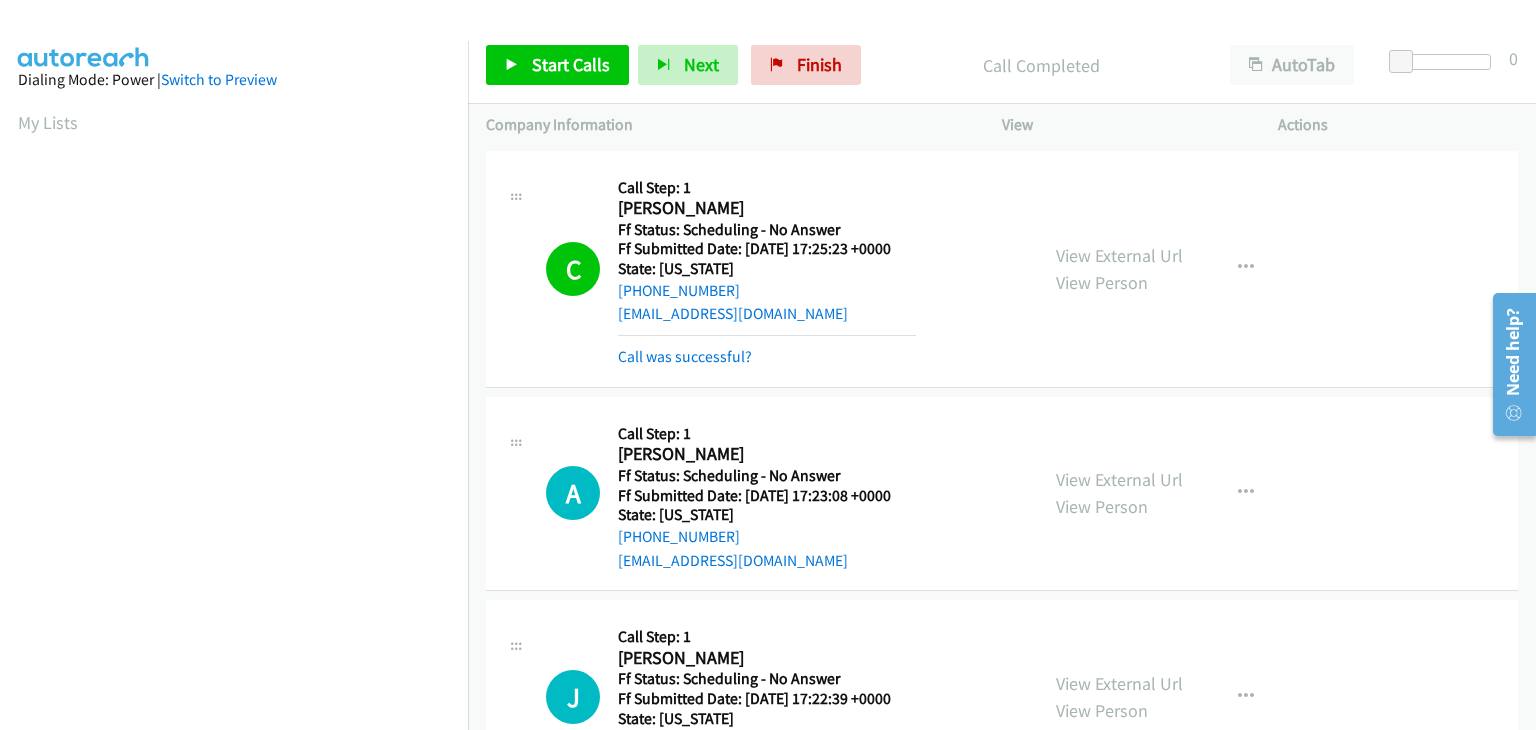 scroll, scrollTop: 392, scrollLeft: 0, axis: vertical 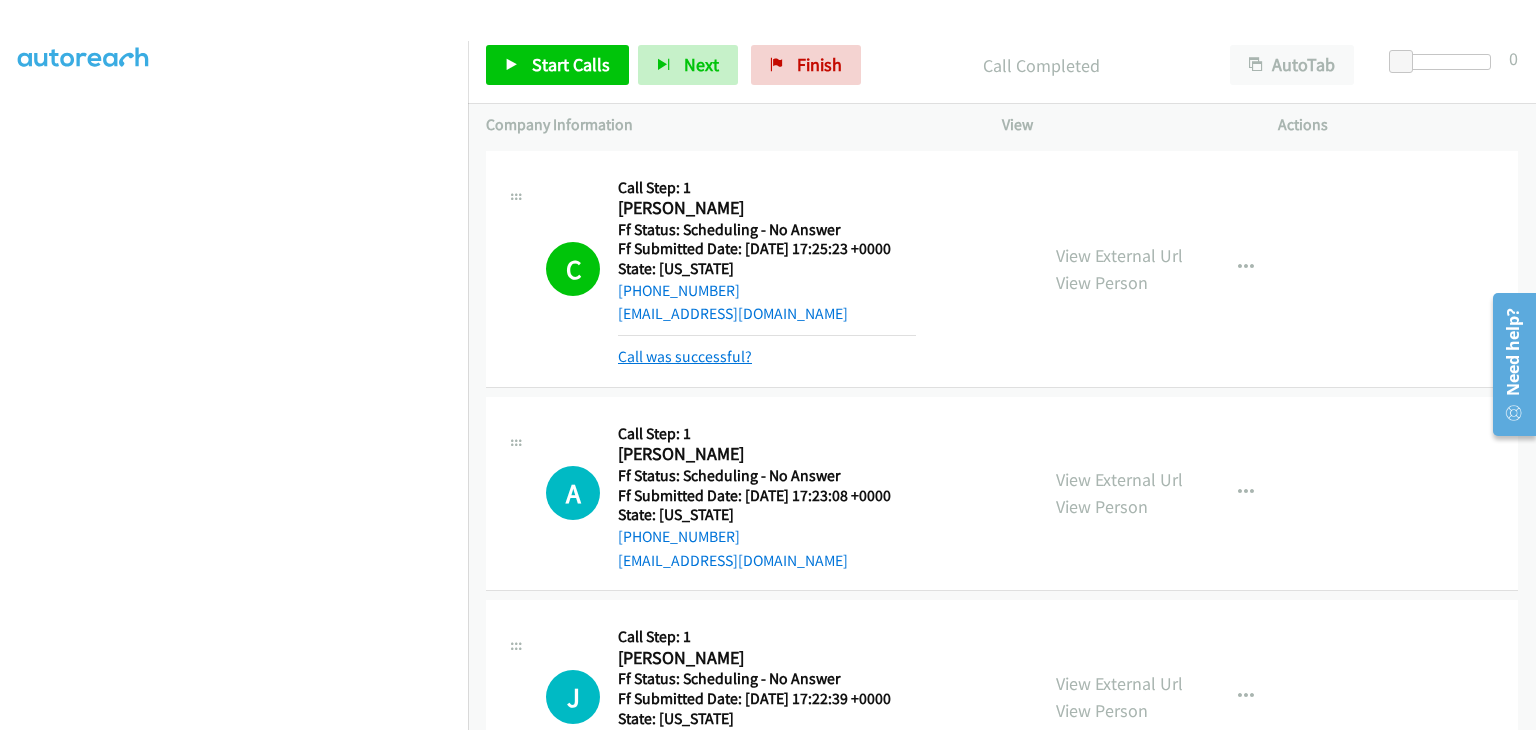 click on "Call was successful?" at bounding box center [685, 356] 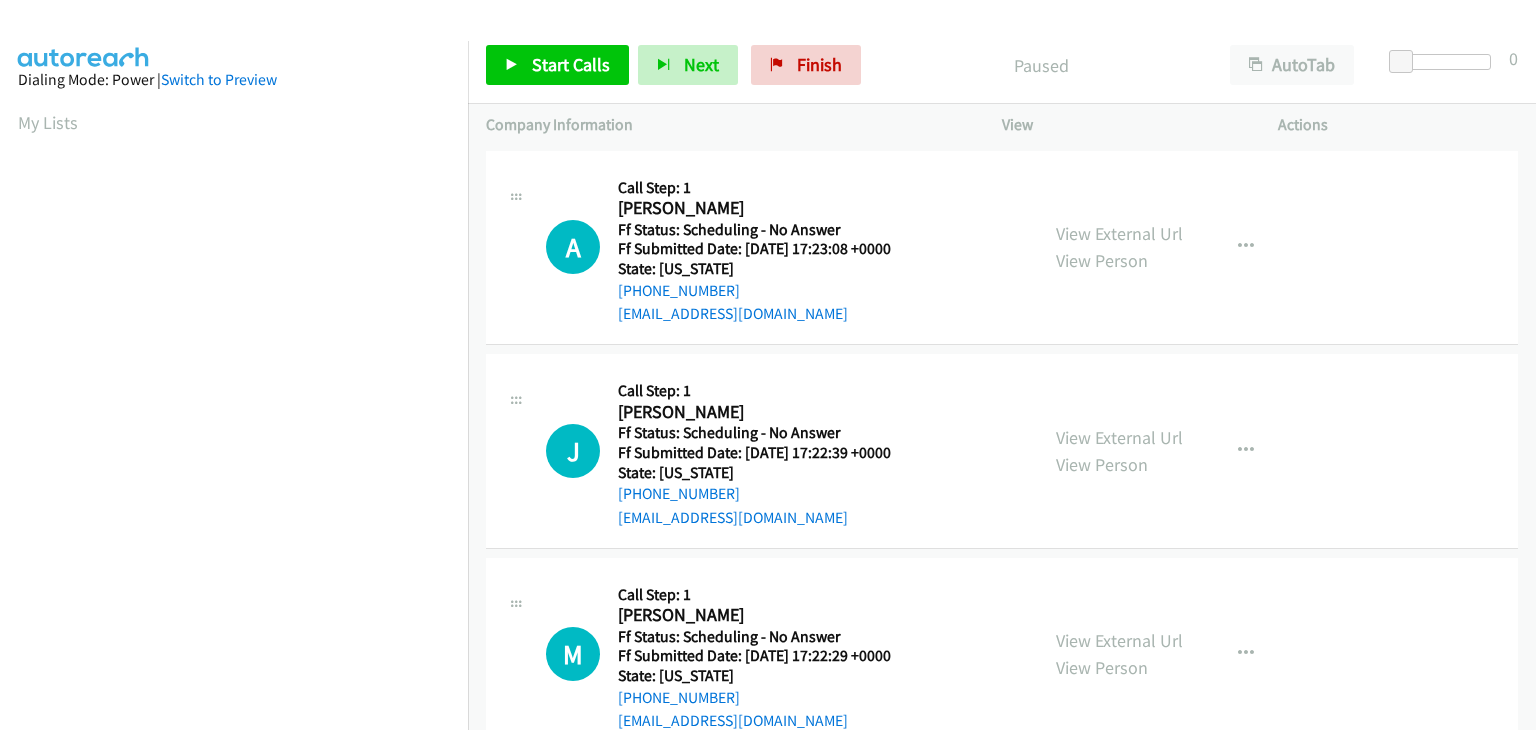 scroll, scrollTop: 0, scrollLeft: 0, axis: both 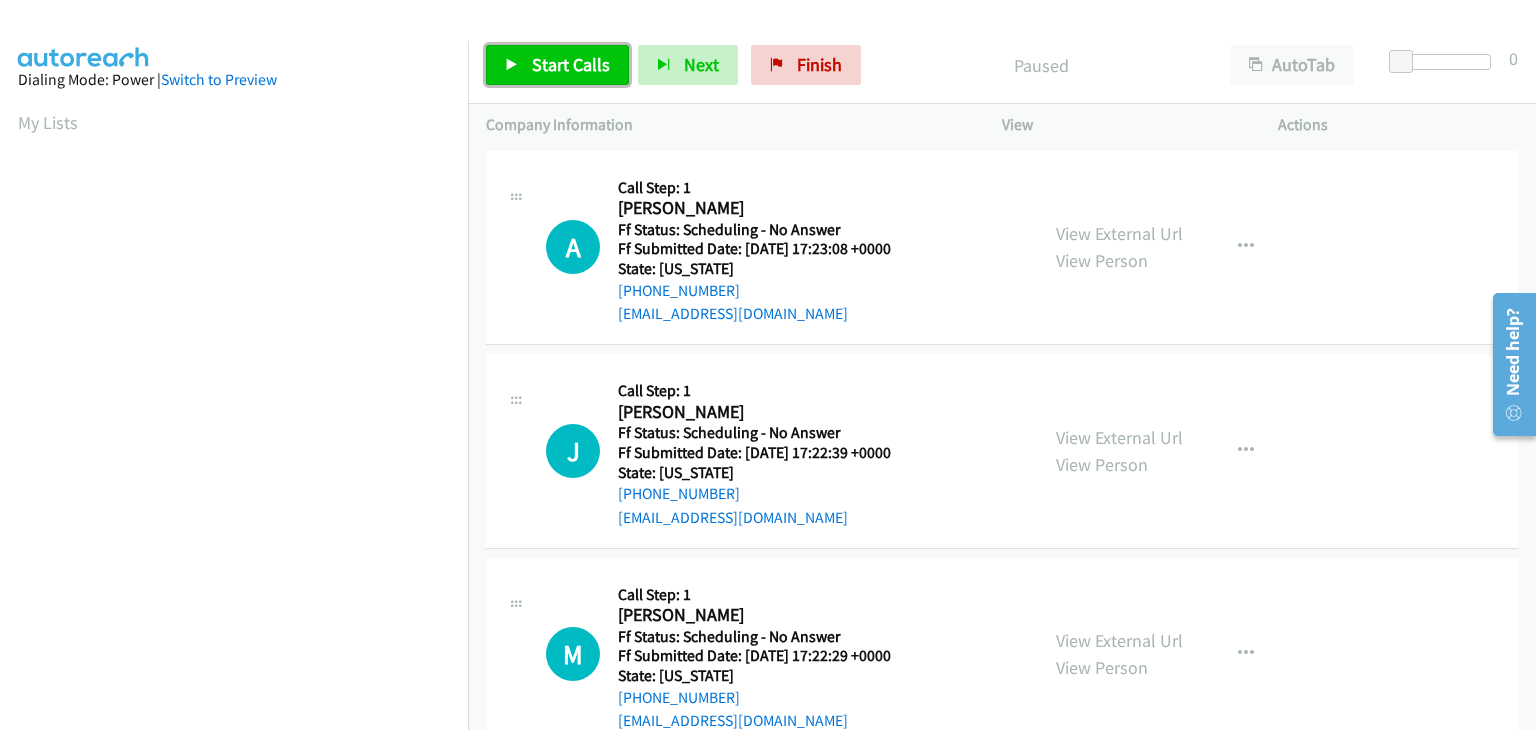 click on "Start Calls" at bounding box center [571, 64] 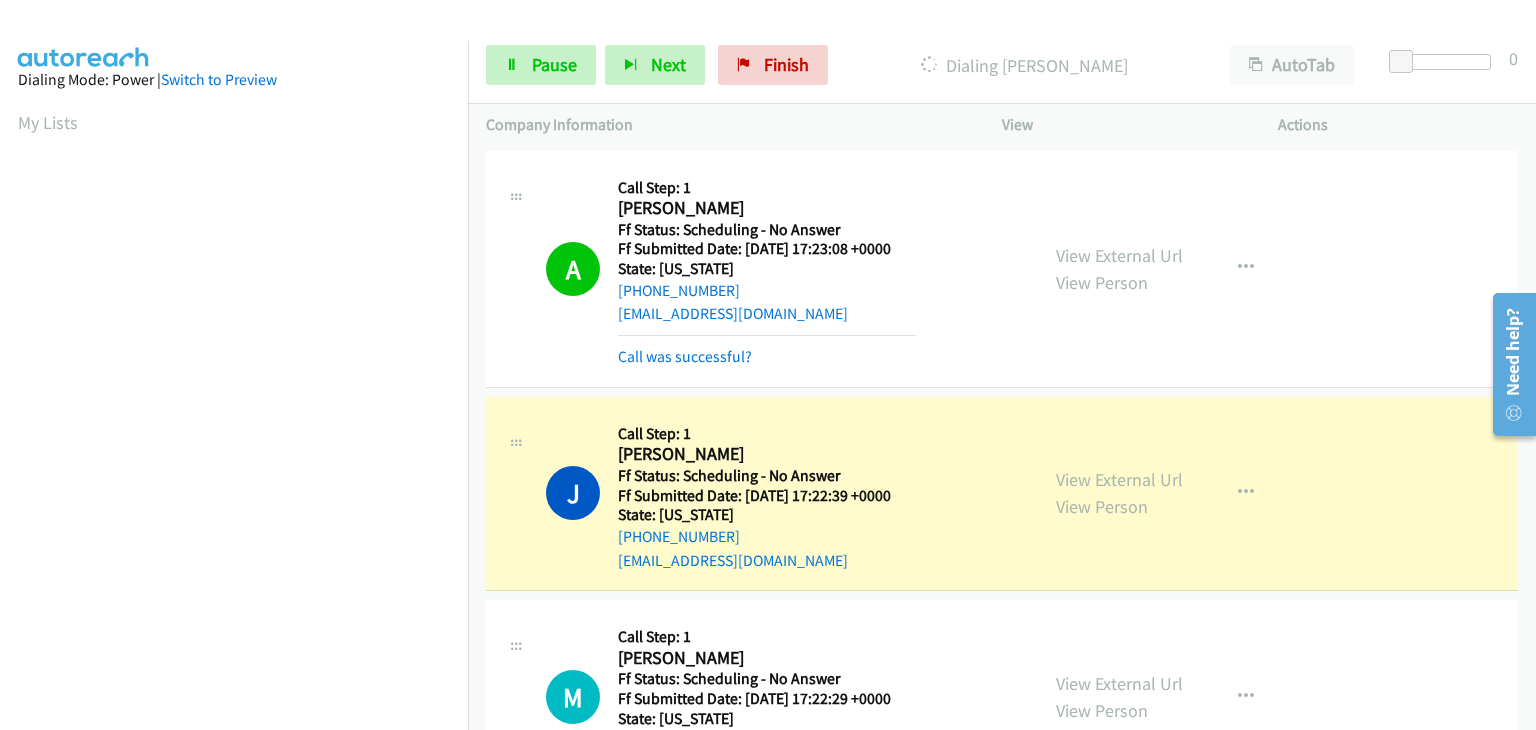 scroll, scrollTop: 392, scrollLeft: 0, axis: vertical 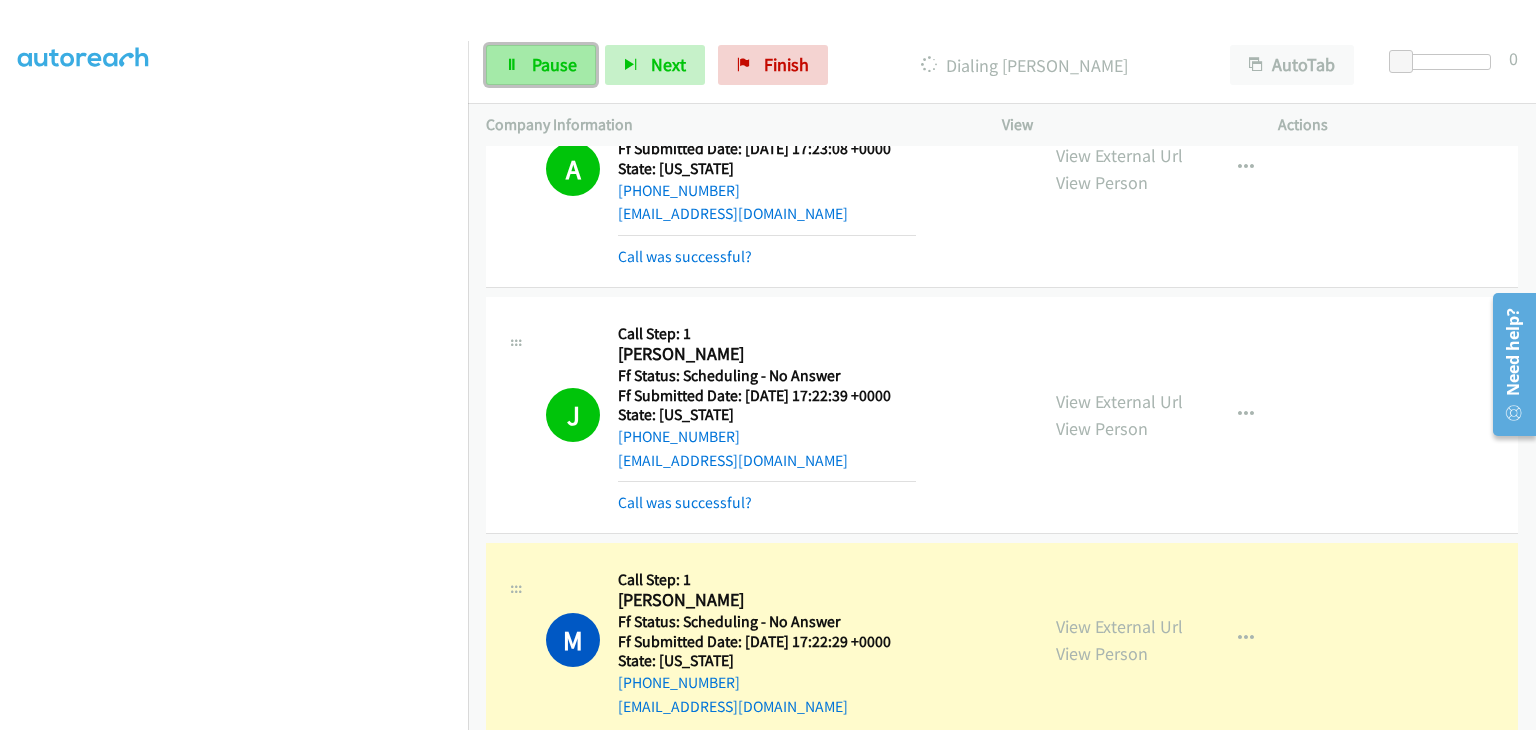 click on "Pause" at bounding box center [541, 65] 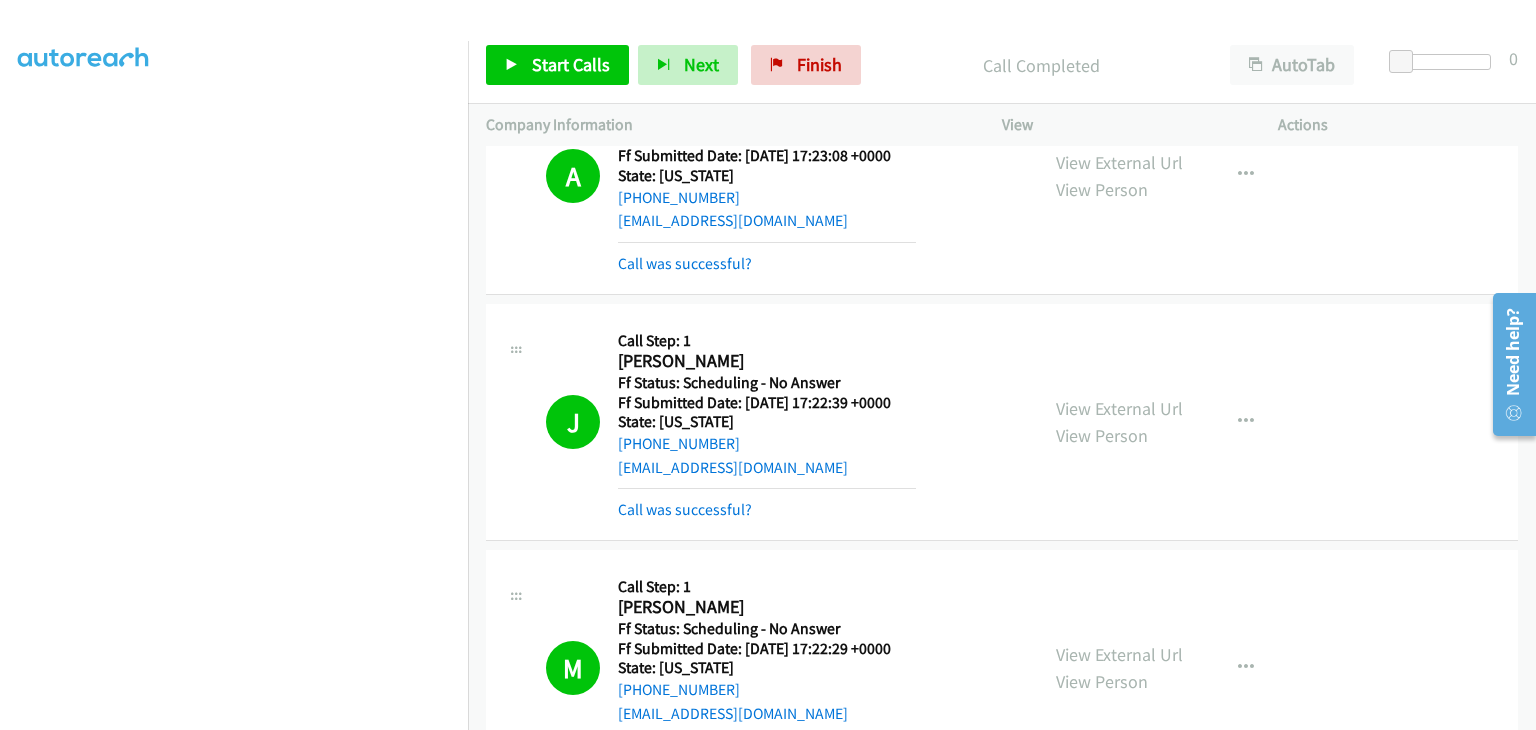 scroll, scrollTop: 0, scrollLeft: 0, axis: both 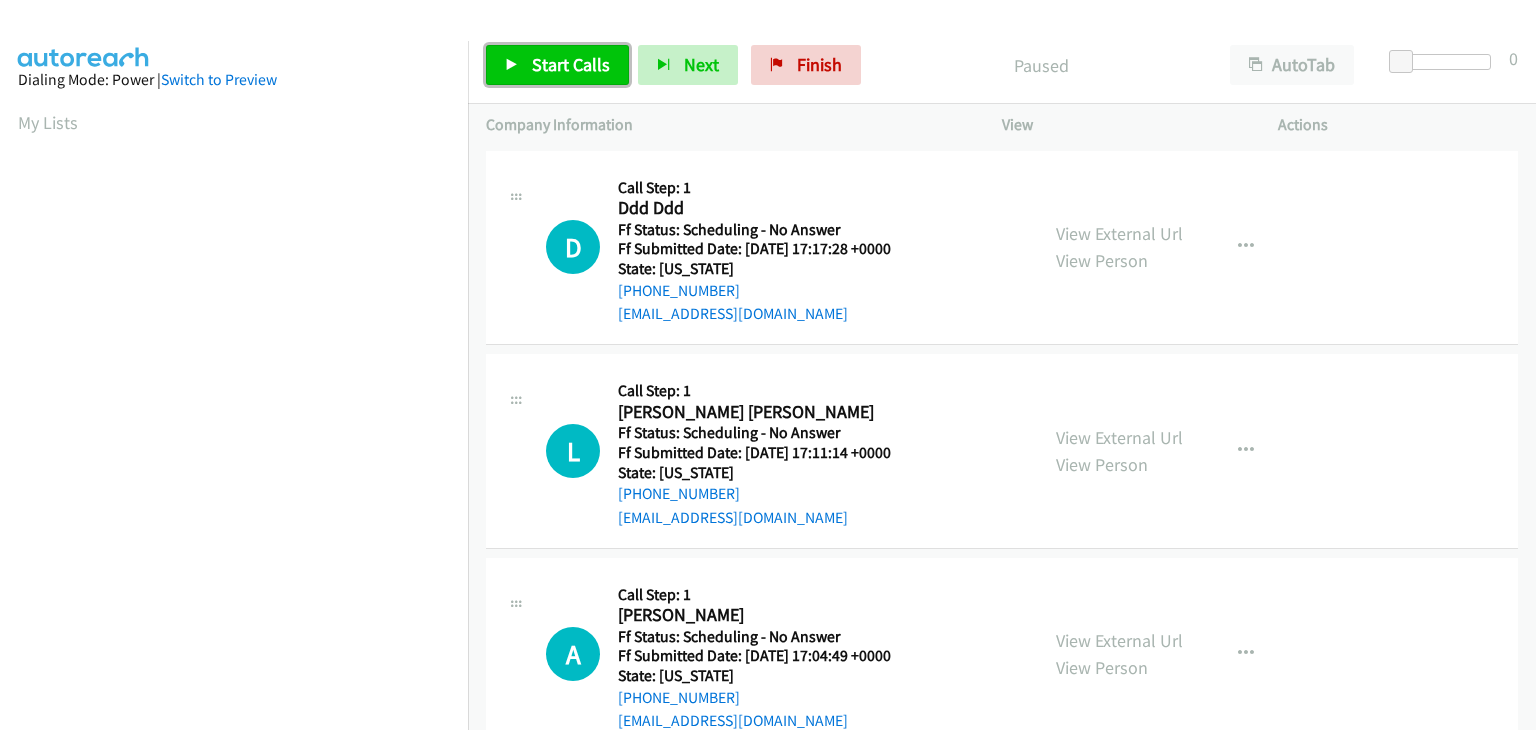 click on "Start Calls" at bounding box center (571, 64) 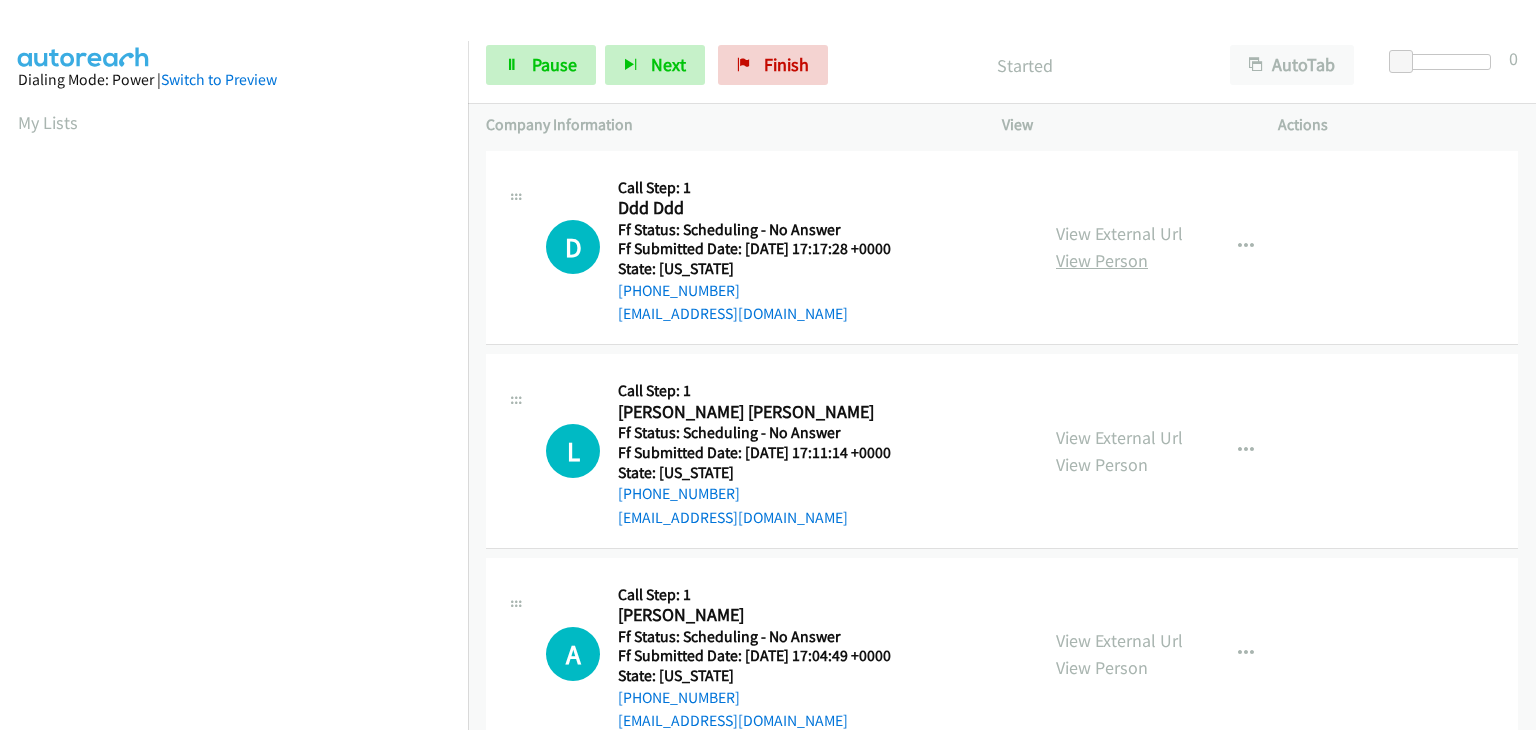 scroll, scrollTop: 0, scrollLeft: 0, axis: both 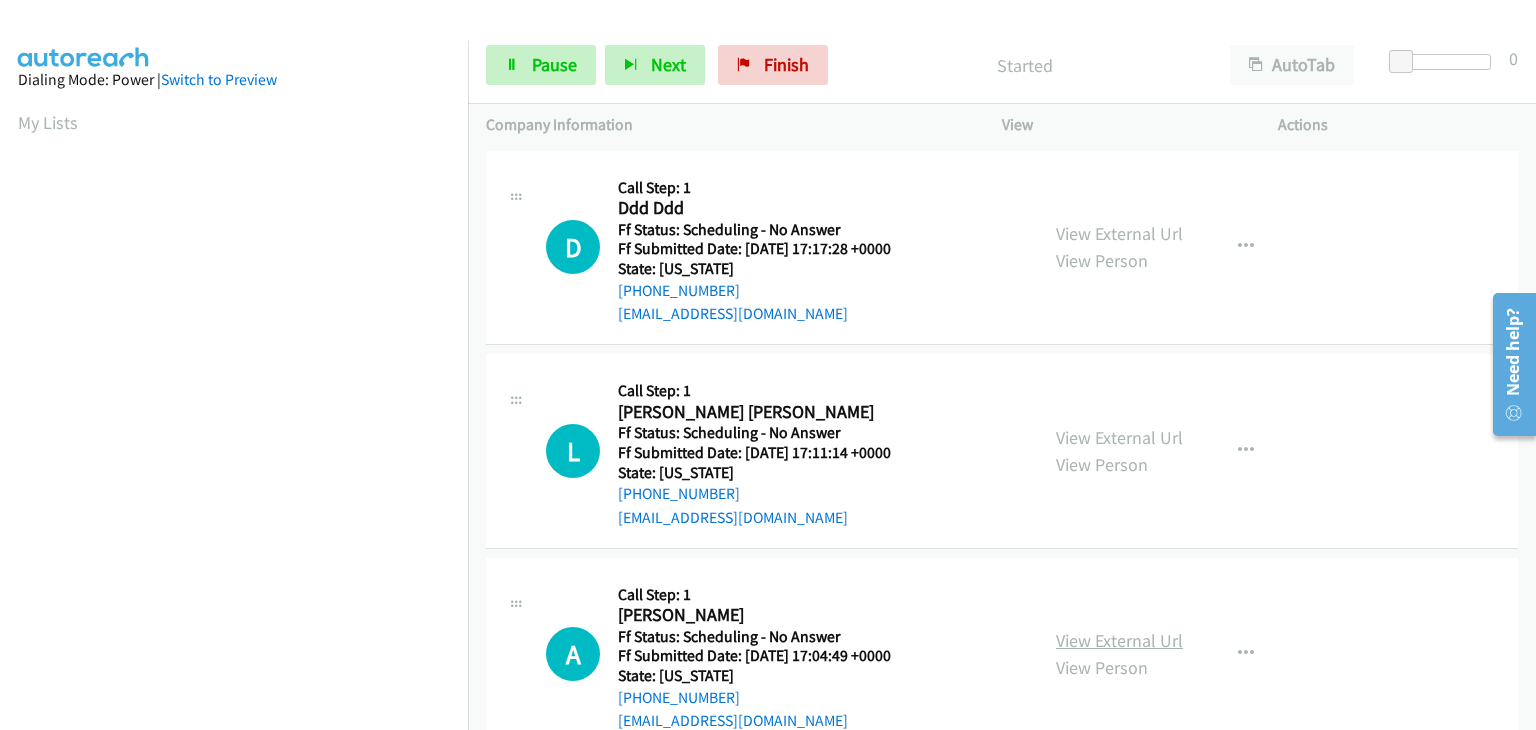 click on "View External Url" at bounding box center [1119, 640] 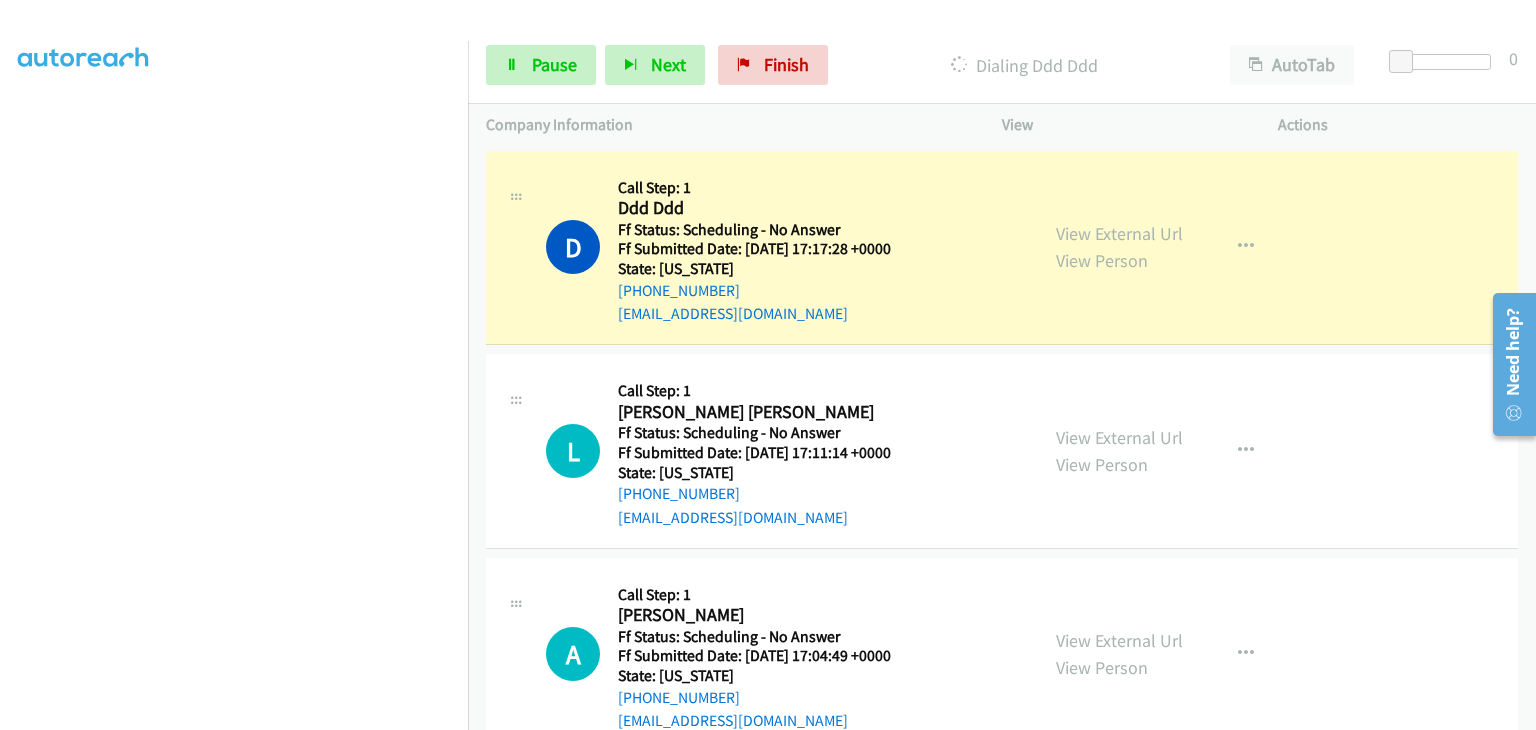 scroll, scrollTop: 0, scrollLeft: 0, axis: both 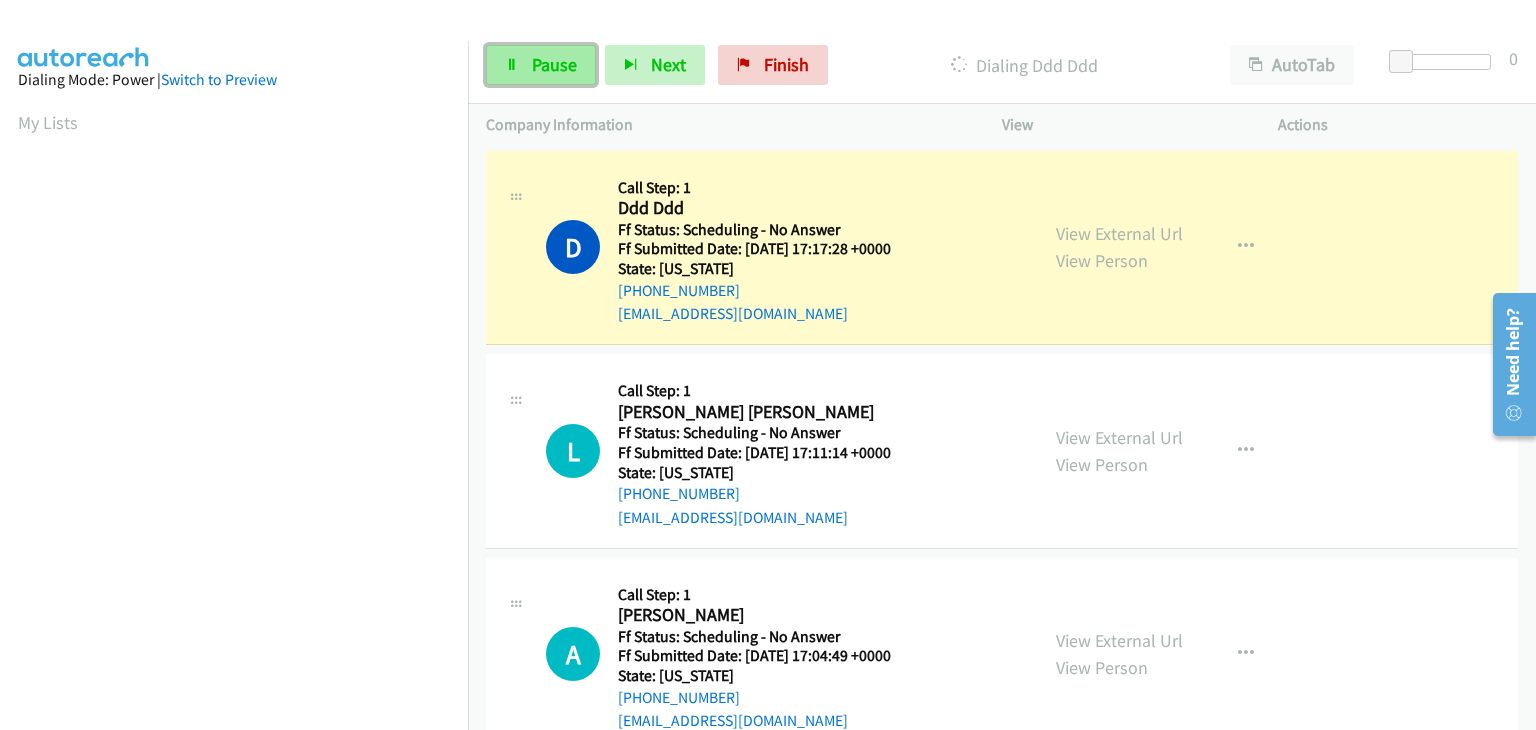 click on "Pause" at bounding box center [541, 65] 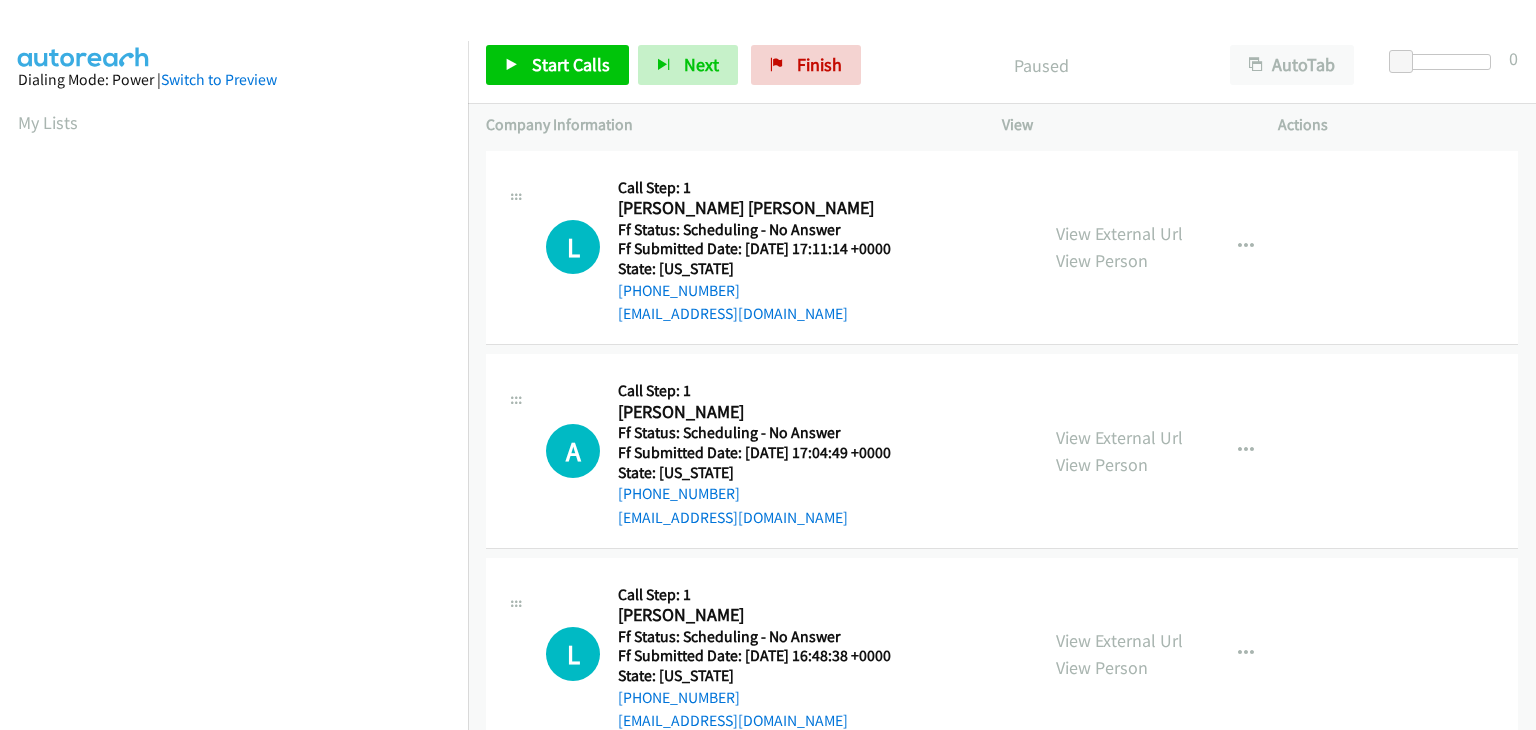 scroll, scrollTop: 0, scrollLeft: 0, axis: both 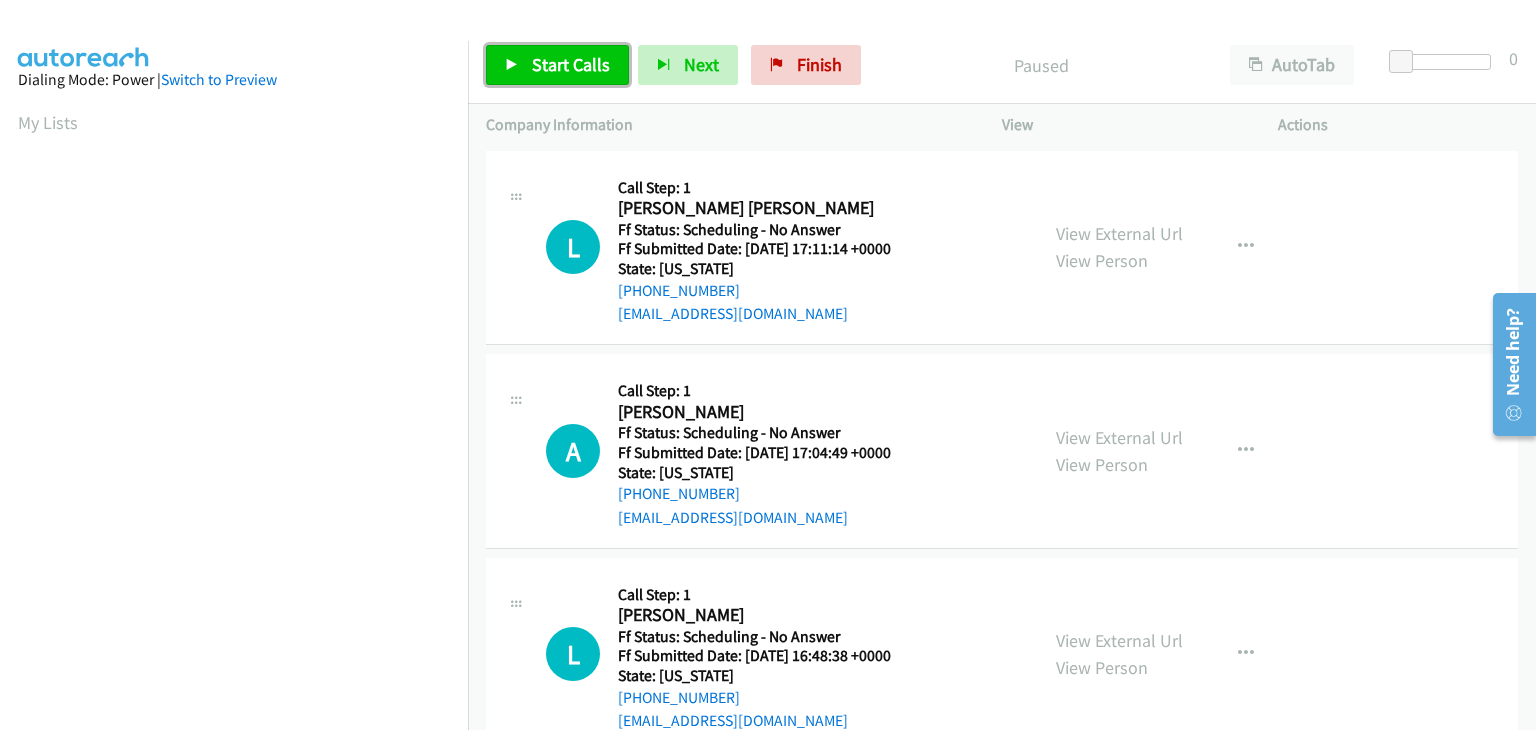 click on "Start Calls" at bounding box center [571, 64] 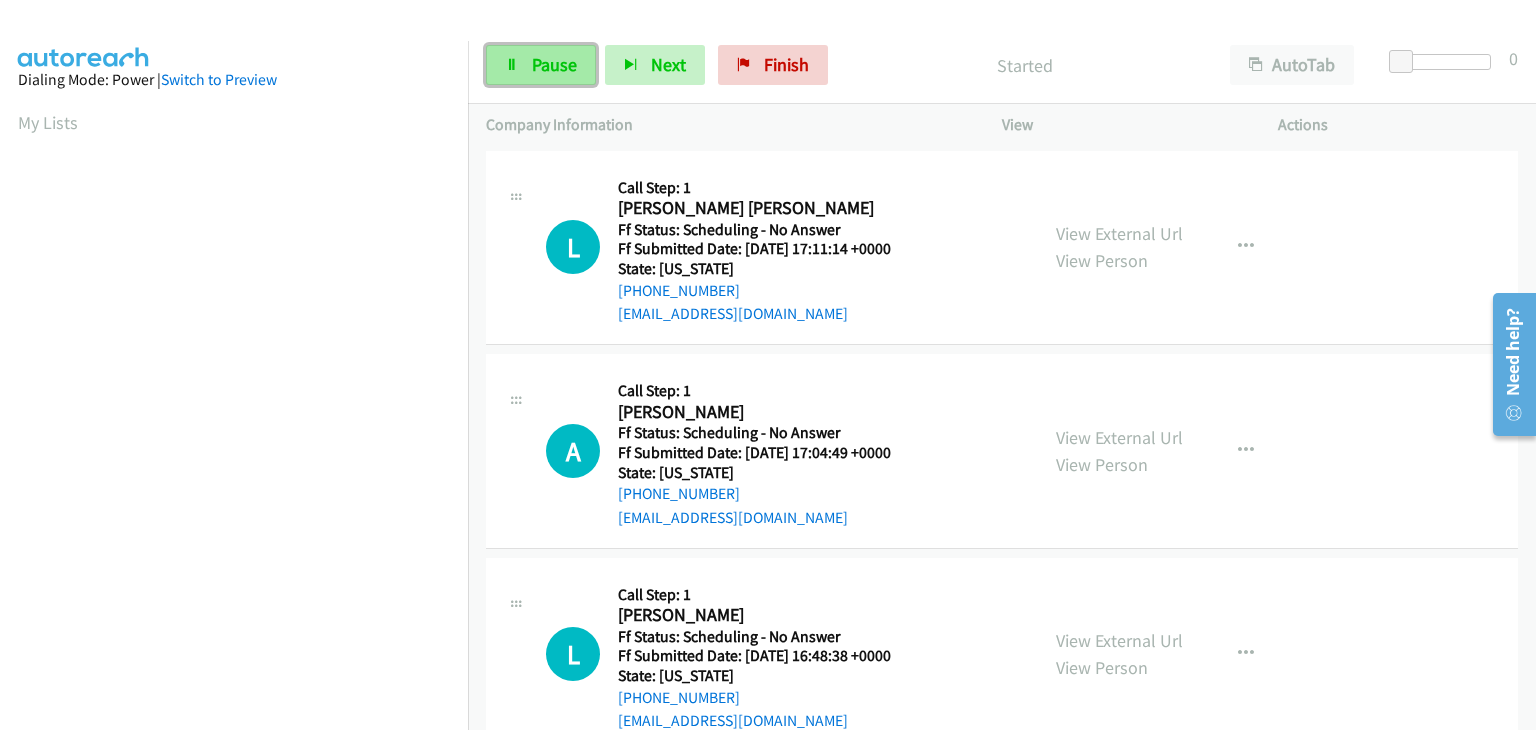 click on "Pause" at bounding box center (554, 64) 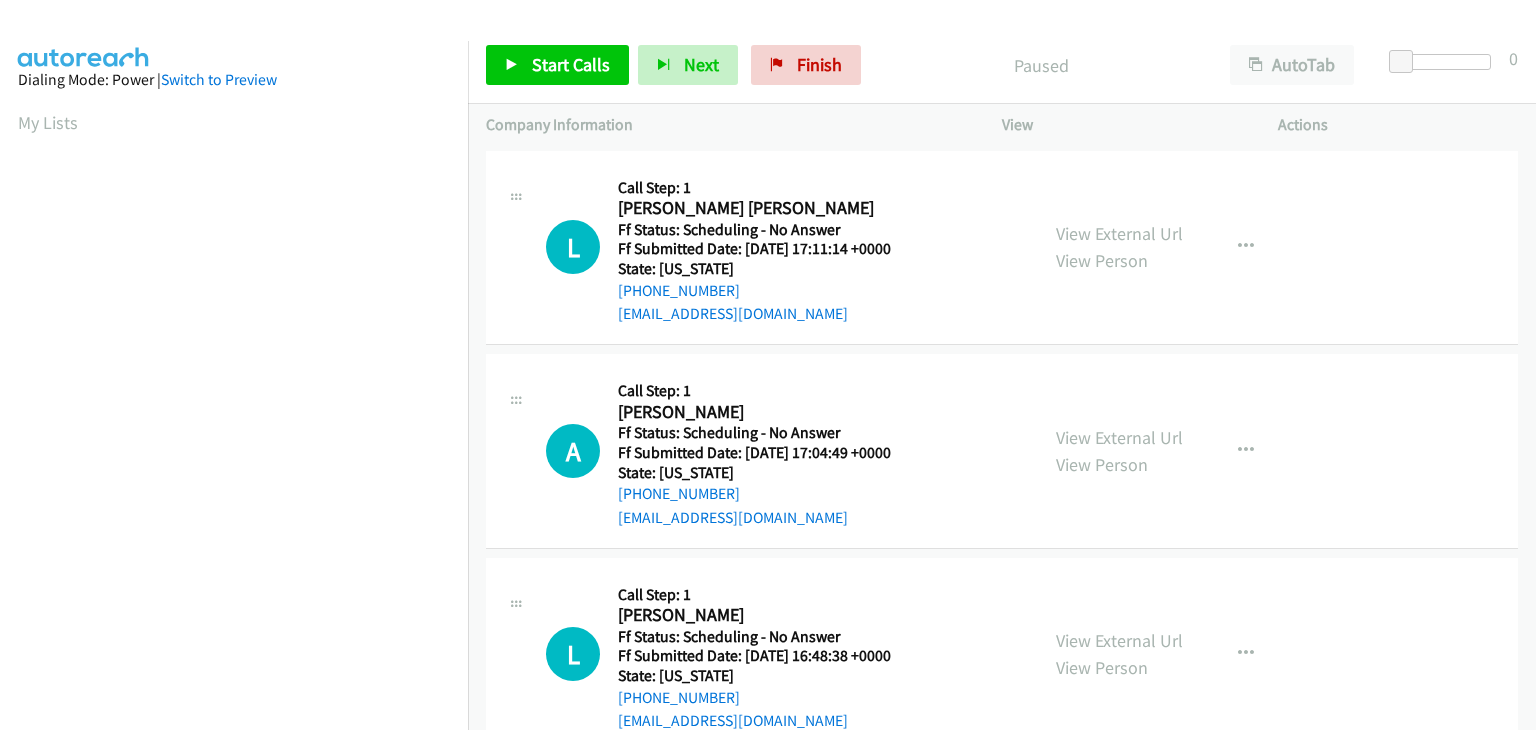 scroll, scrollTop: 0, scrollLeft: 0, axis: both 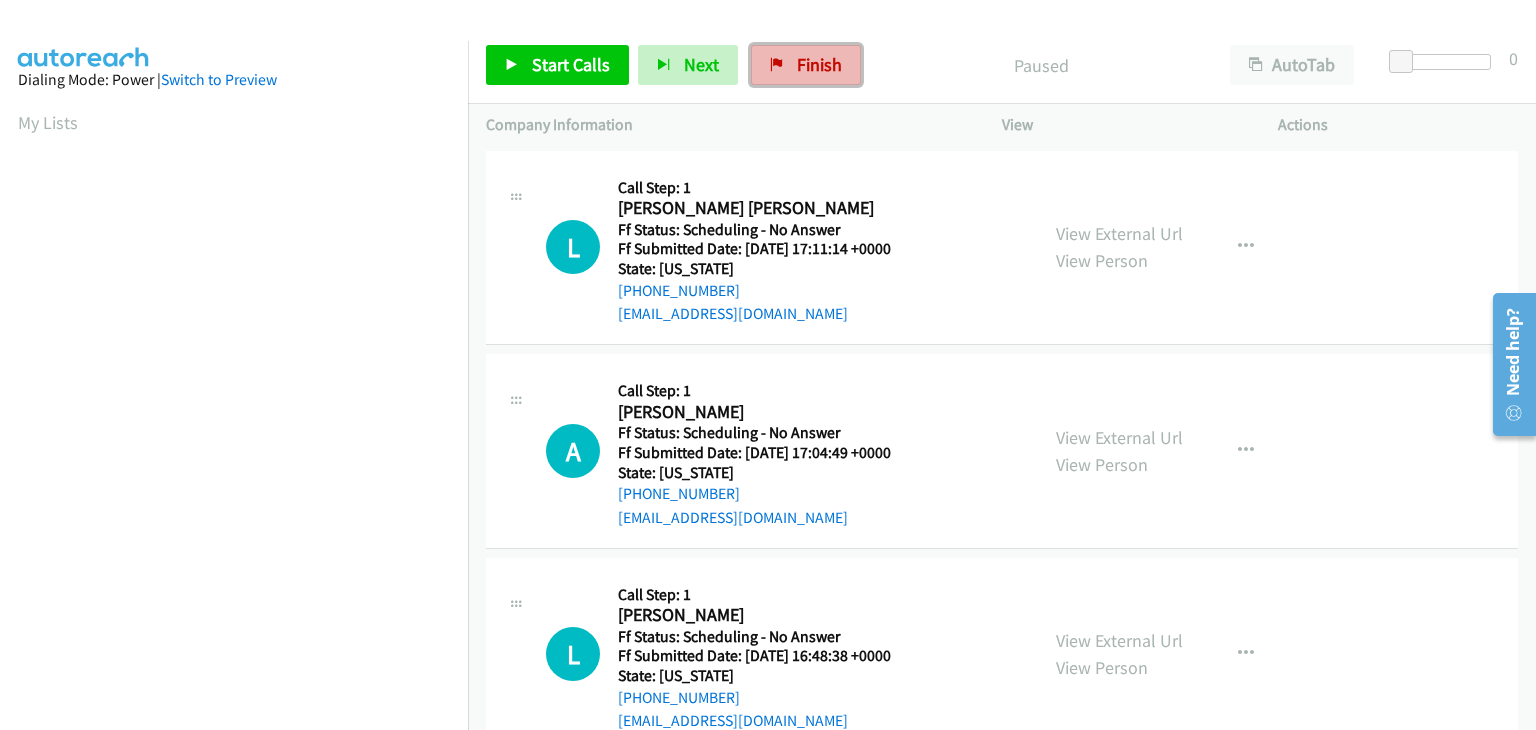 click on "Finish" at bounding box center [819, 64] 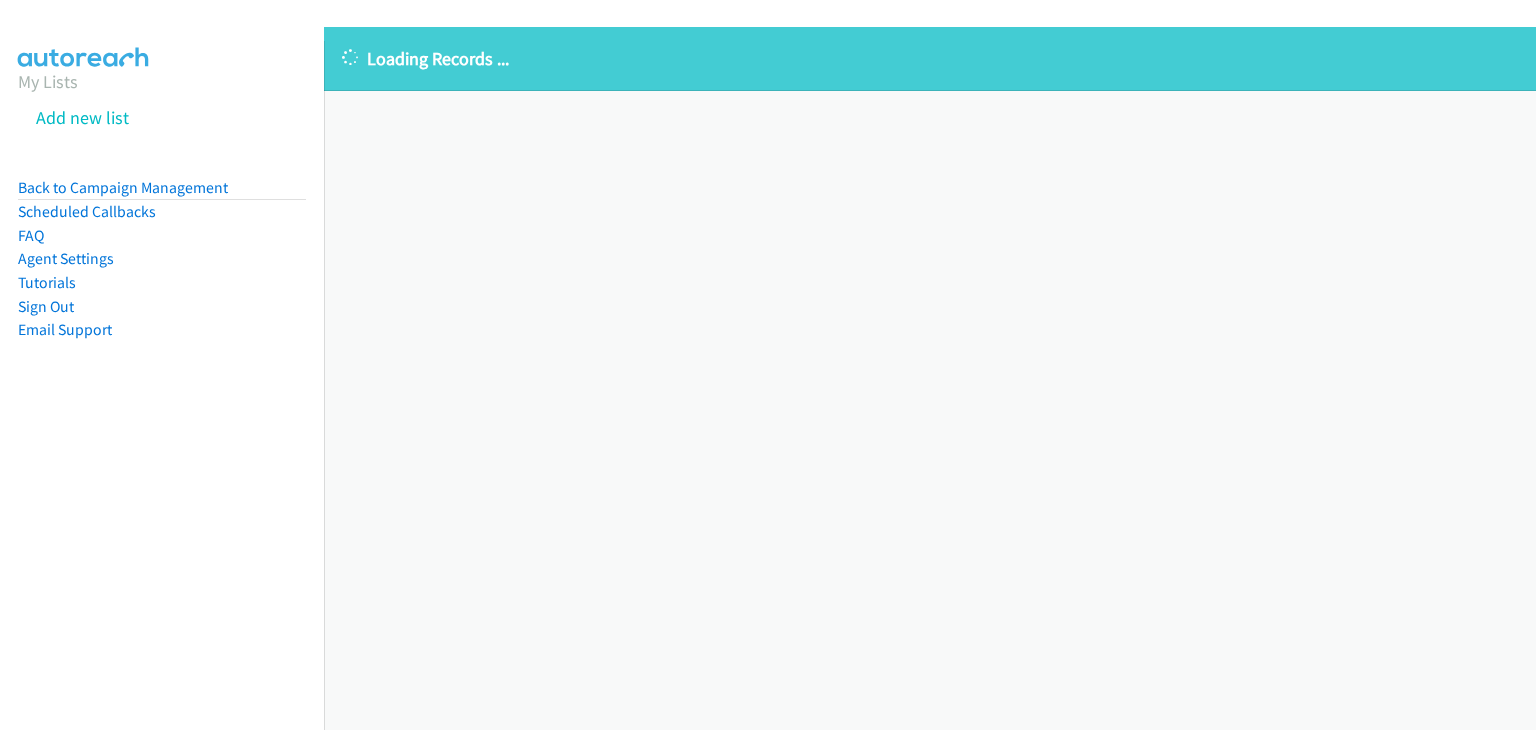 scroll, scrollTop: 0, scrollLeft: 0, axis: both 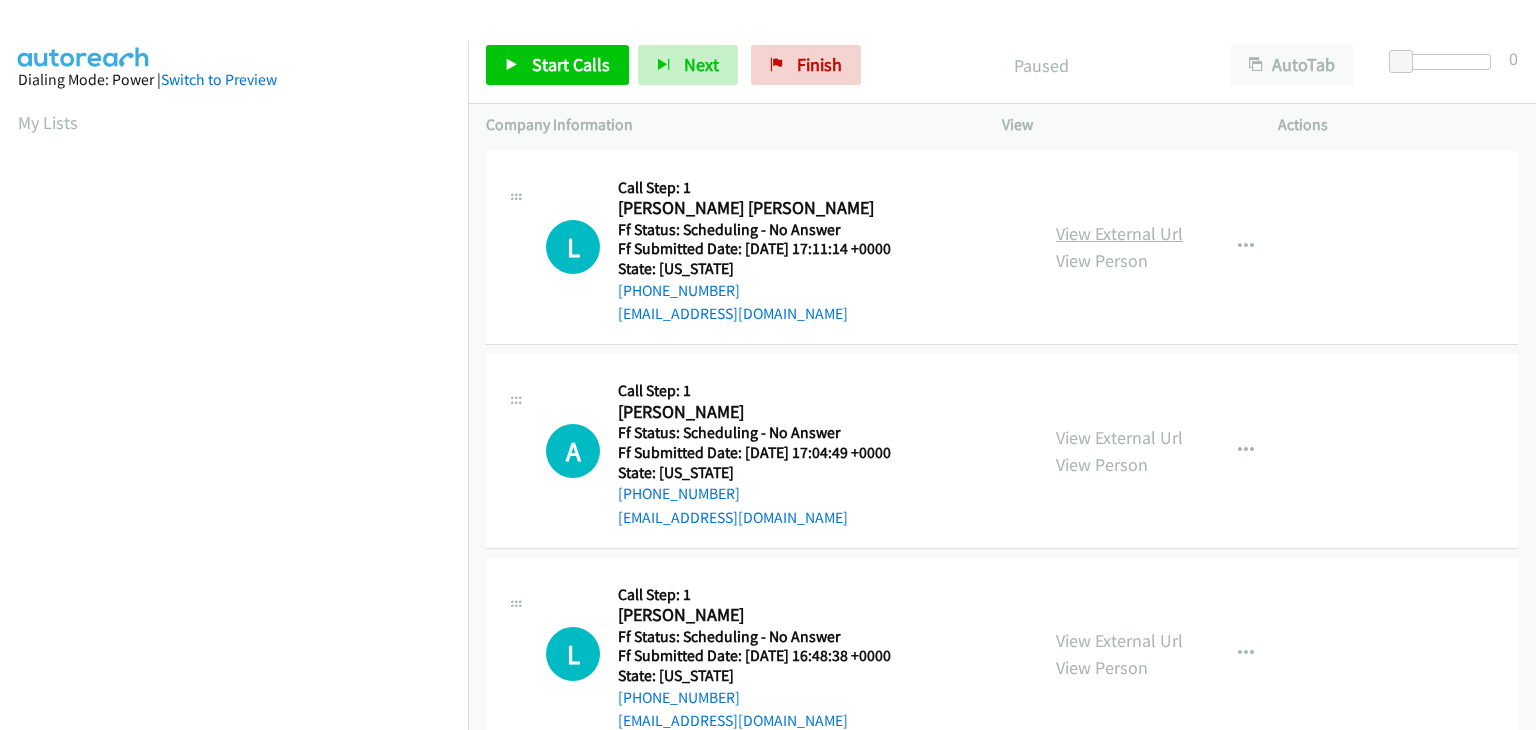 click on "View External Url" at bounding box center (1119, 233) 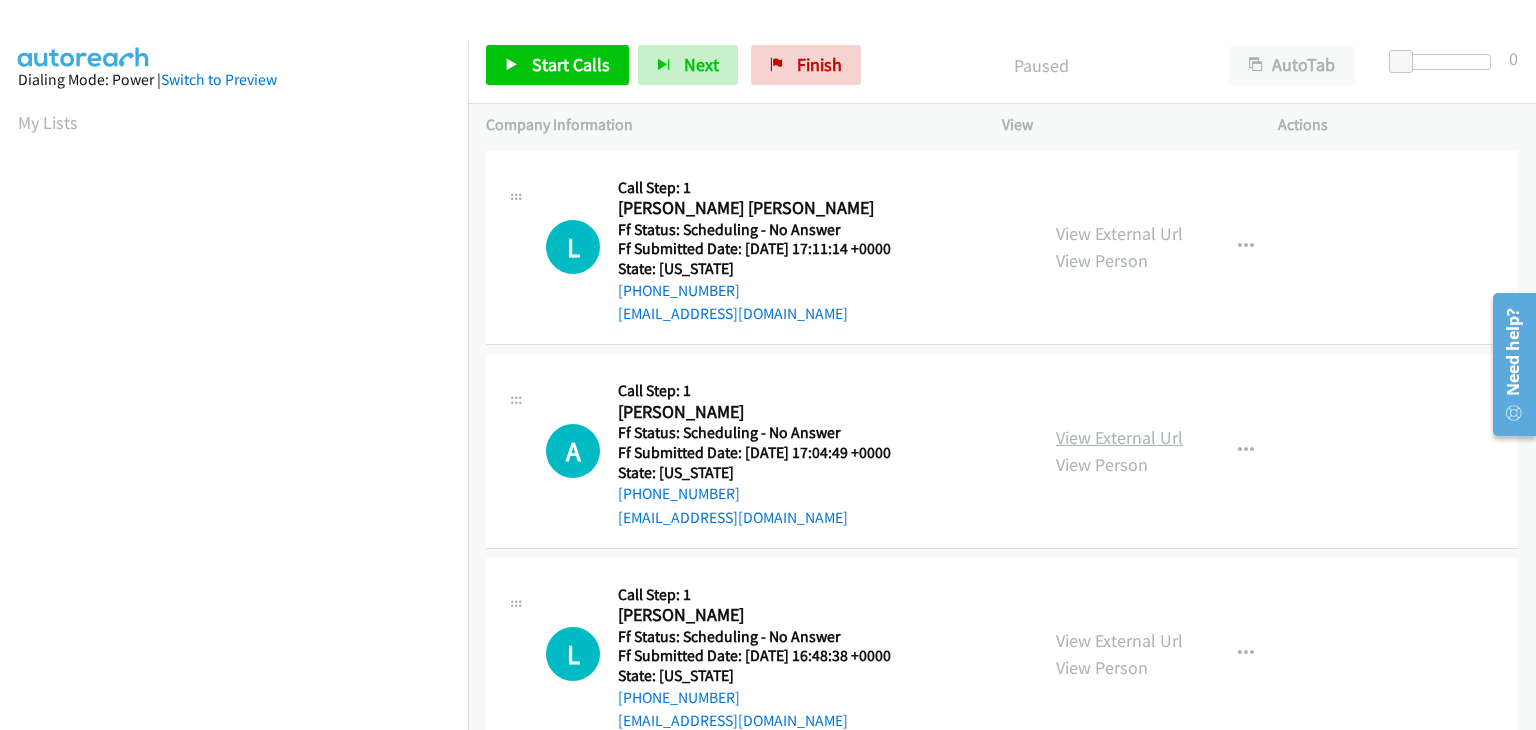 click on "View External Url" at bounding box center [1119, 437] 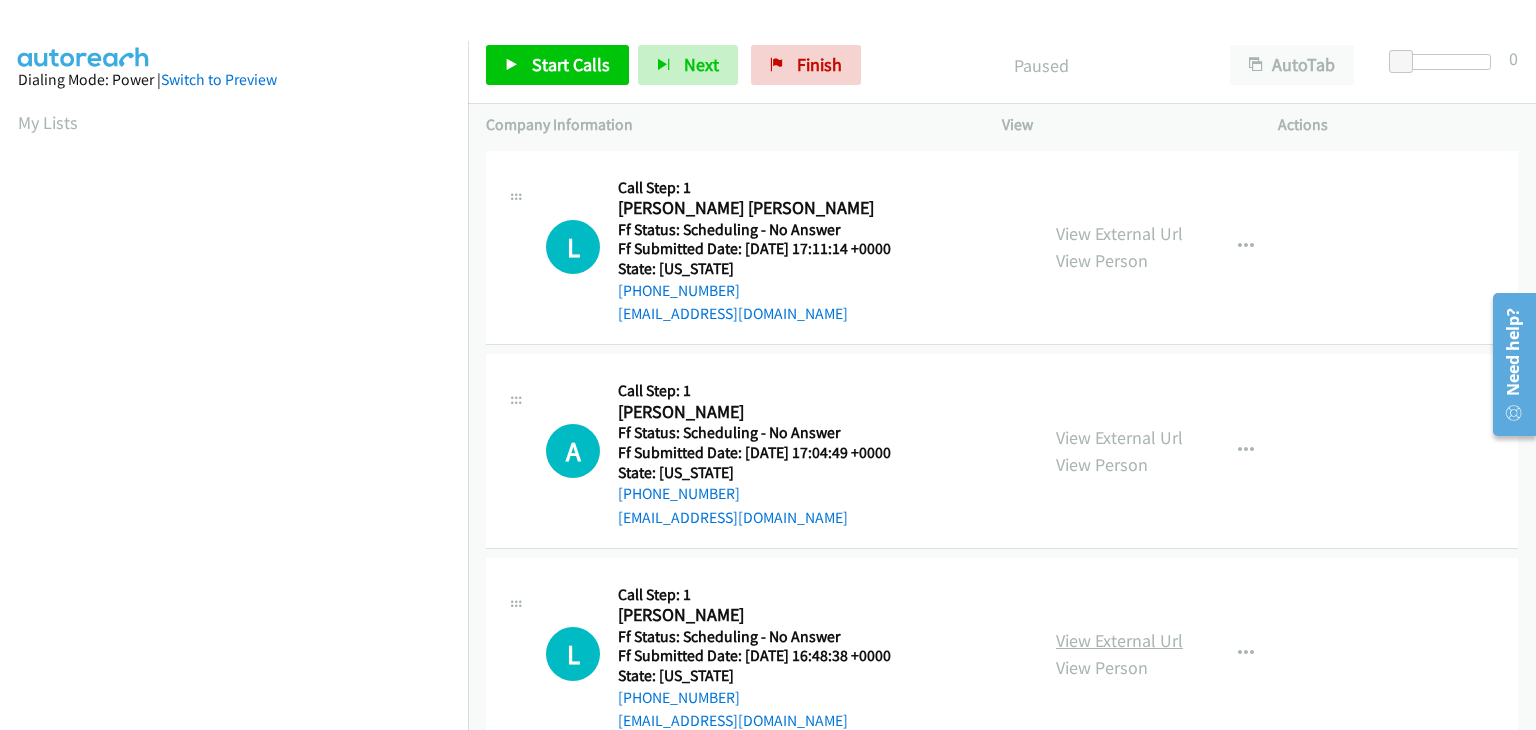 click on "View External Url" at bounding box center [1119, 640] 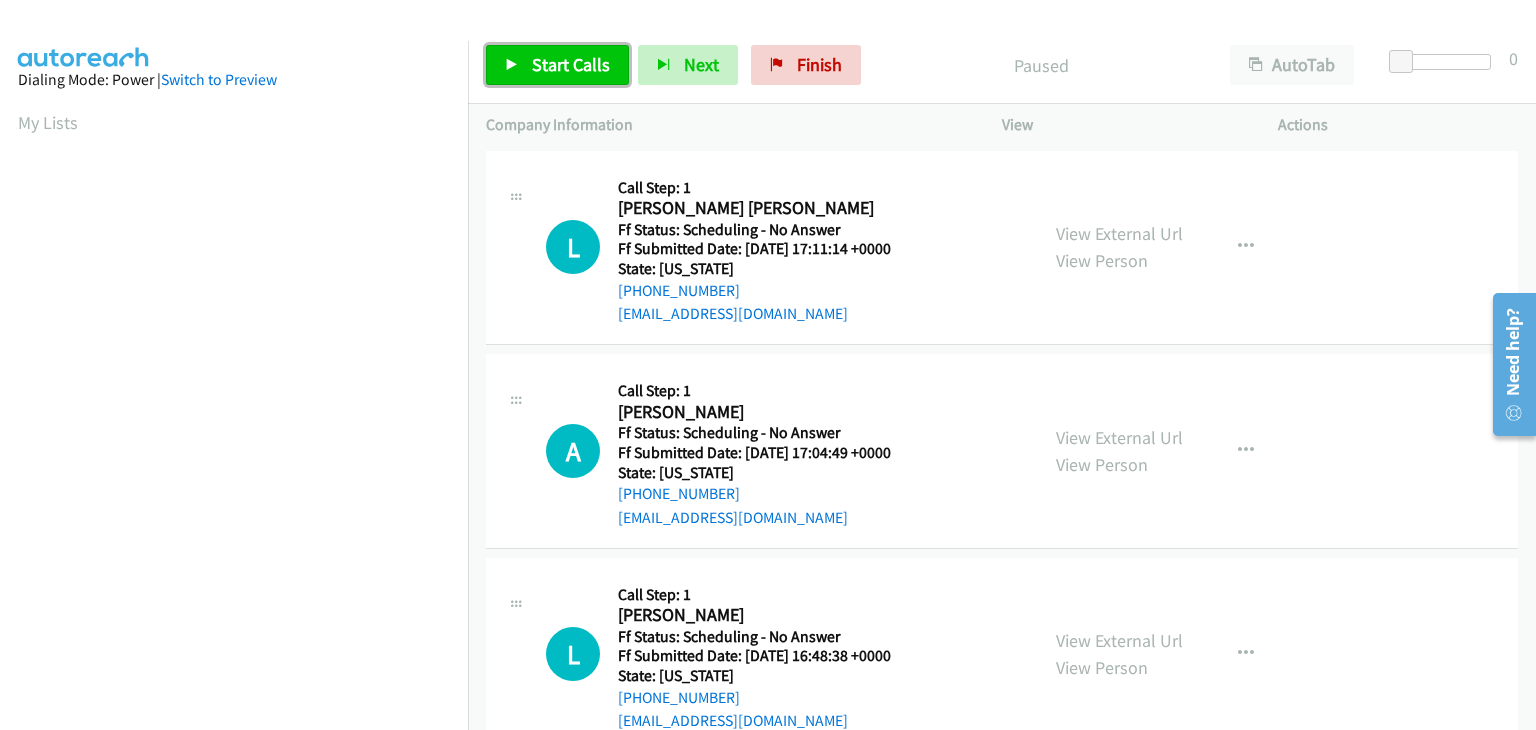 click on "Start Calls" at bounding box center [571, 64] 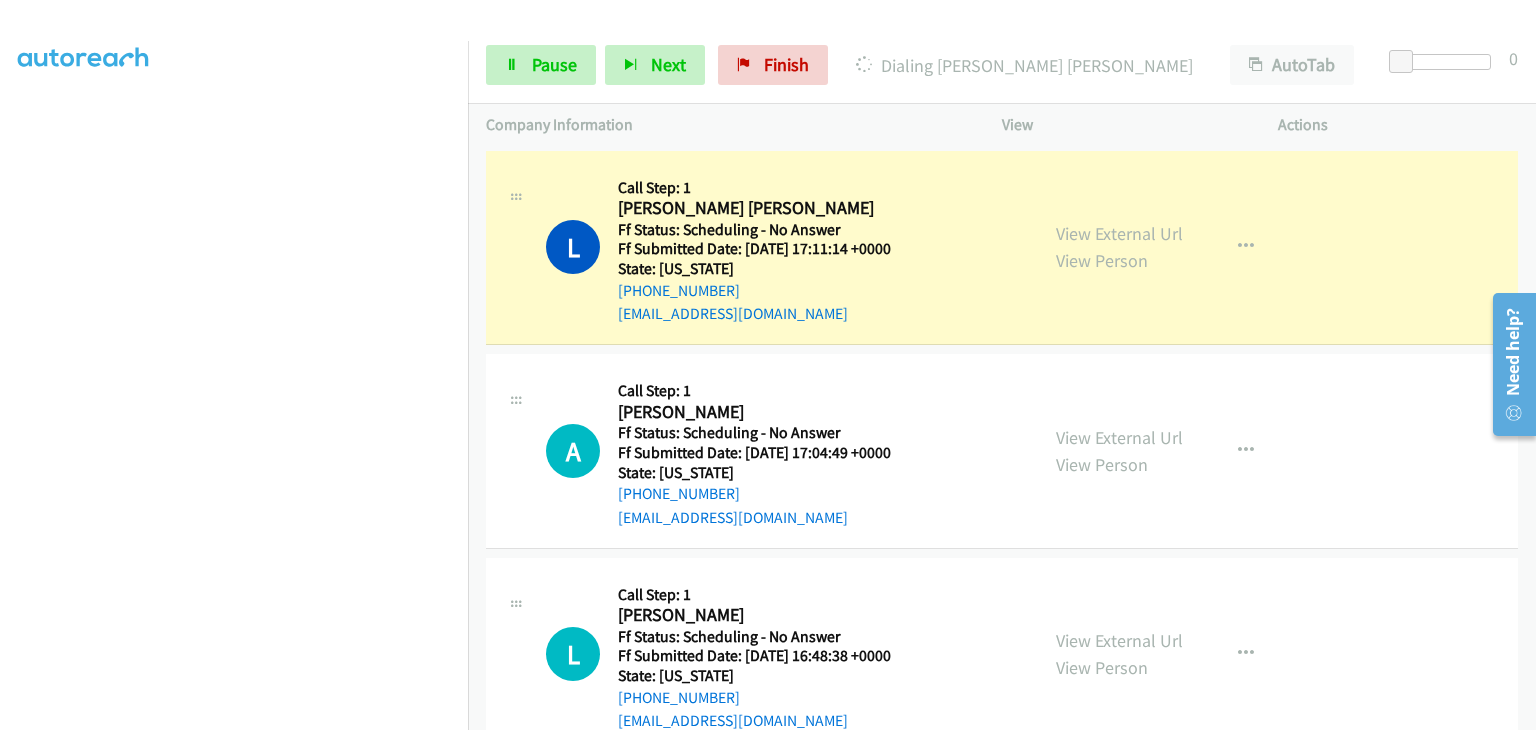 scroll, scrollTop: 392, scrollLeft: 0, axis: vertical 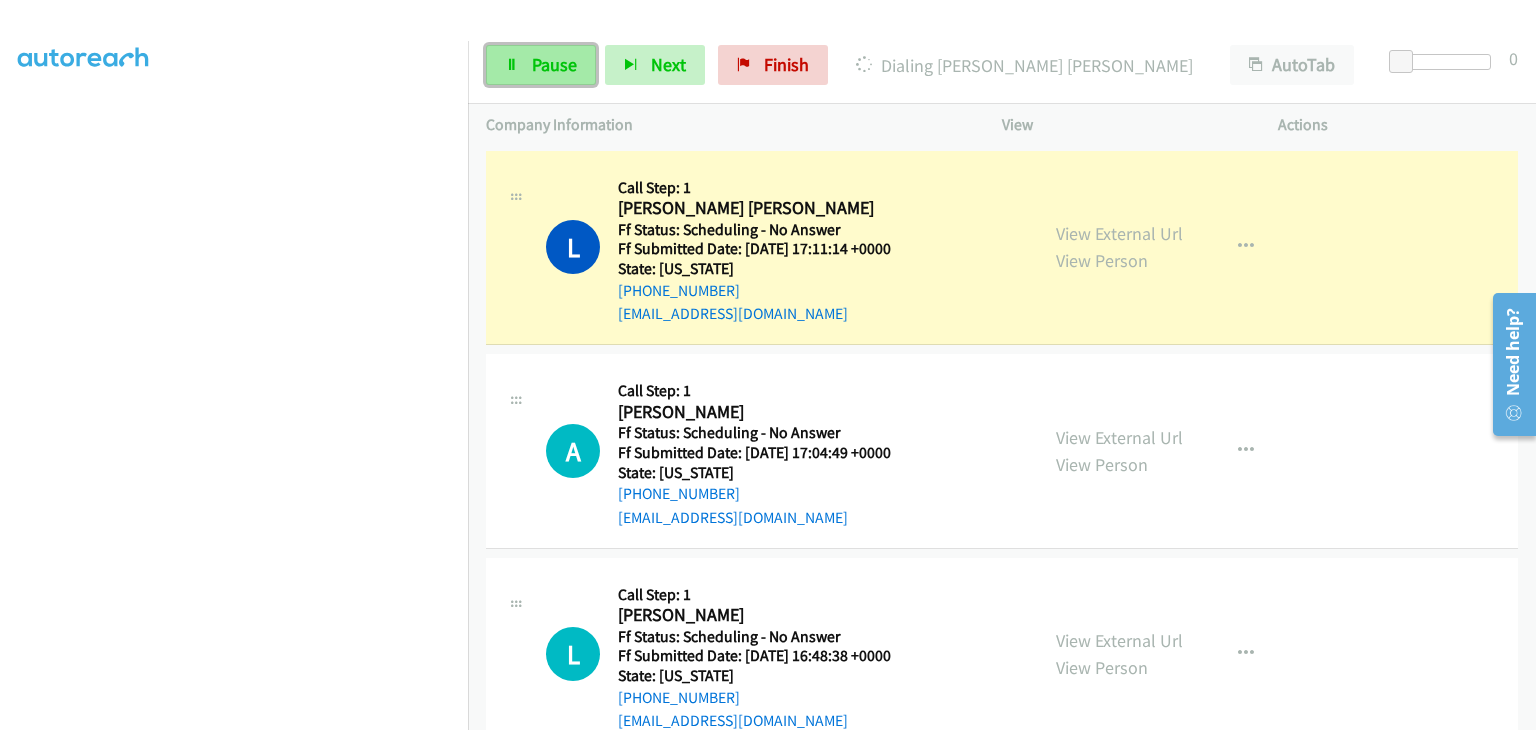 click on "Pause" at bounding box center [541, 65] 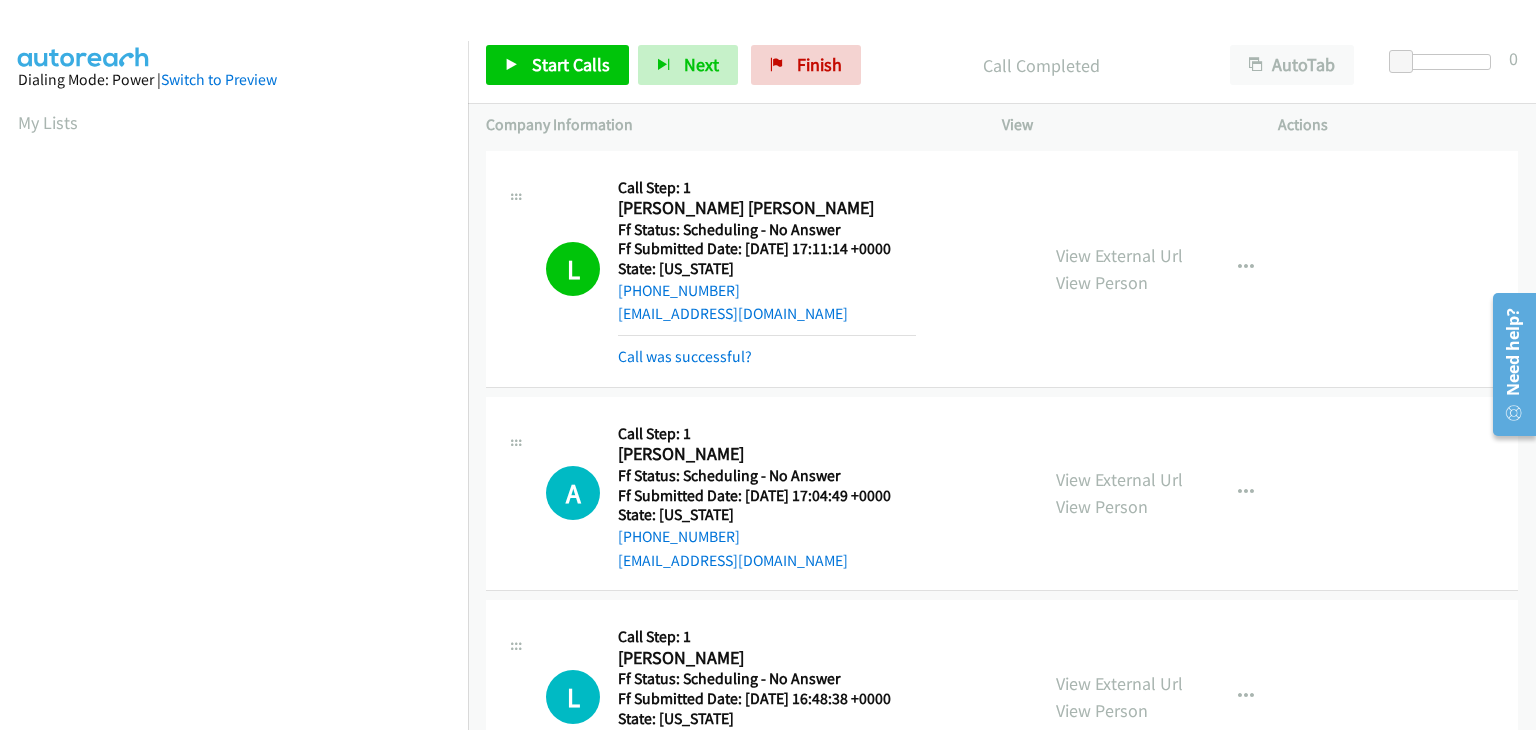 scroll, scrollTop: 392, scrollLeft: 0, axis: vertical 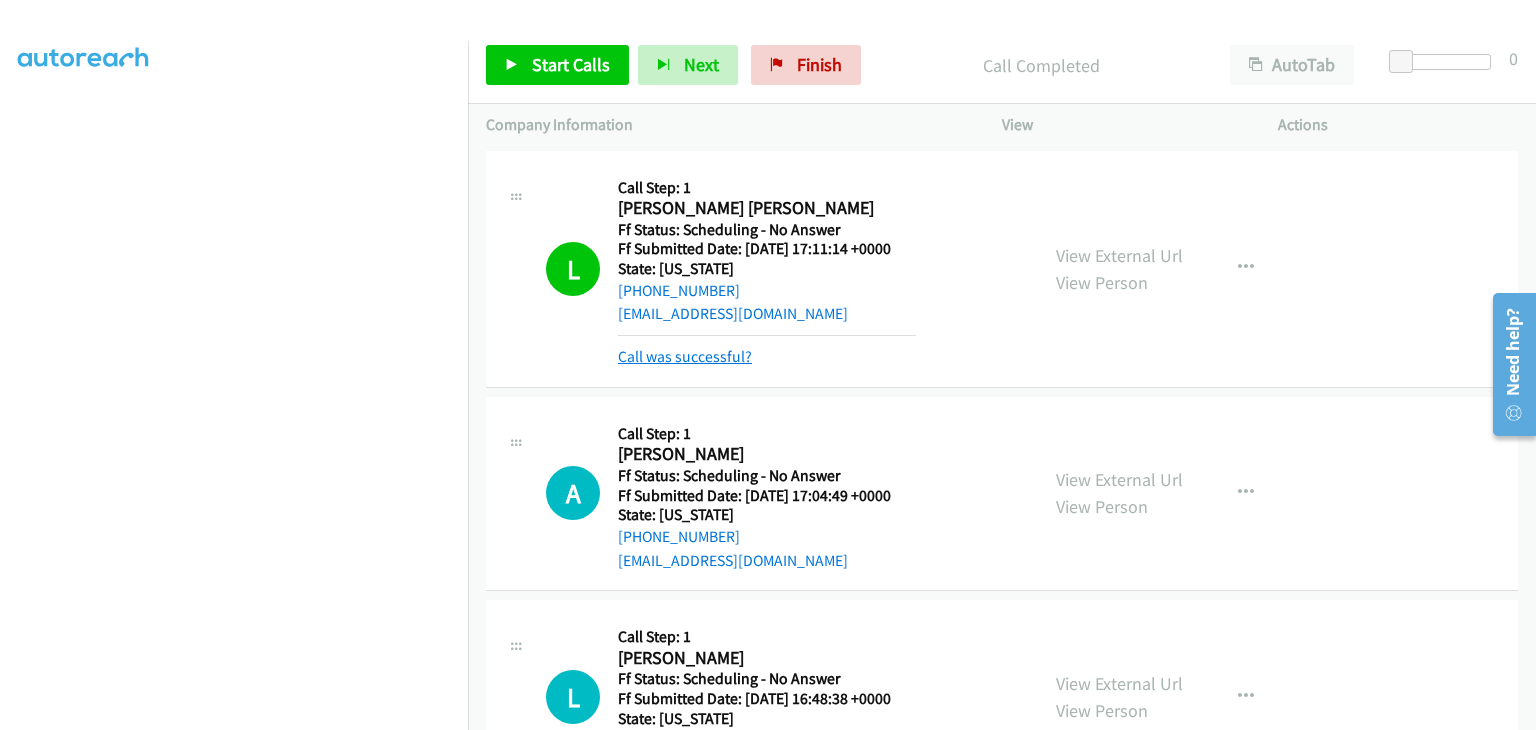 click on "Call was successful?" at bounding box center [685, 356] 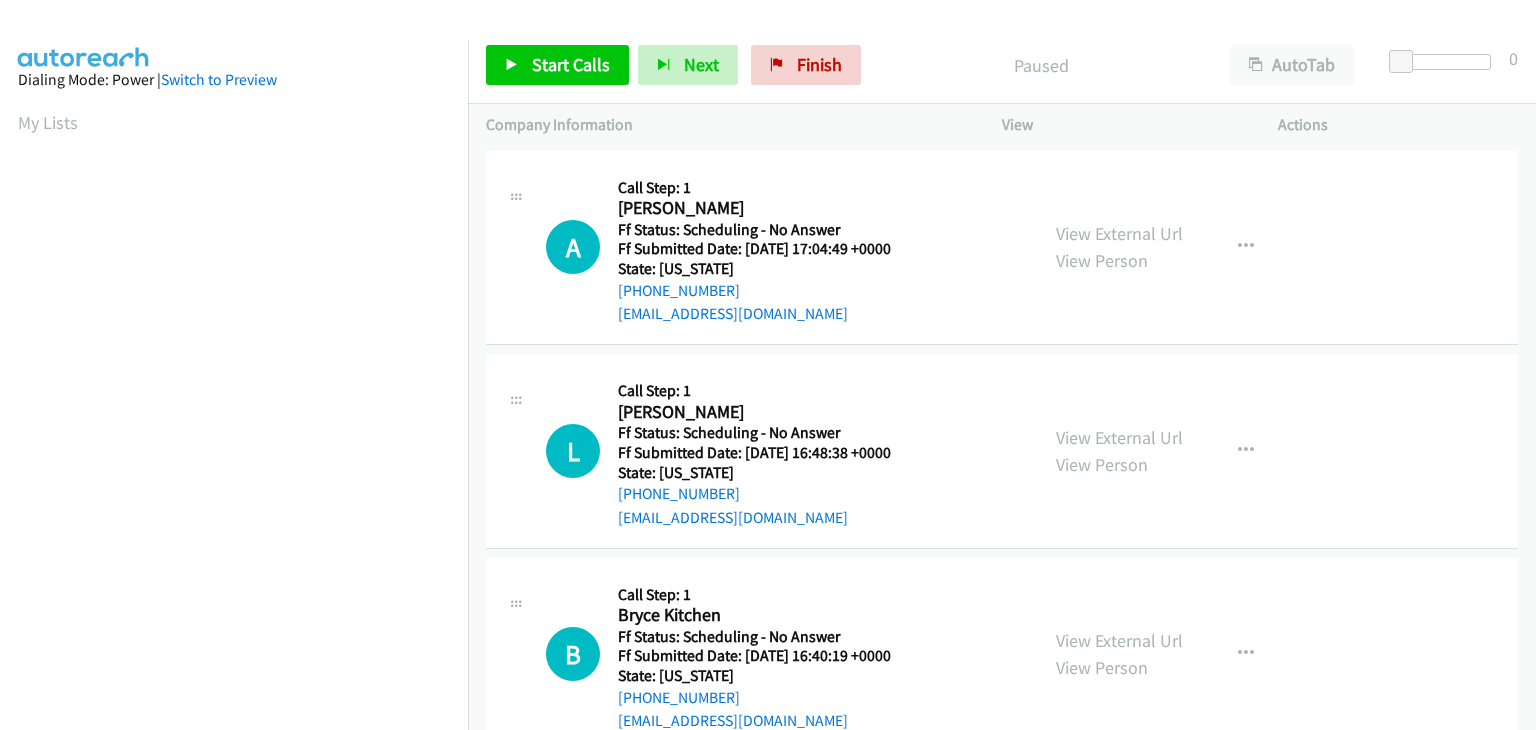 scroll, scrollTop: 0, scrollLeft: 0, axis: both 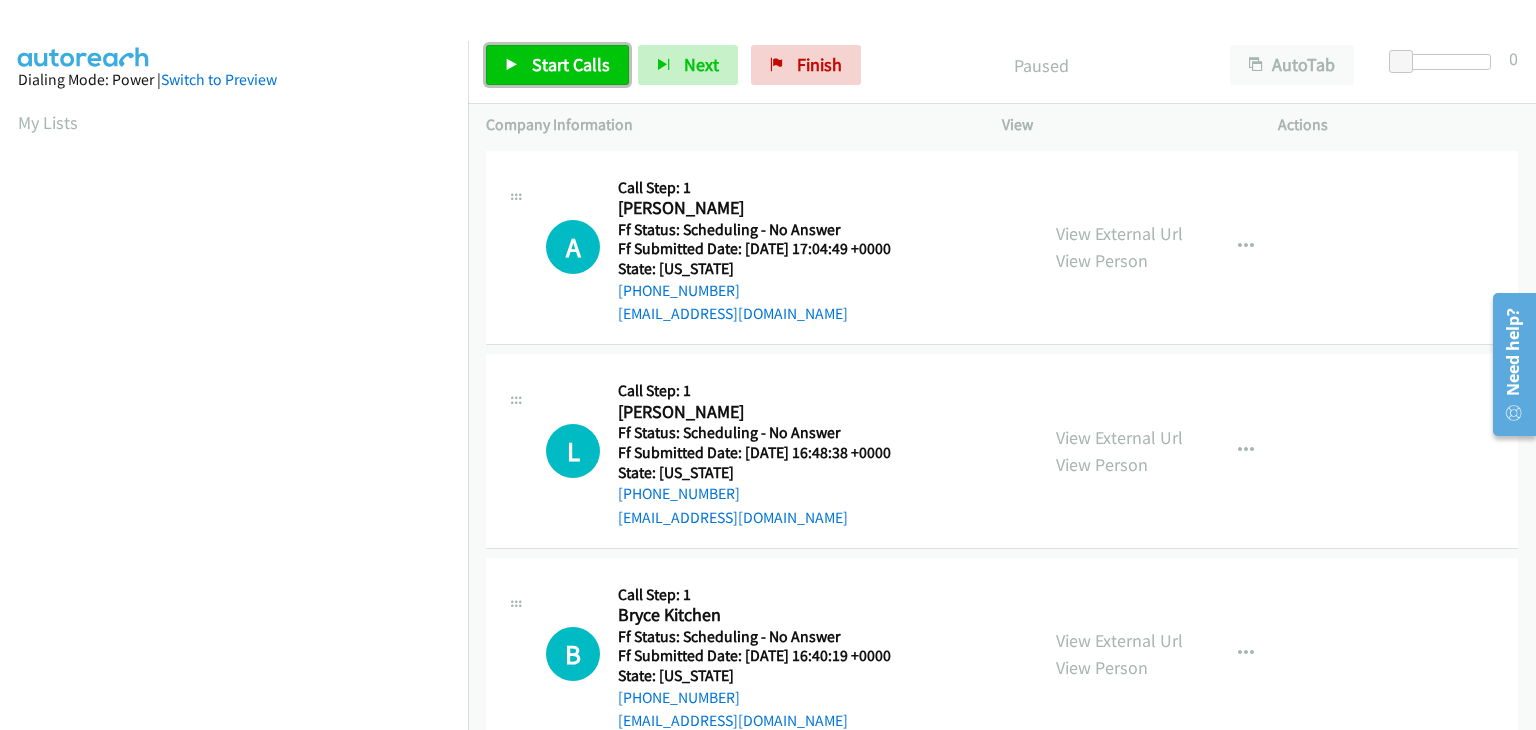 click on "Start Calls" at bounding box center (571, 64) 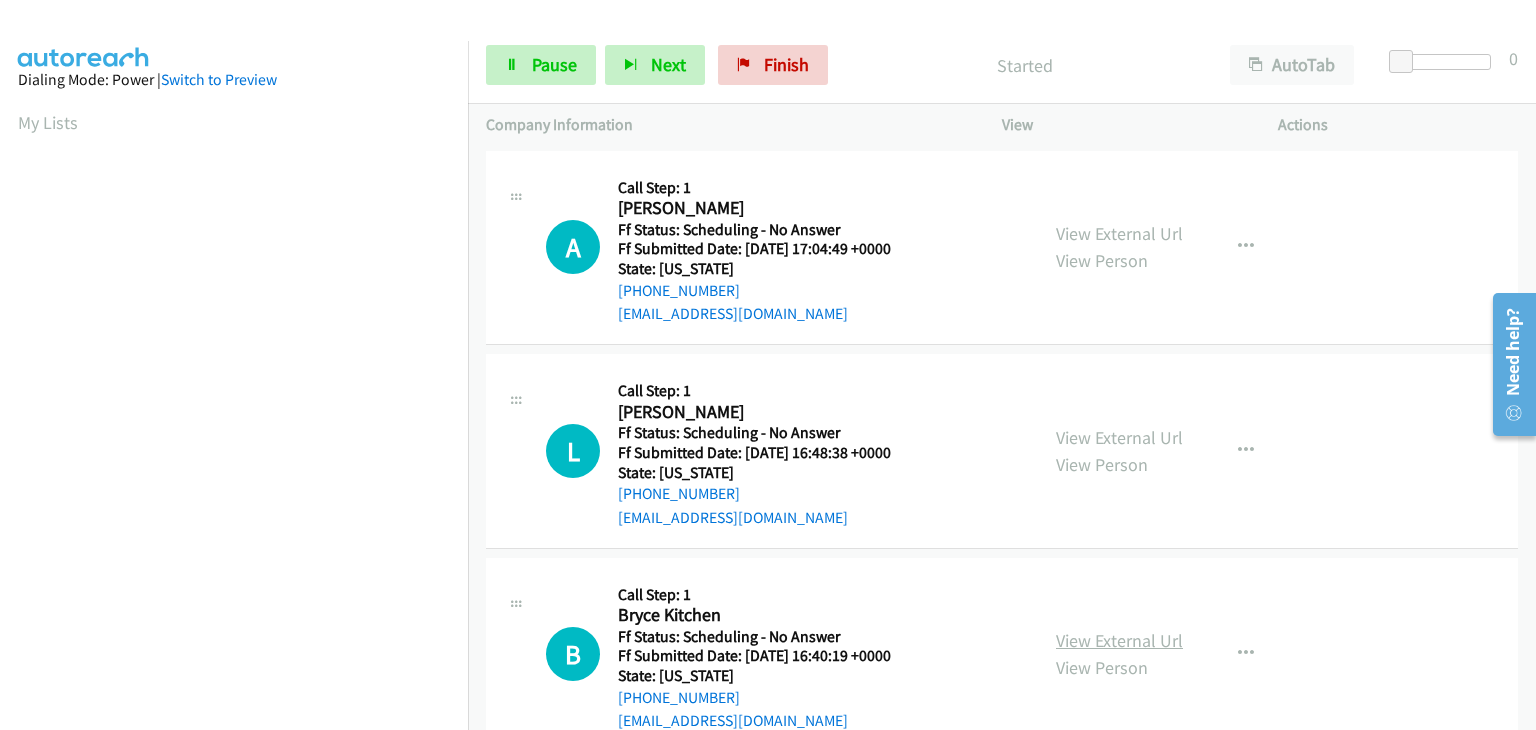 click on "View External Url" at bounding box center [1119, 640] 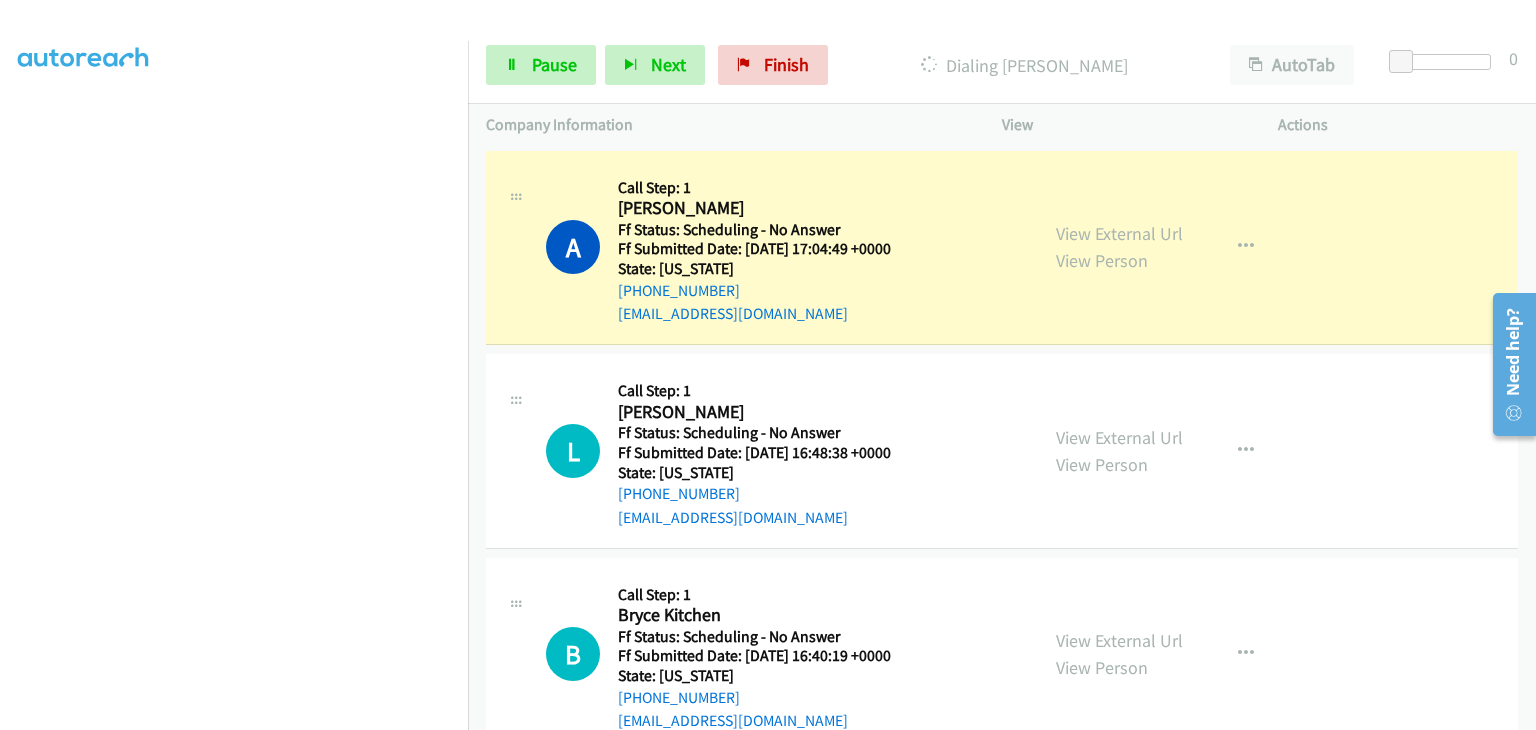 scroll, scrollTop: 392, scrollLeft: 0, axis: vertical 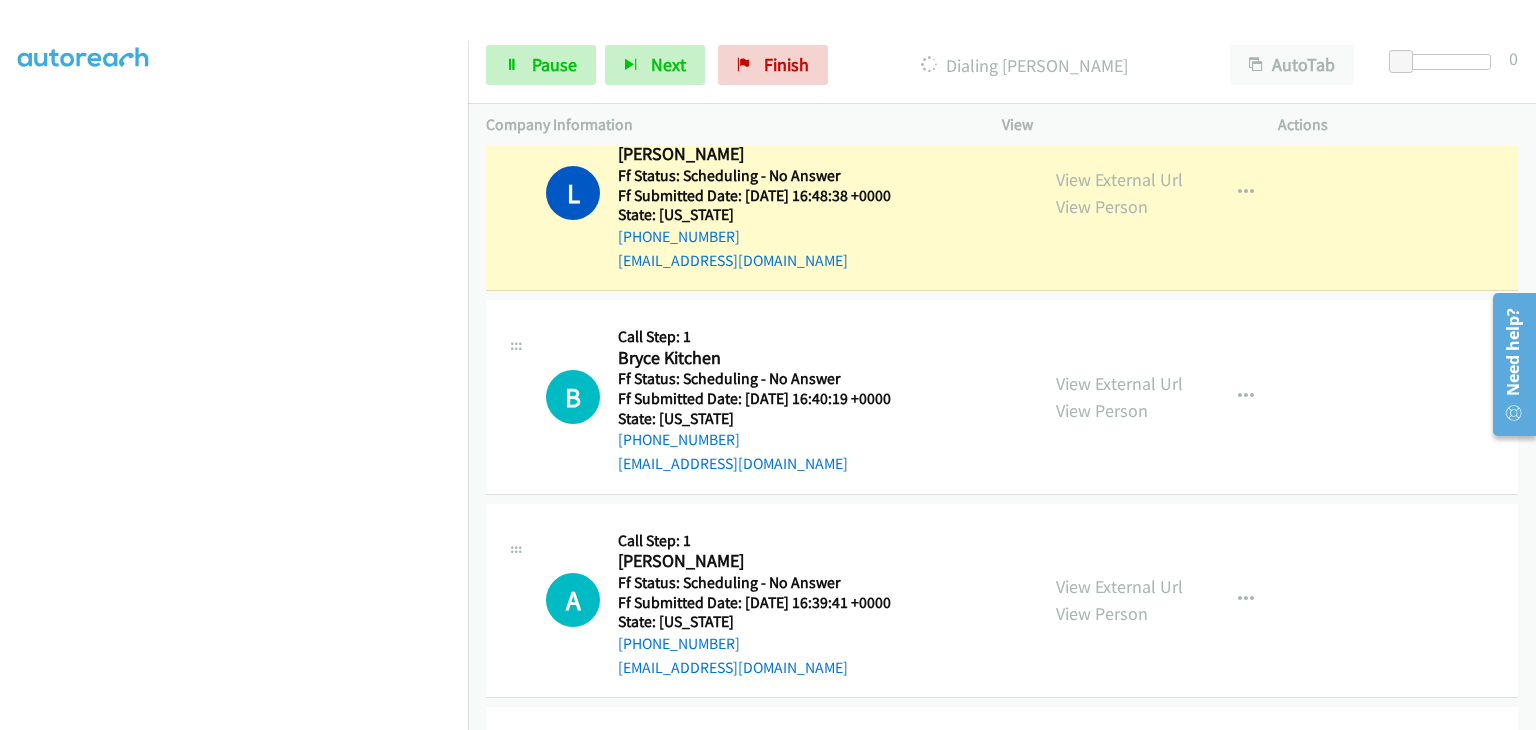 click on "View External Url
View Person
View External Url
Email
Schedule/Manage Callback
Skip Call
Add to do not call list" at bounding box center (1185, 601) 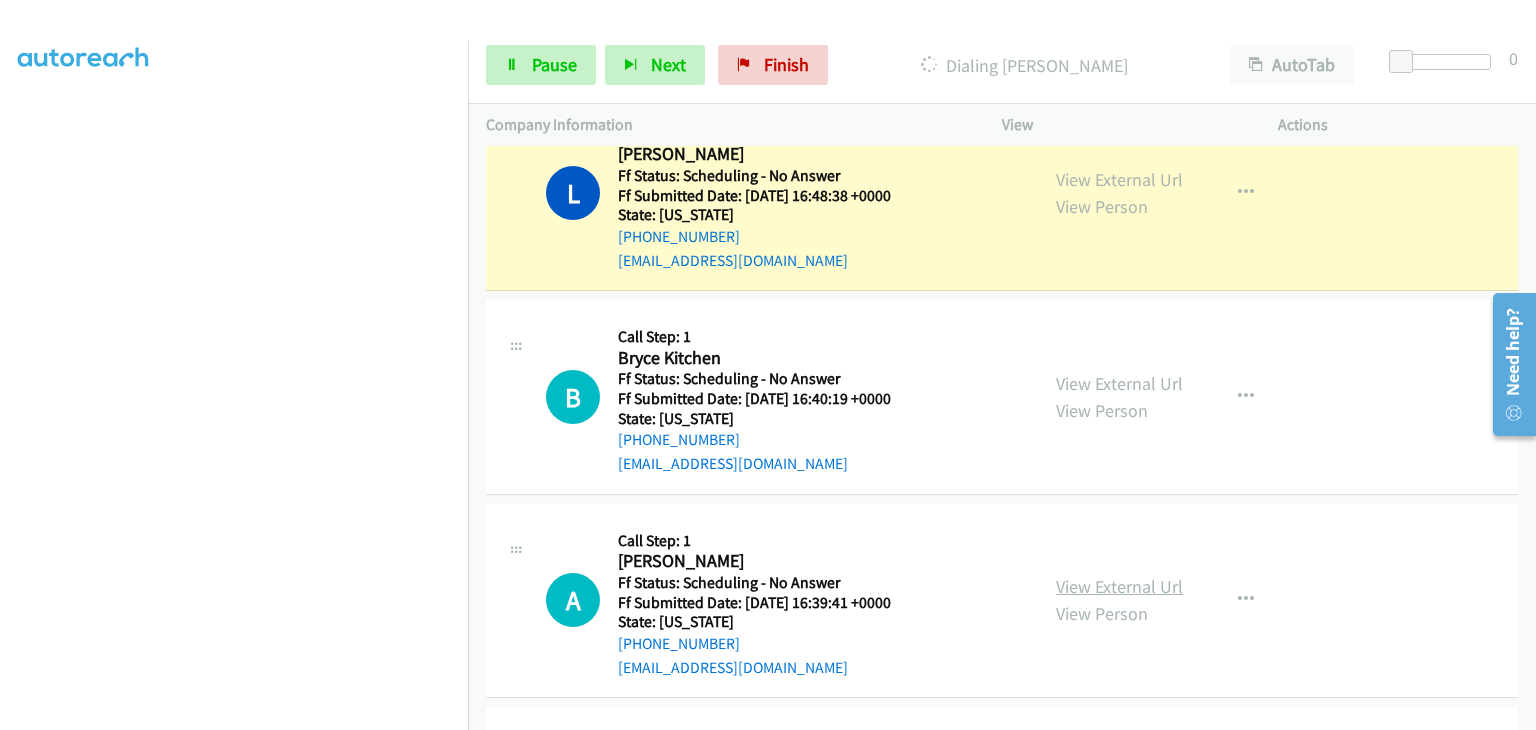 click on "View External Url" at bounding box center [1119, 586] 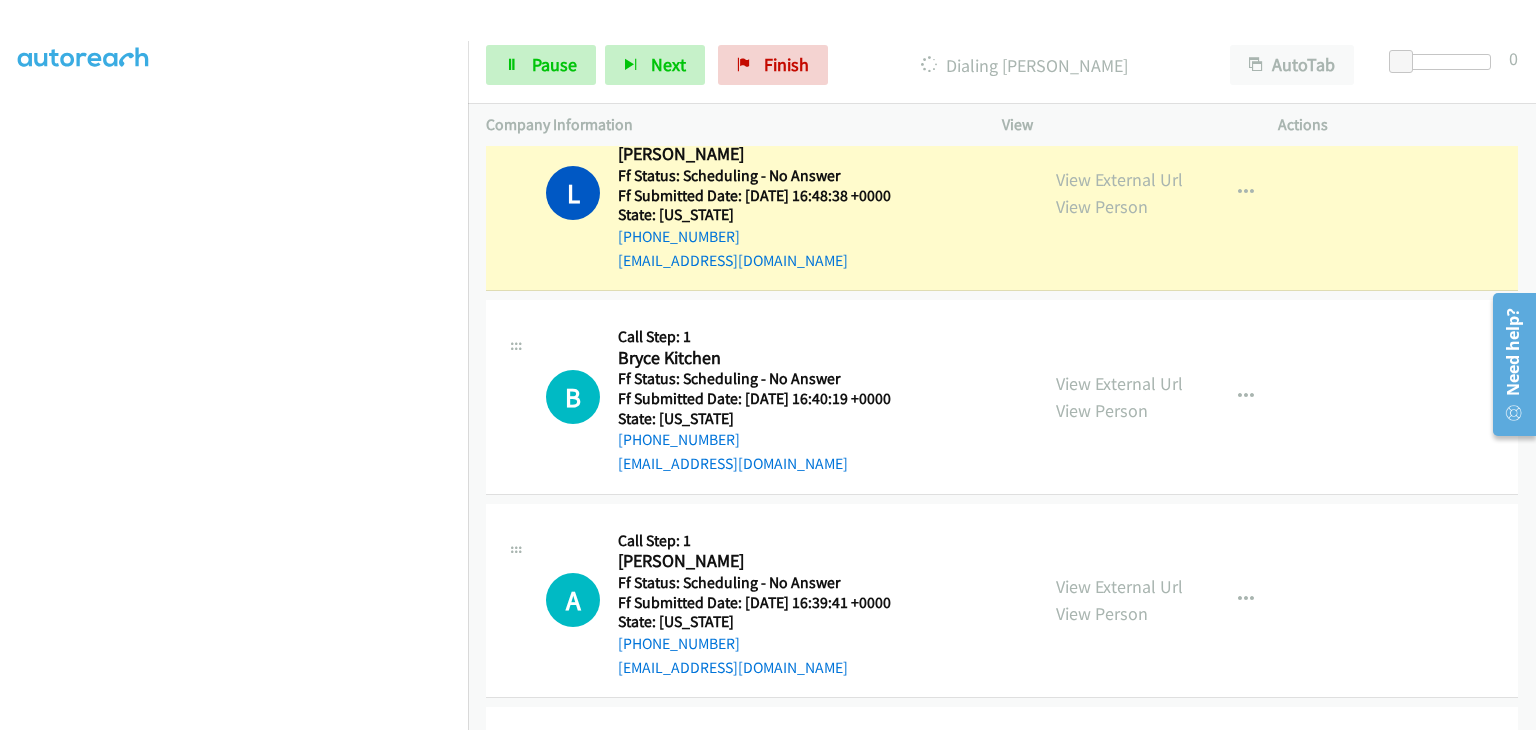 scroll, scrollTop: 392, scrollLeft: 0, axis: vertical 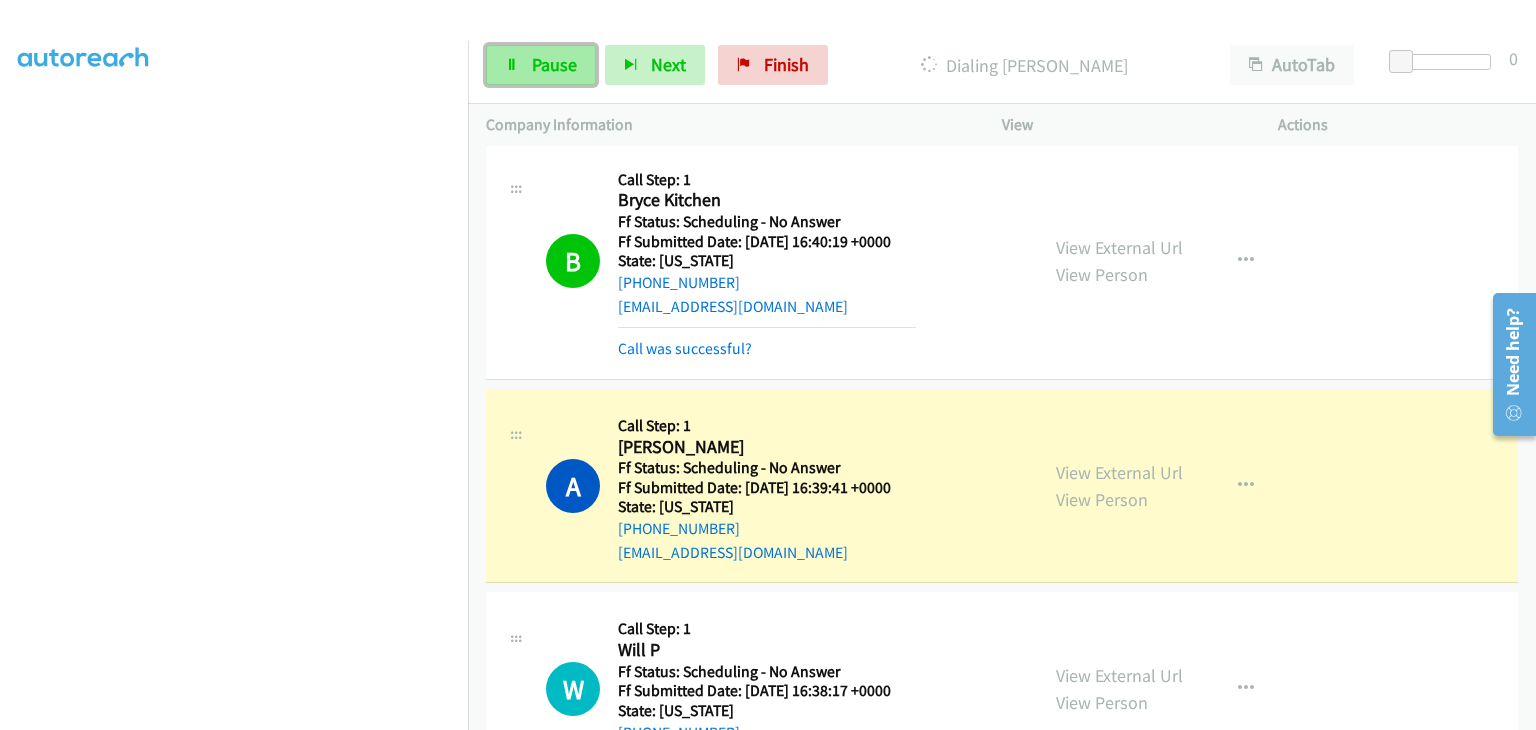 click on "Pause" at bounding box center (554, 64) 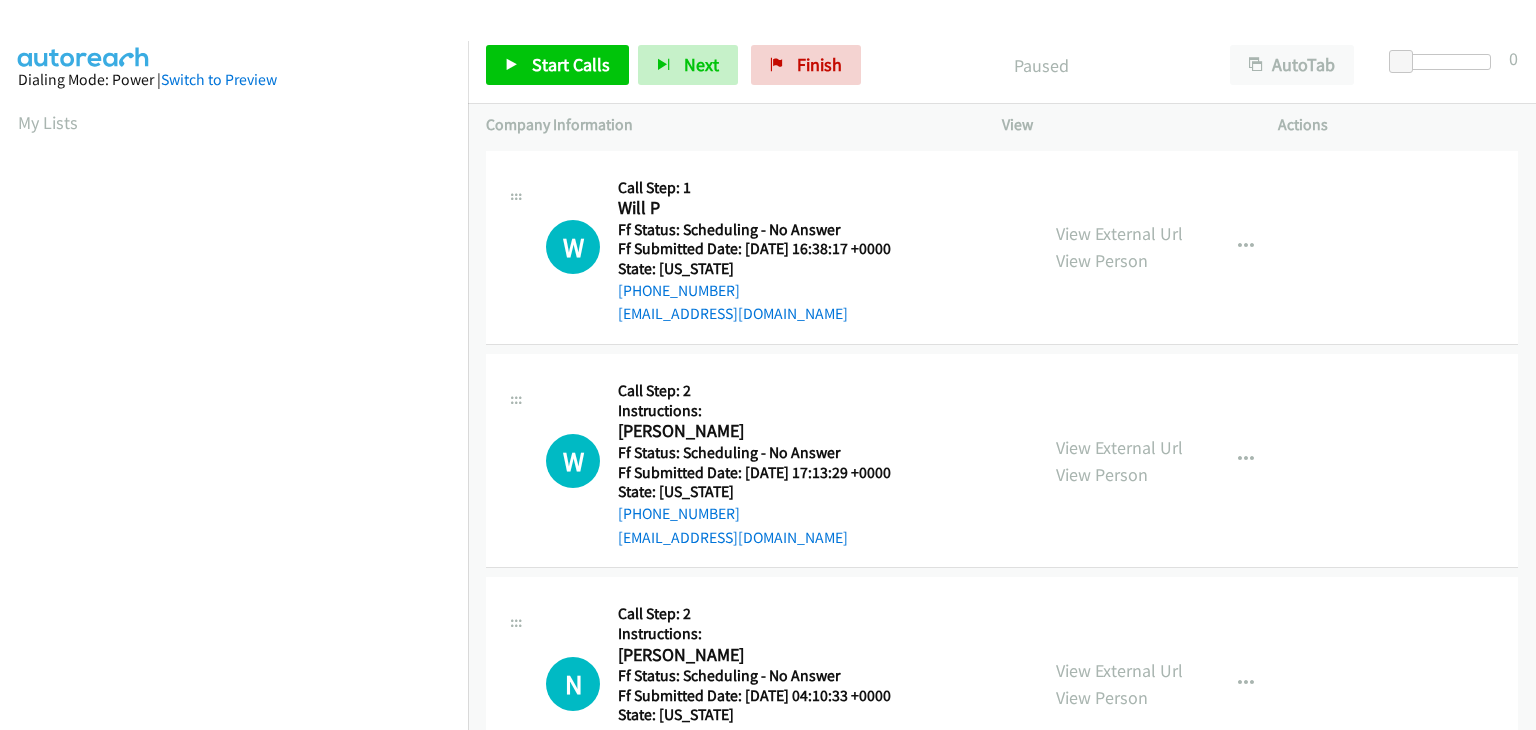 scroll, scrollTop: 0, scrollLeft: 0, axis: both 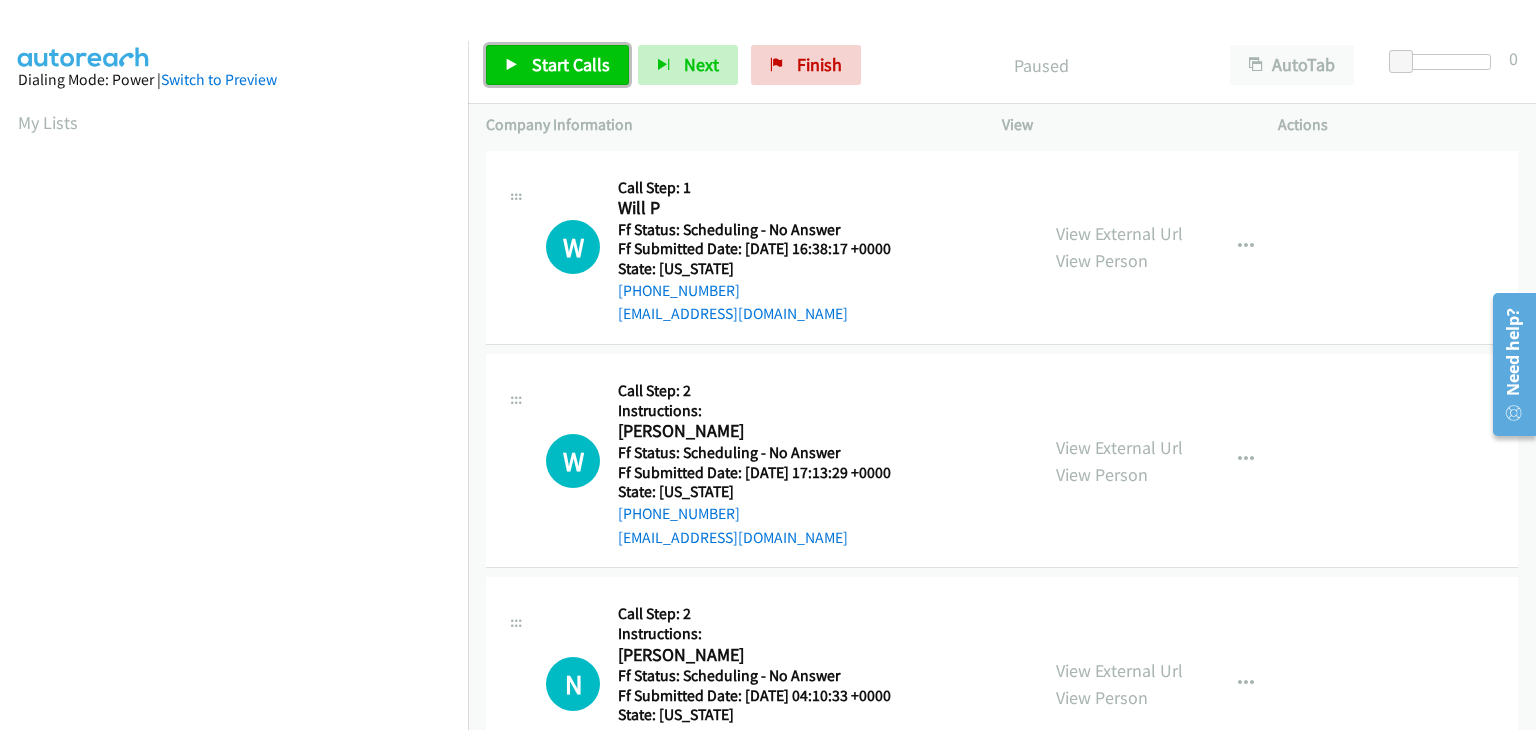 click on "Start Calls" at bounding box center [571, 64] 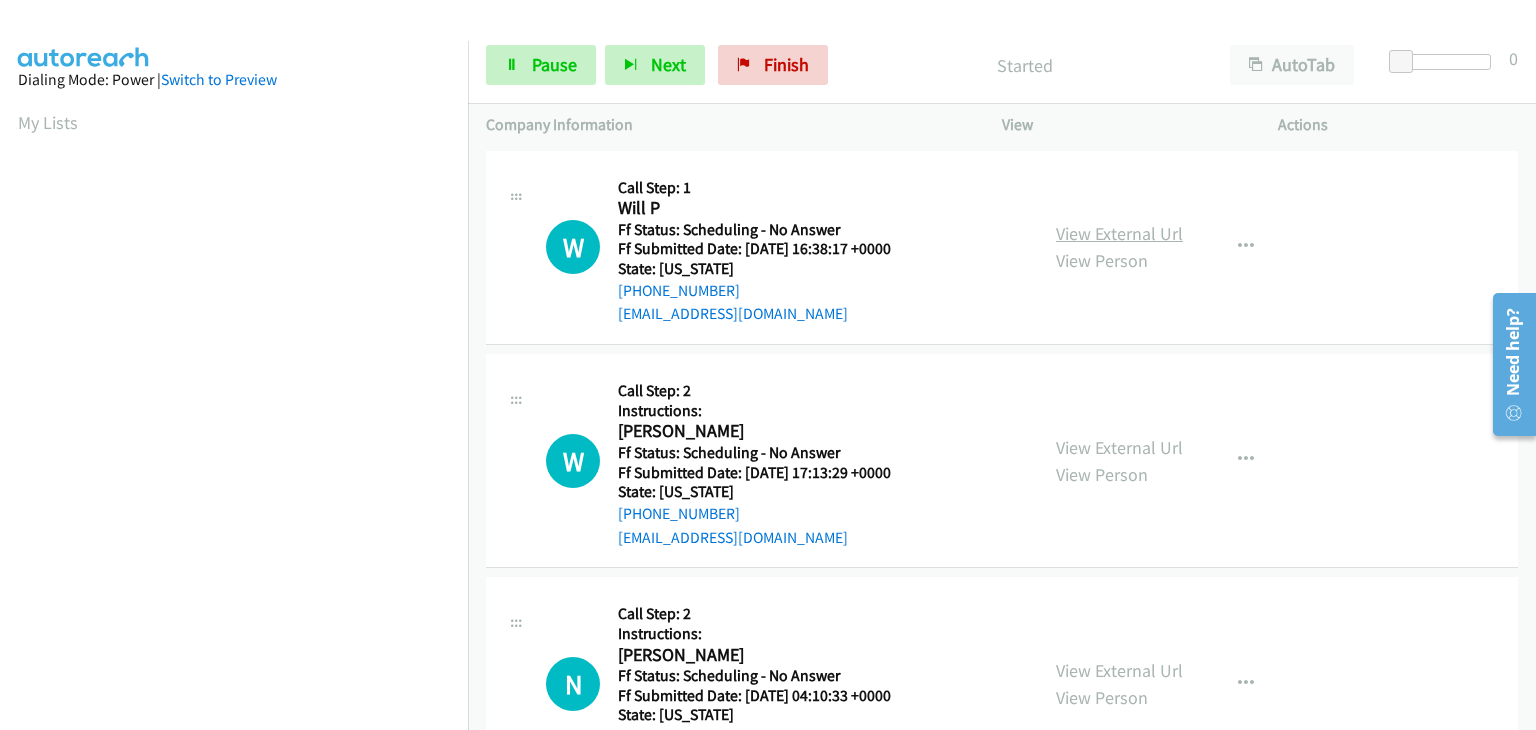 click on "View External Url" at bounding box center (1119, 233) 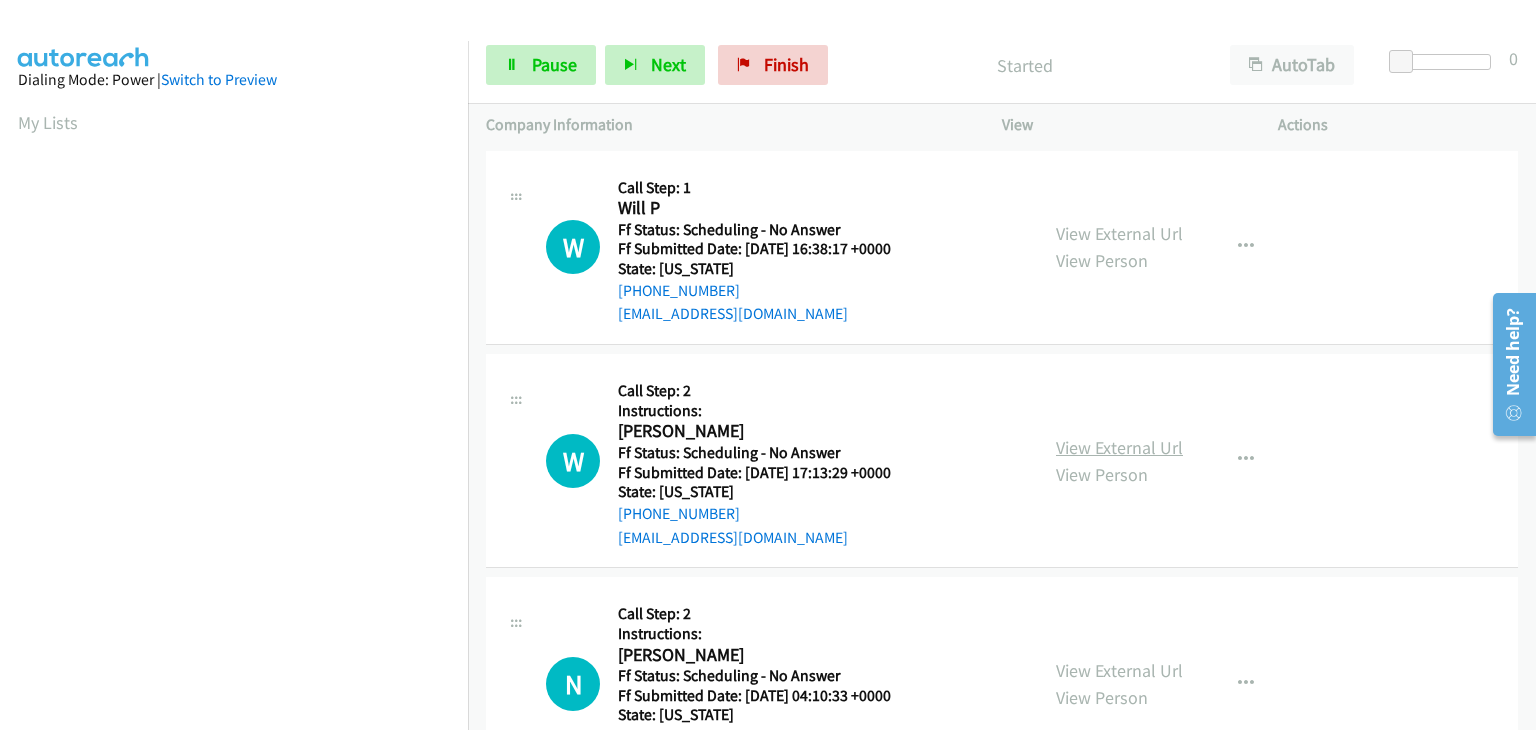 click on "View External Url" at bounding box center (1119, 447) 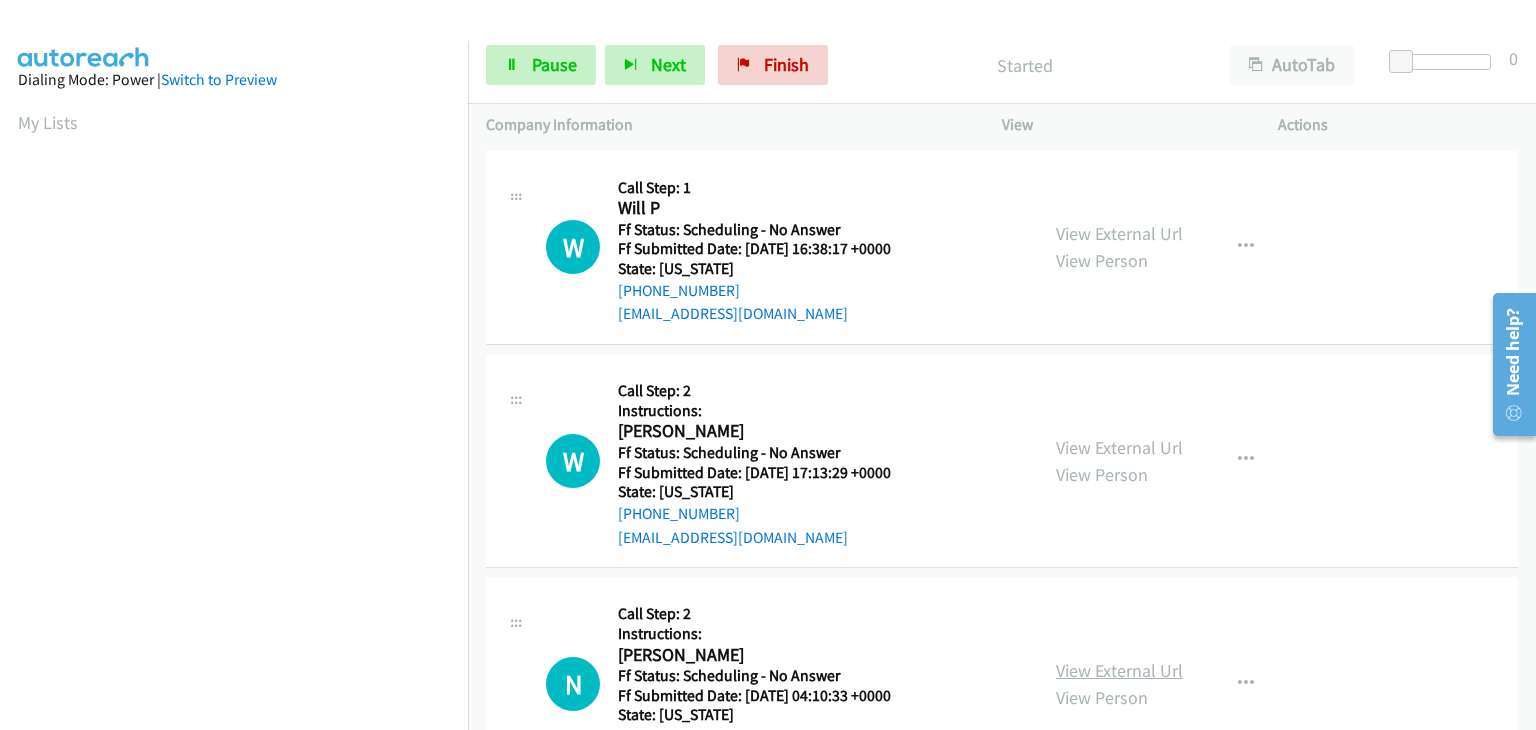 click on "View External Url" at bounding box center [1119, 670] 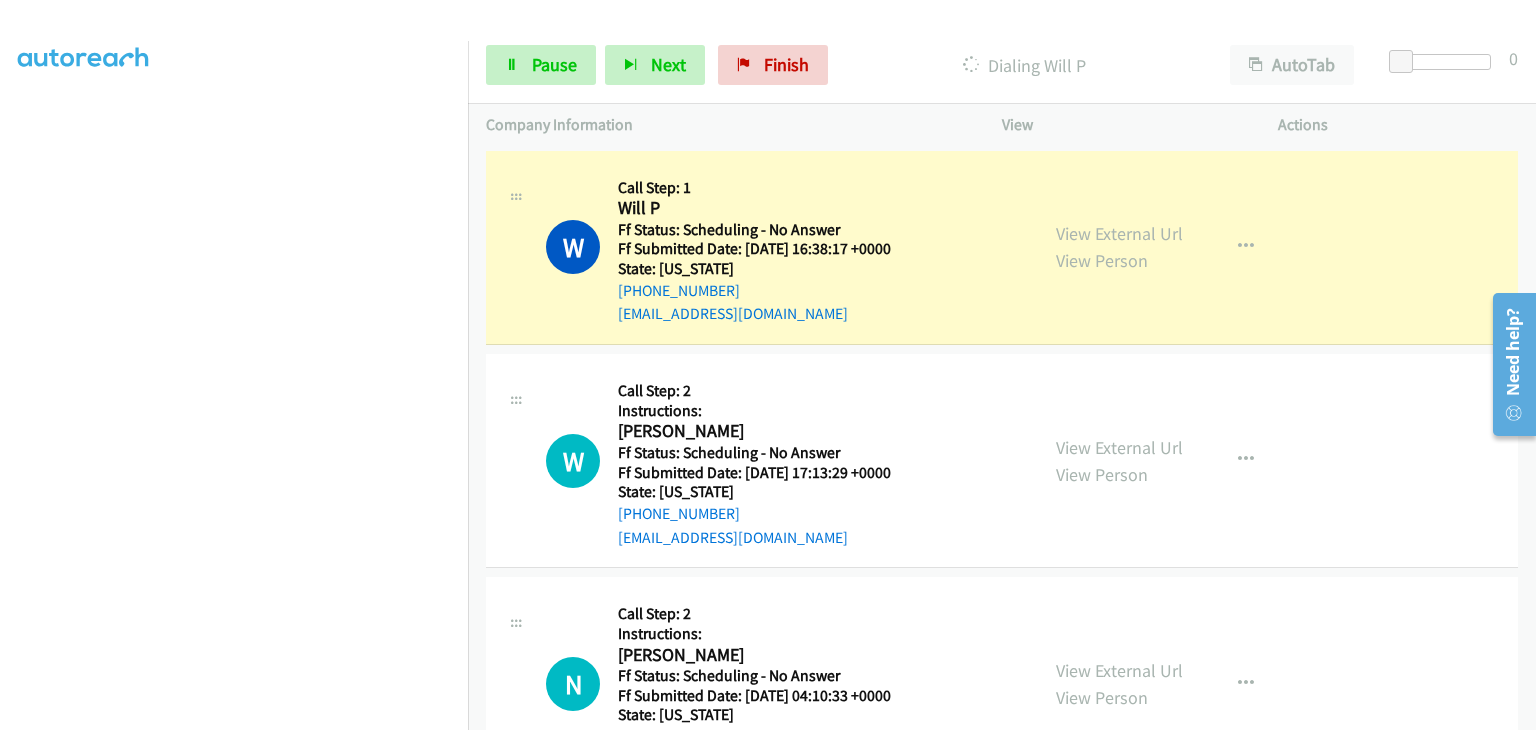 scroll, scrollTop: 392, scrollLeft: 0, axis: vertical 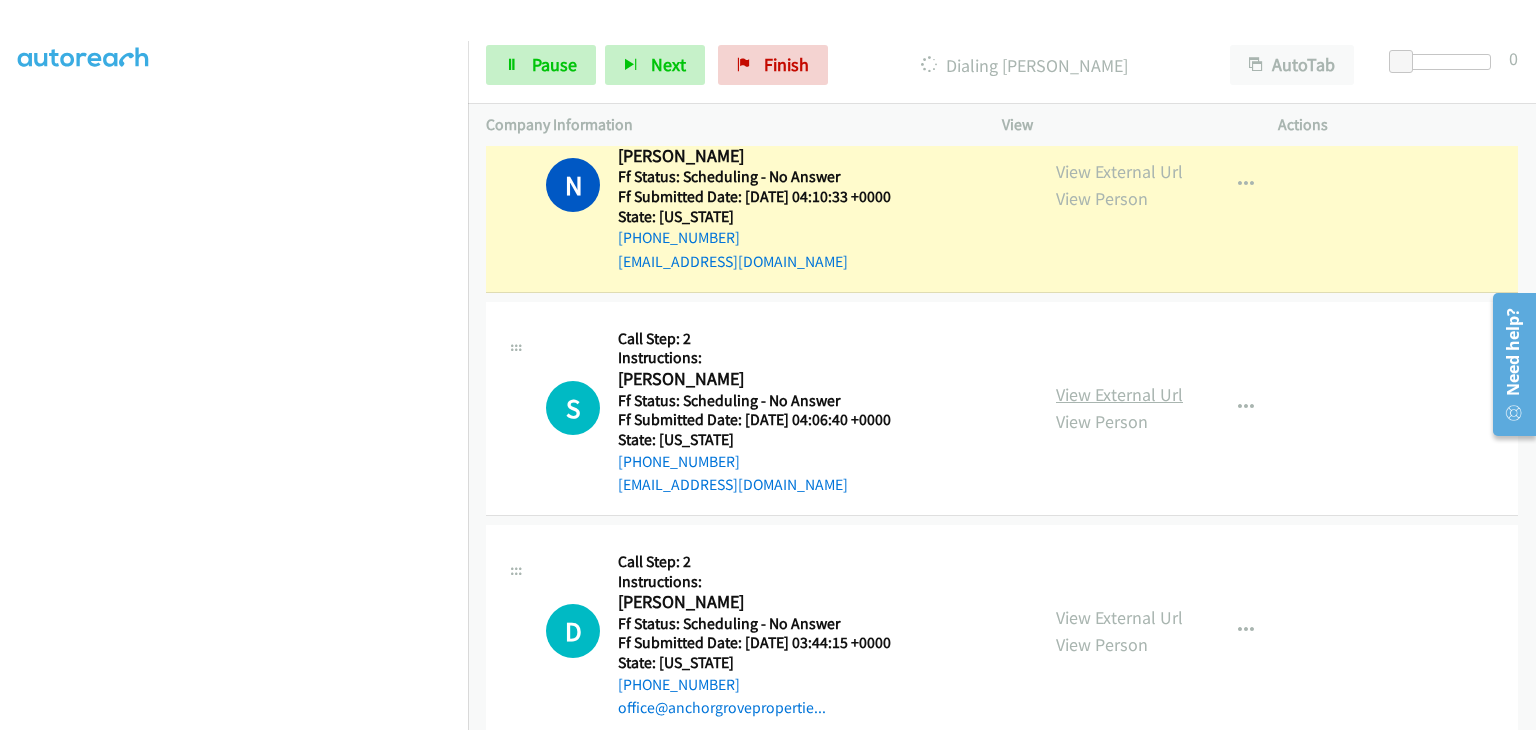 click on "View External Url" at bounding box center (1119, 394) 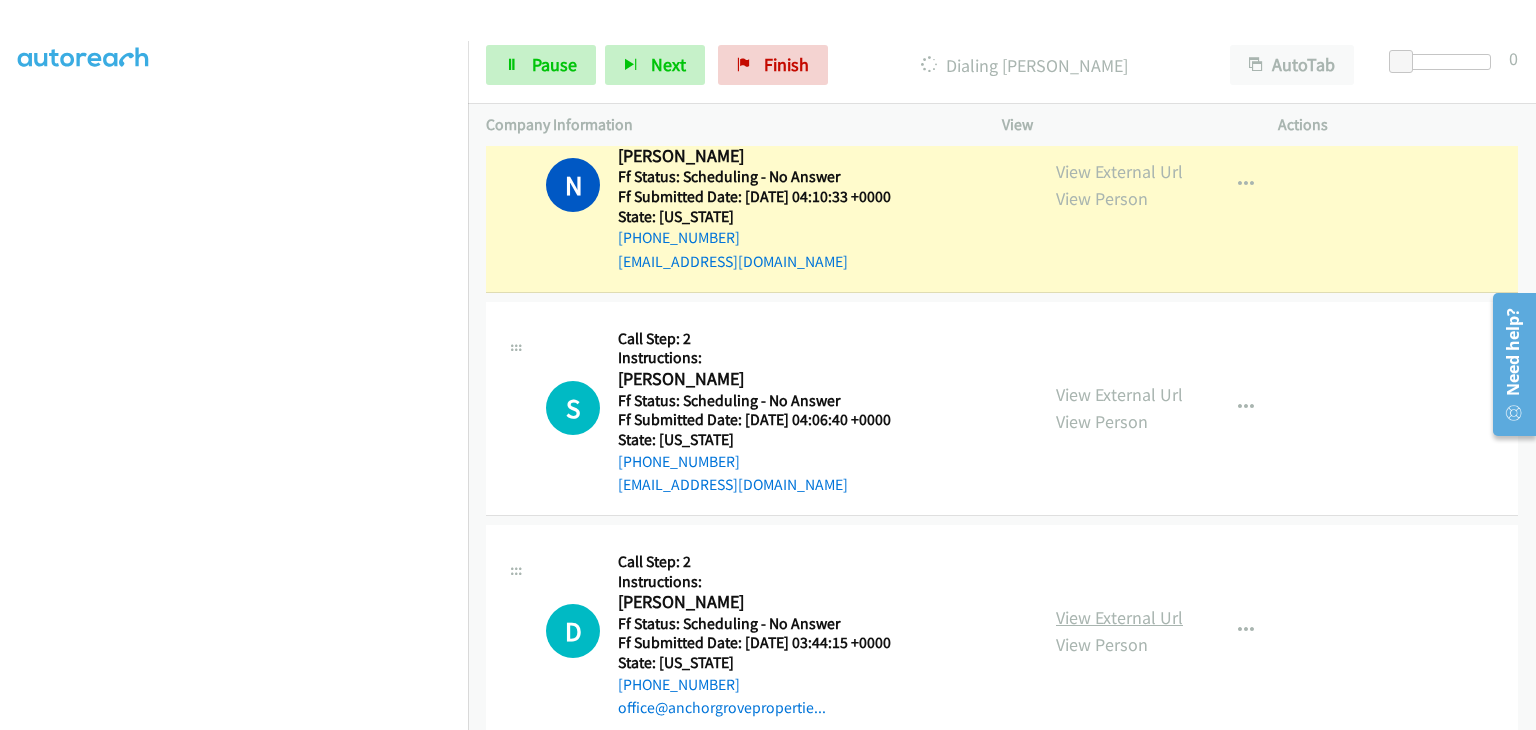 click on "View External Url" at bounding box center [1119, 617] 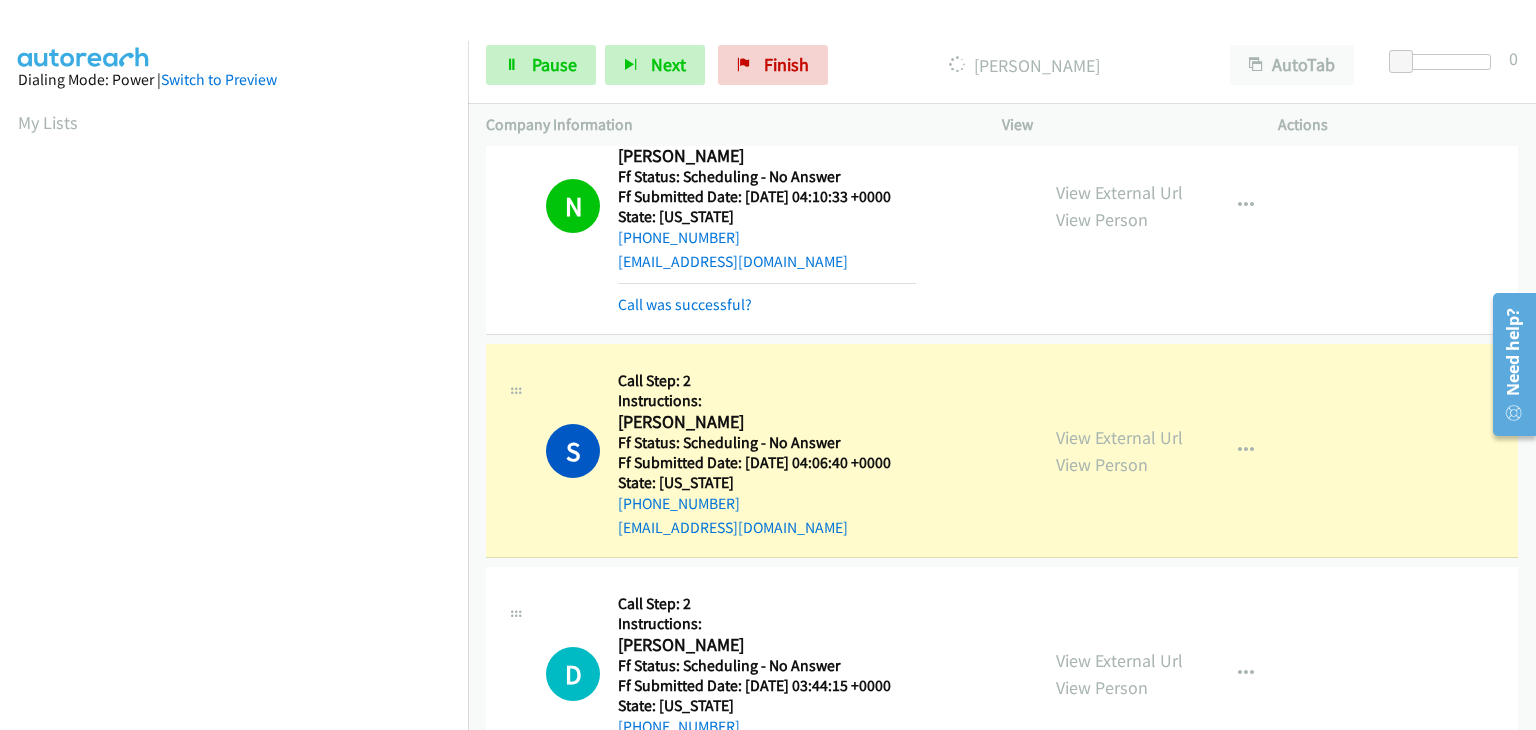 scroll, scrollTop: 392, scrollLeft: 0, axis: vertical 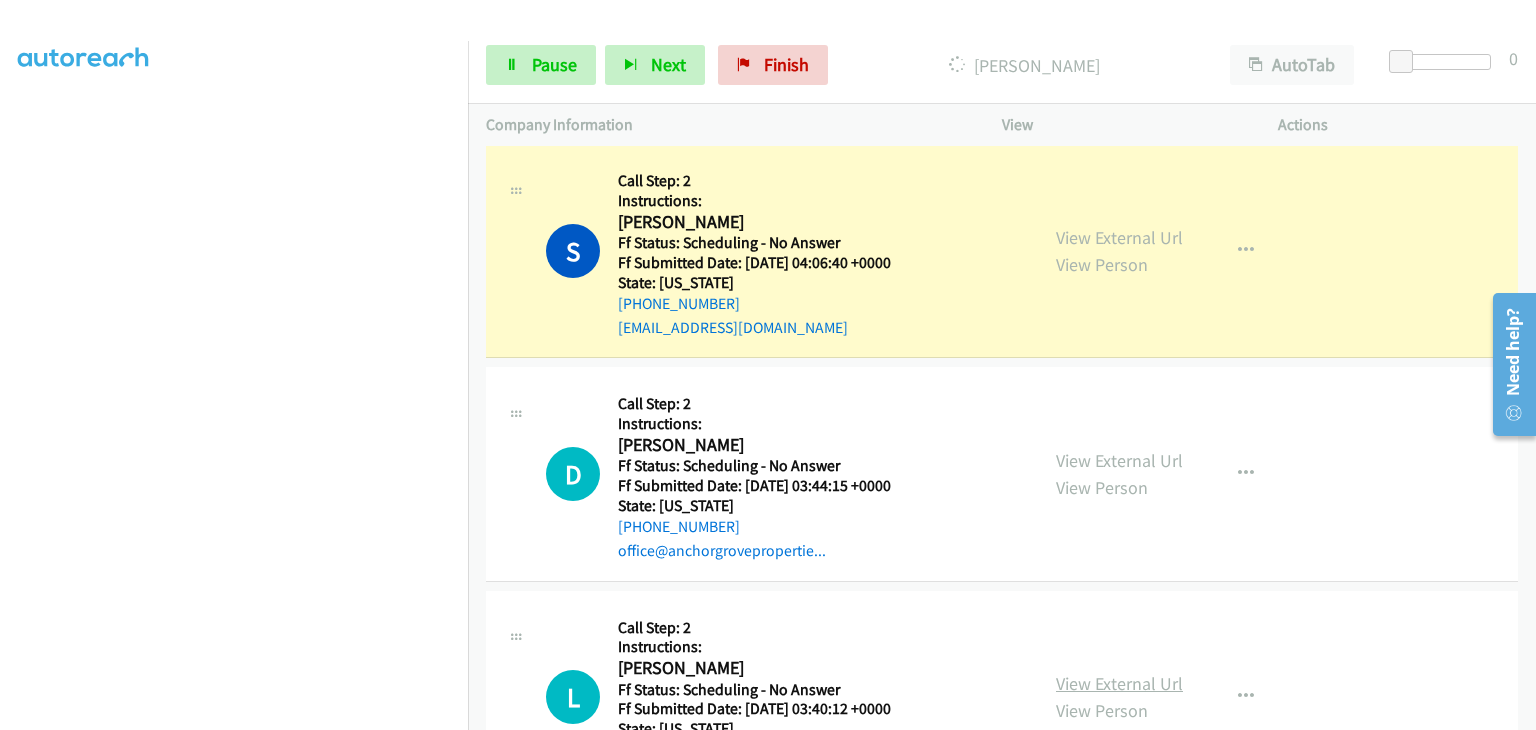 click on "View External Url" at bounding box center (1119, 683) 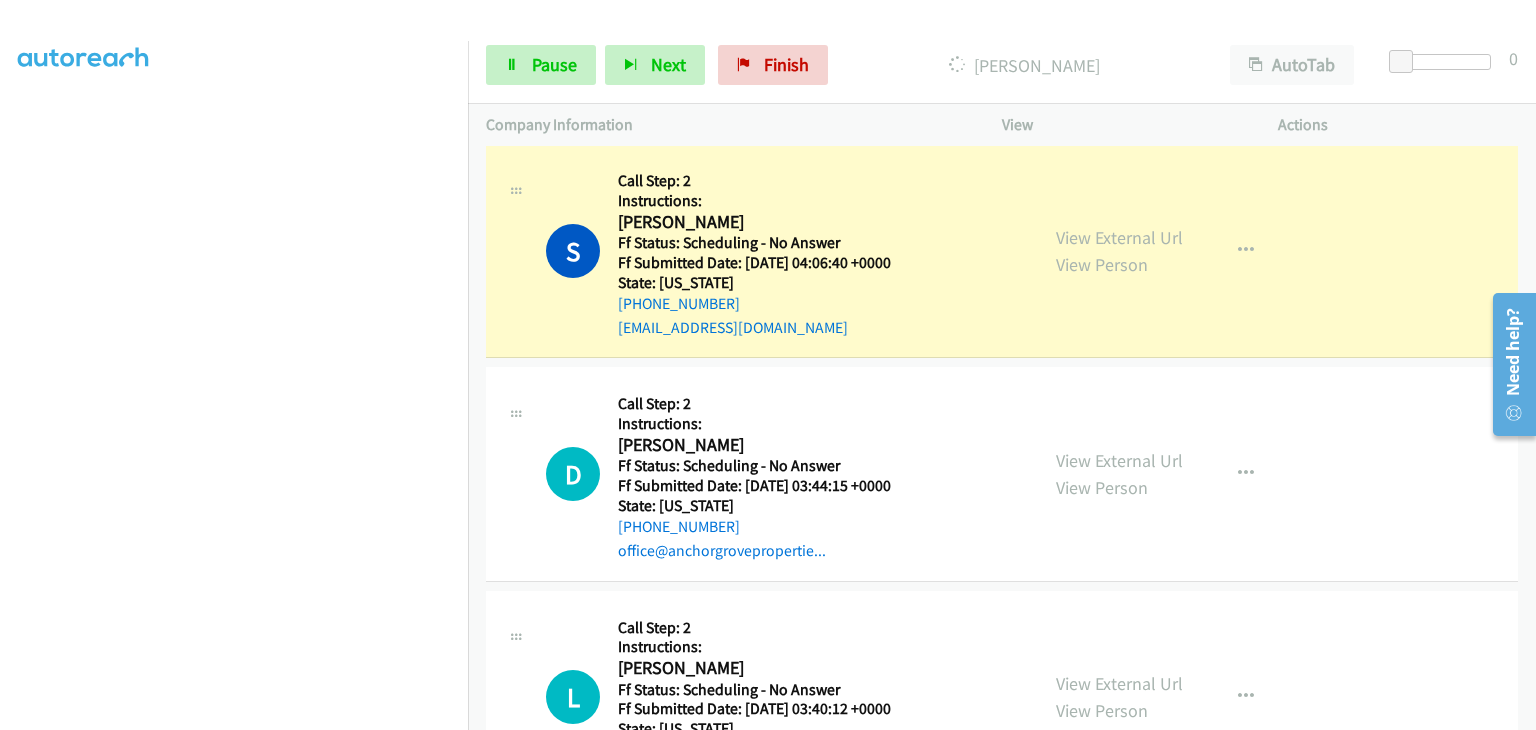 scroll, scrollTop: 392, scrollLeft: 0, axis: vertical 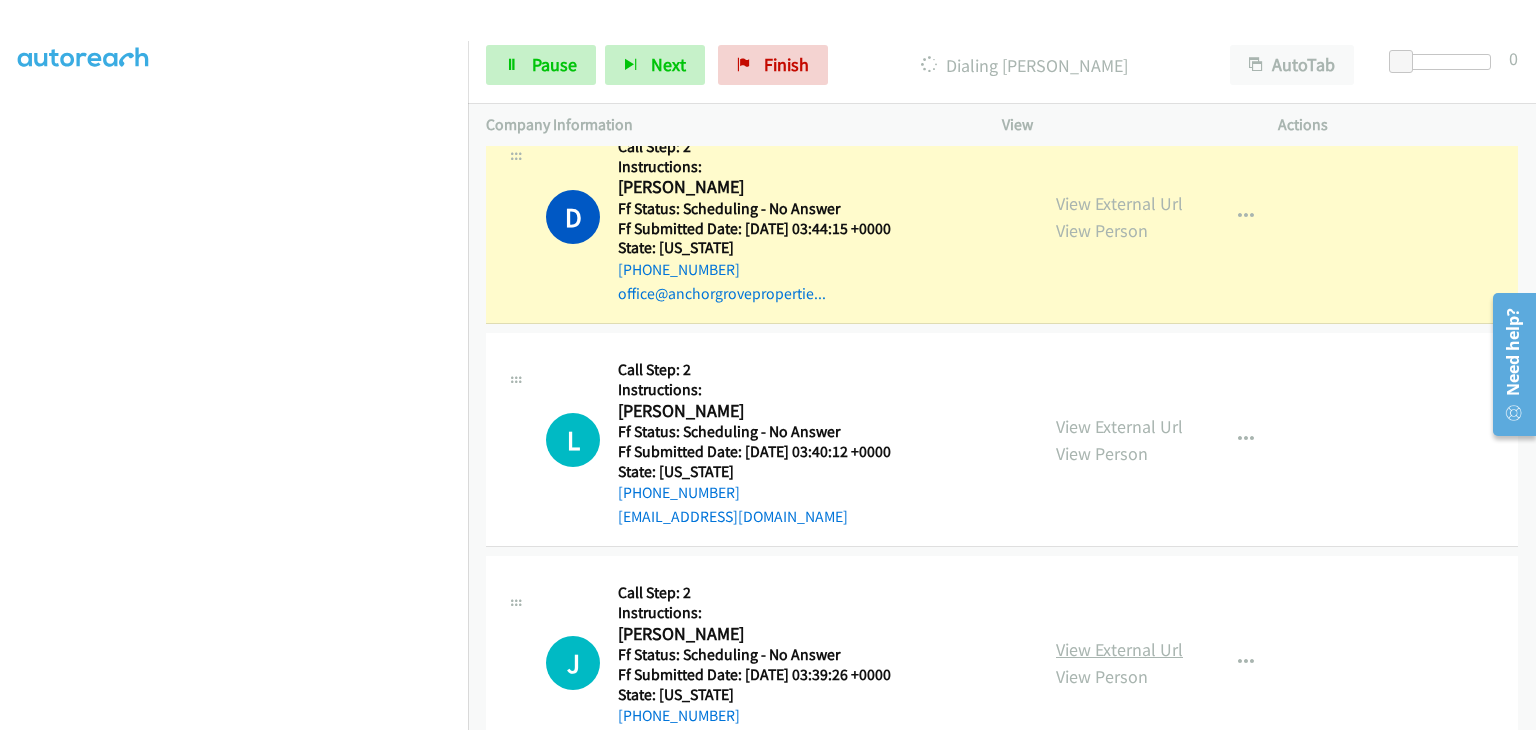 click on "View External Url" at bounding box center (1119, 649) 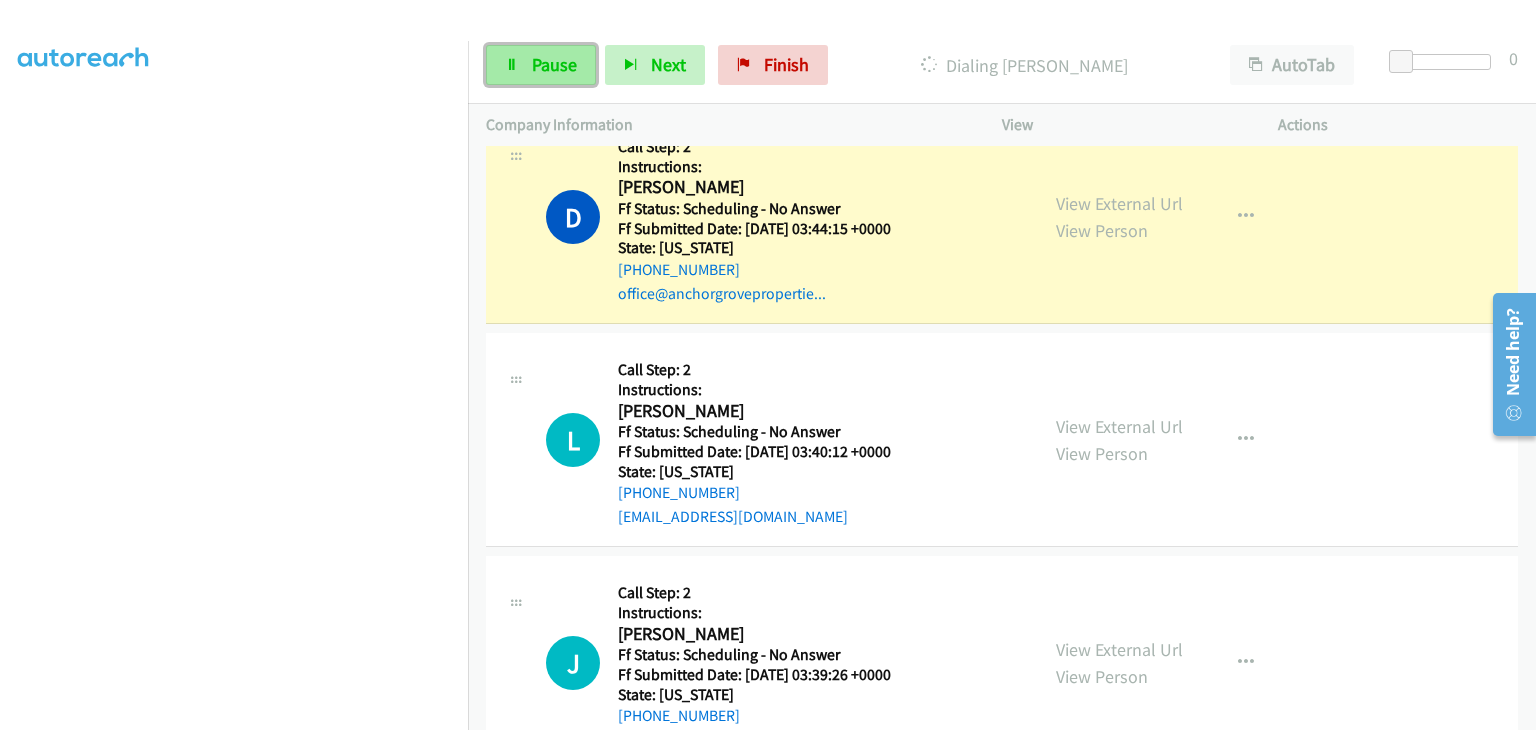 click on "Pause" at bounding box center (554, 64) 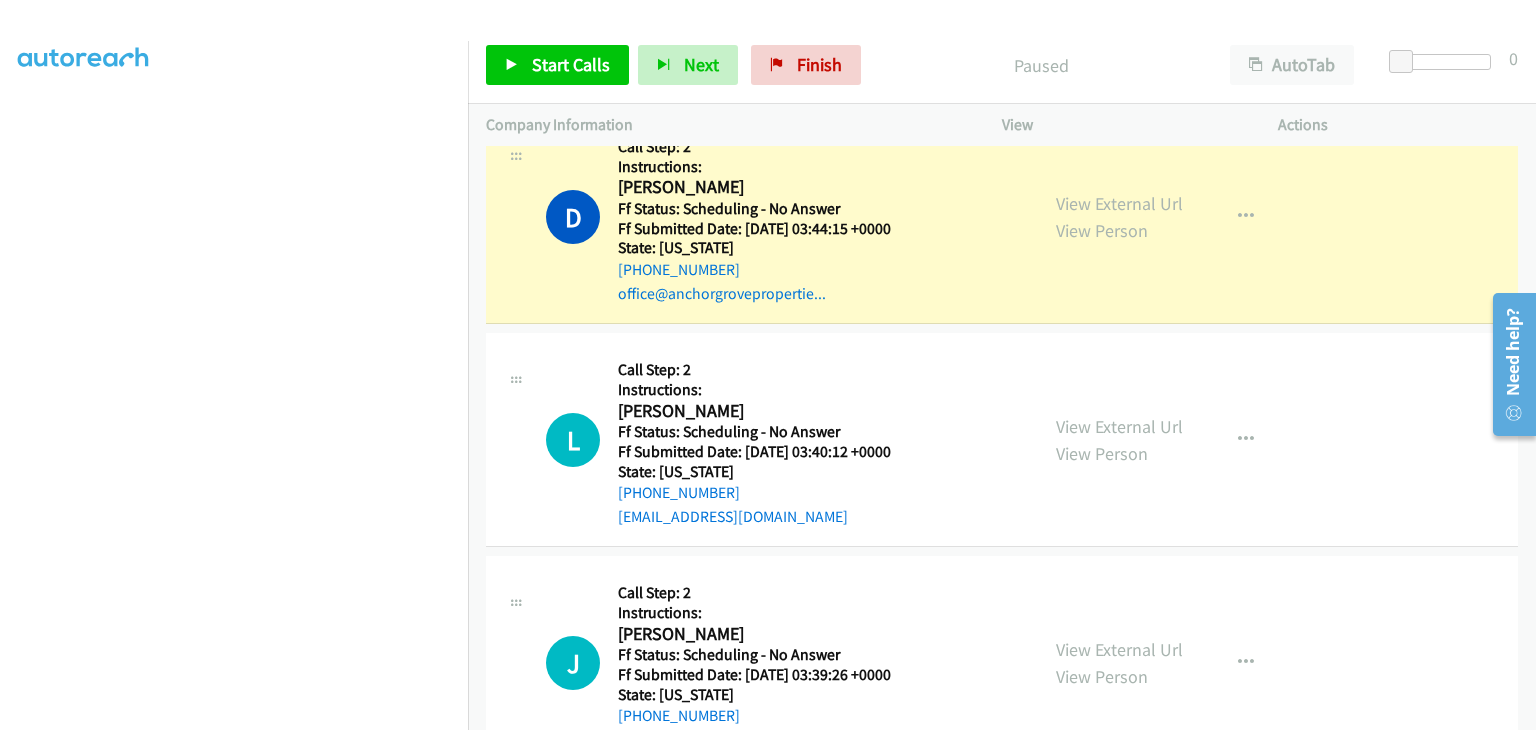 scroll, scrollTop: 392, scrollLeft: 0, axis: vertical 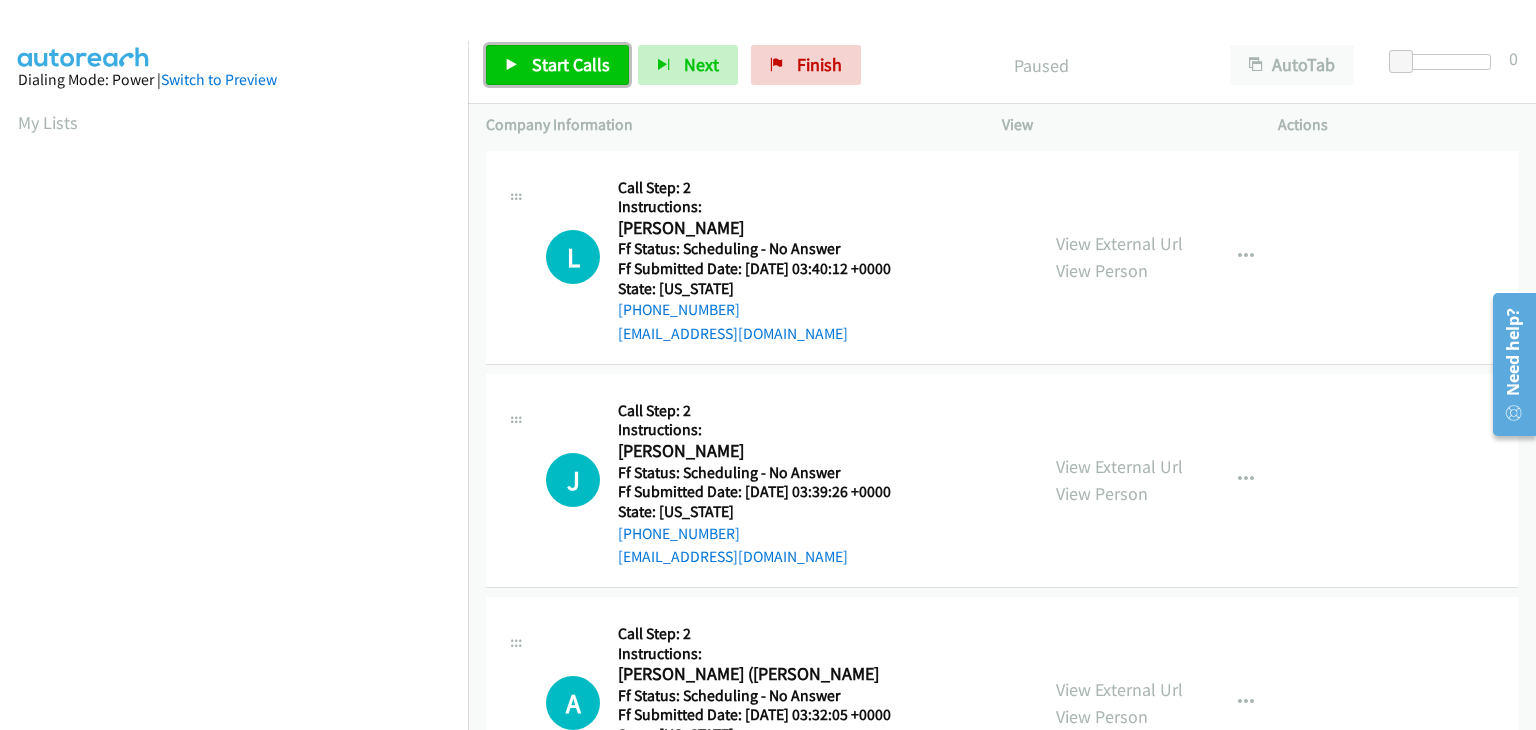 click on "Start Calls" at bounding box center [571, 64] 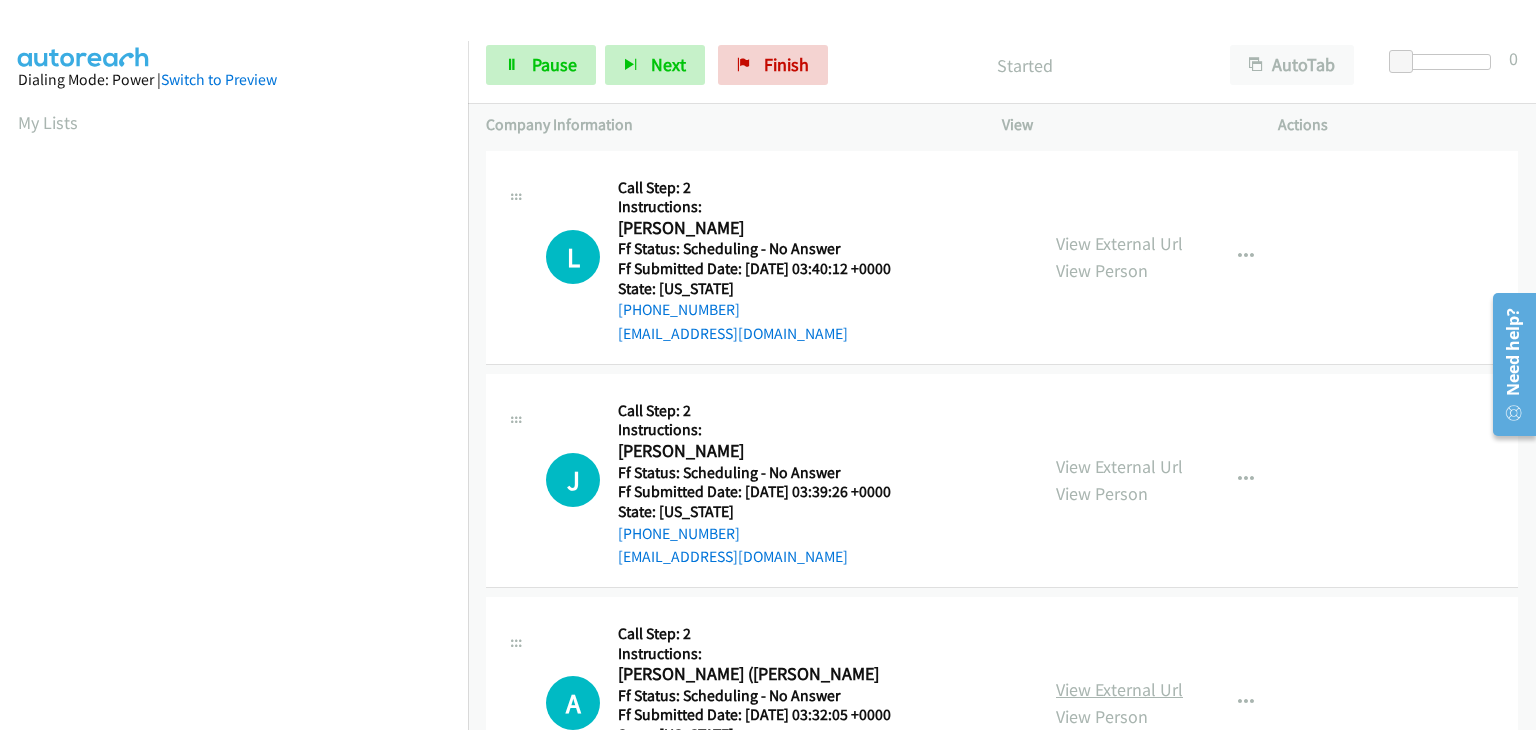 click on "View External Url" at bounding box center [1119, 689] 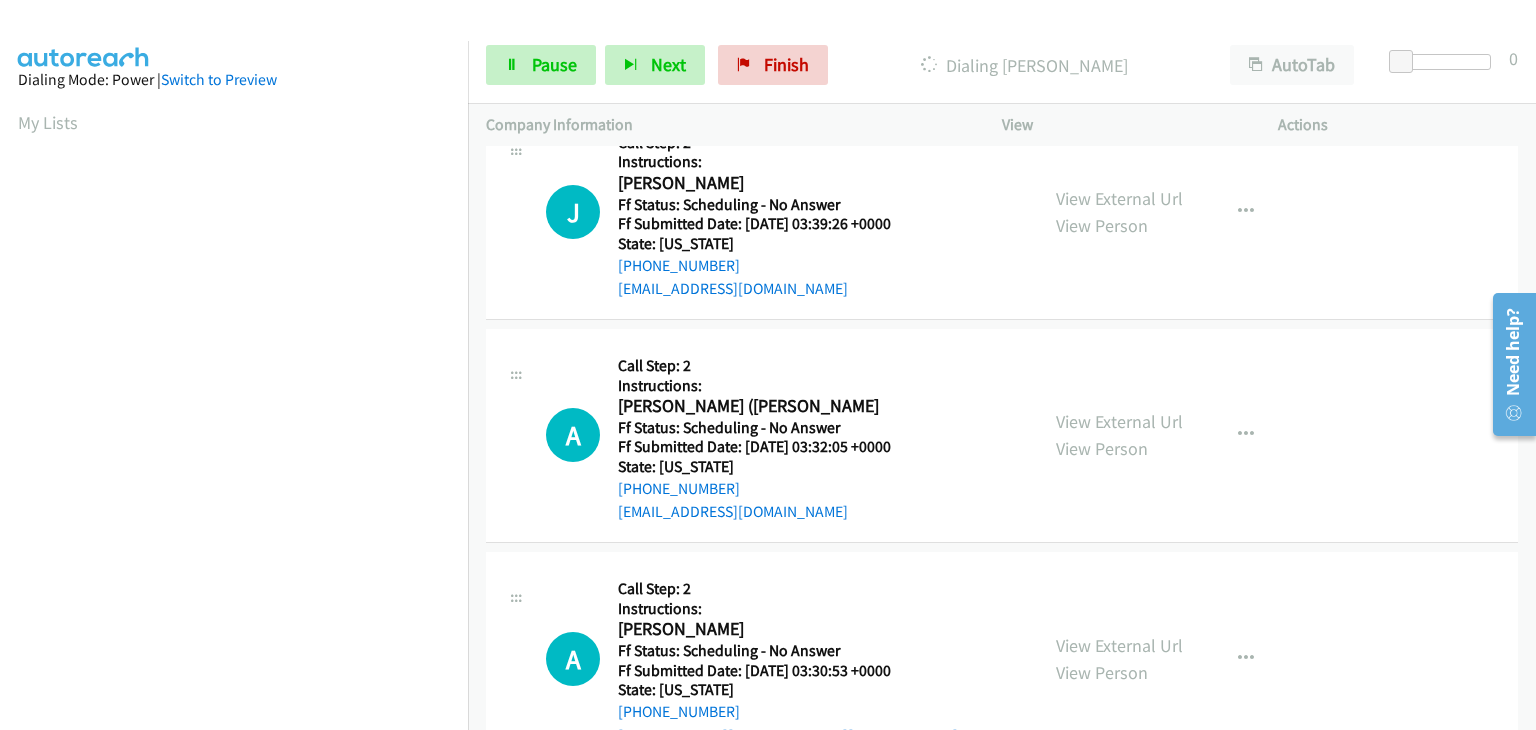 scroll, scrollTop: 300, scrollLeft: 0, axis: vertical 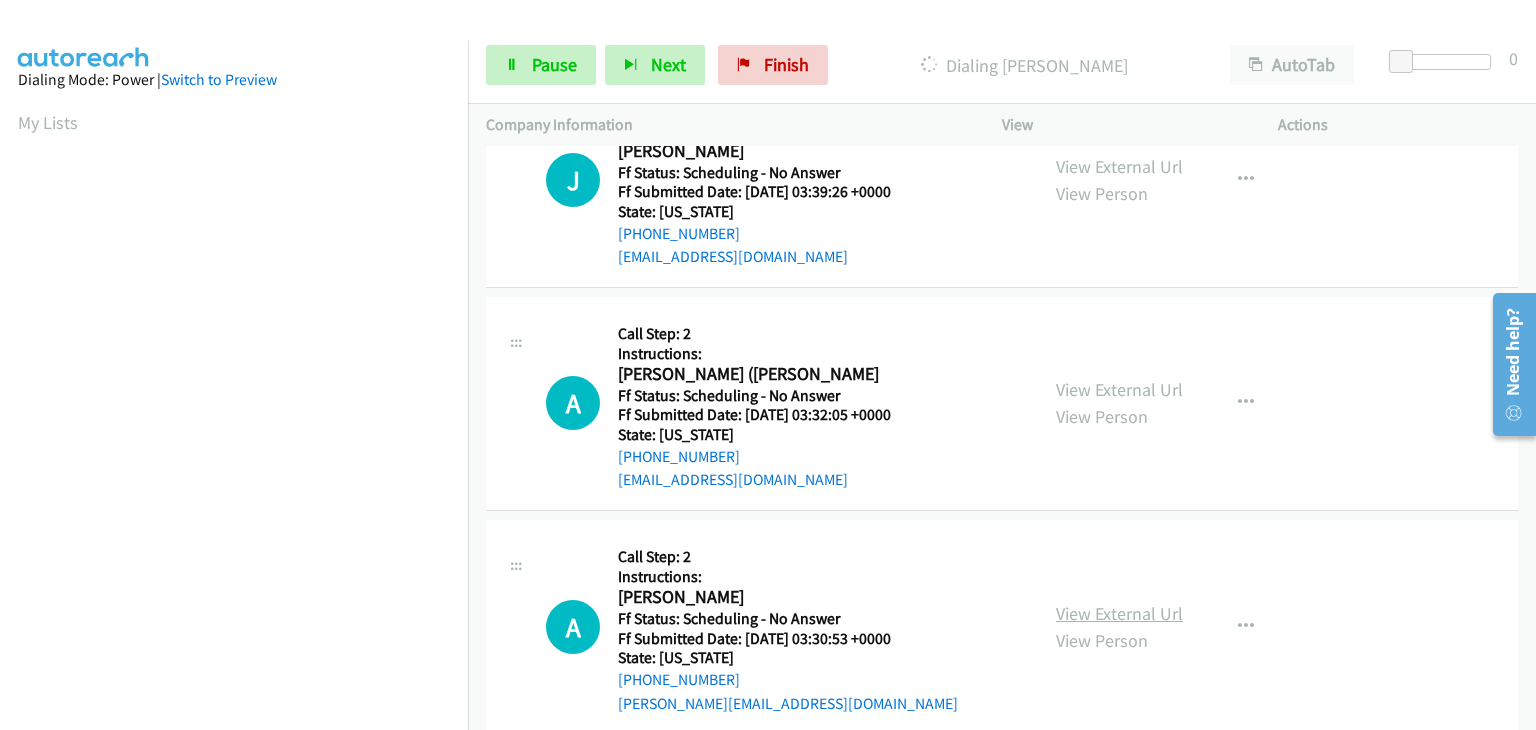 click on "View External Url" at bounding box center (1119, 613) 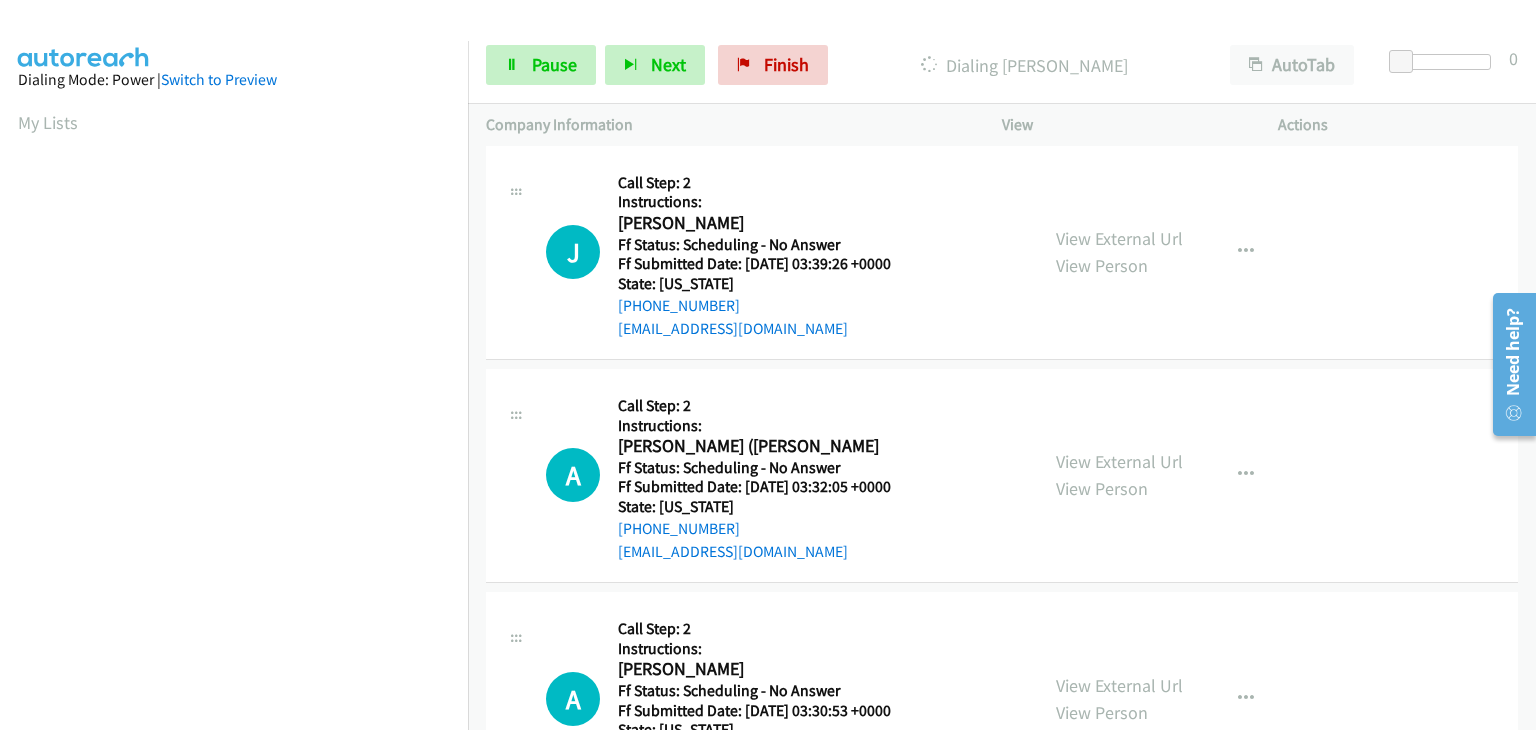 scroll, scrollTop: 0, scrollLeft: 0, axis: both 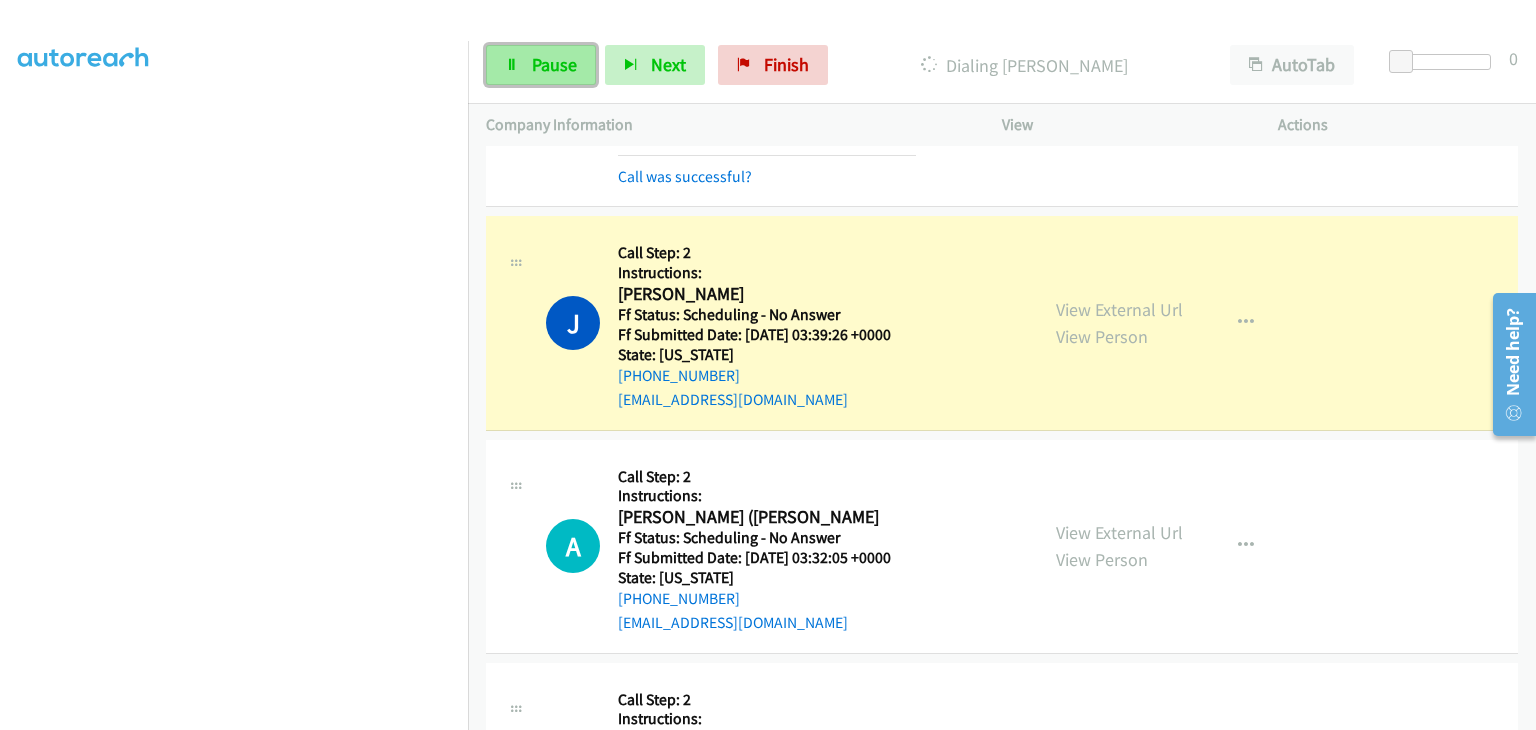 click on "Pause" at bounding box center [554, 64] 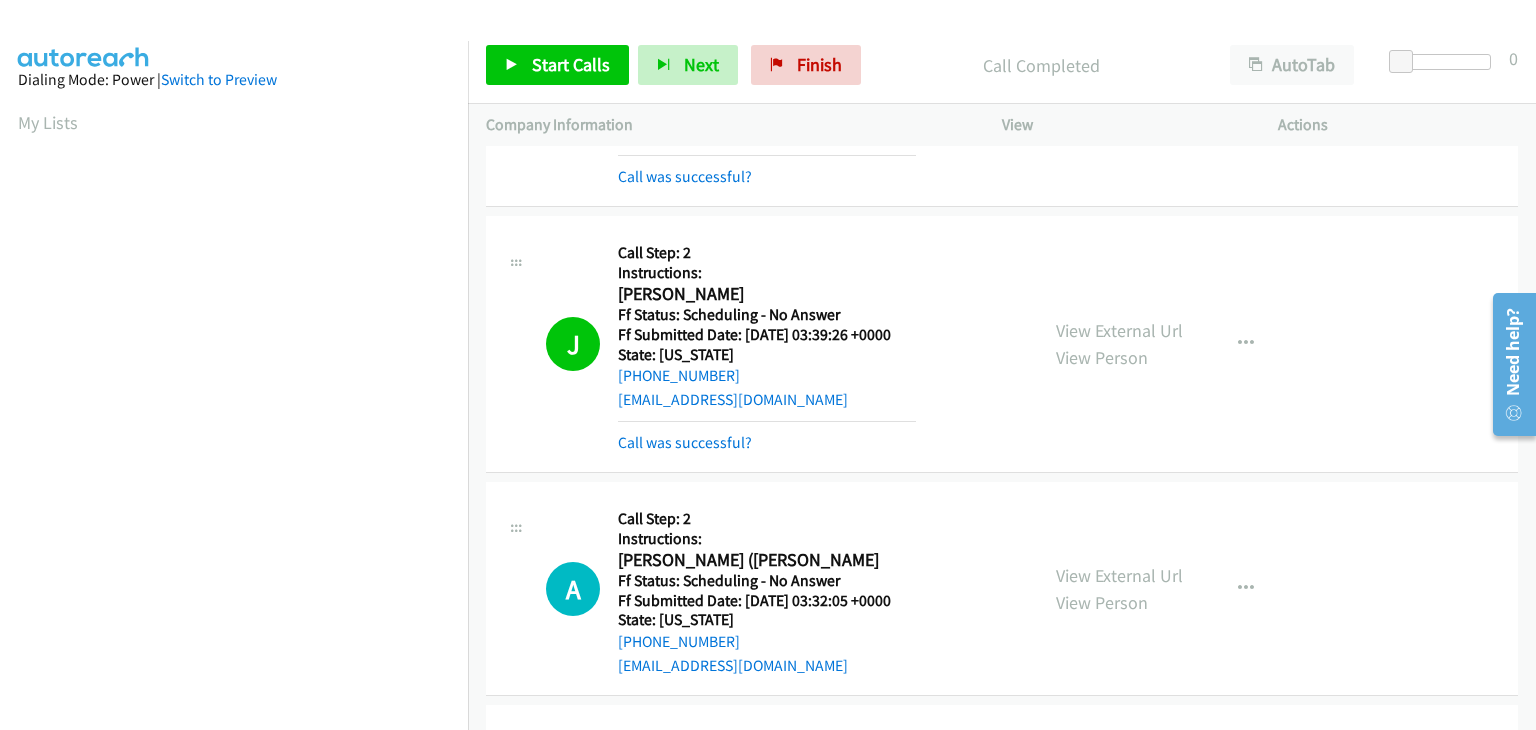 scroll, scrollTop: 392, scrollLeft: 0, axis: vertical 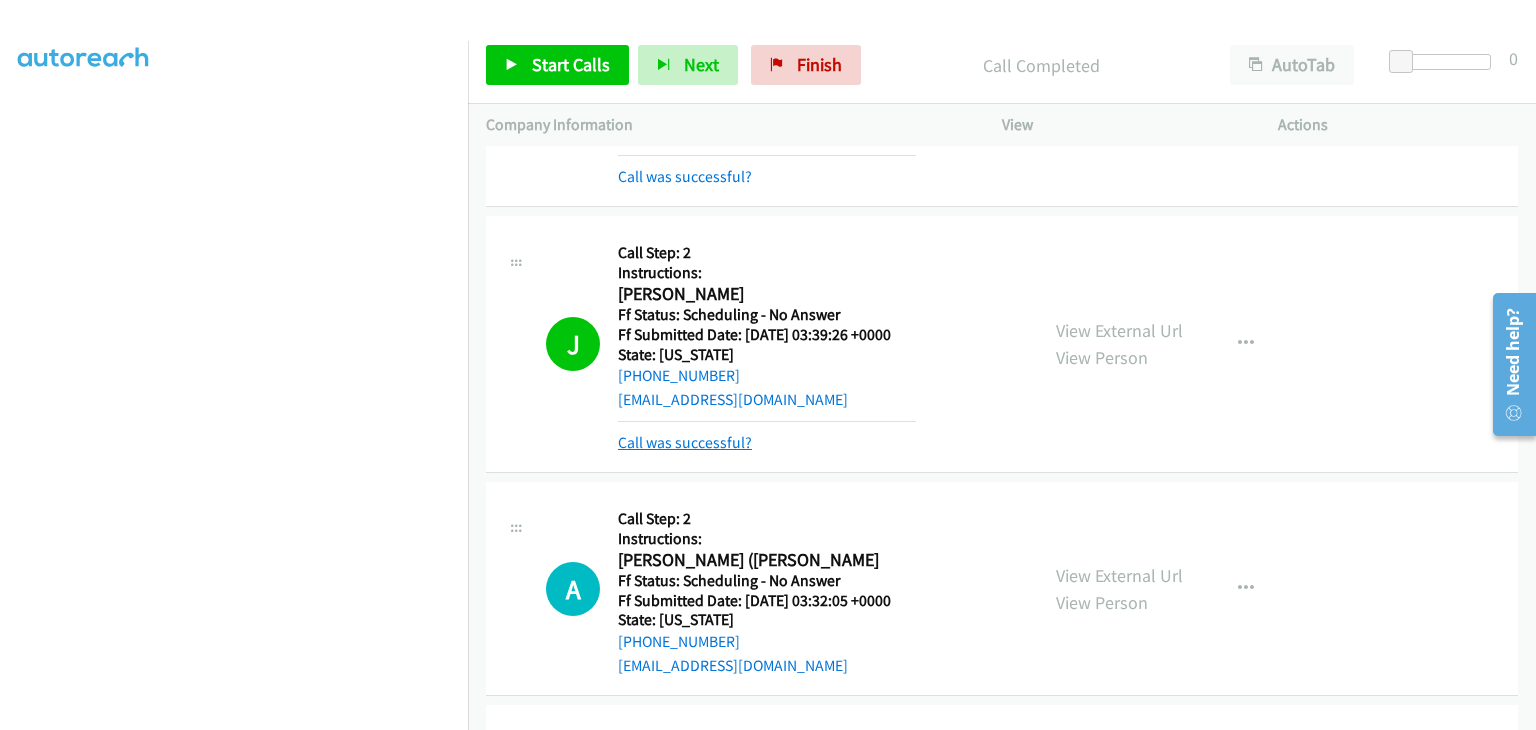 click on "Call was successful?" at bounding box center (685, 442) 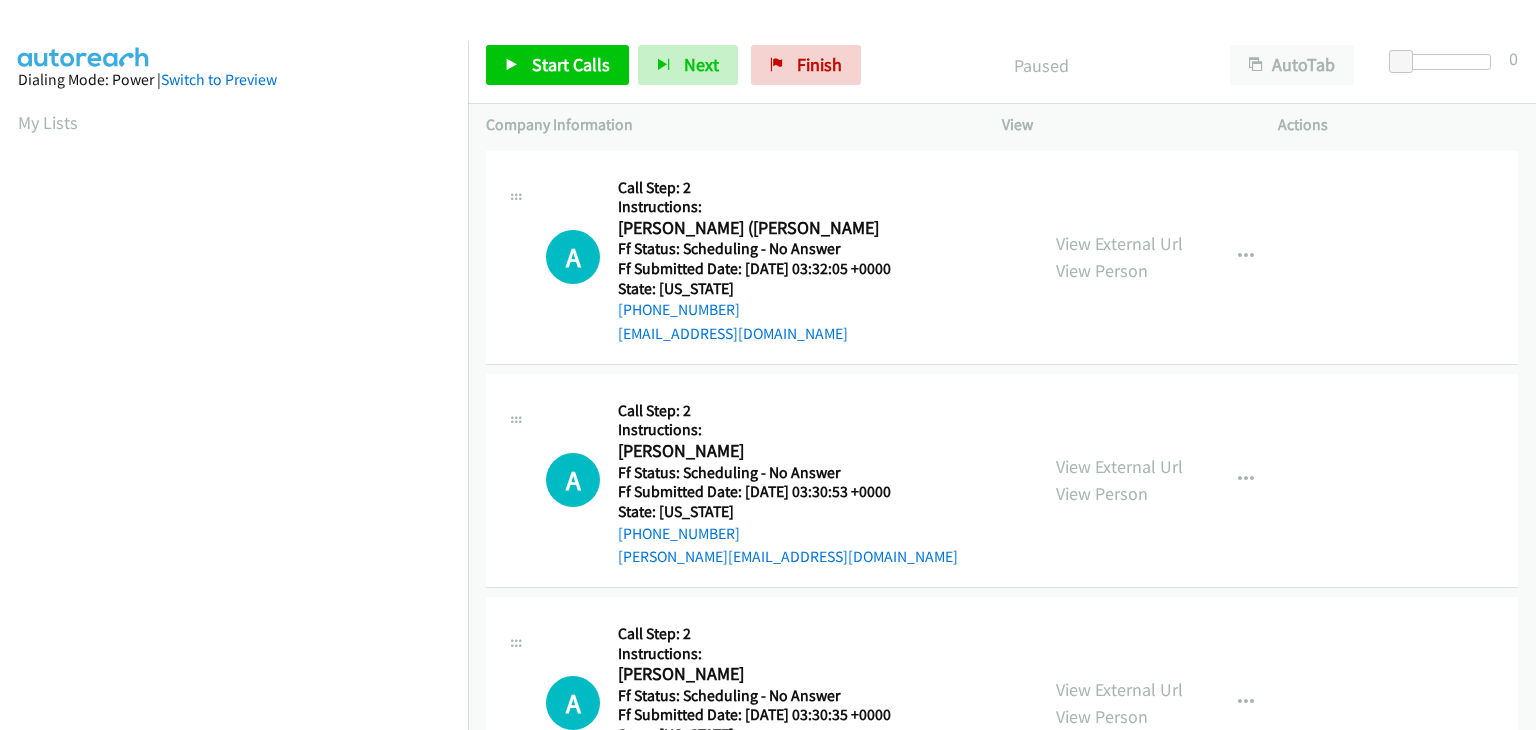 scroll, scrollTop: 0, scrollLeft: 0, axis: both 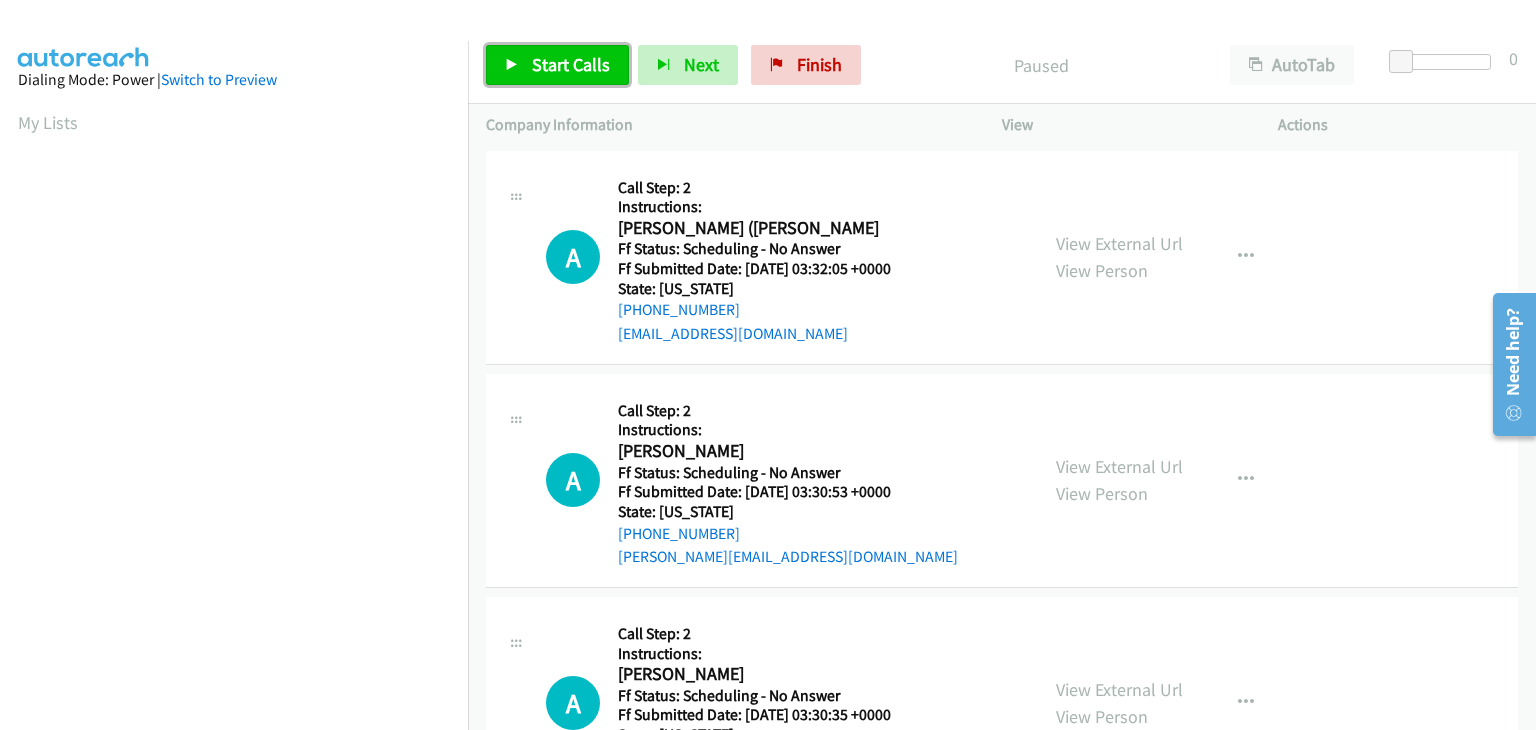 click on "Start Calls" at bounding box center (571, 64) 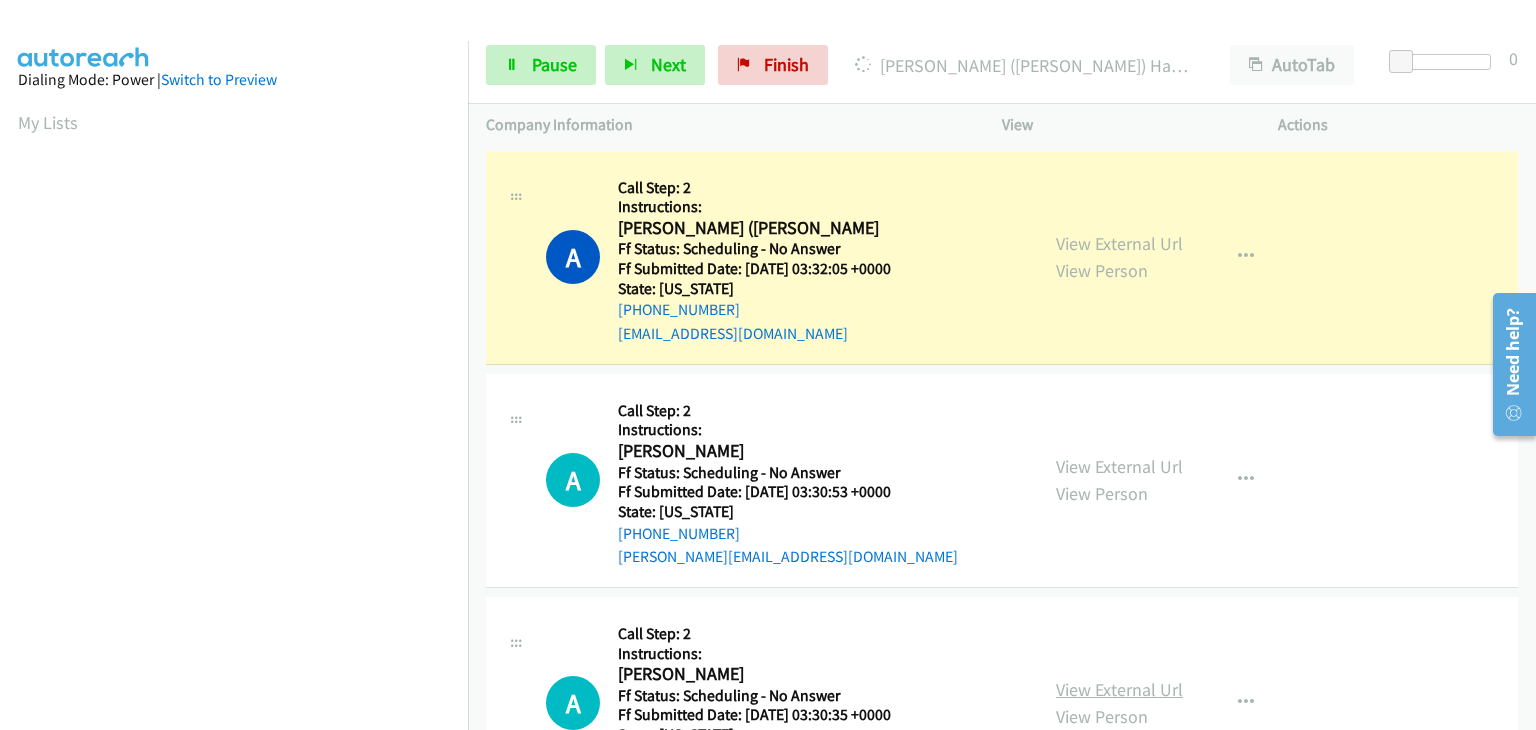 click on "View External Url" at bounding box center [1119, 689] 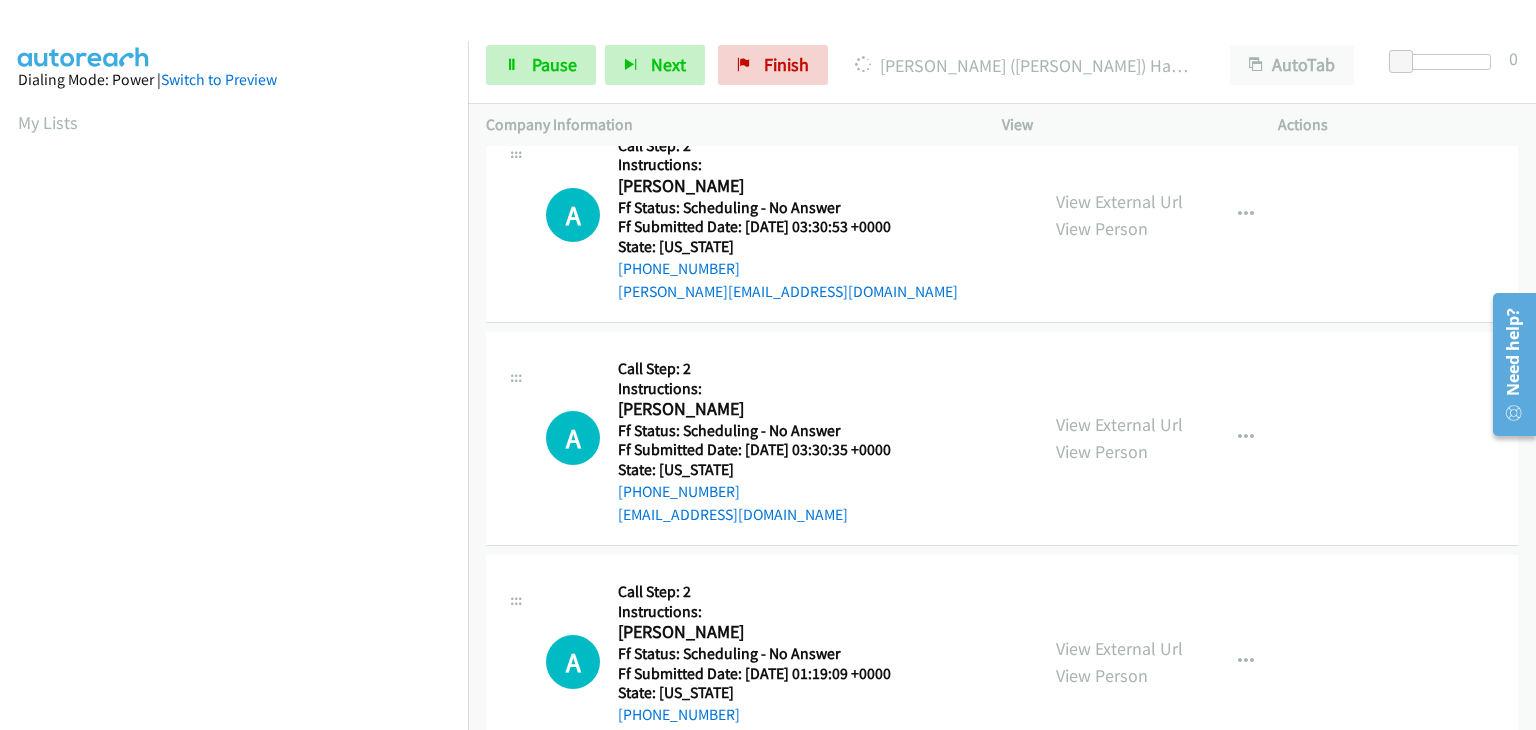 scroll, scrollTop: 300, scrollLeft: 0, axis: vertical 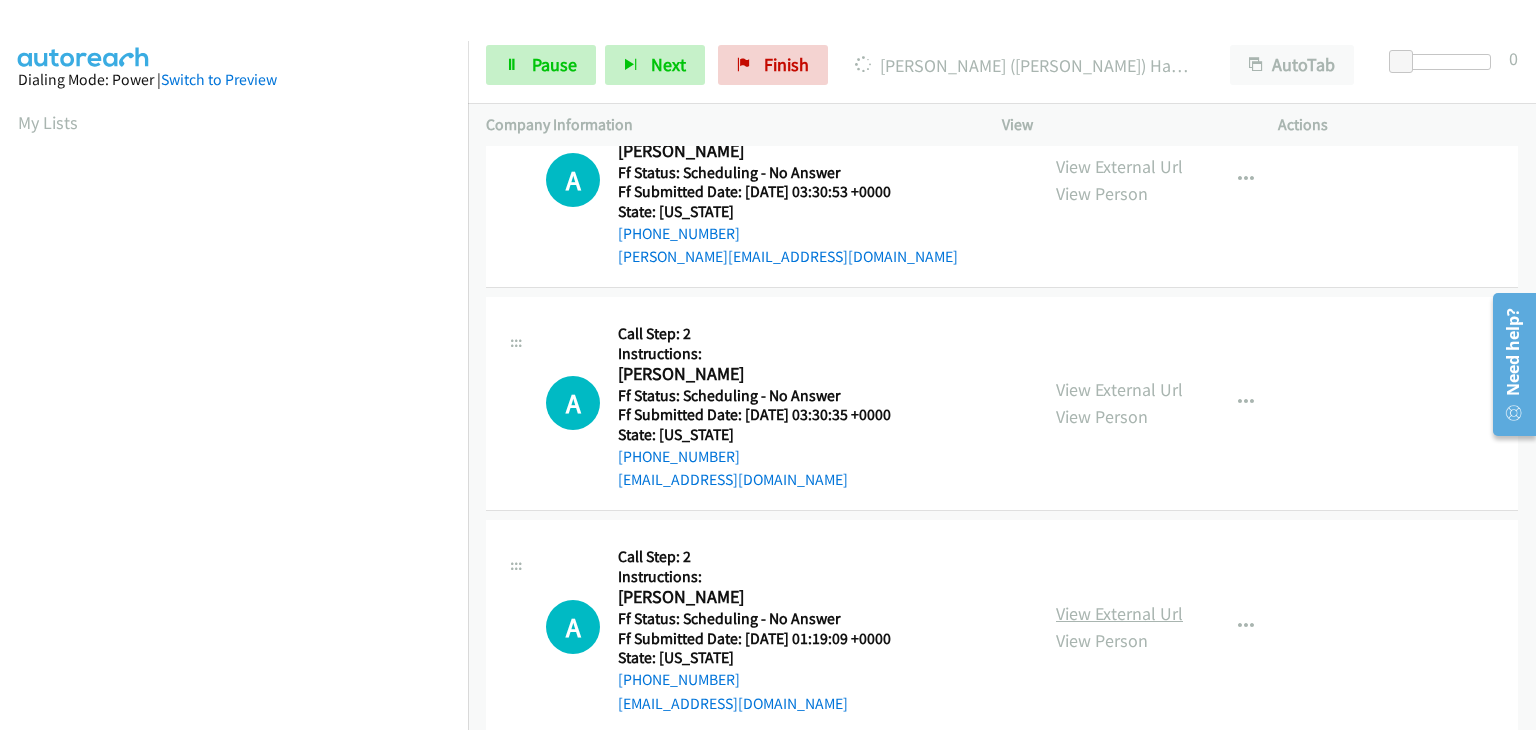 click on "View External Url" at bounding box center (1119, 613) 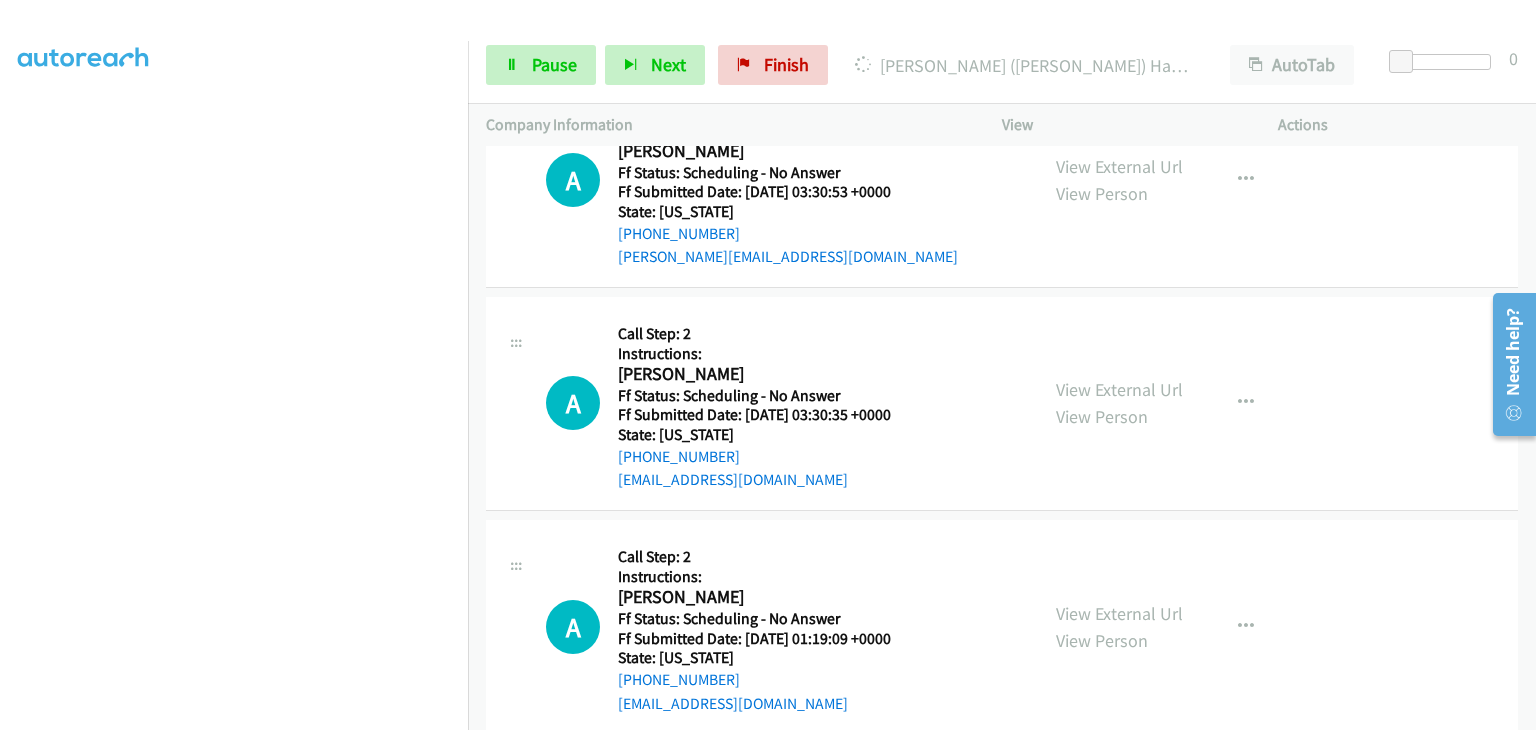 scroll, scrollTop: 392, scrollLeft: 0, axis: vertical 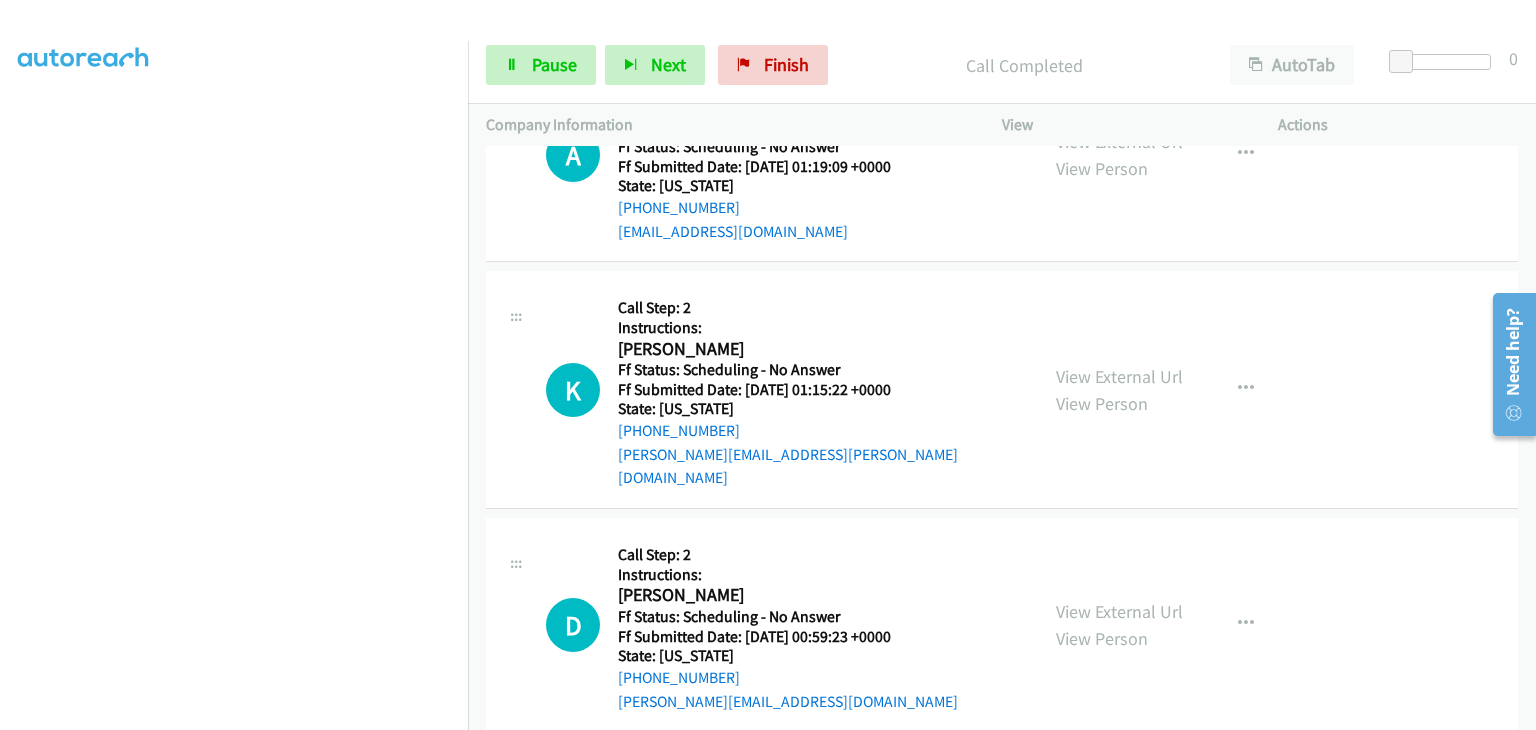 click on "View External Url
View Person
View External Url
Email
Schedule/Manage Callback
Skip Call
Add to do not call list" at bounding box center (1185, 389) 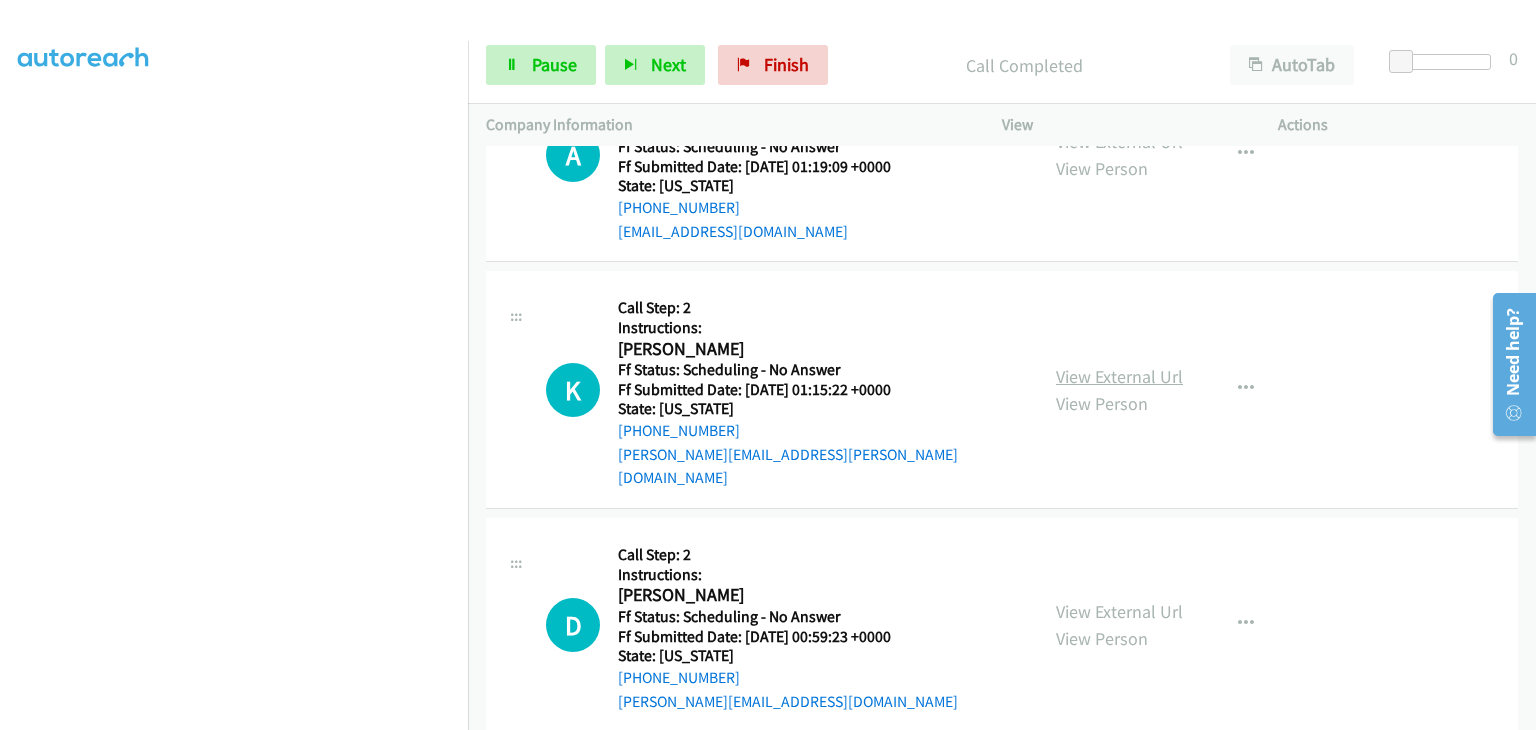 click on "View External Url" at bounding box center [1119, 376] 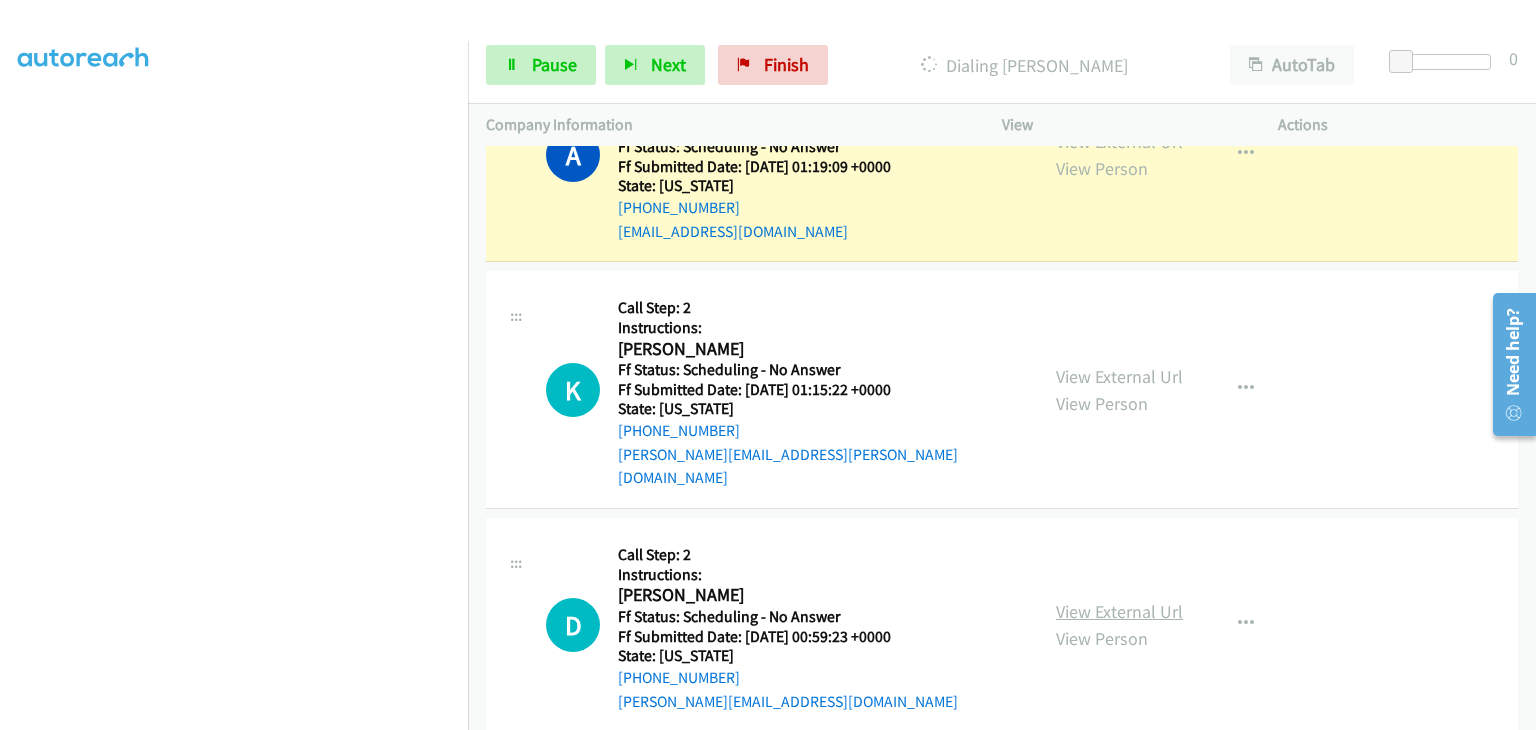 click on "View External Url" at bounding box center [1119, 611] 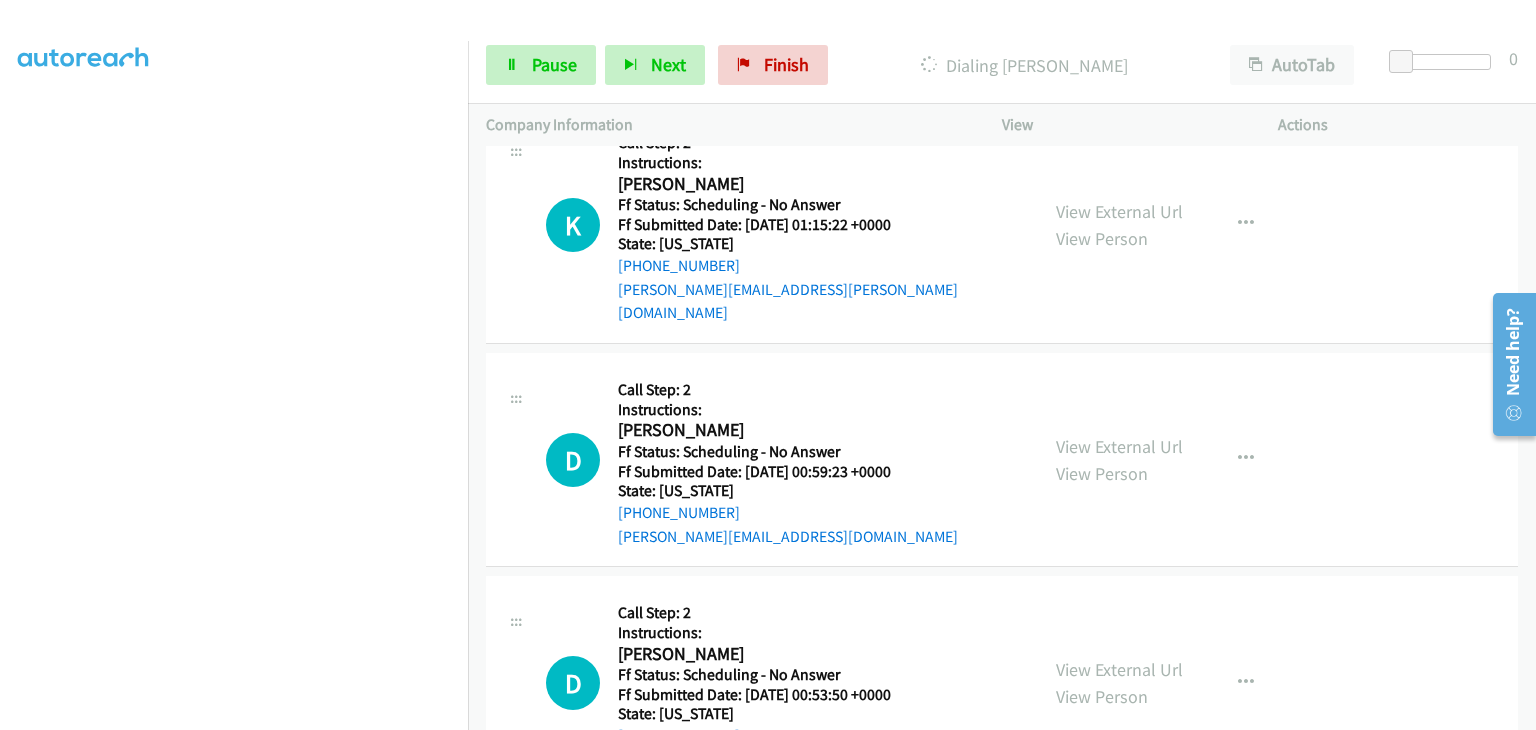 scroll, scrollTop: 1100, scrollLeft: 0, axis: vertical 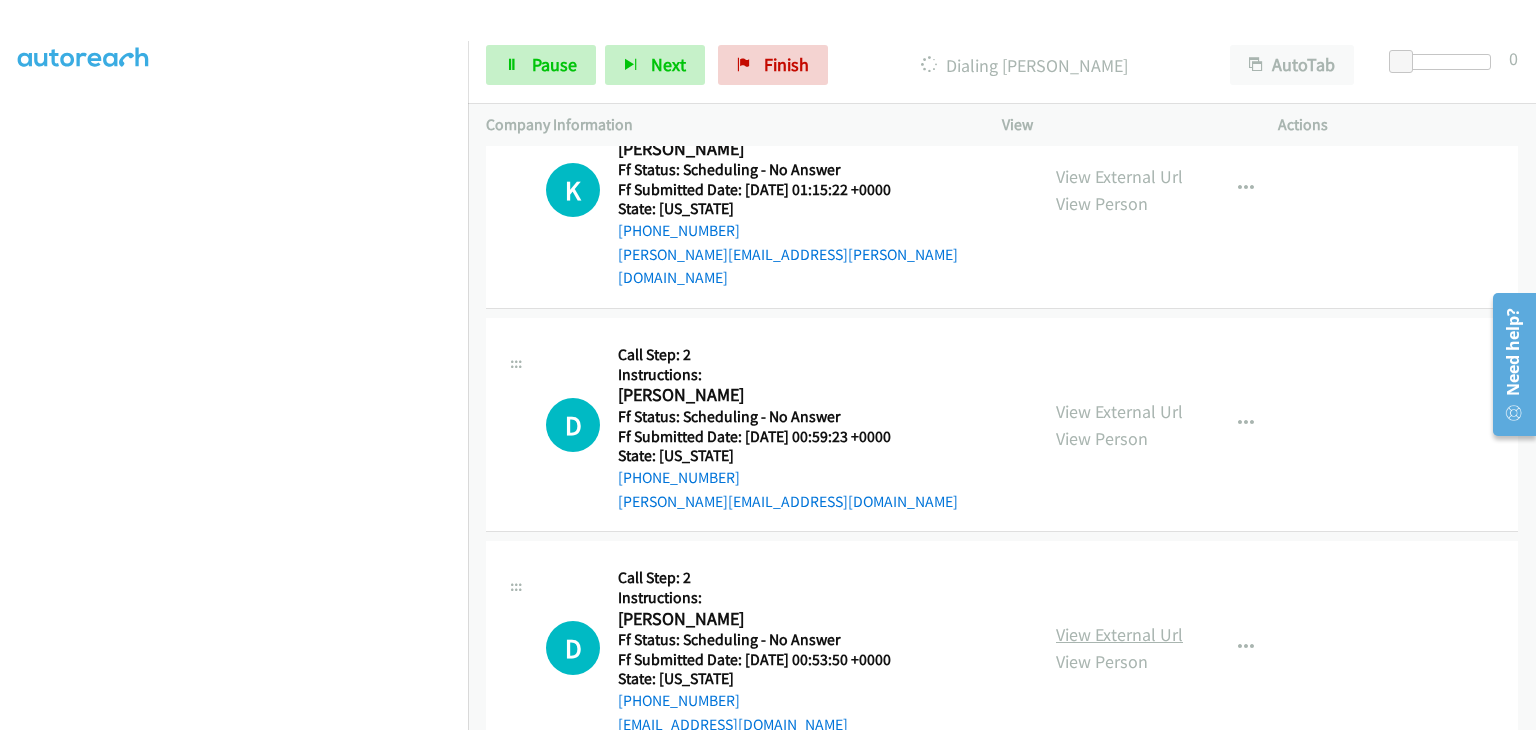 click on "View External Url" at bounding box center (1119, 634) 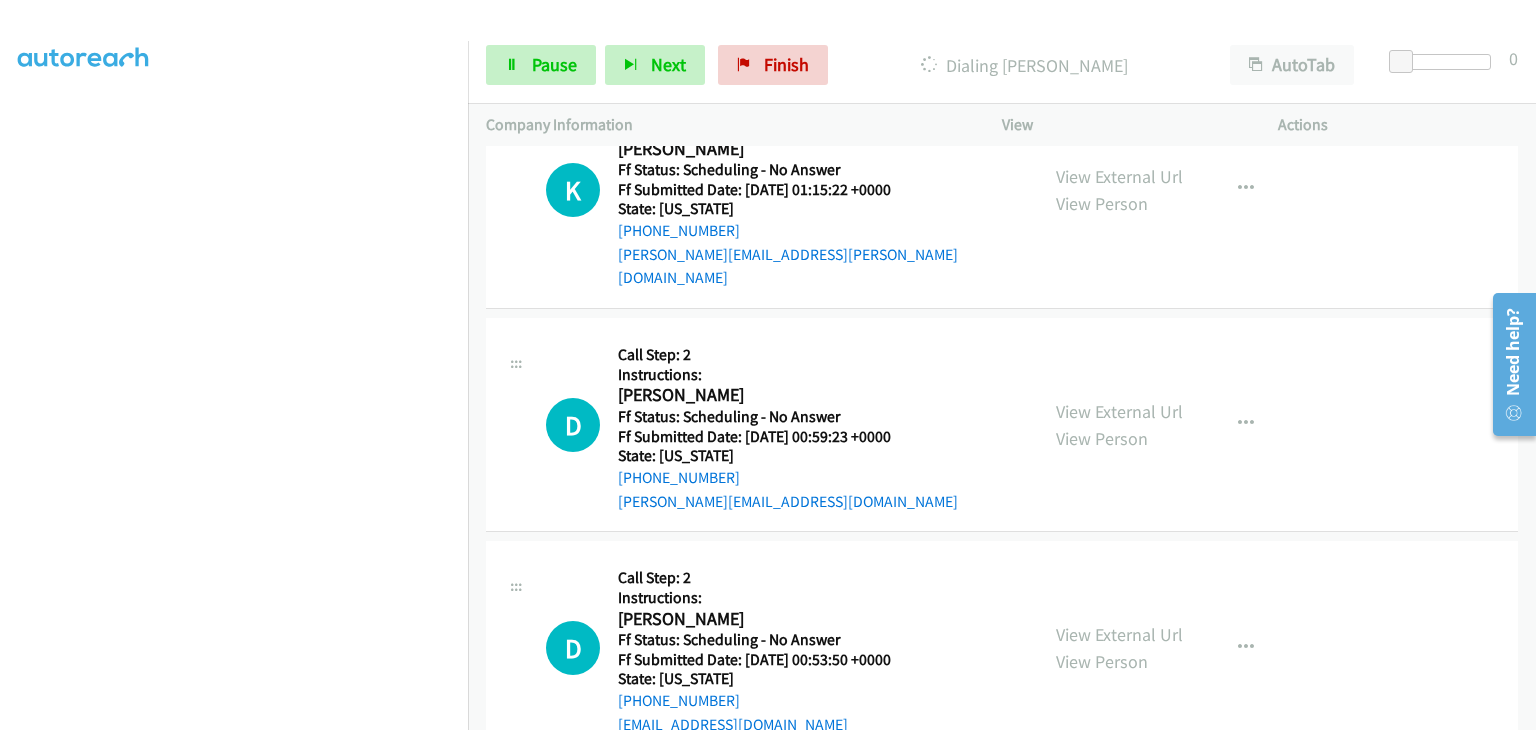scroll, scrollTop: 392, scrollLeft: 0, axis: vertical 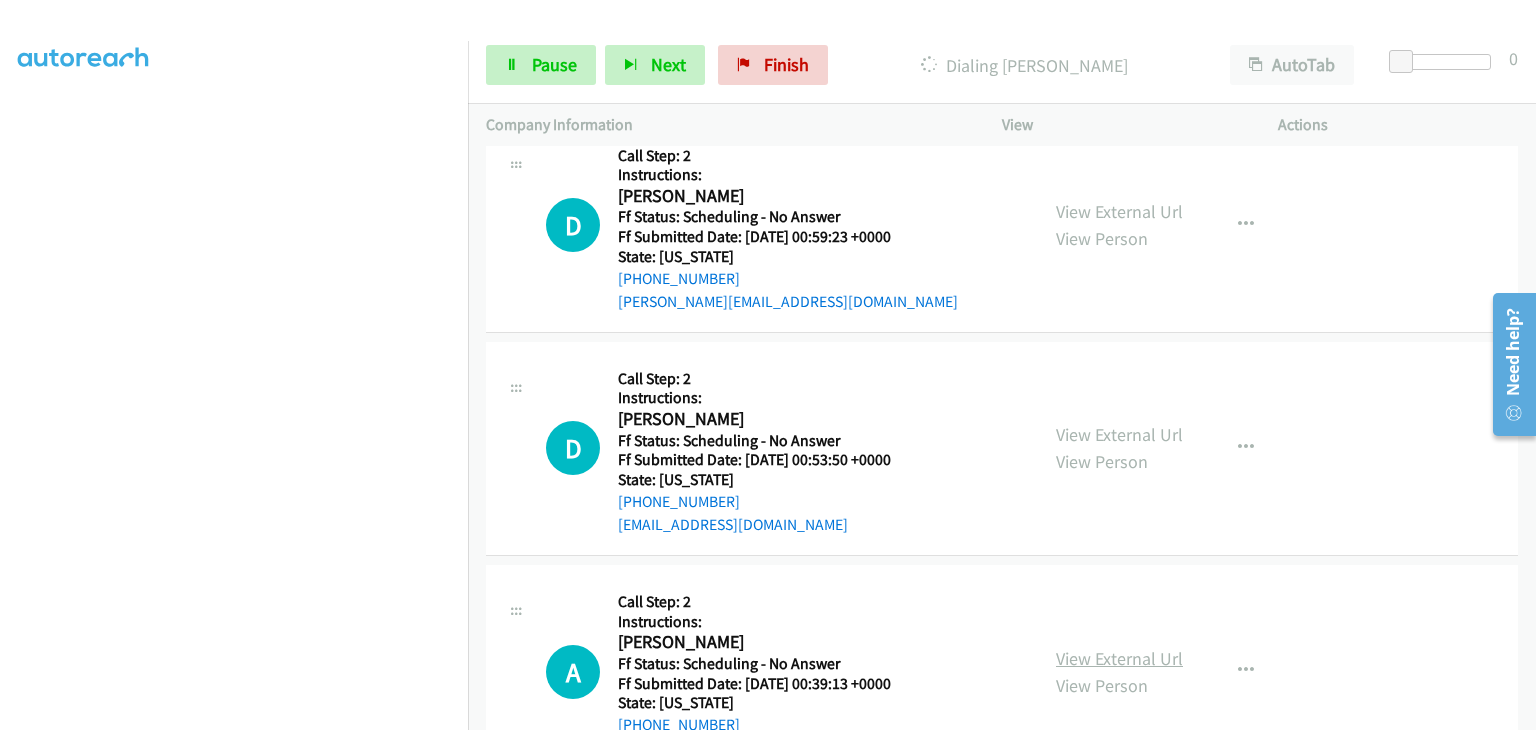 click on "View External Url" at bounding box center (1119, 658) 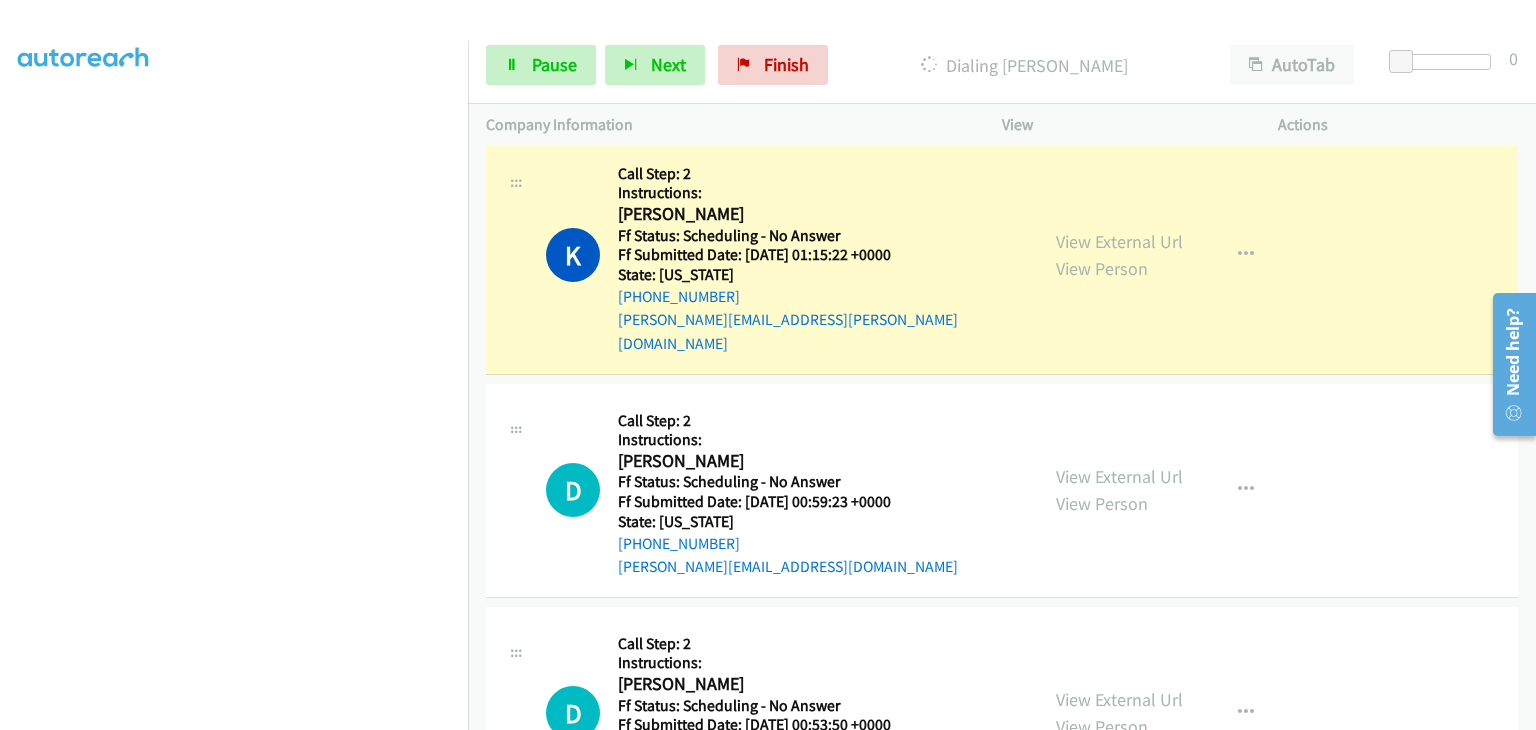 scroll, scrollTop: 1042, scrollLeft: 0, axis: vertical 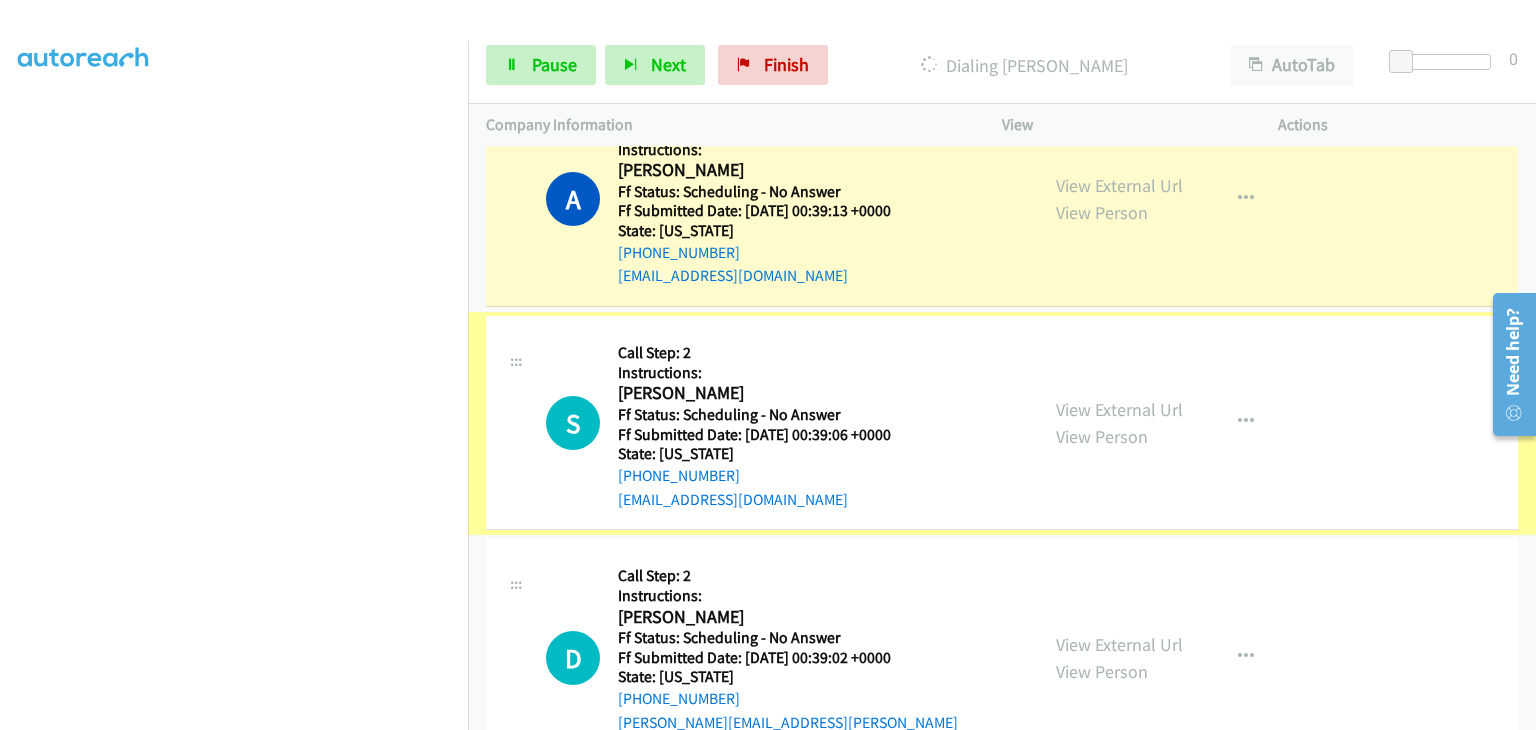 click on "View External Url" at bounding box center (1119, 409) 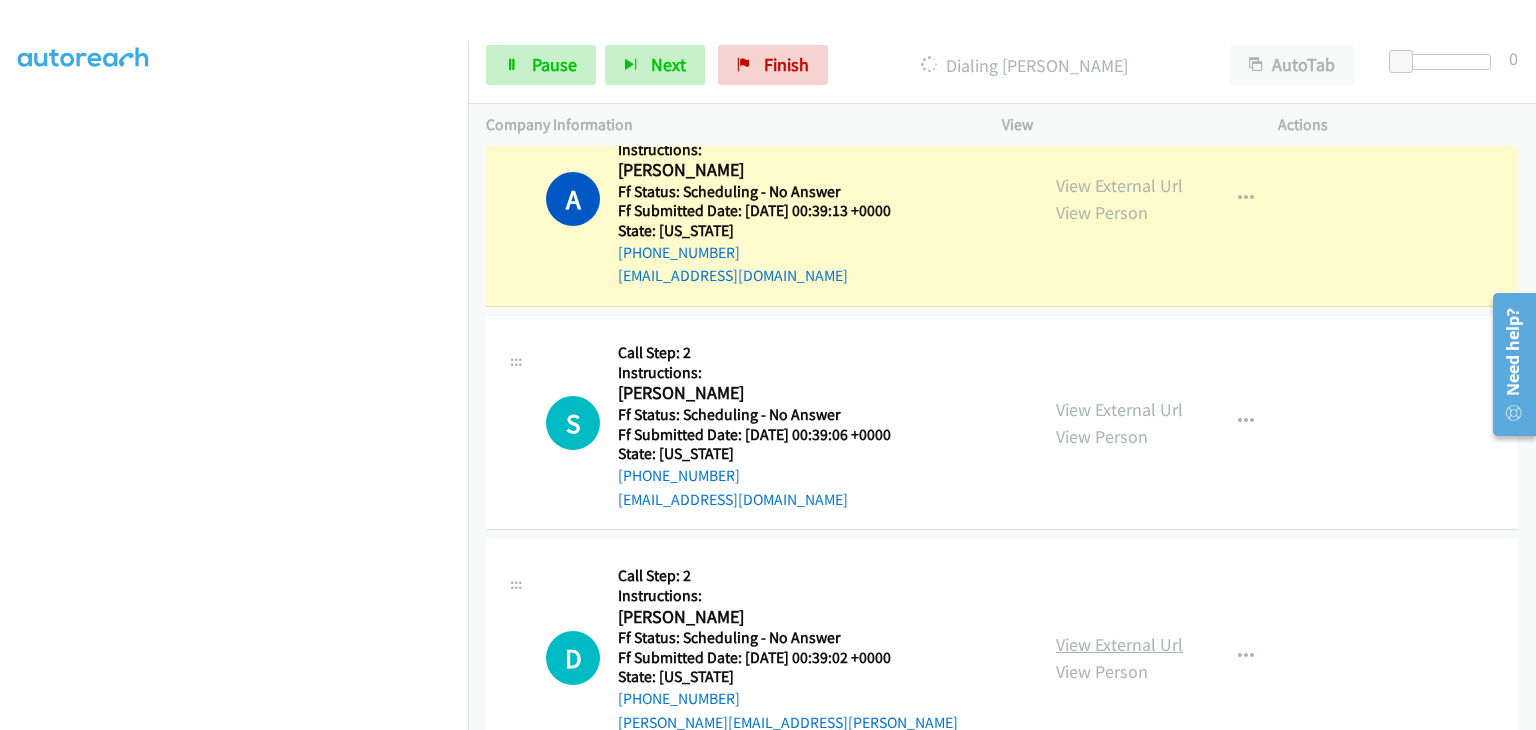 click on "View External Url" at bounding box center [1119, 644] 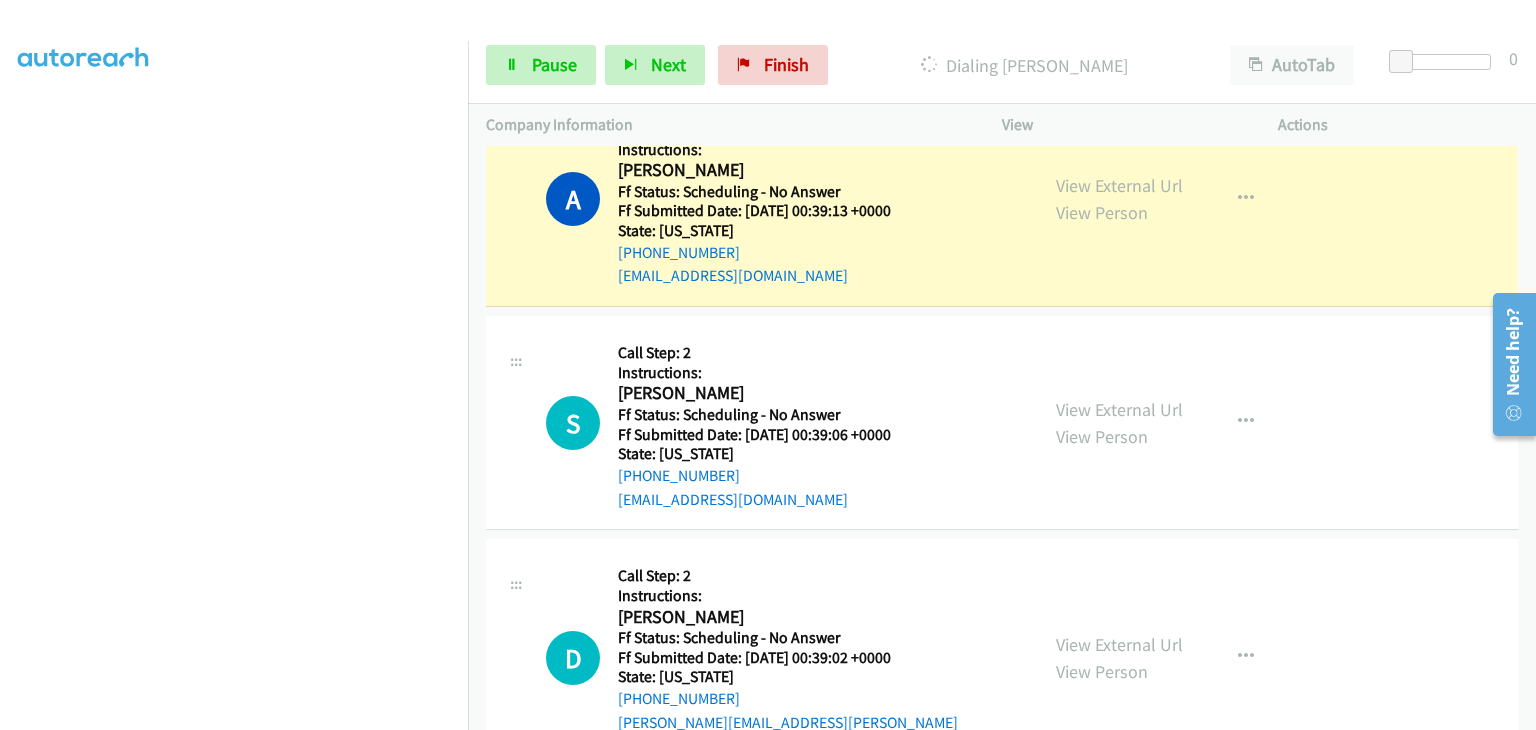 click on "Dialing Mode: Power
|
Switch to Preview
My Lists" at bounding box center (234, 217) 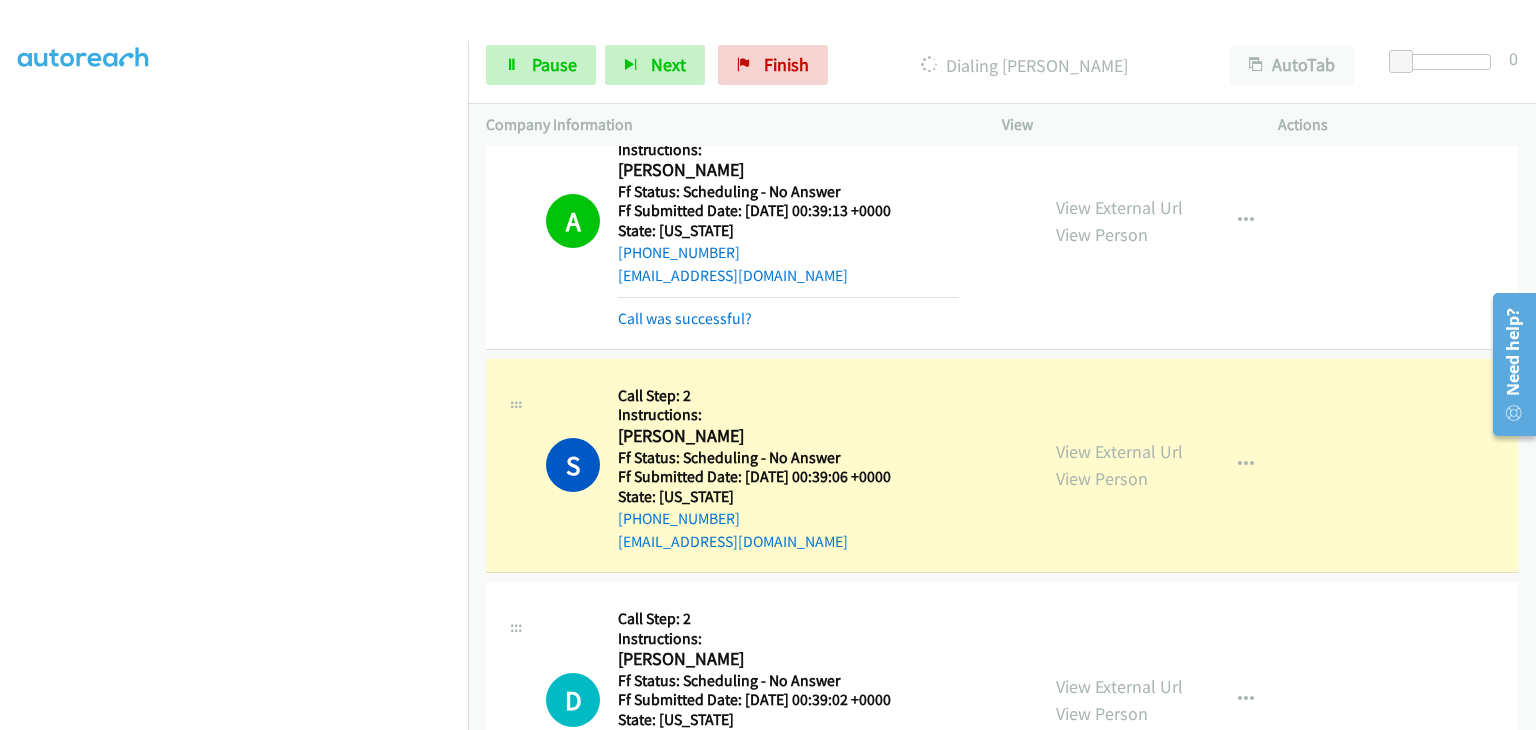 scroll, scrollTop: 1964, scrollLeft: 0, axis: vertical 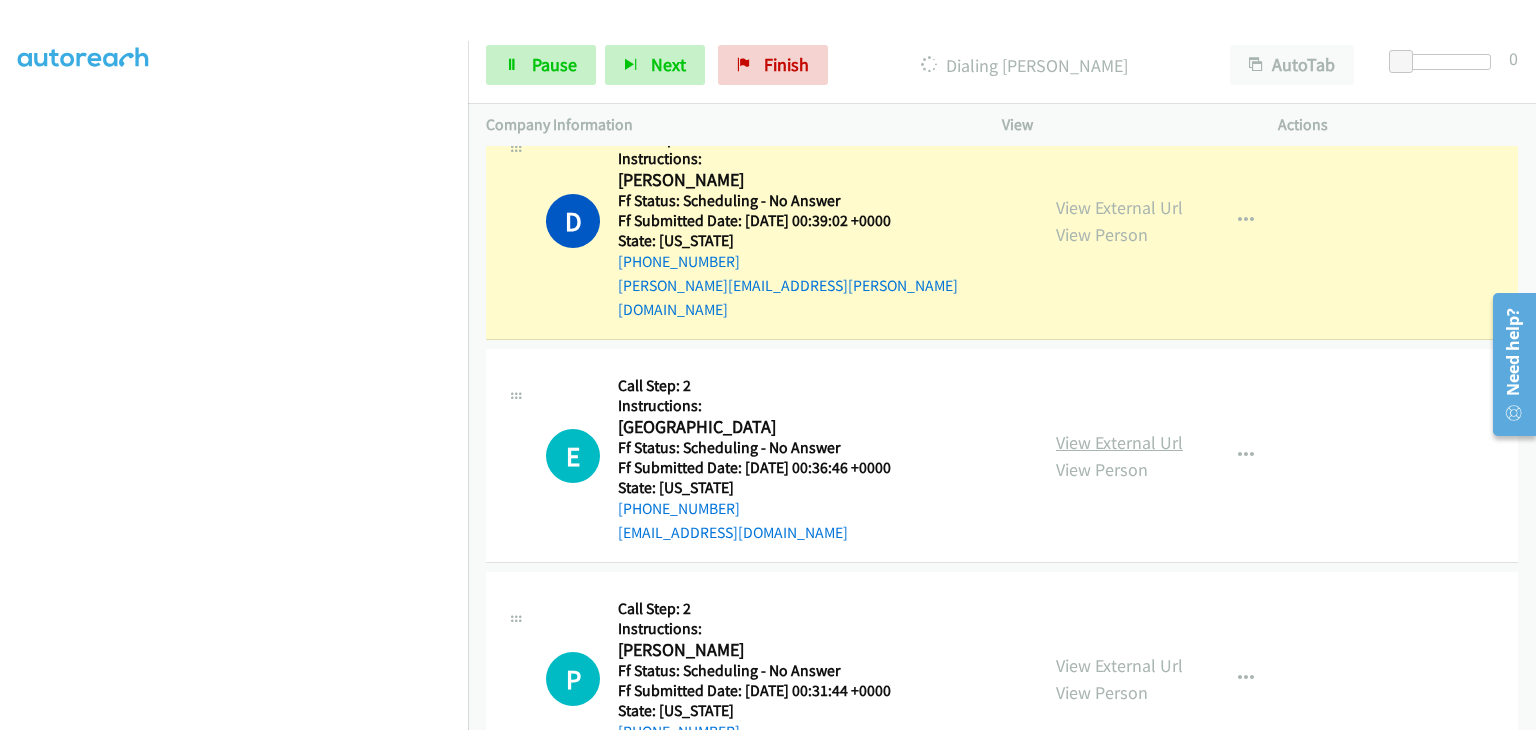 click on "View External Url" at bounding box center [1119, 442] 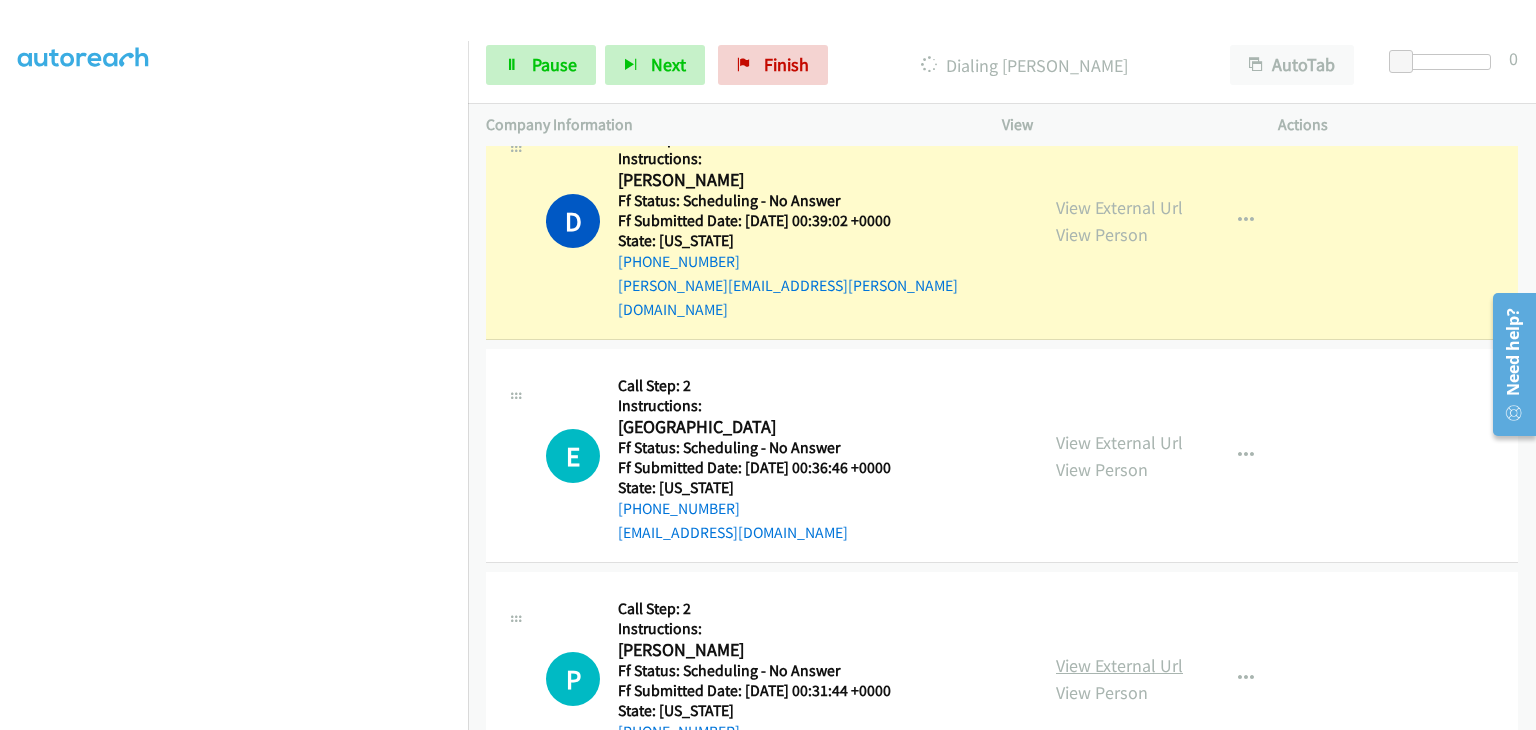 click on "View External Url" at bounding box center (1119, 665) 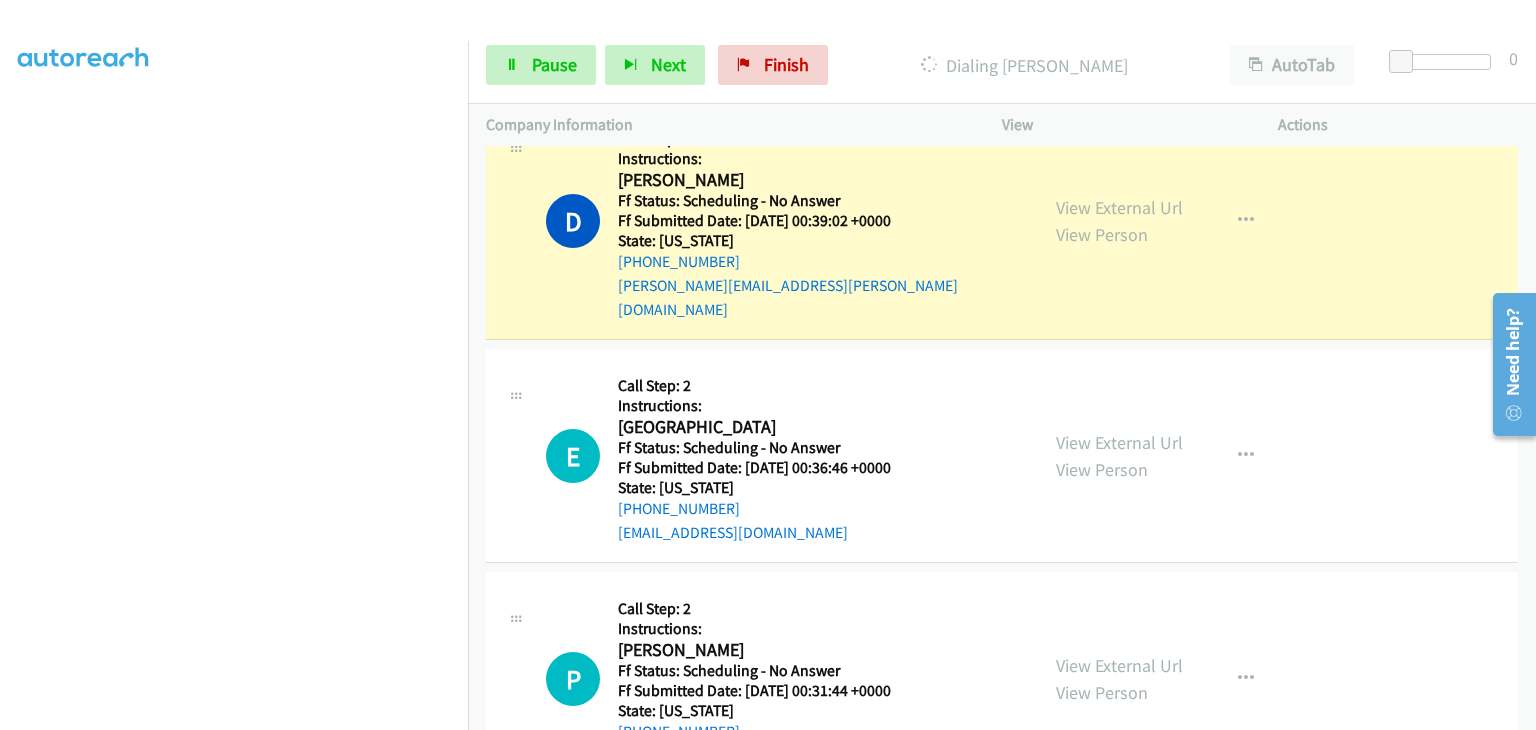 scroll, scrollTop: 392, scrollLeft: 0, axis: vertical 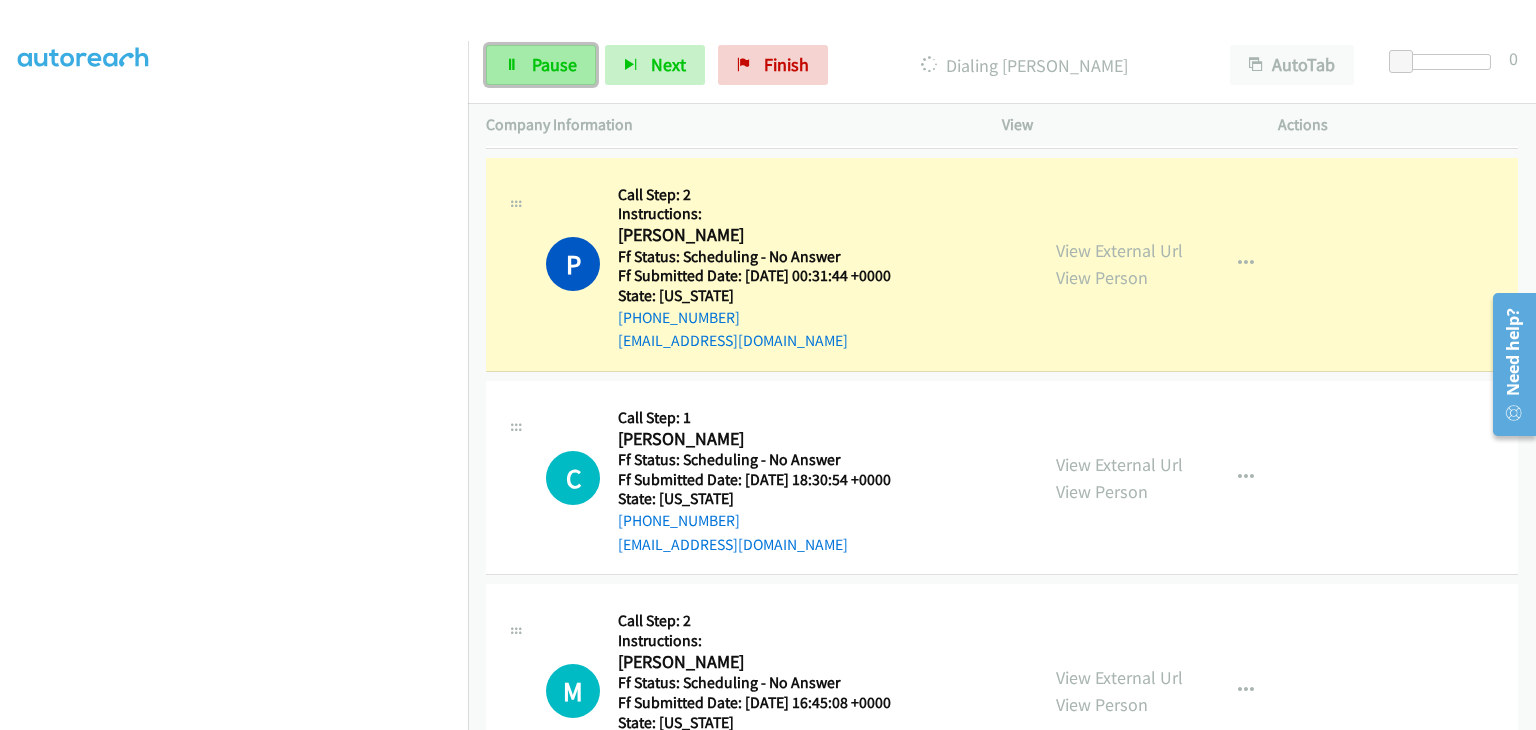 click at bounding box center [512, 66] 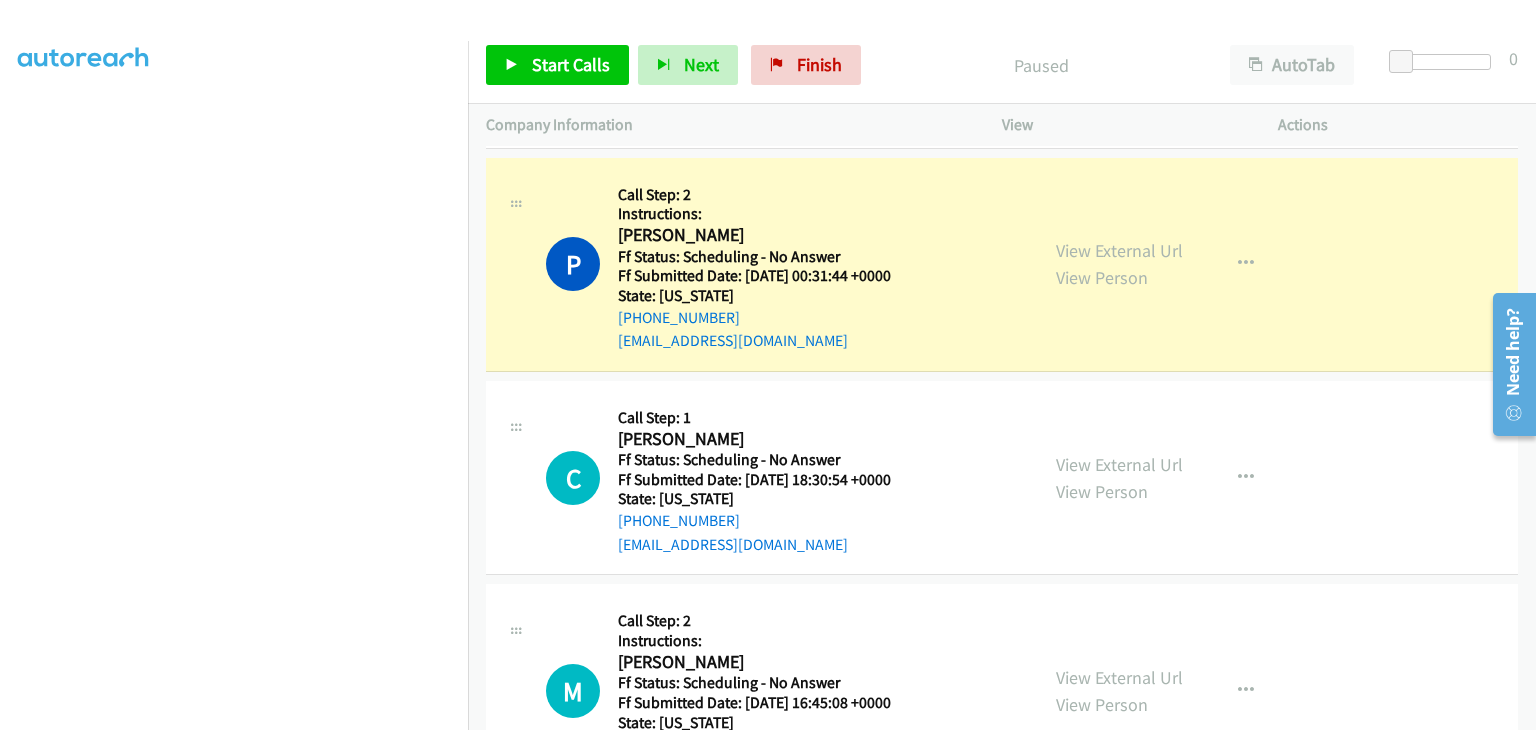 scroll, scrollTop: 392, scrollLeft: 0, axis: vertical 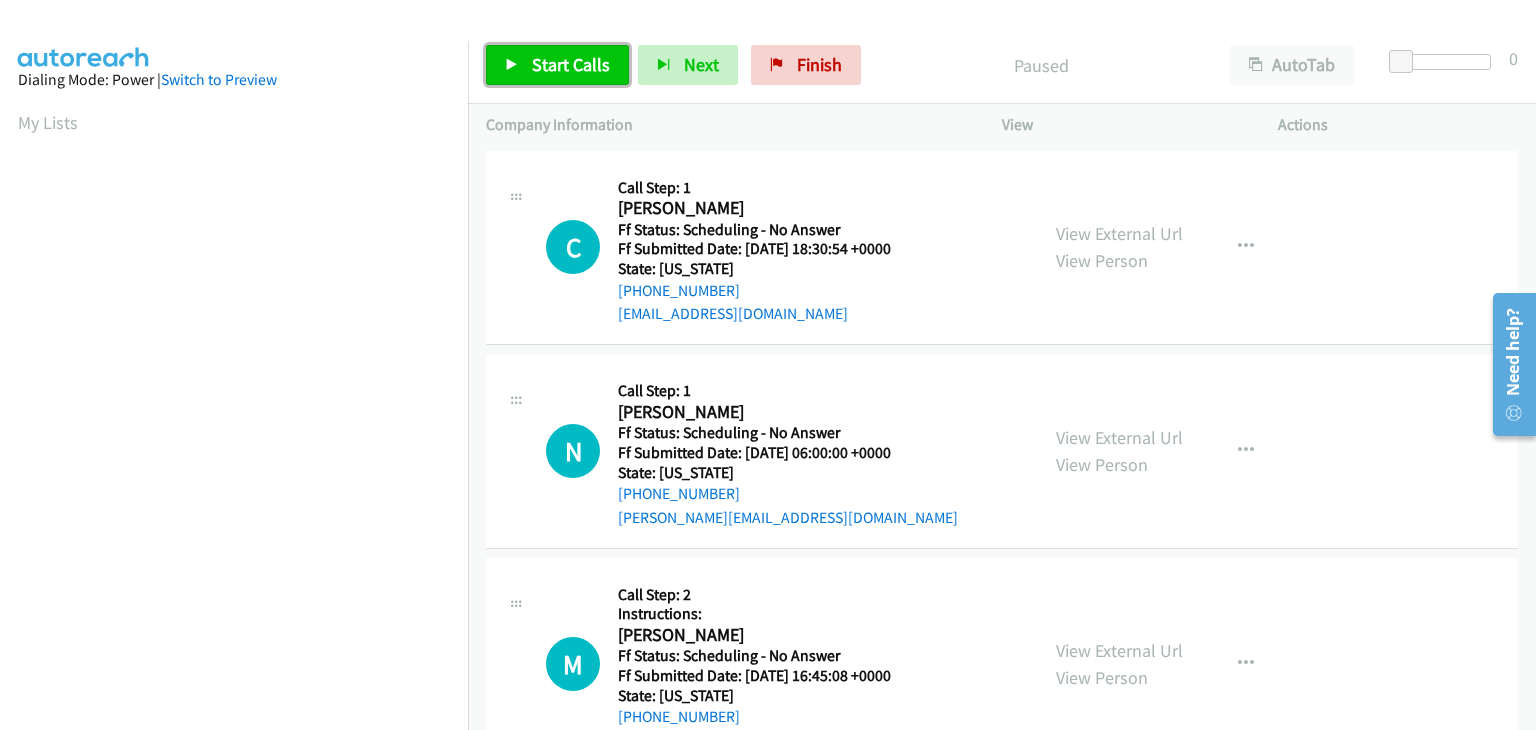 click on "Start Calls" at bounding box center [557, 65] 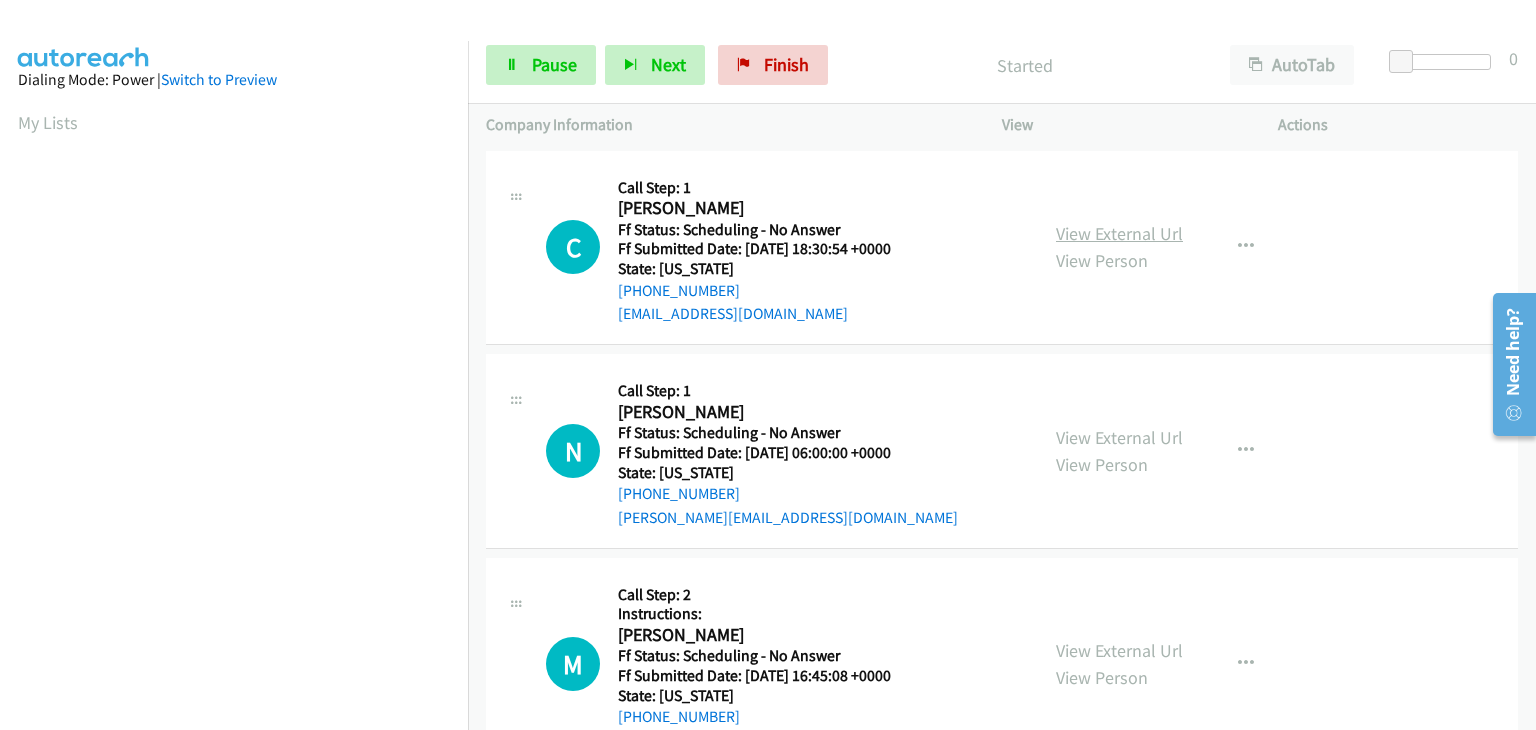 click on "View External Url" at bounding box center [1119, 233] 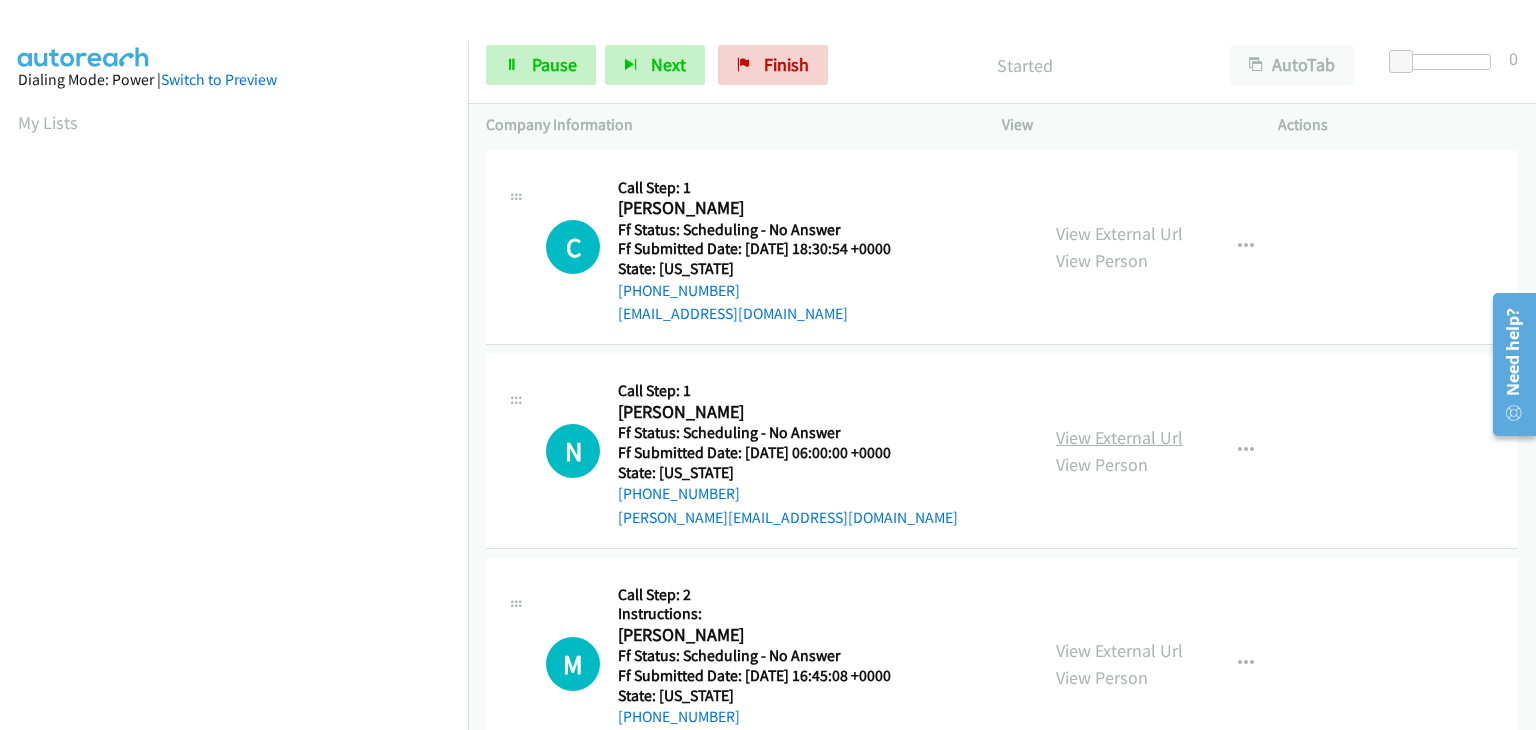 click on "View External Url" at bounding box center [1119, 437] 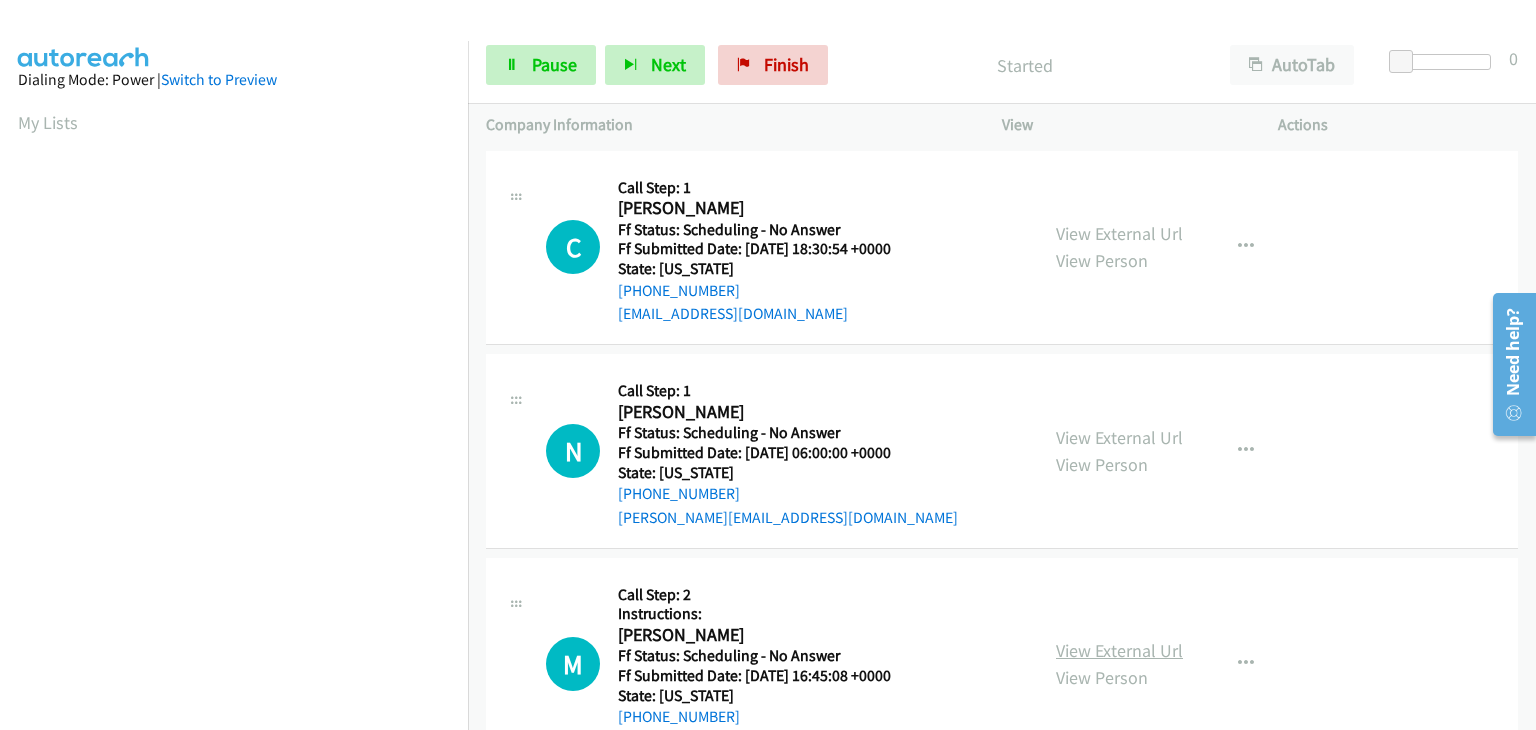 click on "View External Url" at bounding box center (1119, 650) 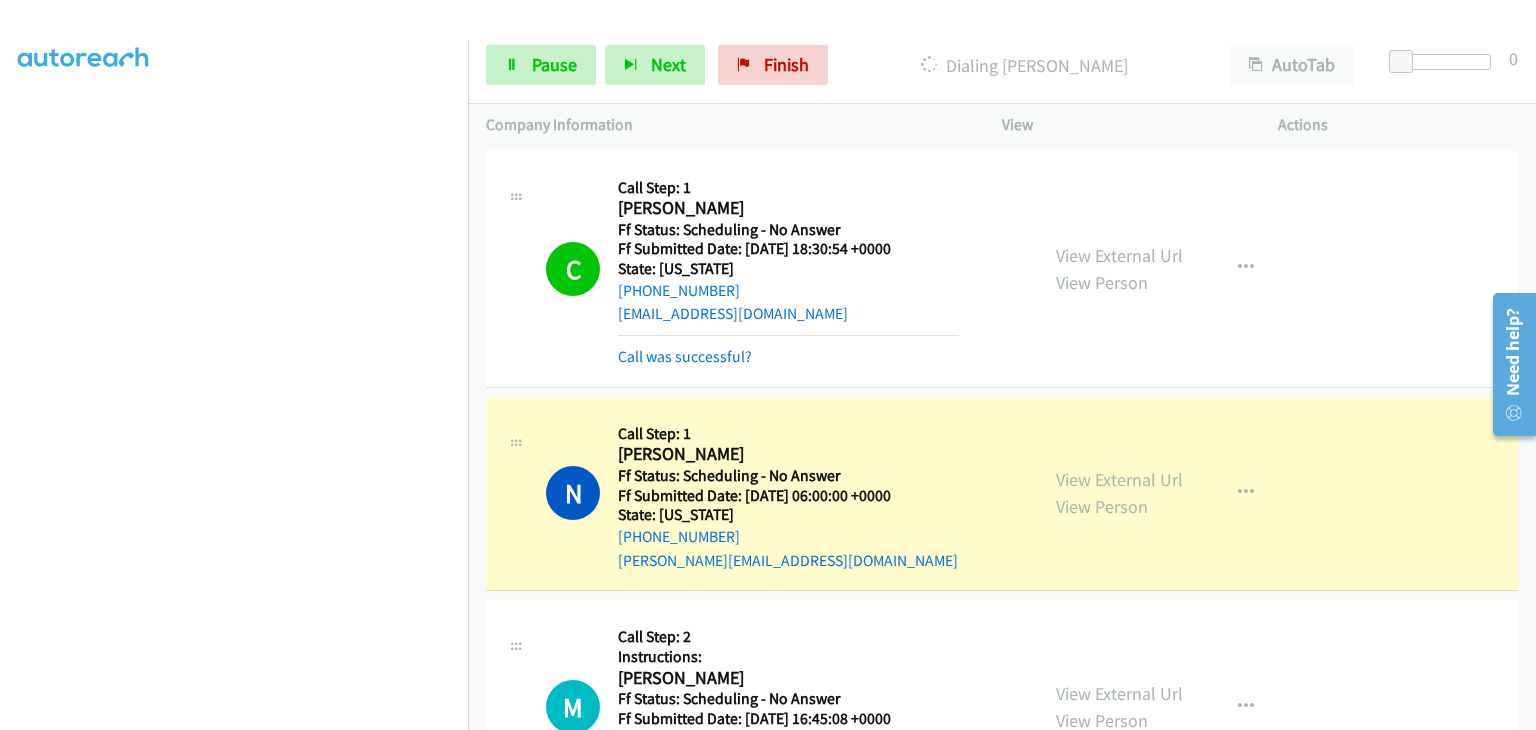 scroll, scrollTop: 392, scrollLeft: 0, axis: vertical 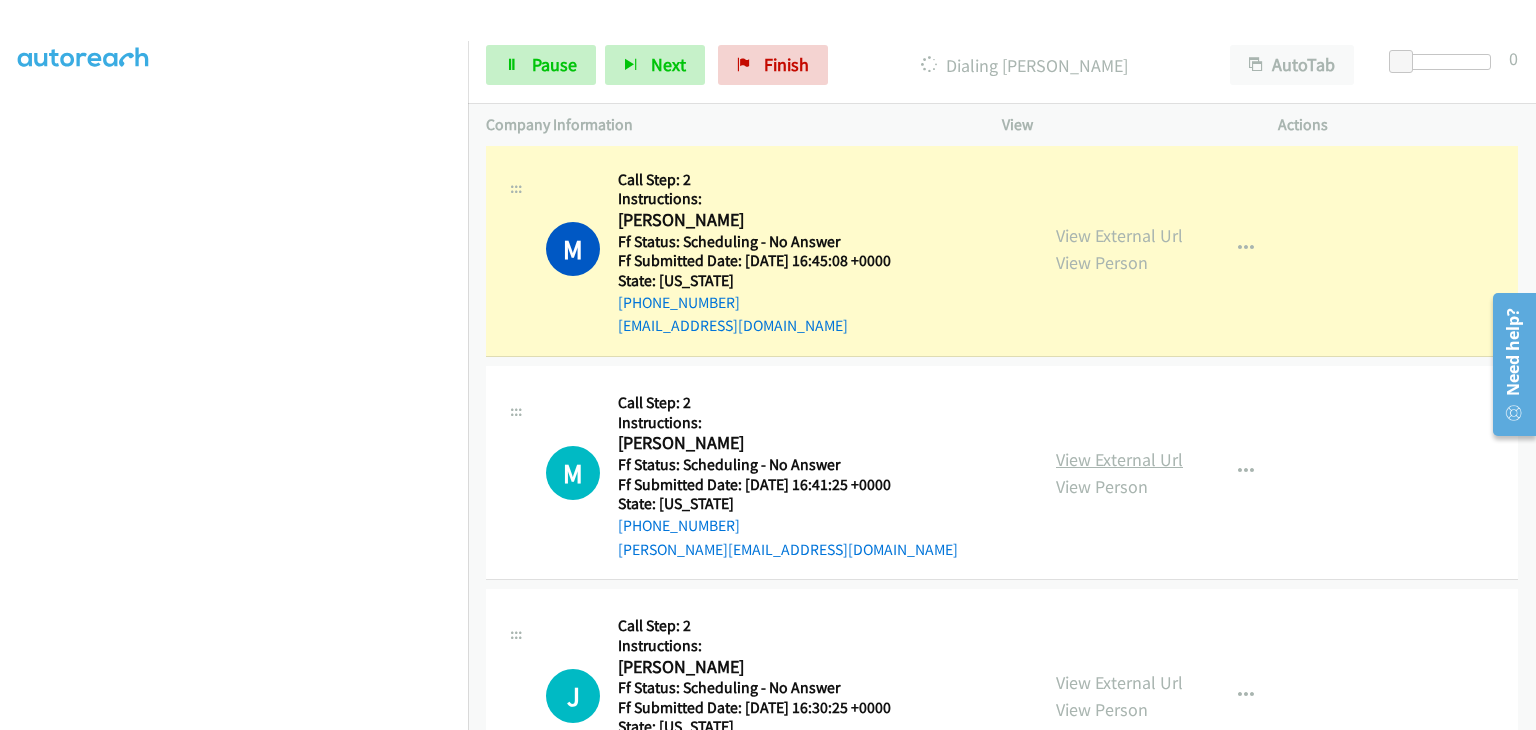 click on "View External Url" at bounding box center (1119, 459) 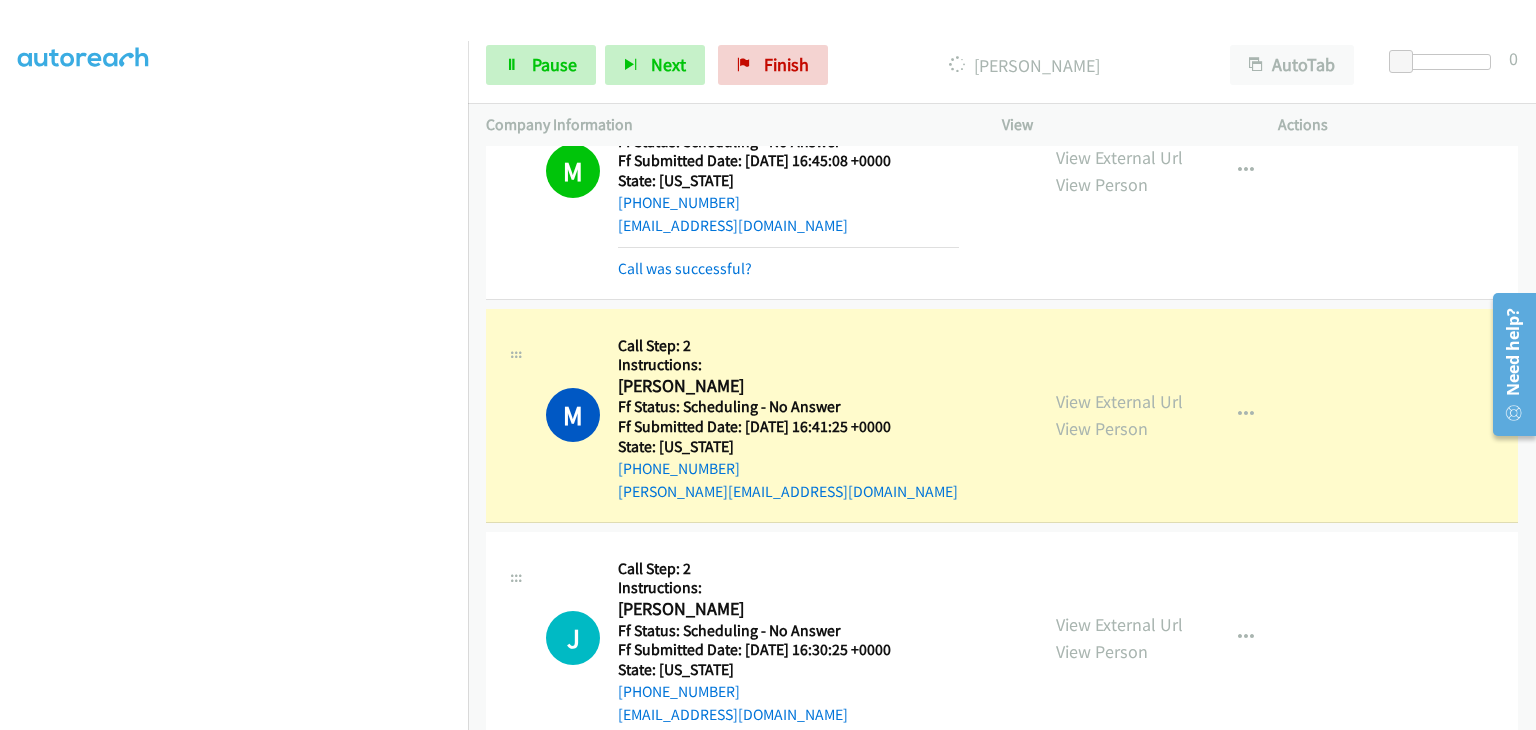 scroll, scrollTop: 621, scrollLeft: 0, axis: vertical 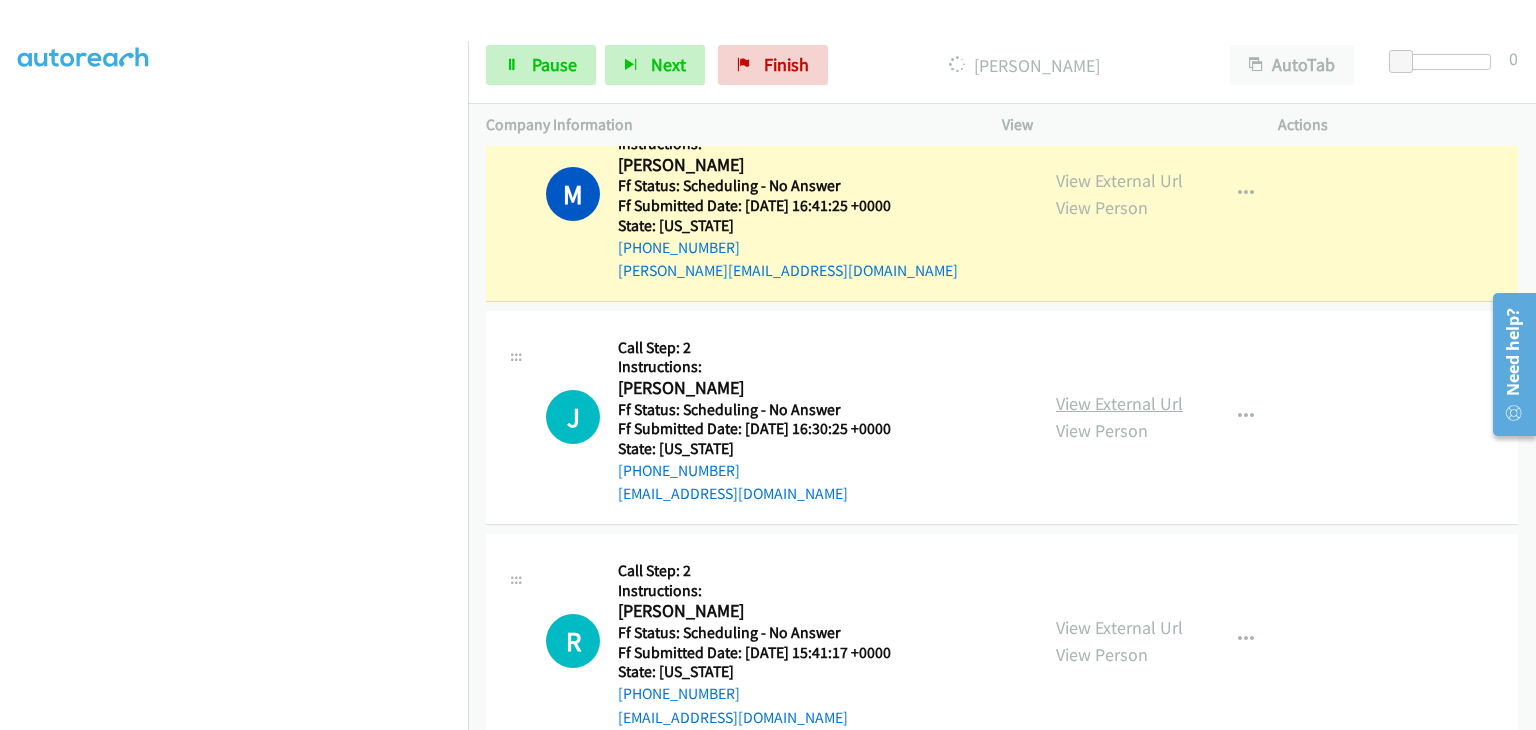 click on "View External Url" at bounding box center [1119, 403] 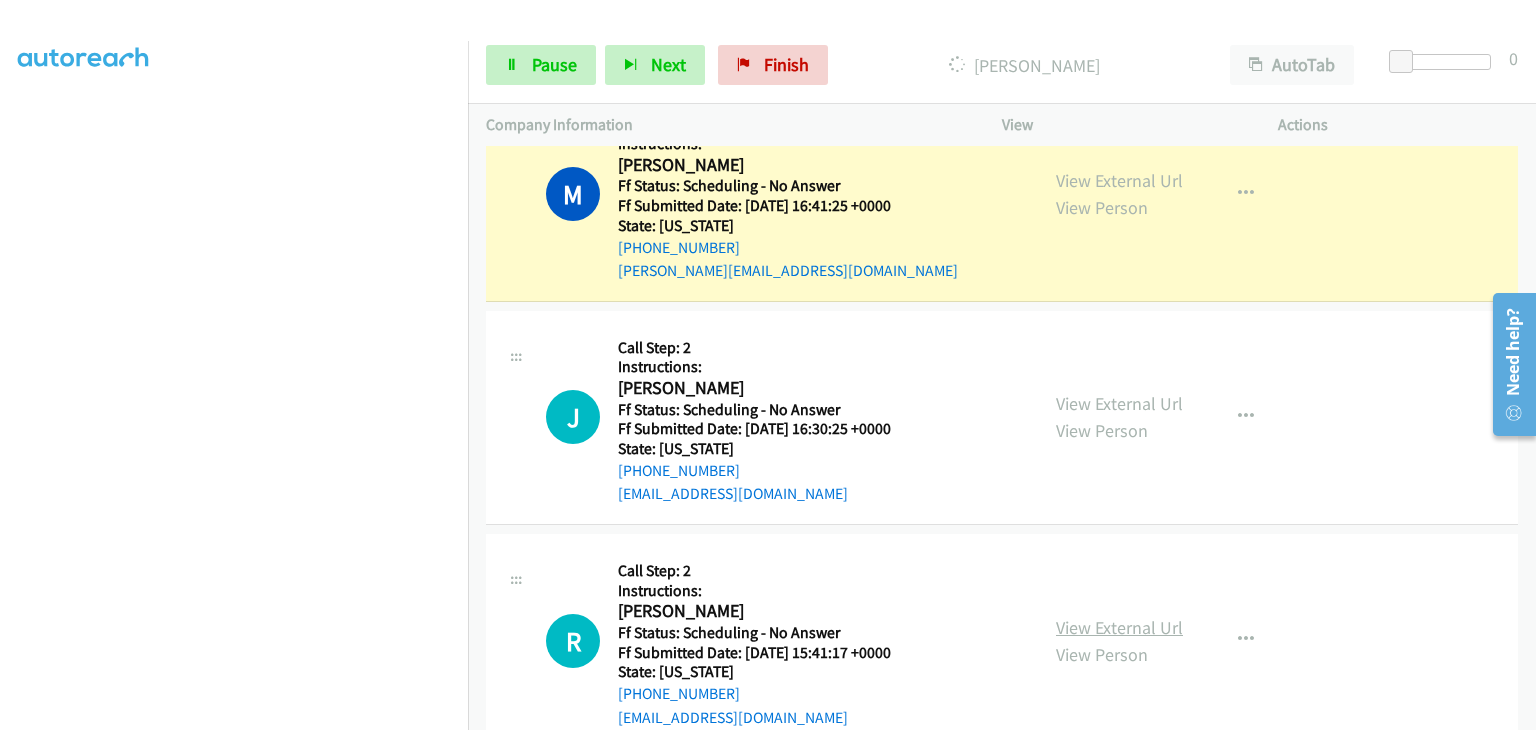 click on "View External Url" at bounding box center (1119, 627) 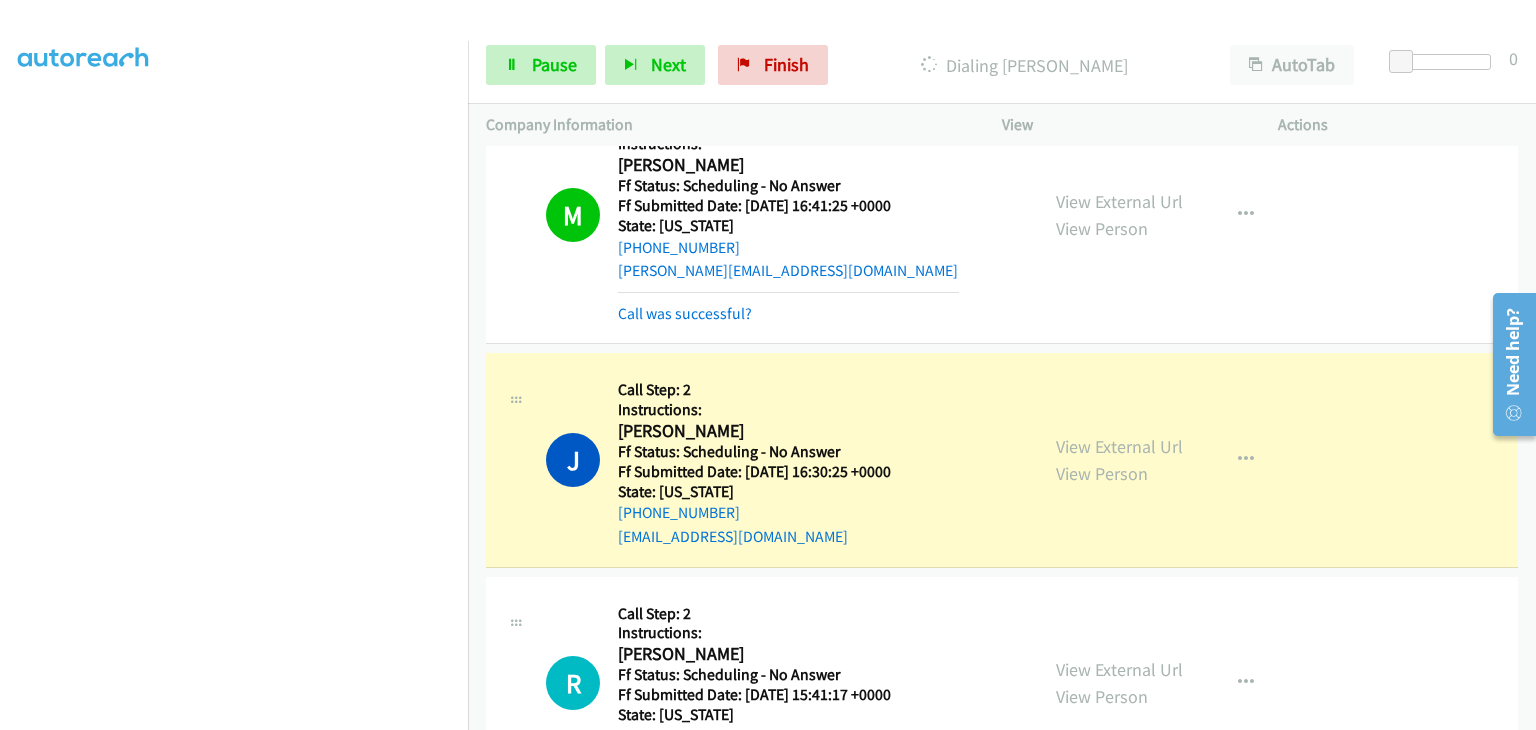 scroll, scrollTop: 392, scrollLeft: 0, axis: vertical 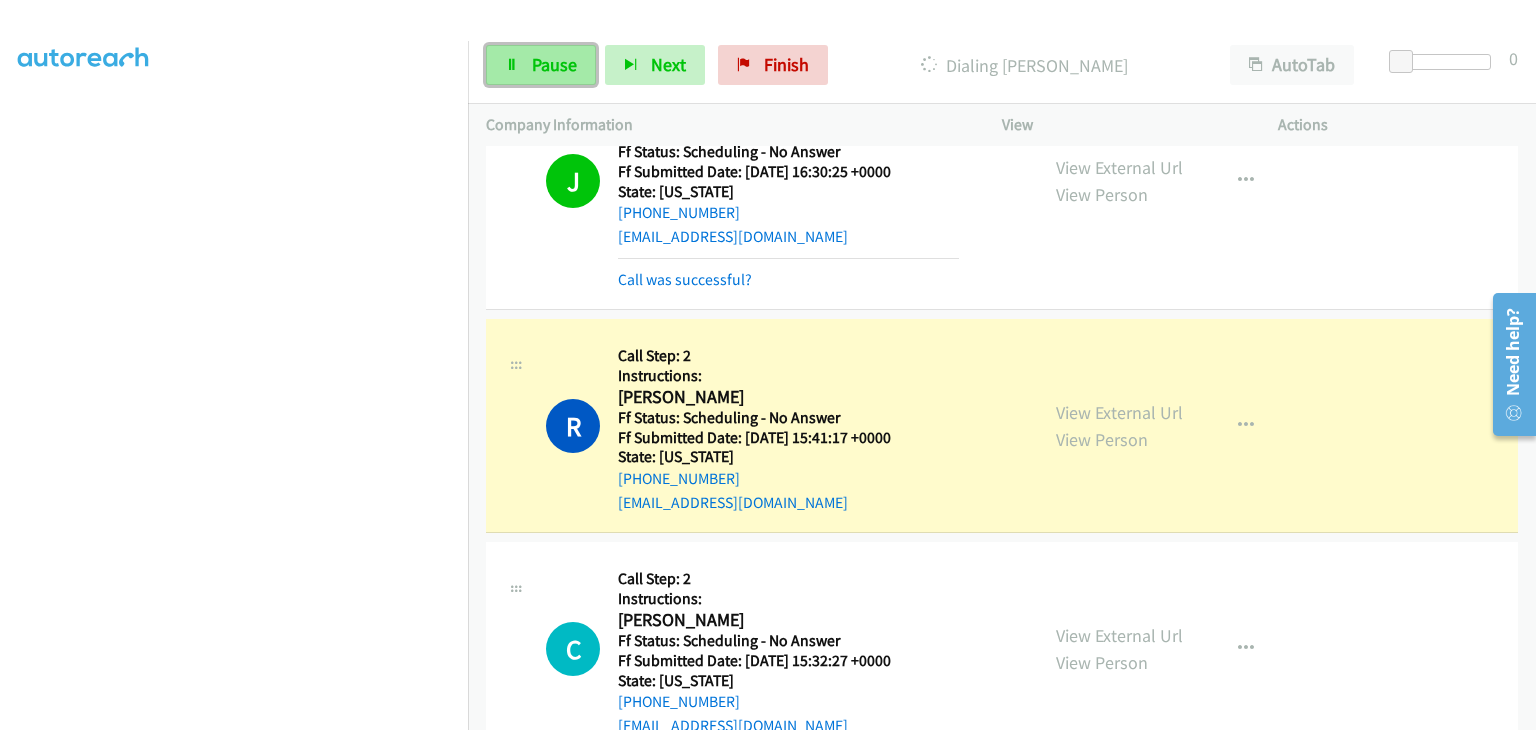 click on "Pause" at bounding box center [554, 64] 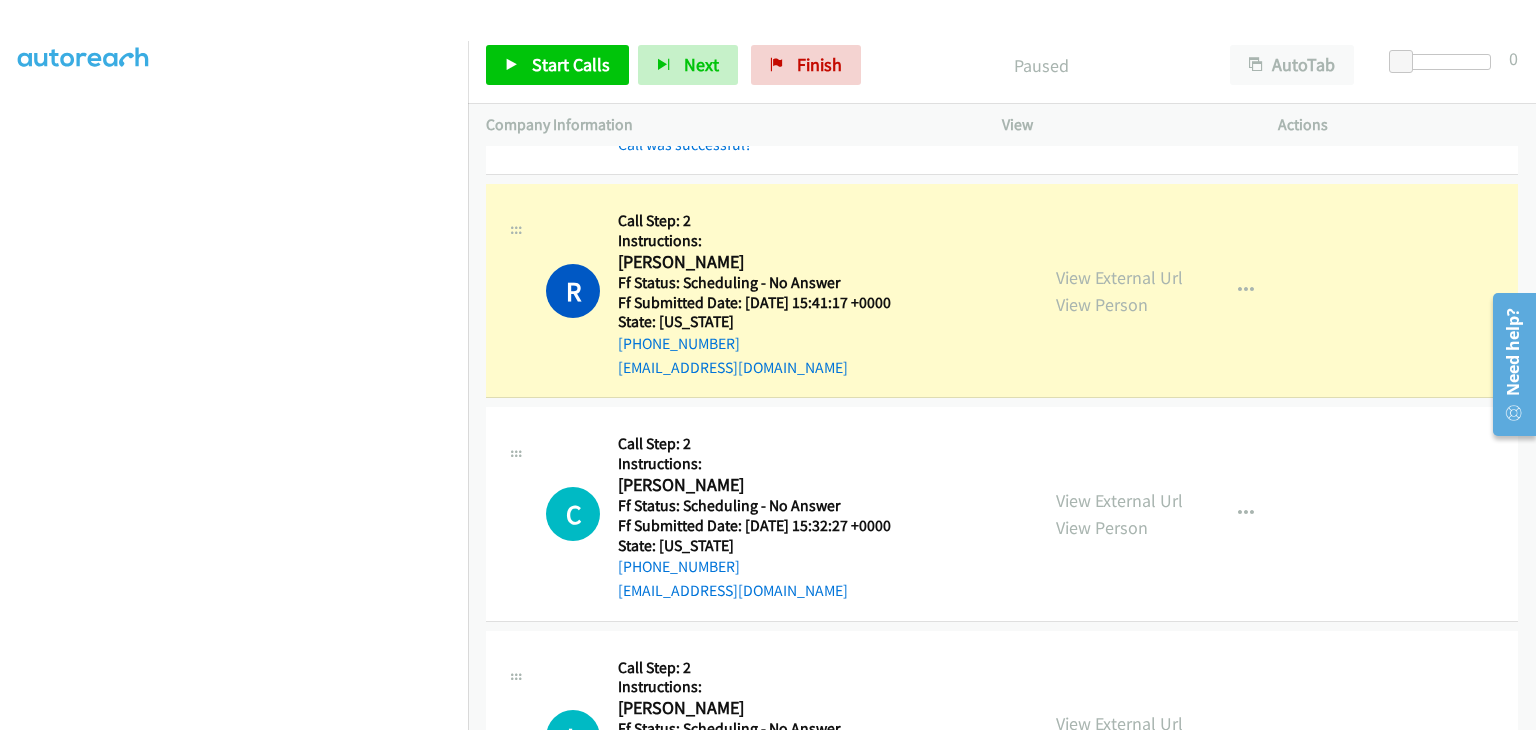 scroll, scrollTop: 1221, scrollLeft: 0, axis: vertical 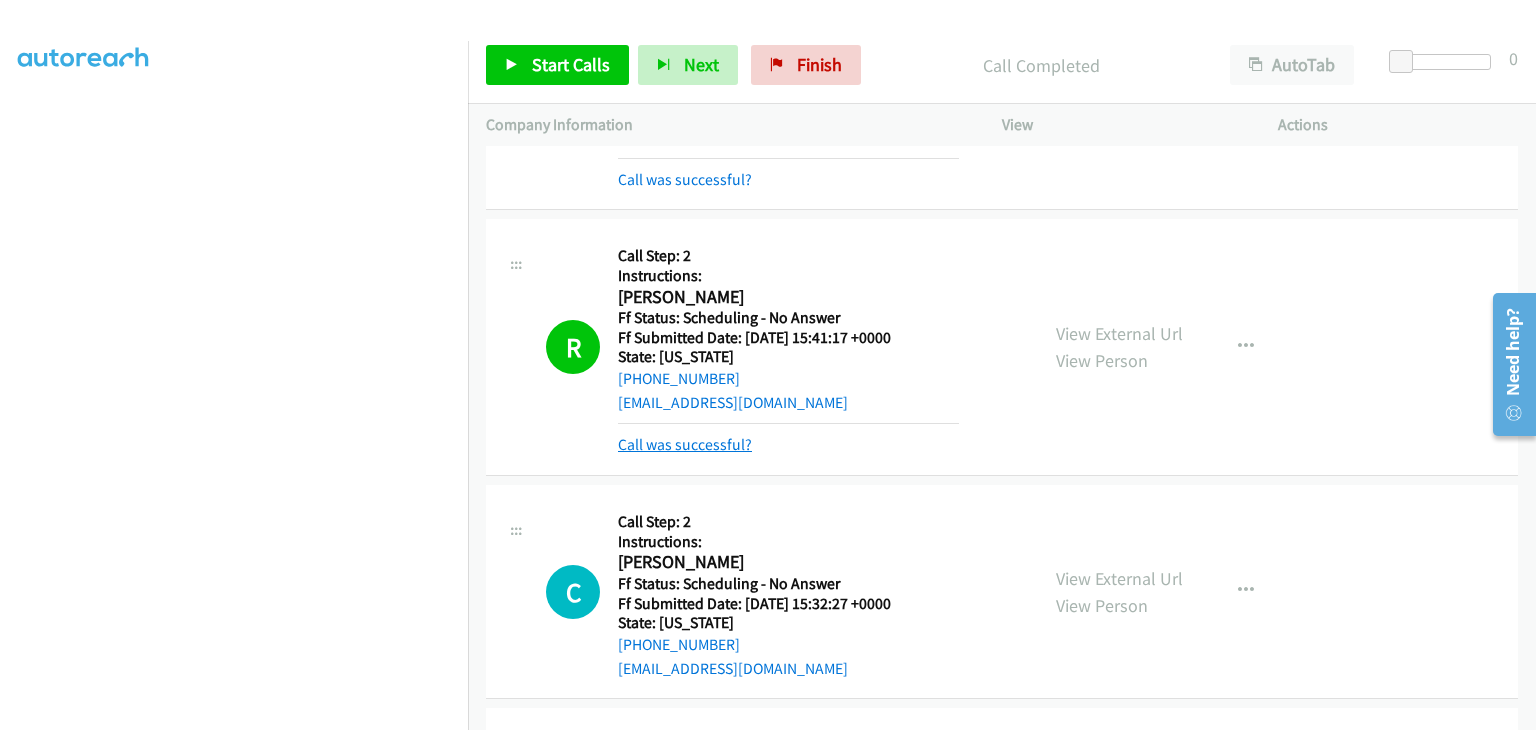 click on "Call was successful?" at bounding box center [685, 444] 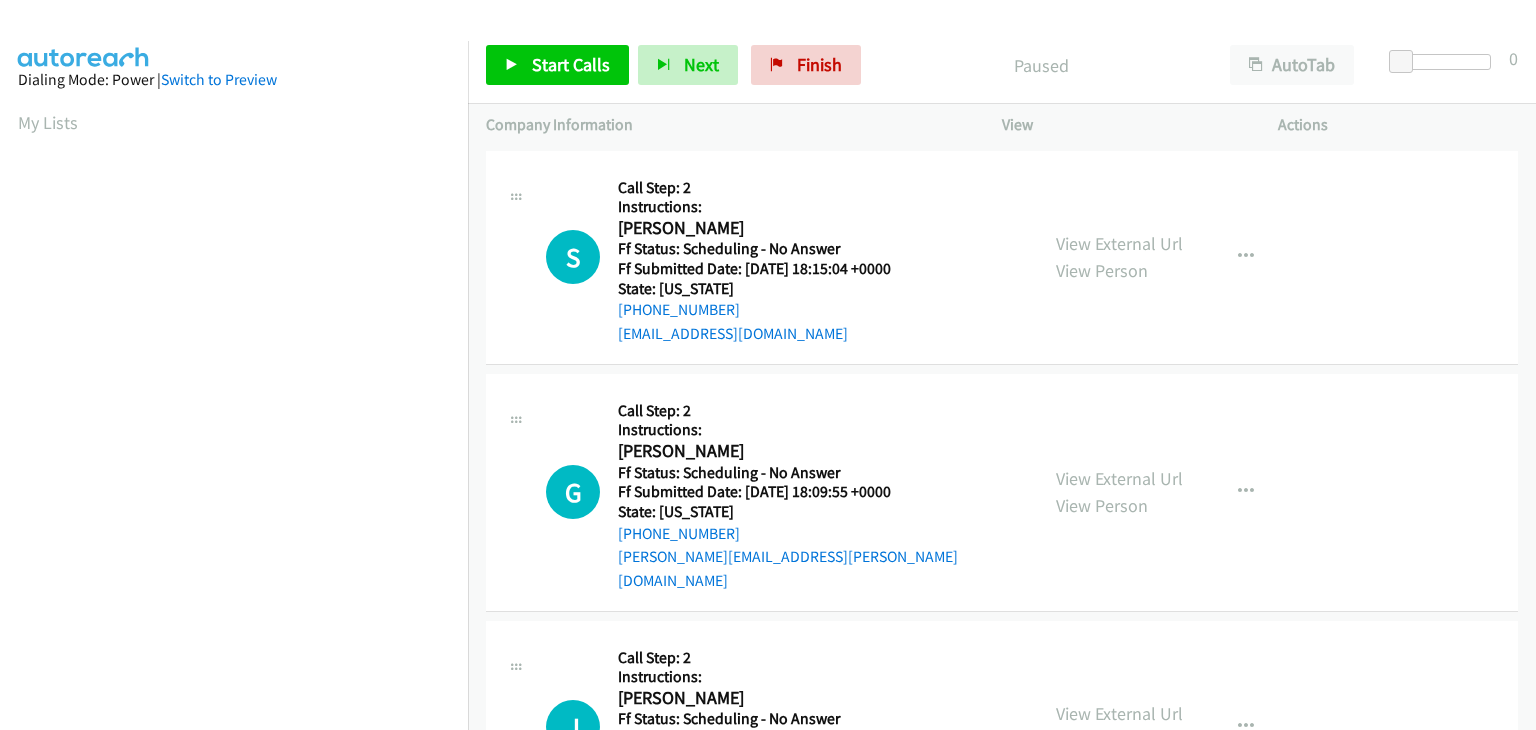 scroll, scrollTop: 0, scrollLeft: 0, axis: both 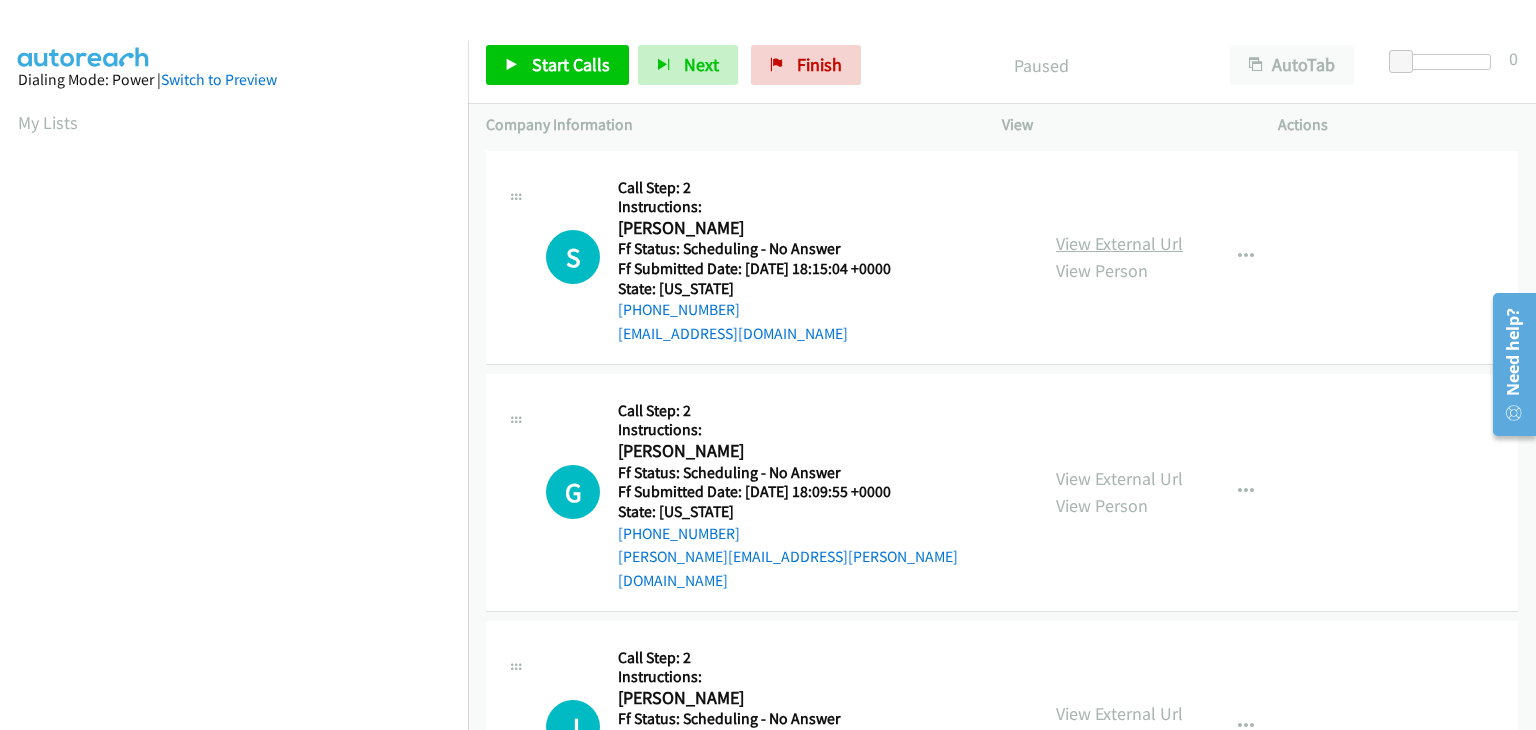 click on "View External Url" at bounding box center (1119, 243) 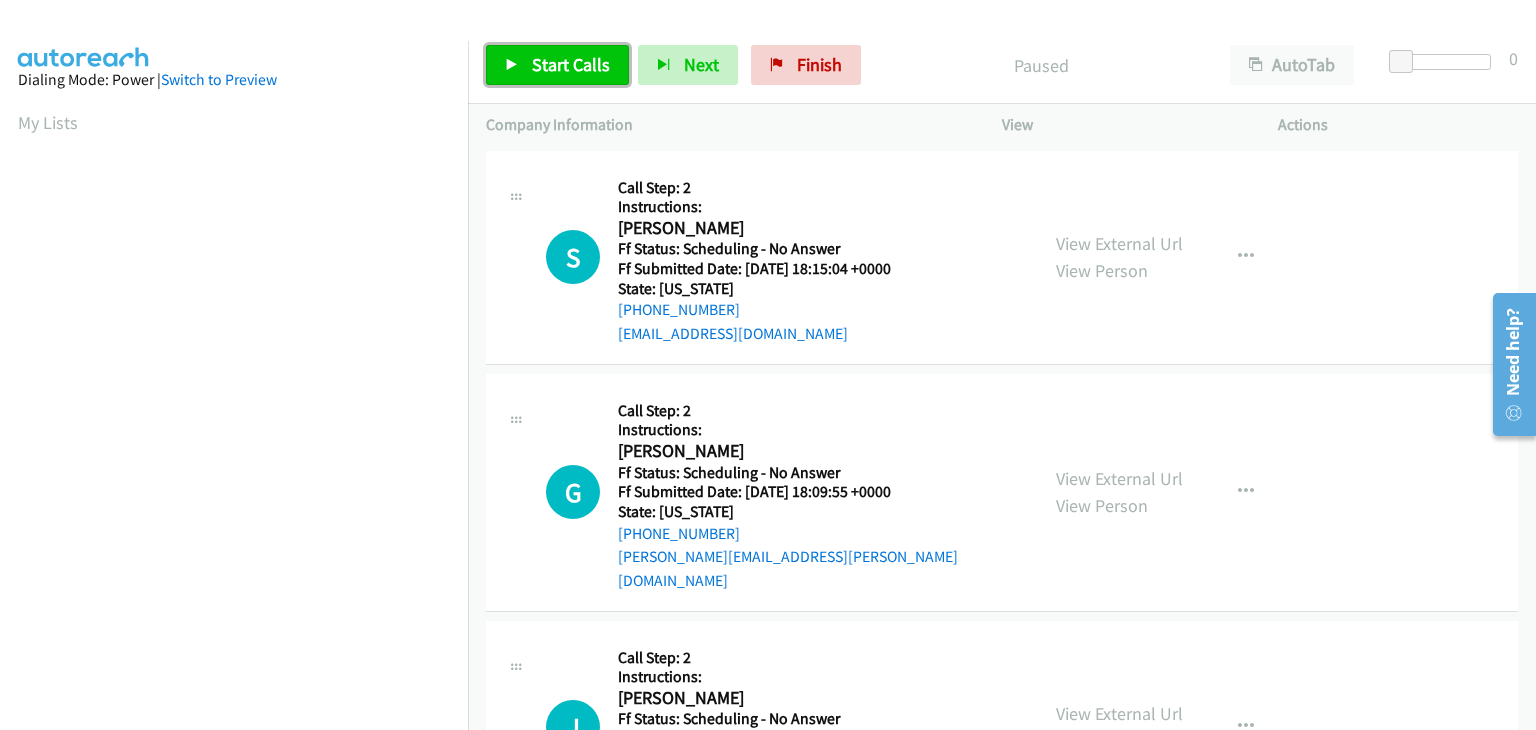 click on "Start Calls" at bounding box center [571, 64] 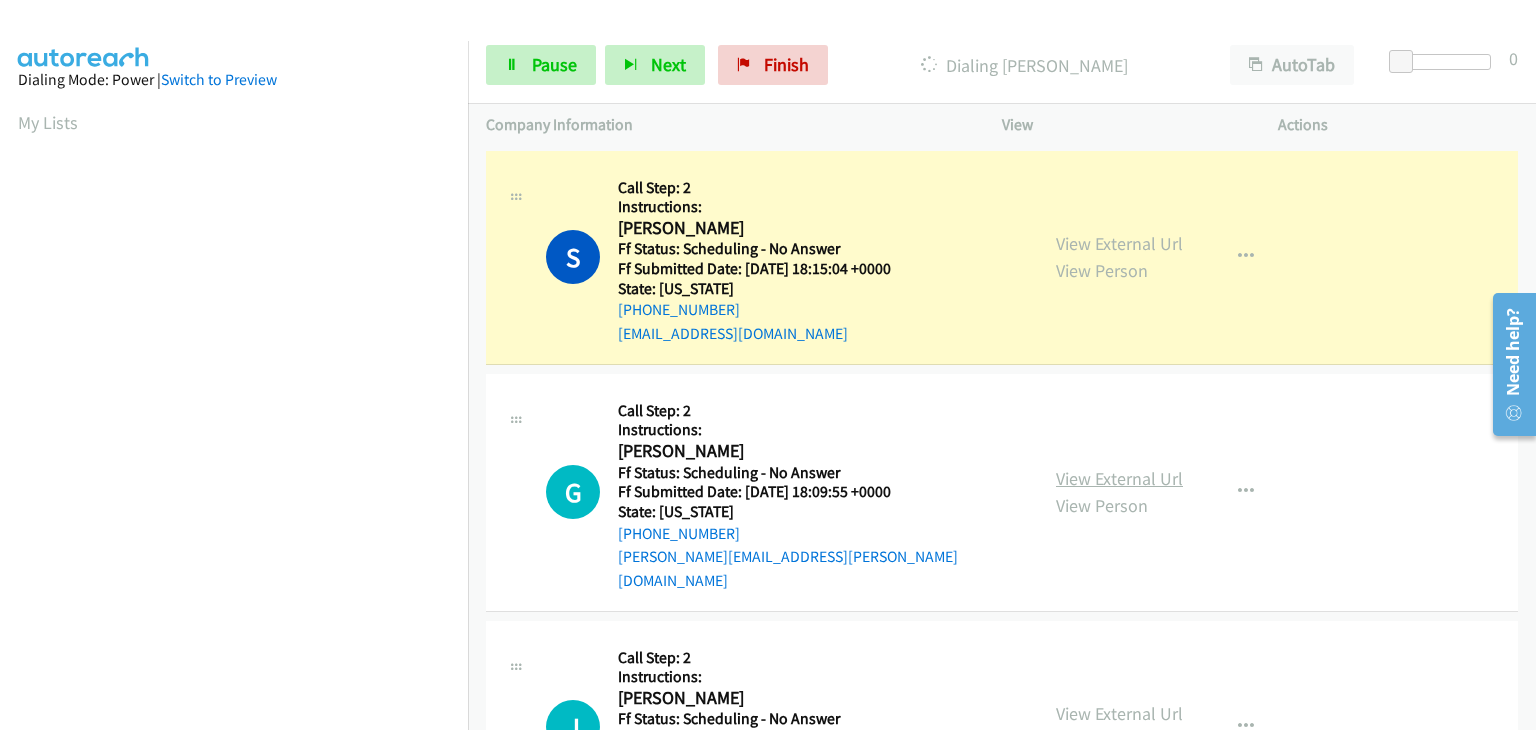 click on "View External Url" at bounding box center [1119, 478] 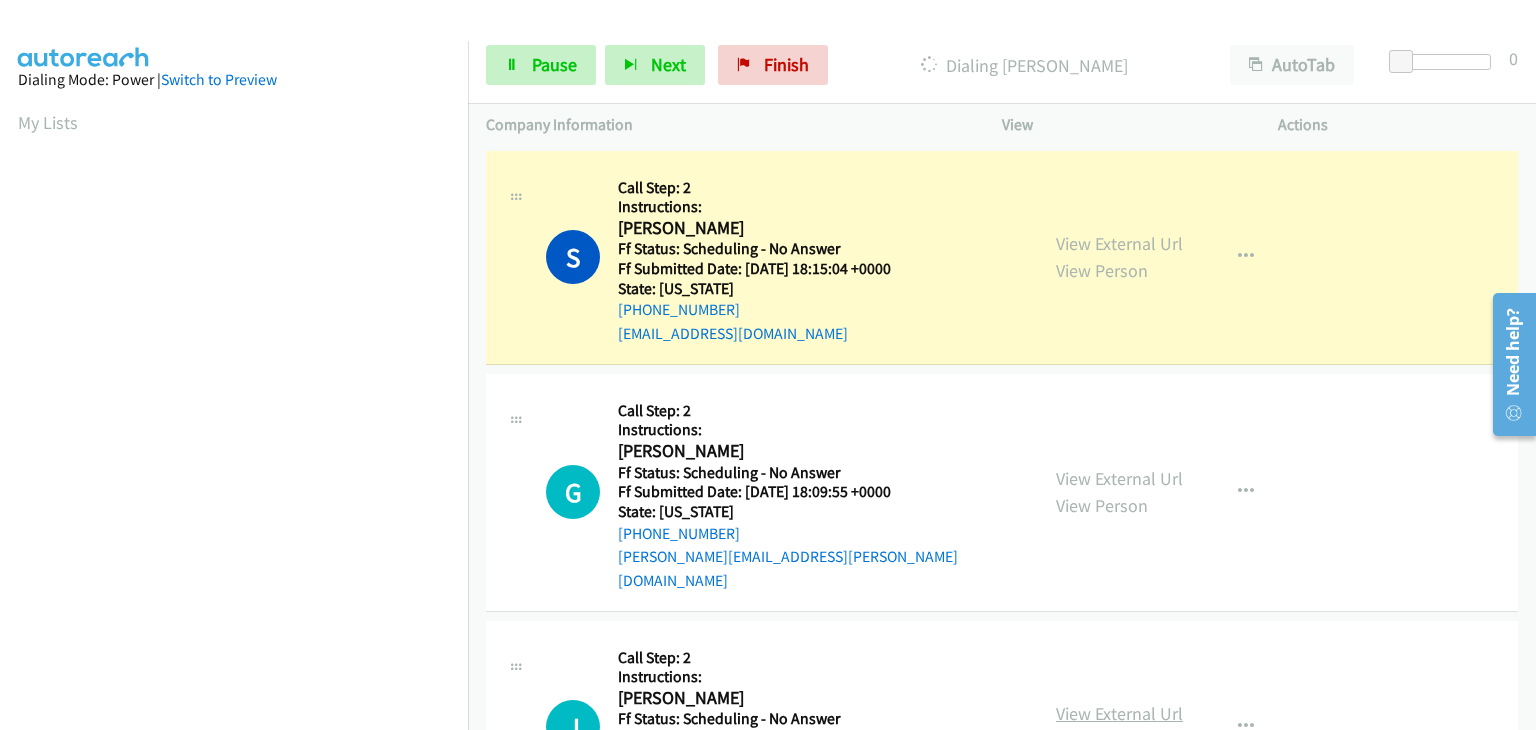 click on "View External Url" at bounding box center [1119, 713] 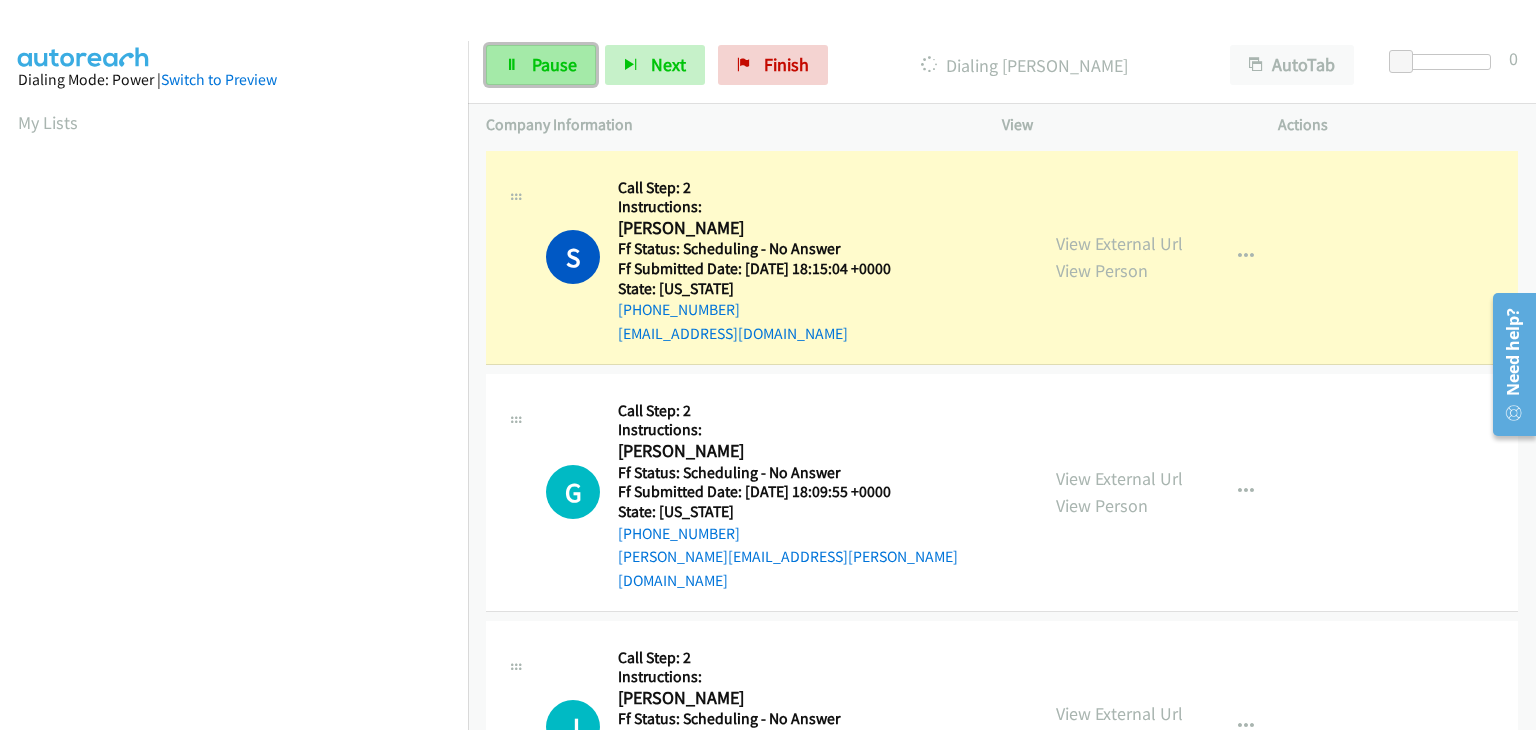 click on "Pause" at bounding box center [554, 64] 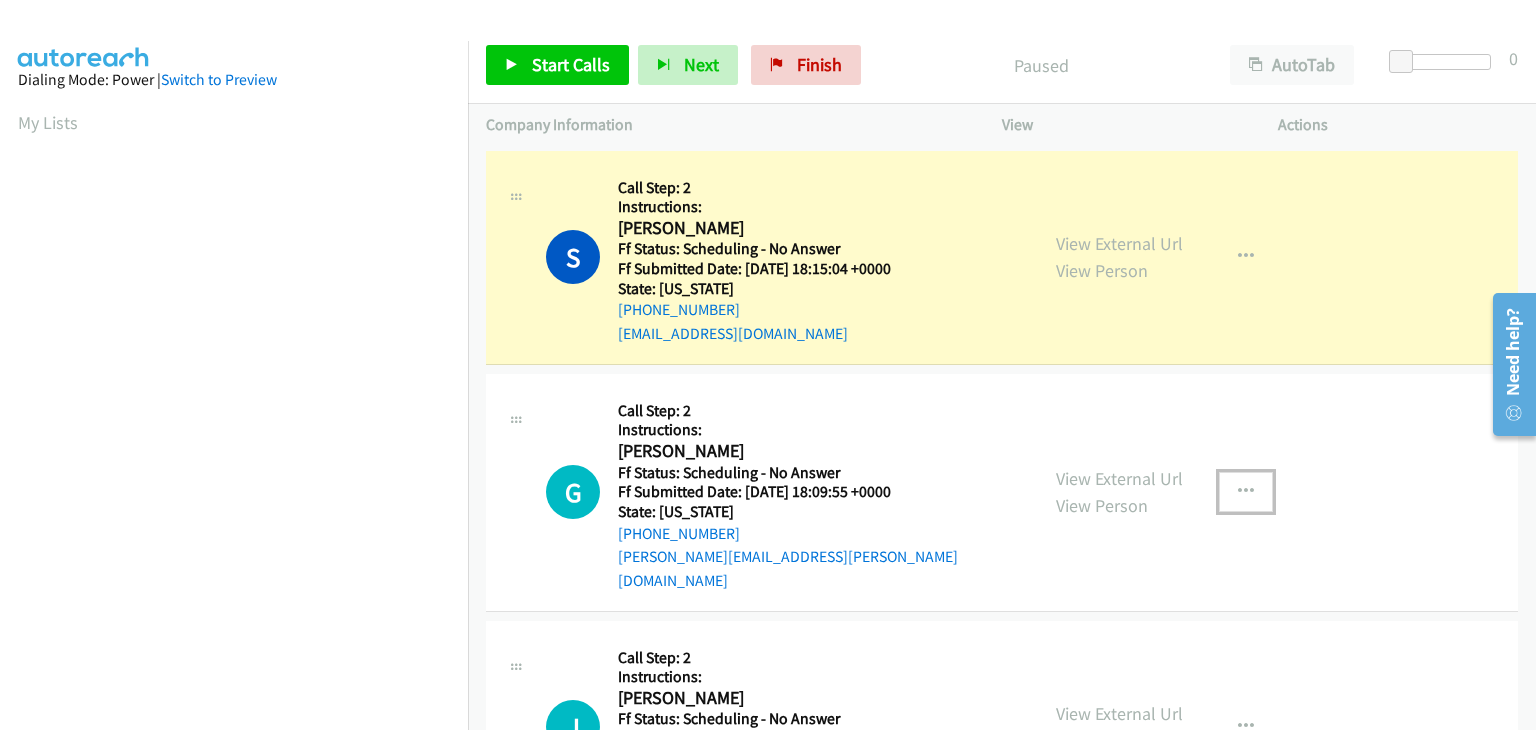 click at bounding box center (1246, 492) 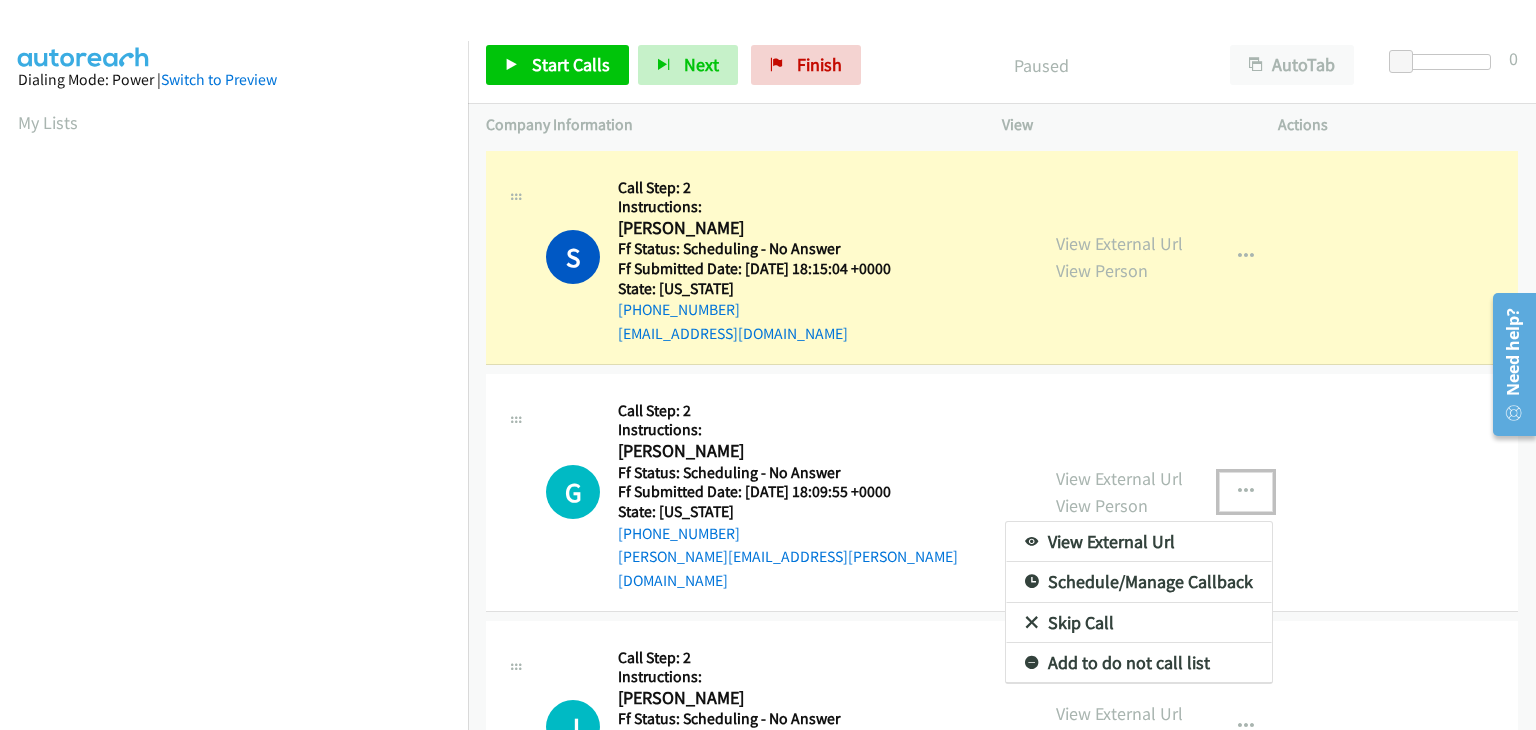 click on "Skip Call" at bounding box center (1139, 623) 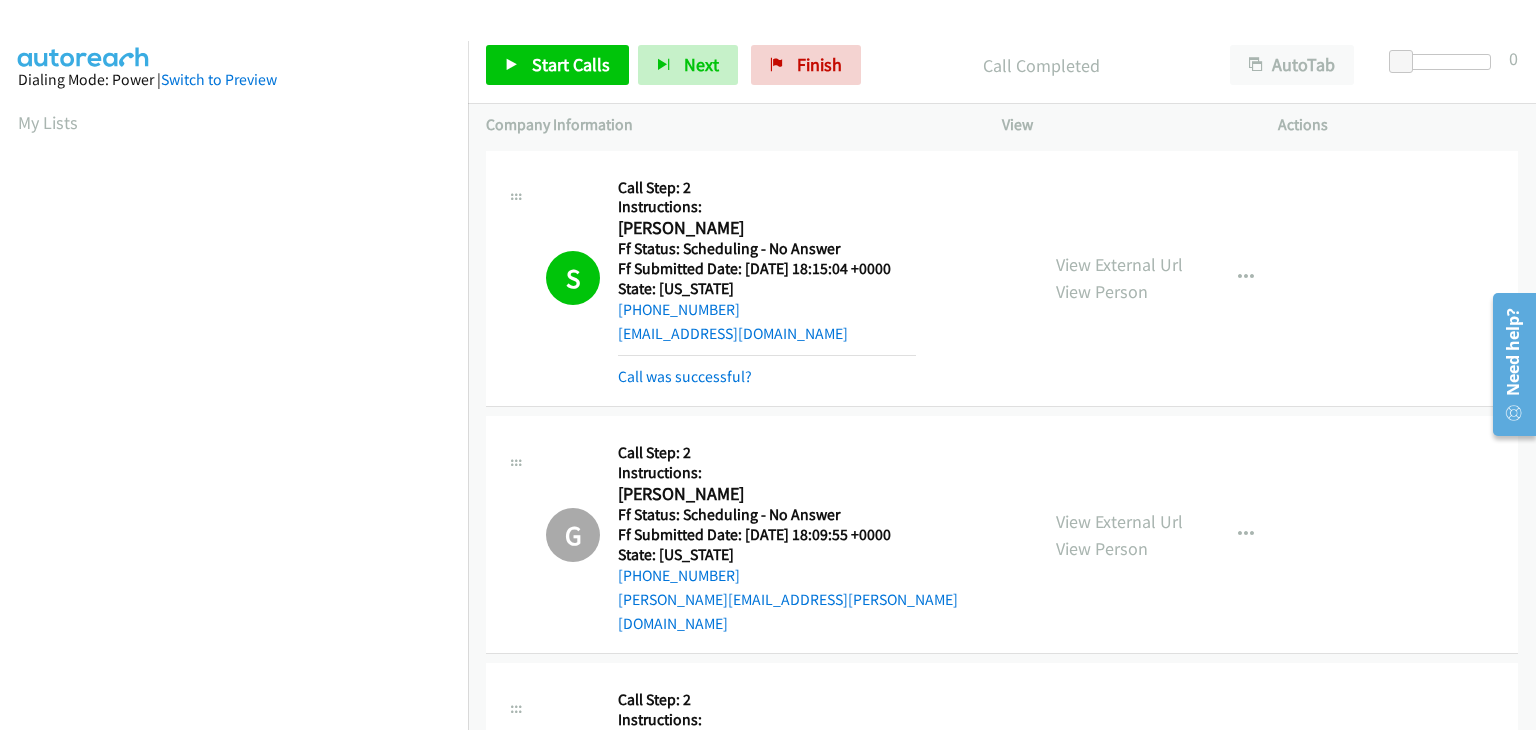 scroll, scrollTop: 392, scrollLeft: 0, axis: vertical 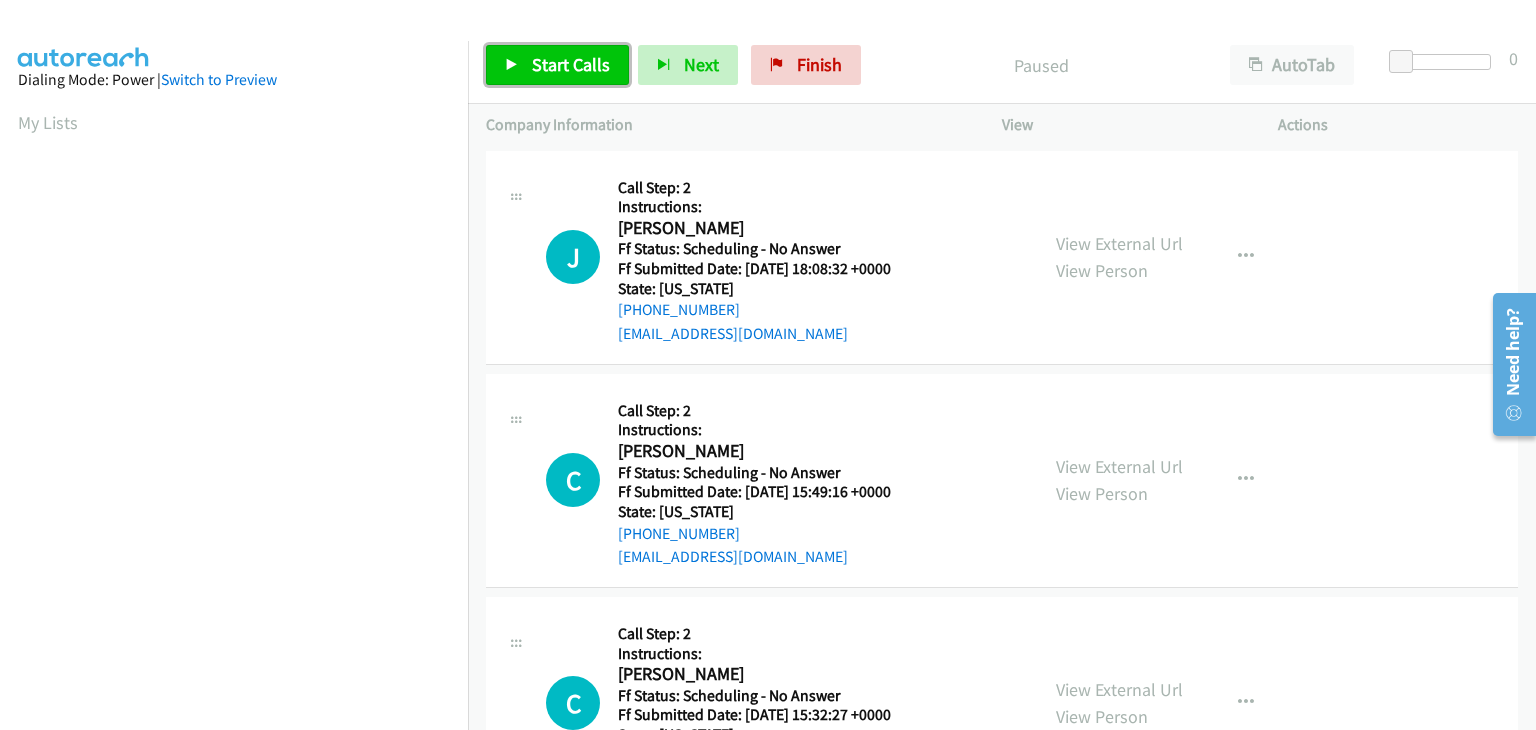 click on "Start Calls" at bounding box center [571, 64] 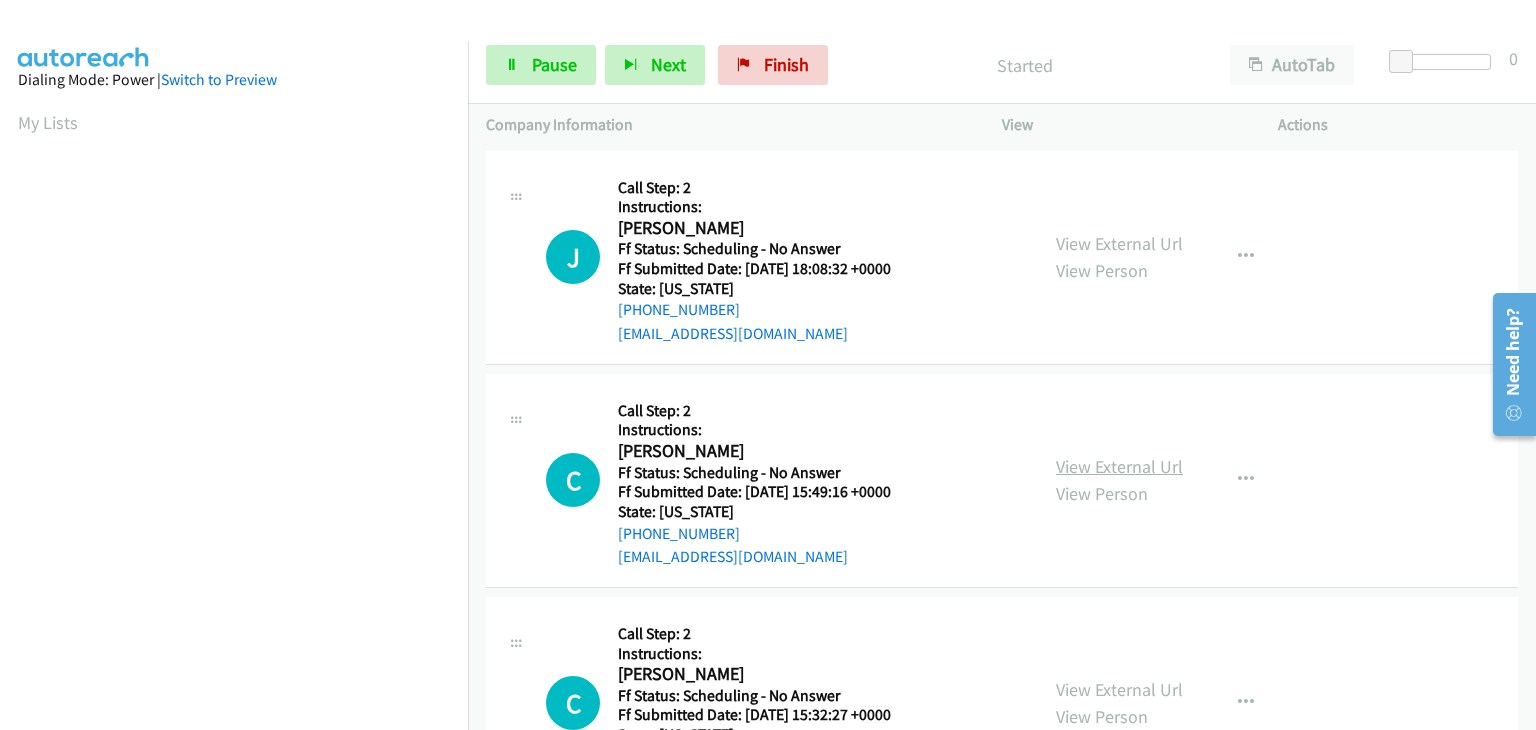 click on "View External Url" at bounding box center [1119, 466] 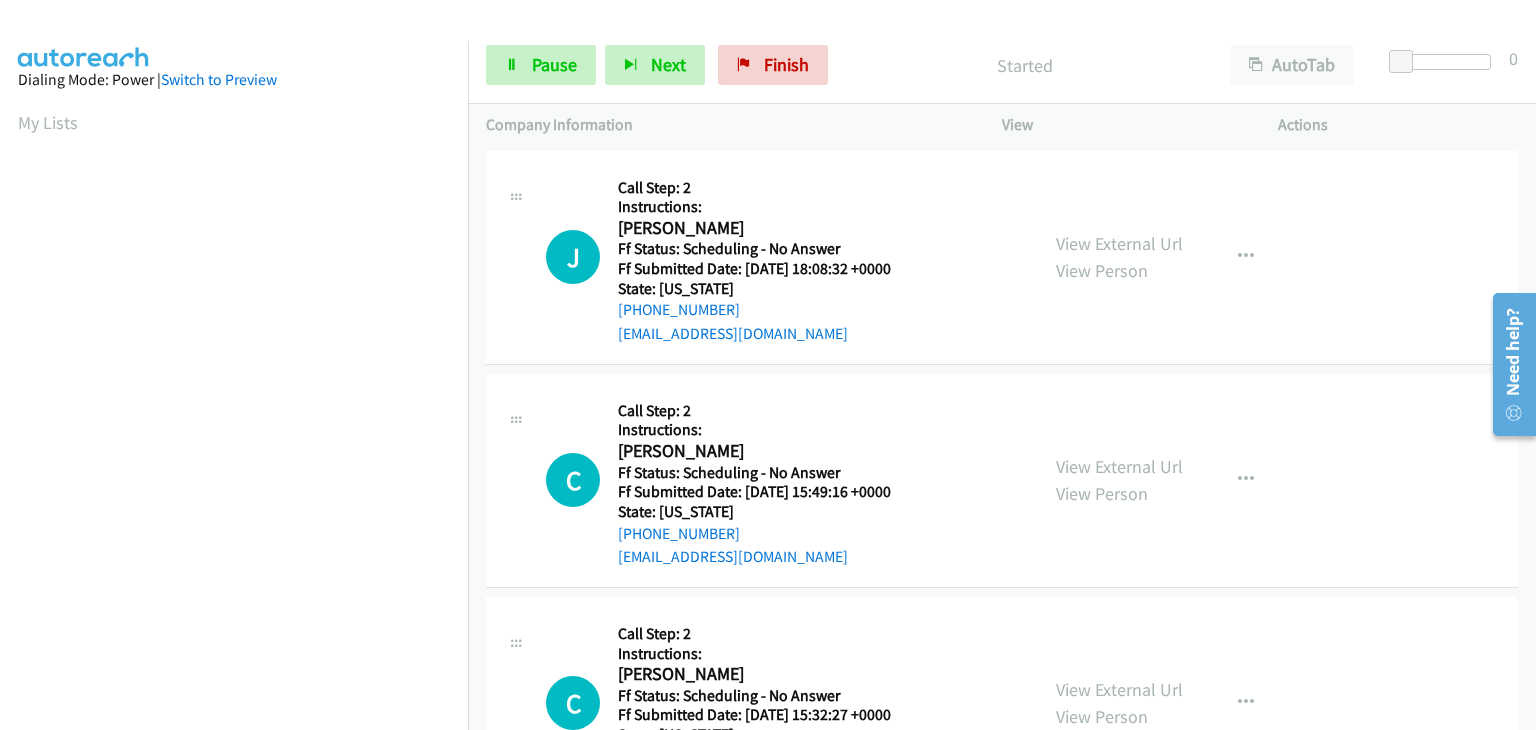 click on "View External Url
View Person
View External Url
Email
Schedule/Manage Callback
Skip Call
Add to do not call list" at bounding box center (1185, 703) 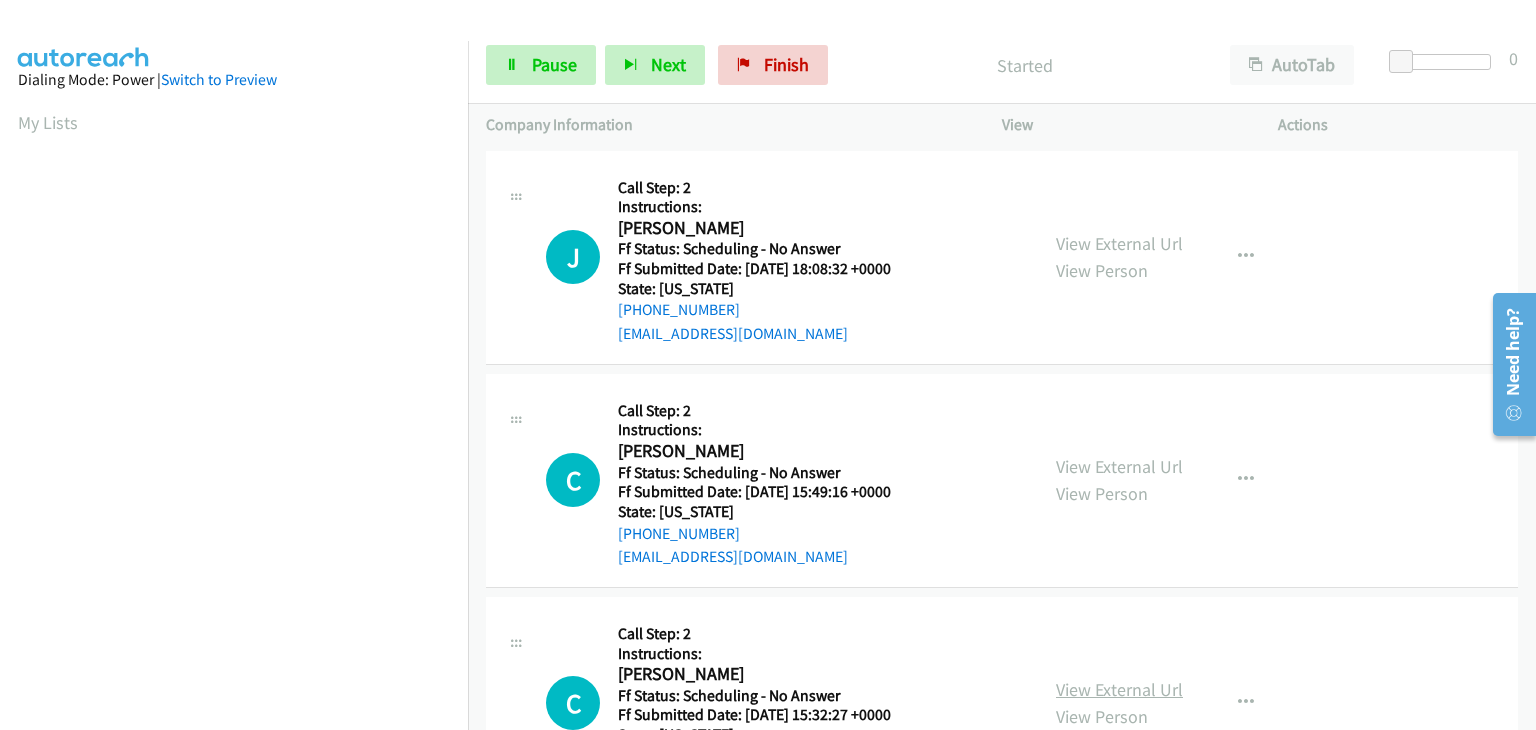 click on "View External Url" at bounding box center [1119, 689] 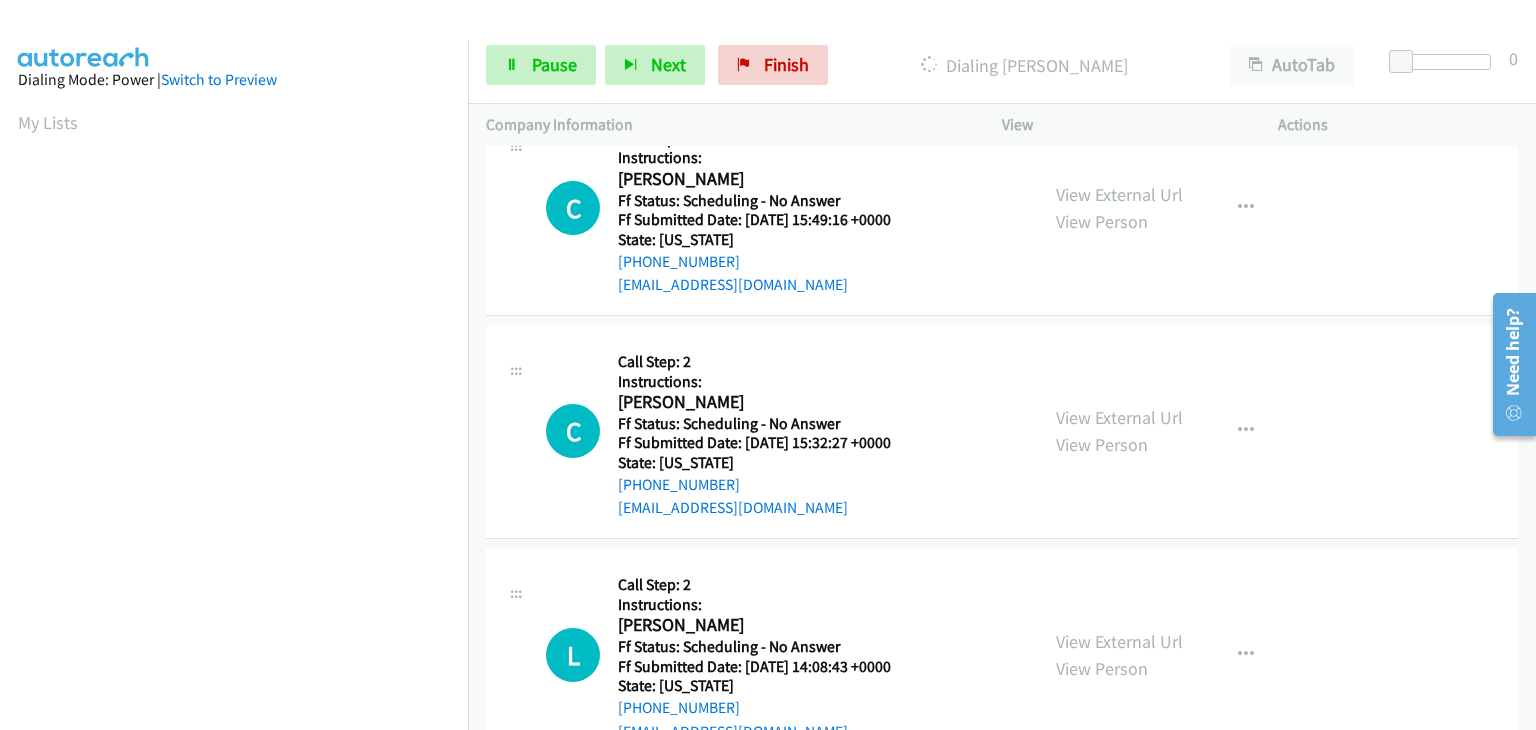 scroll, scrollTop: 300, scrollLeft: 0, axis: vertical 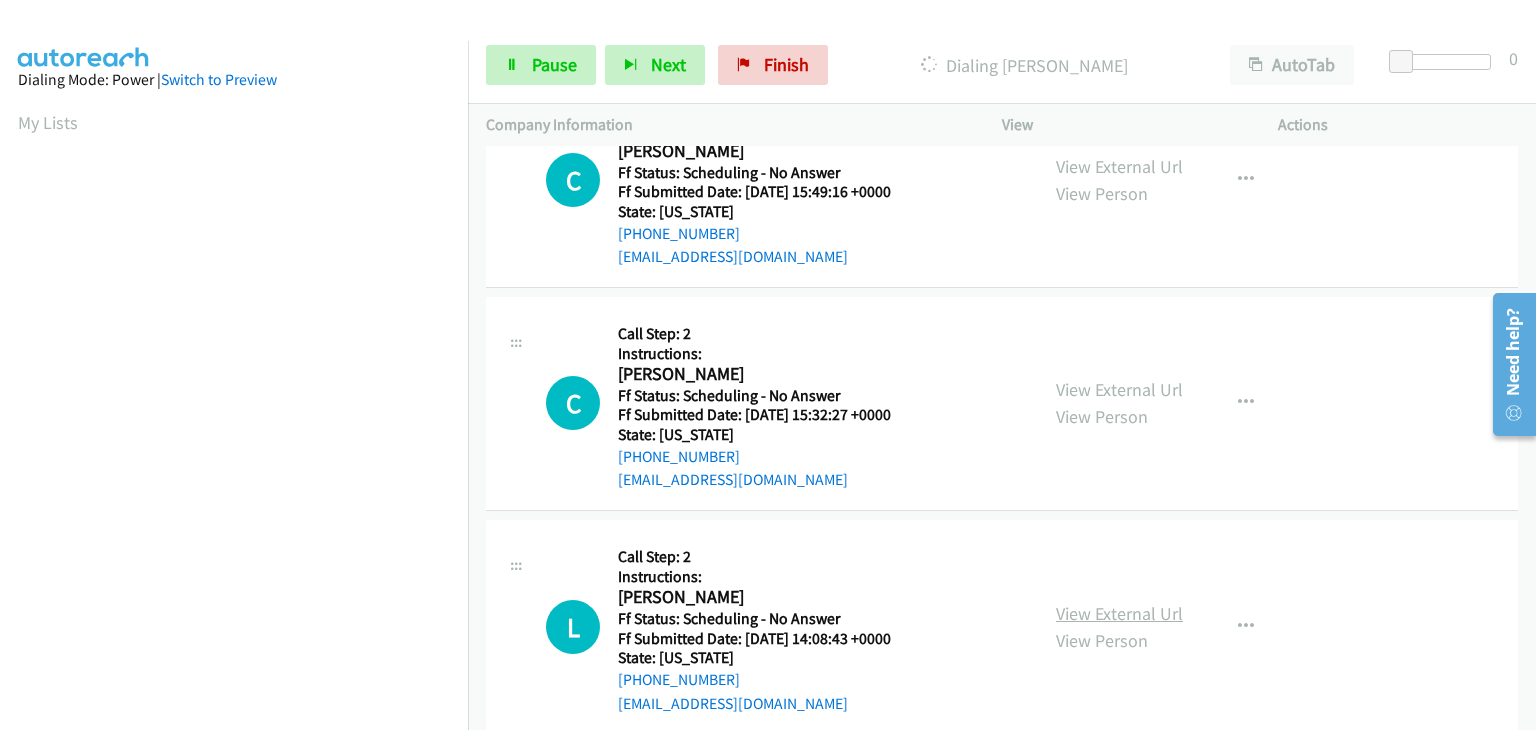 click on "View External Url" at bounding box center [1119, 613] 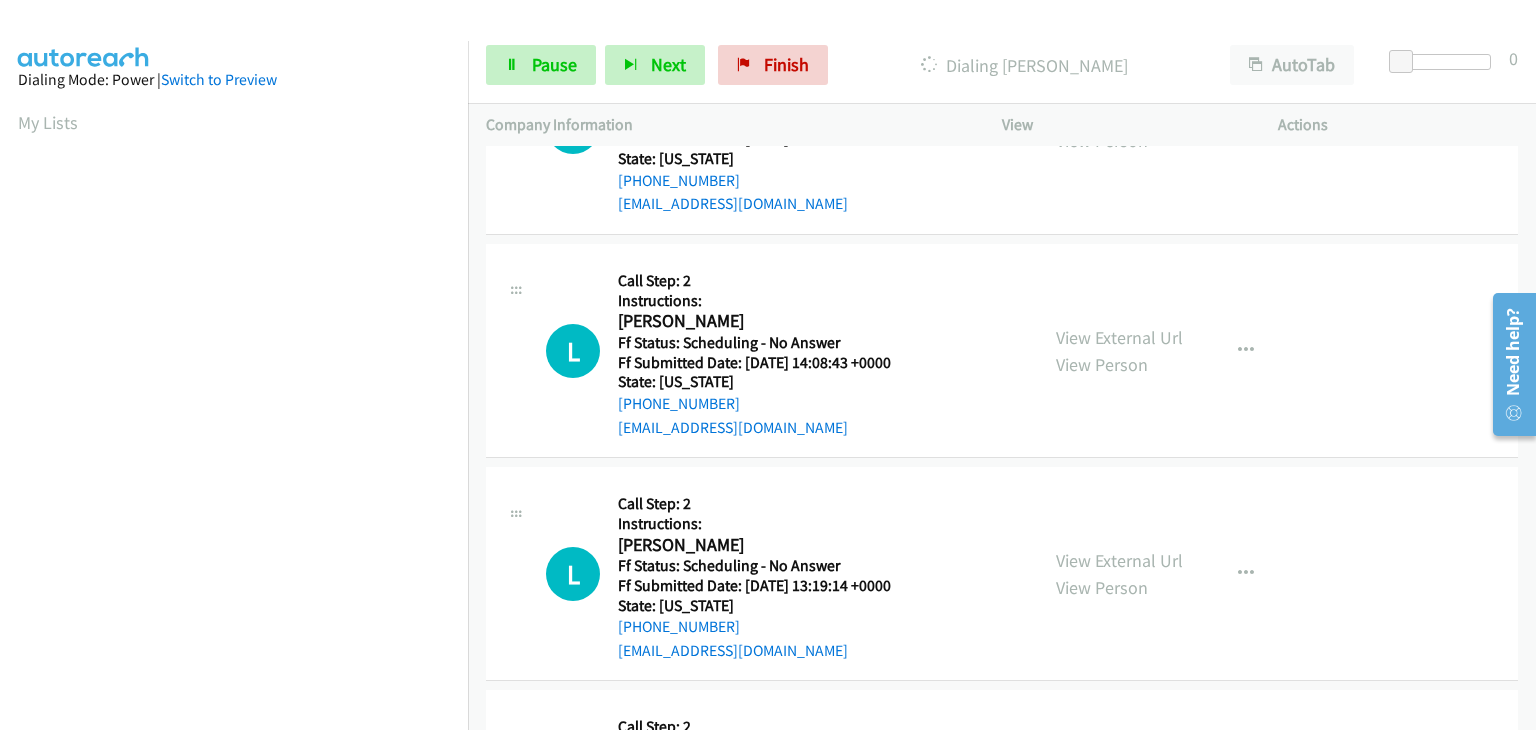scroll, scrollTop: 600, scrollLeft: 0, axis: vertical 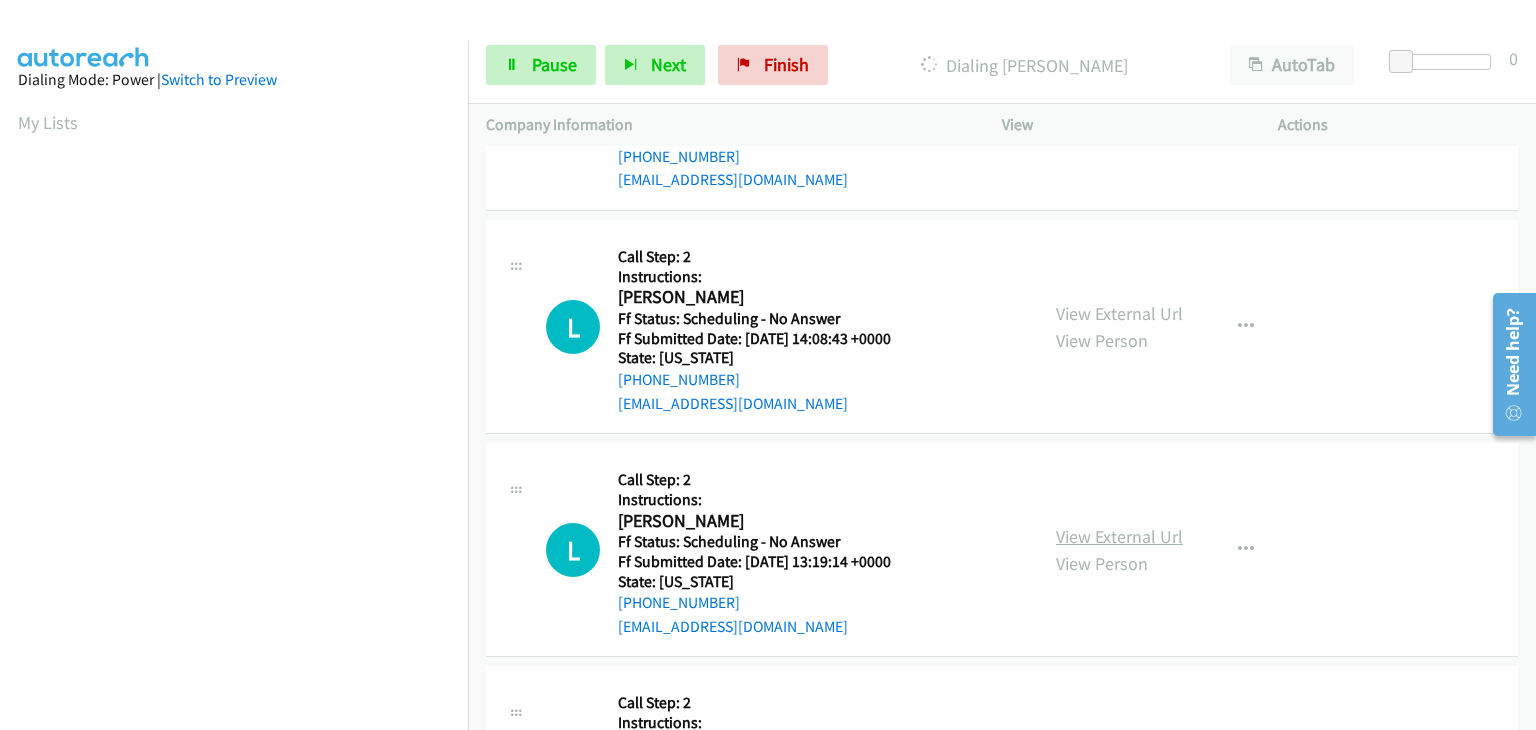 click on "View External Url" at bounding box center [1119, 536] 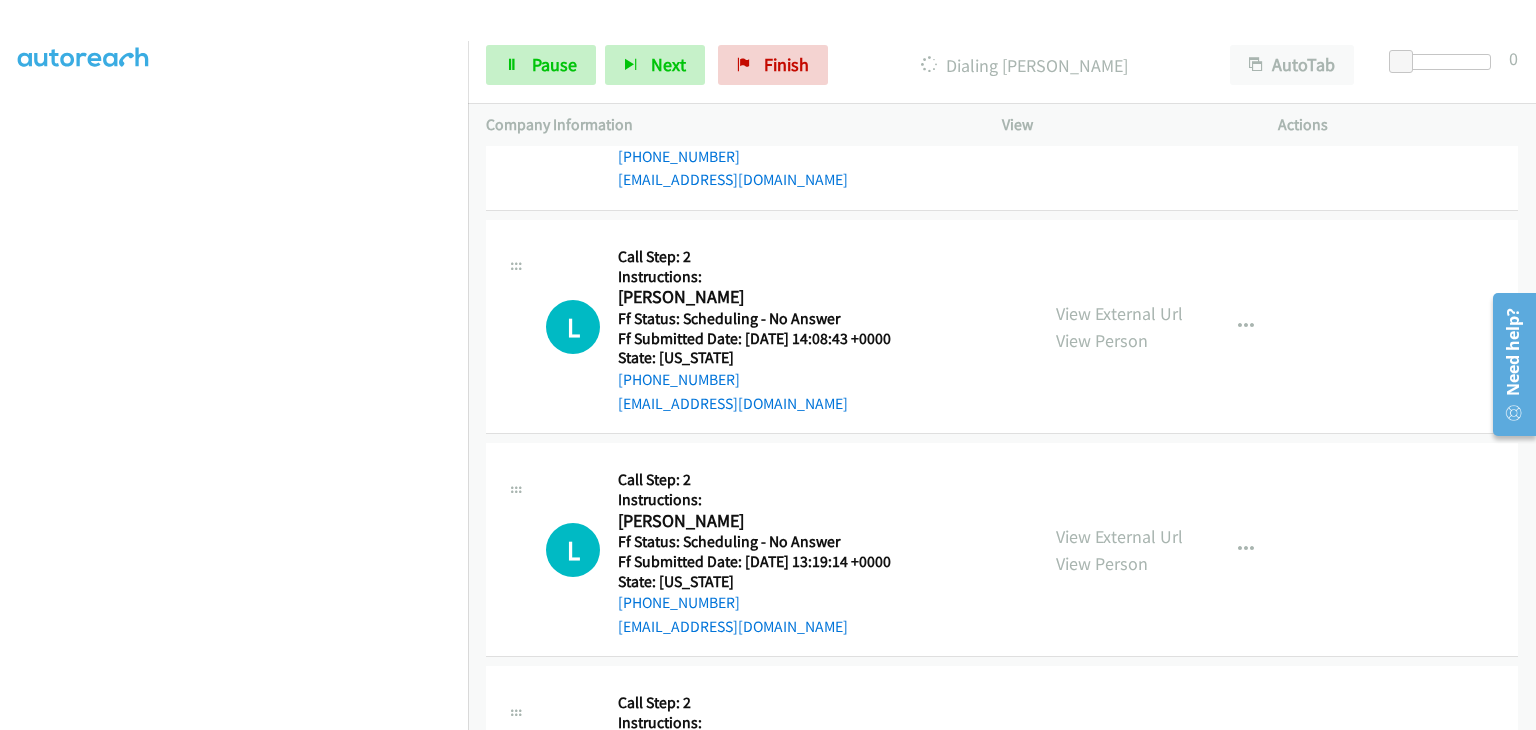 scroll, scrollTop: 392, scrollLeft: 0, axis: vertical 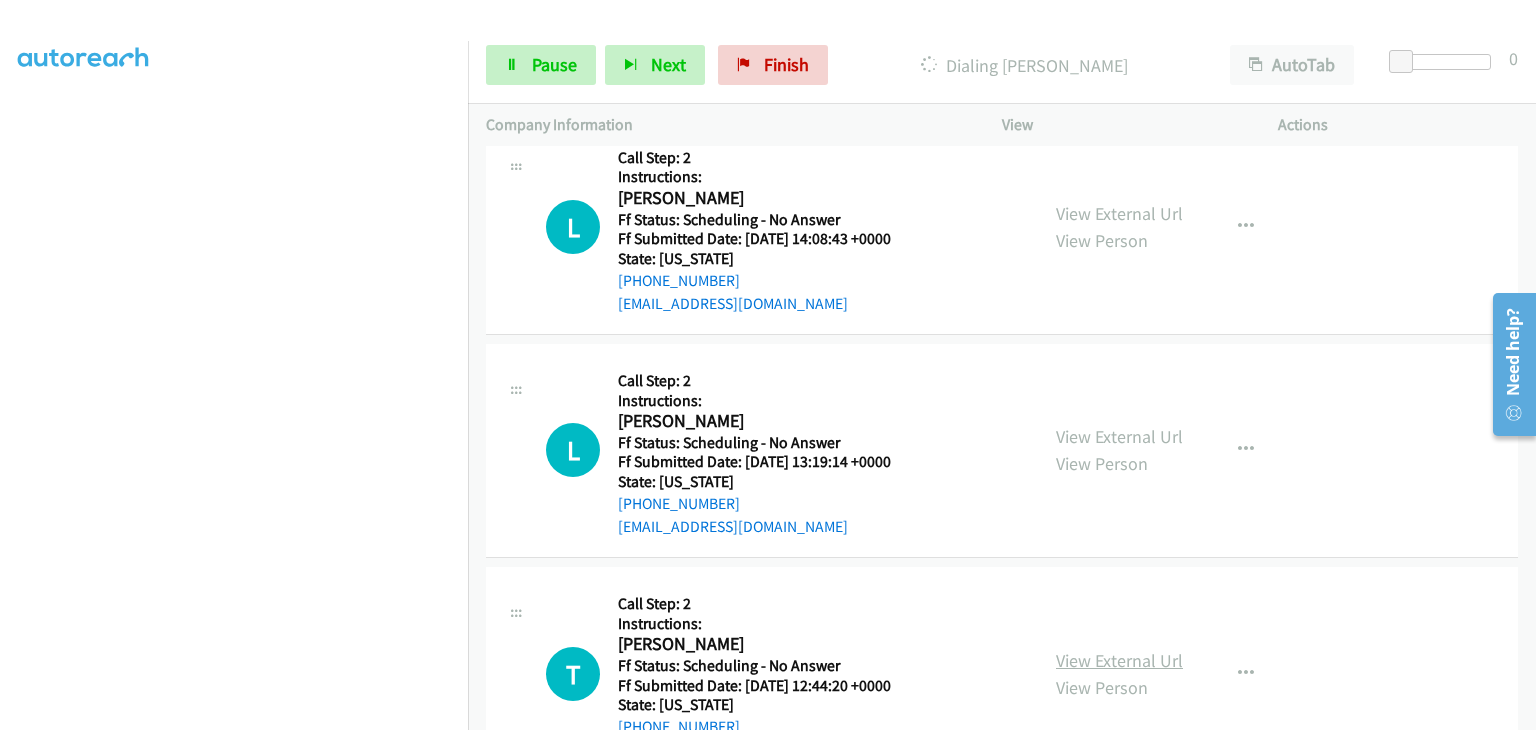 click on "View External Url" at bounding box center (1119, 660) 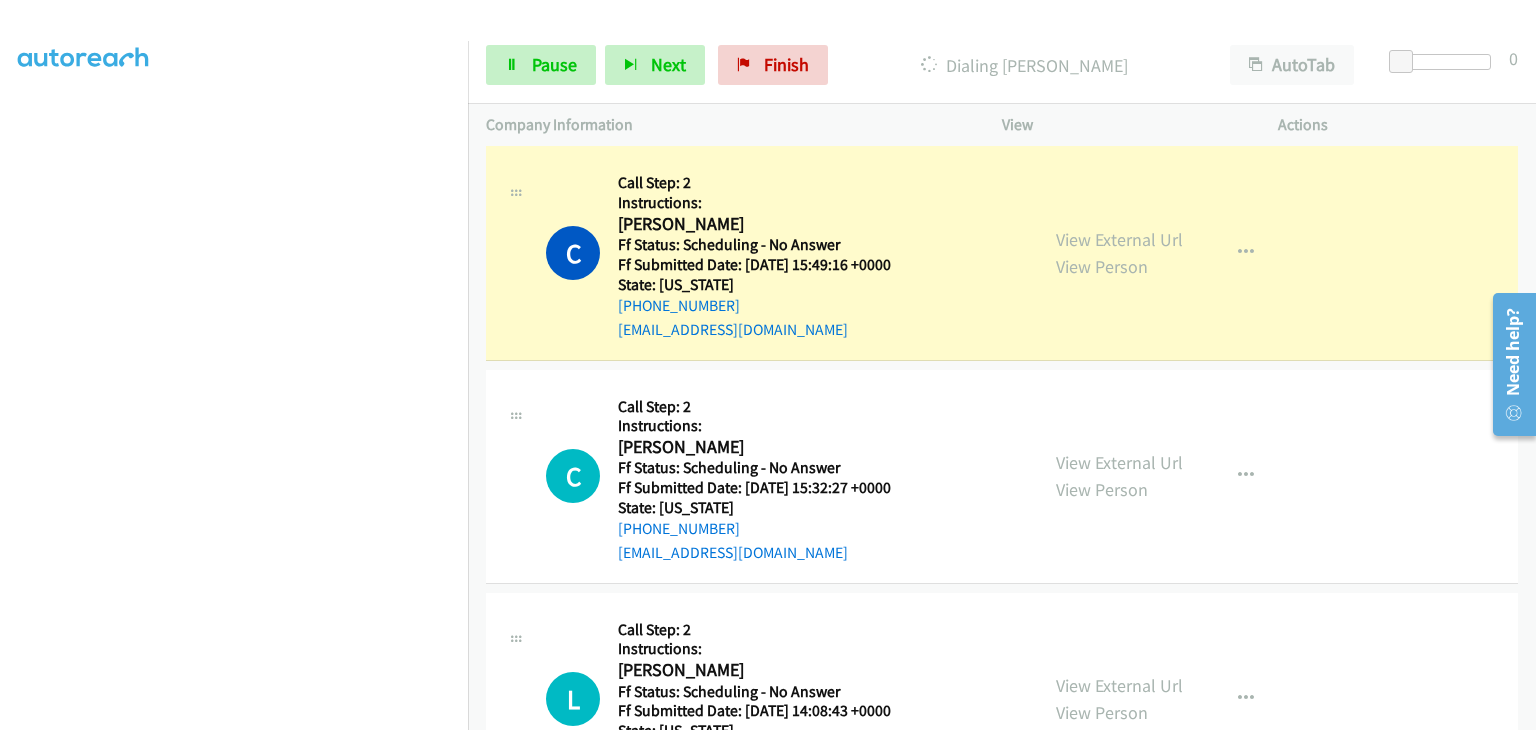scroll, scrollTop: 242, scrollLeft: 0, axis: vertical 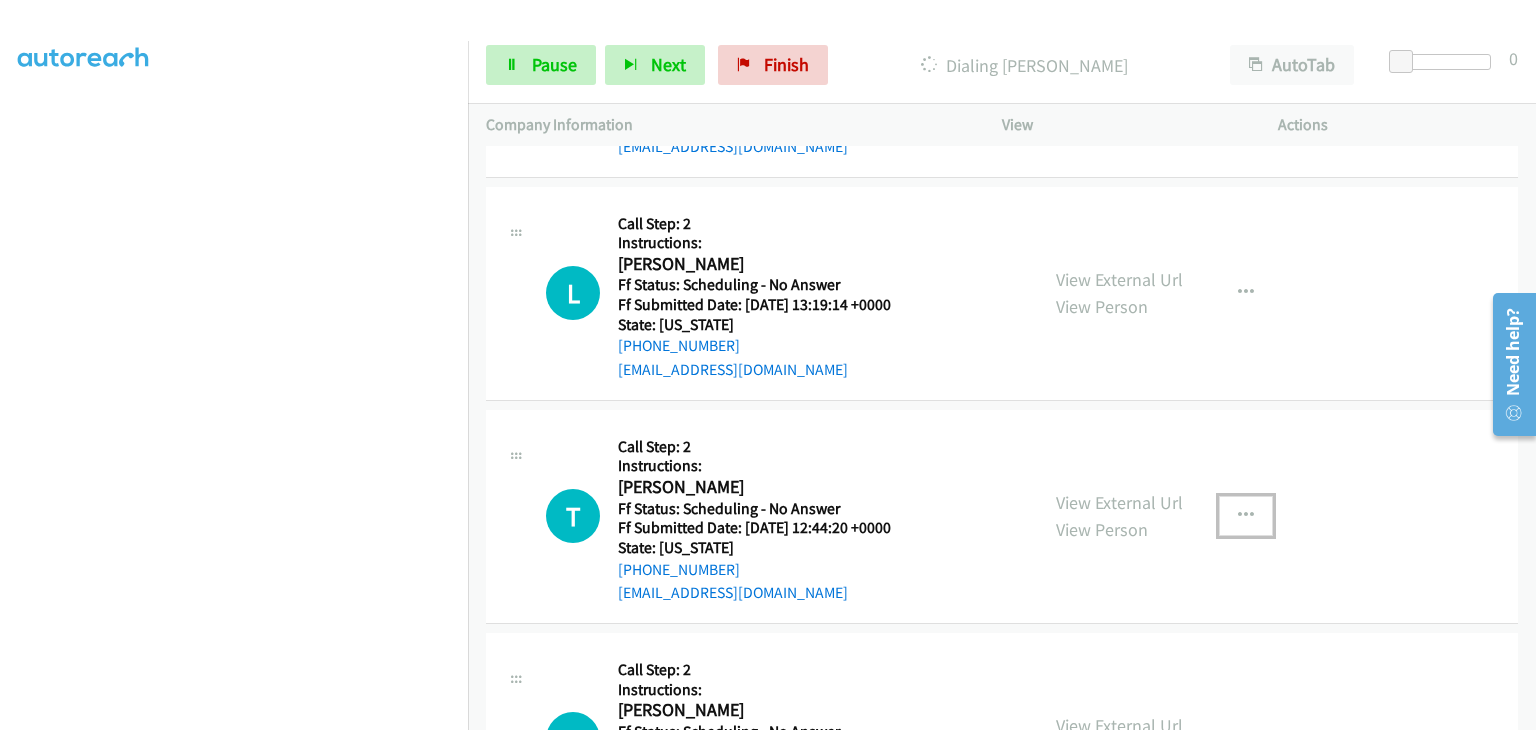 click at bounding box center [1246, 516] 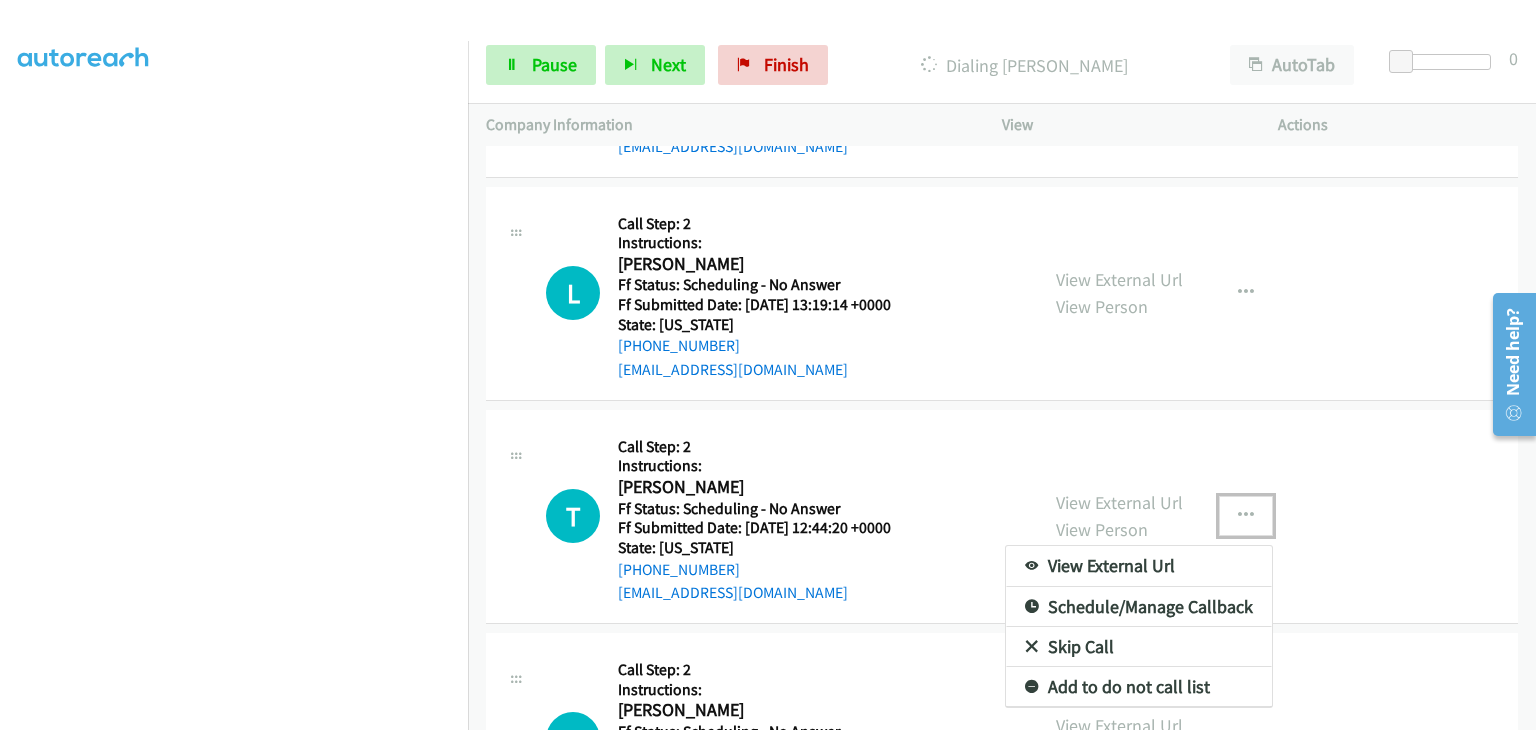 click on "Skip Call" at bounding box center [1139, 647] 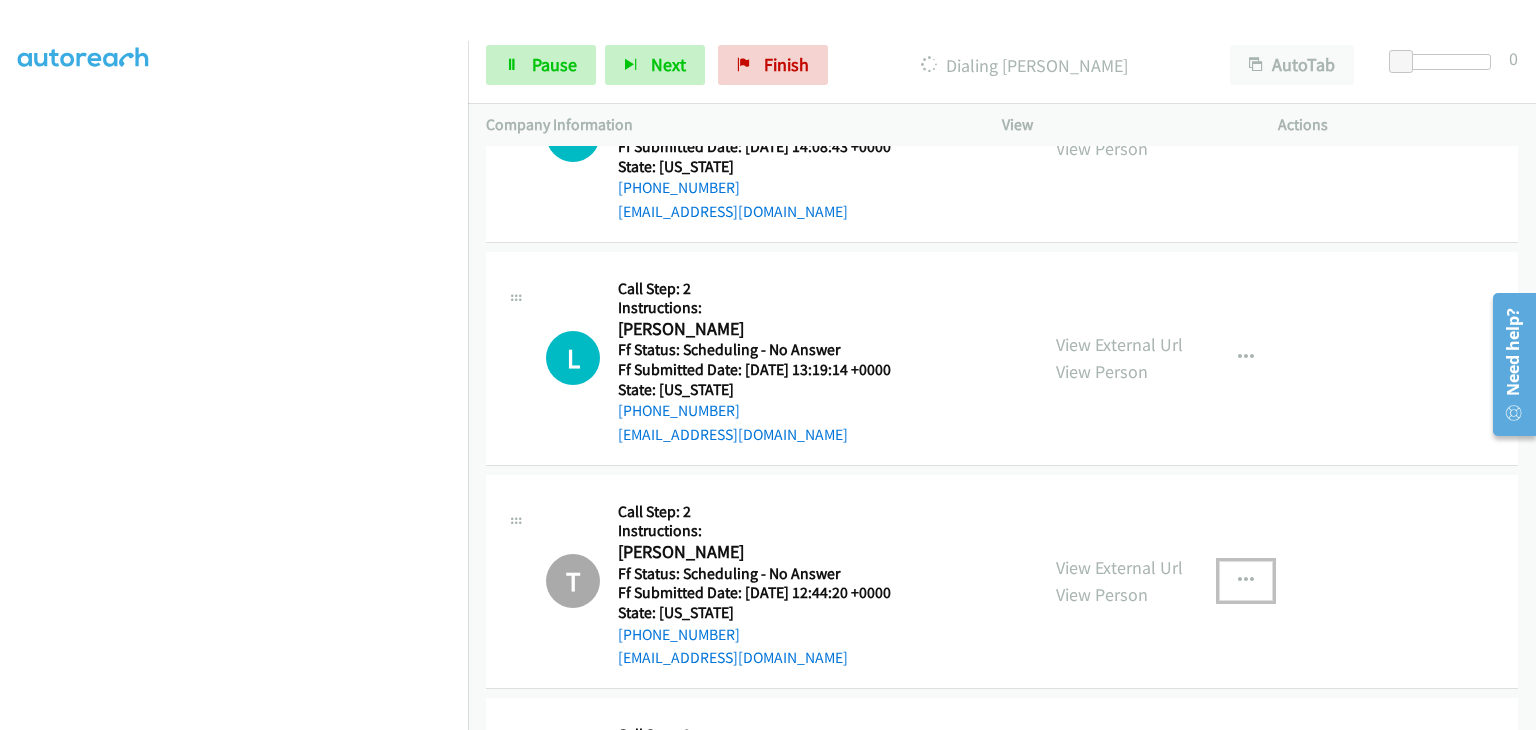 scroll, scrollTop: 842, scrollLeft: 0, axis: vertical 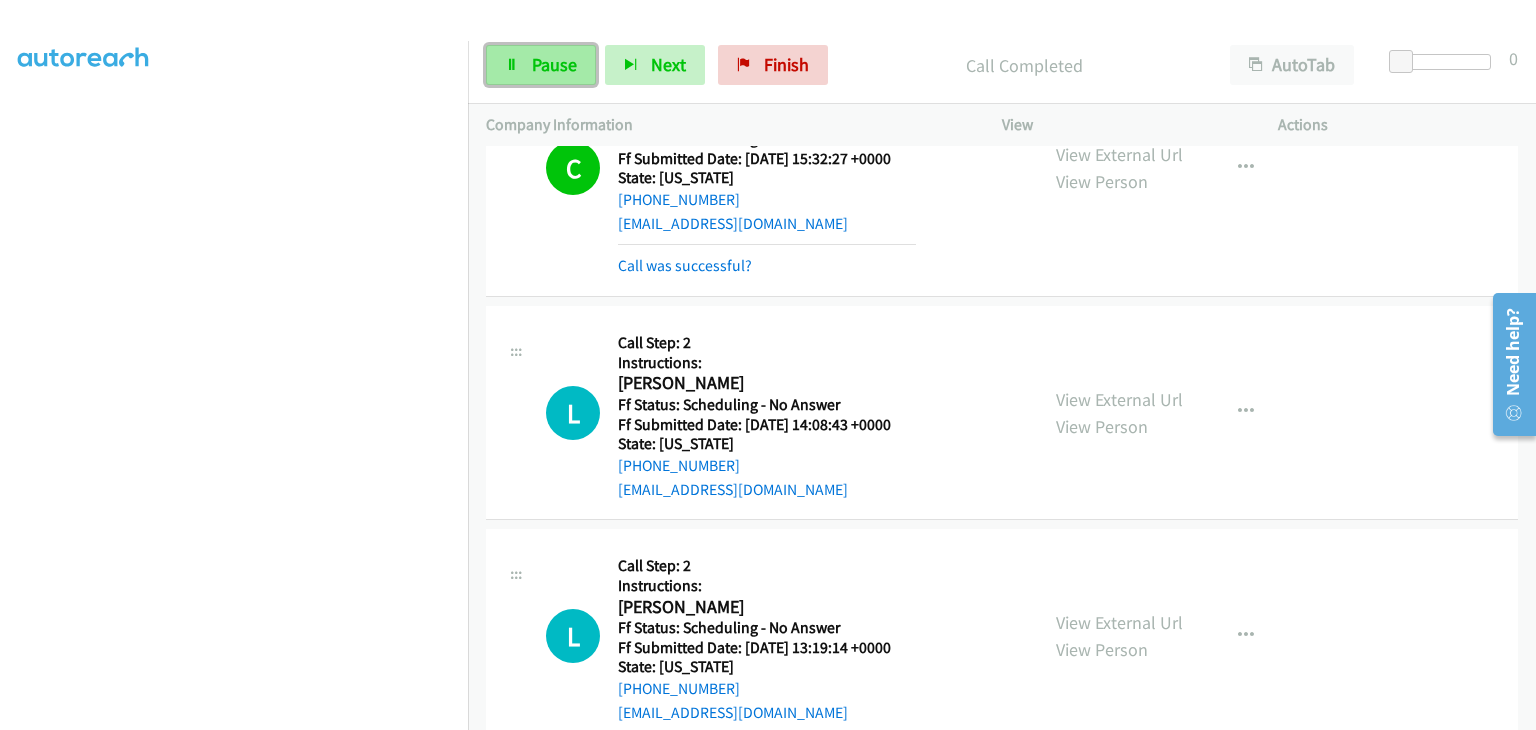 click on "Pause" at bounding box center [554, 64] 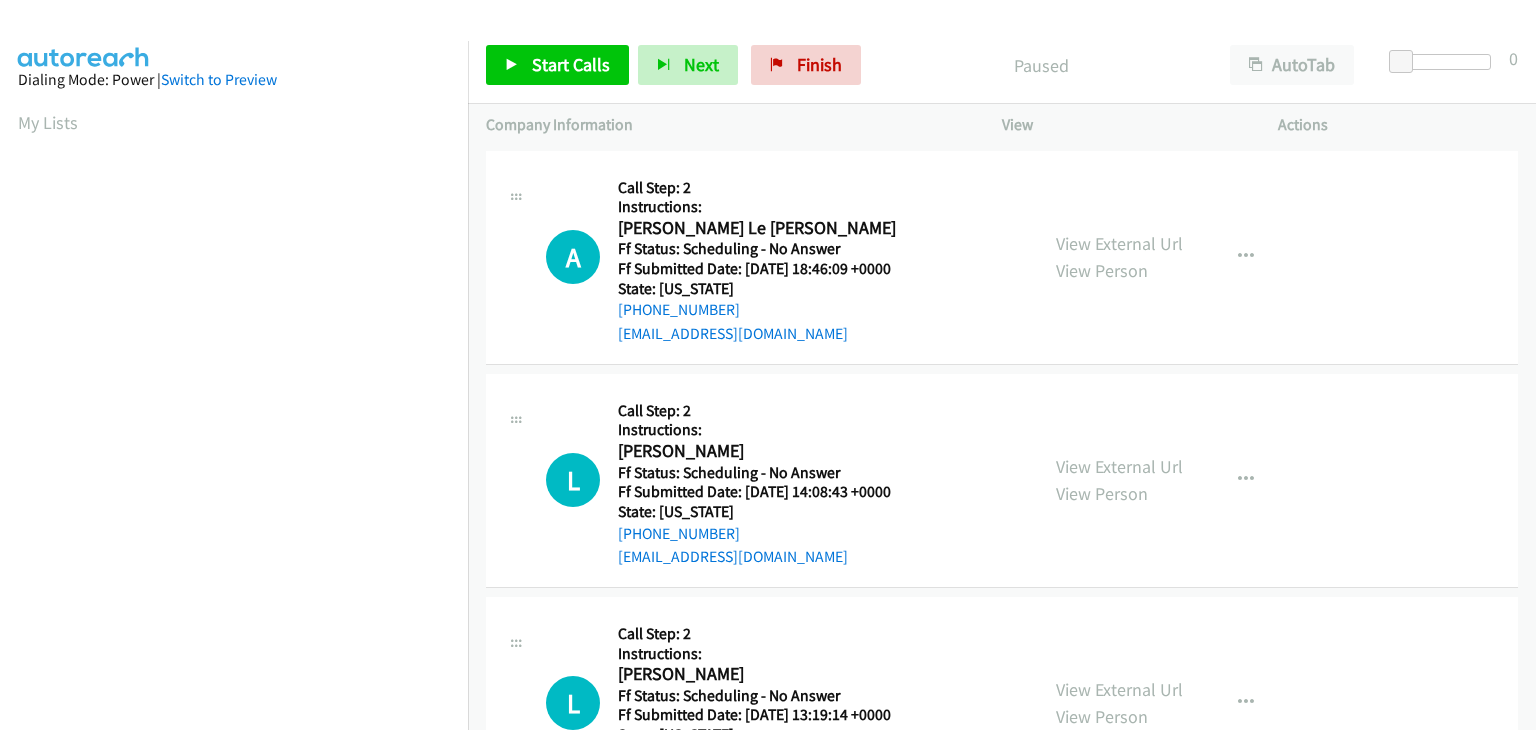 scroll, scrollTop: 0, scrollLeft: 0, axis: both 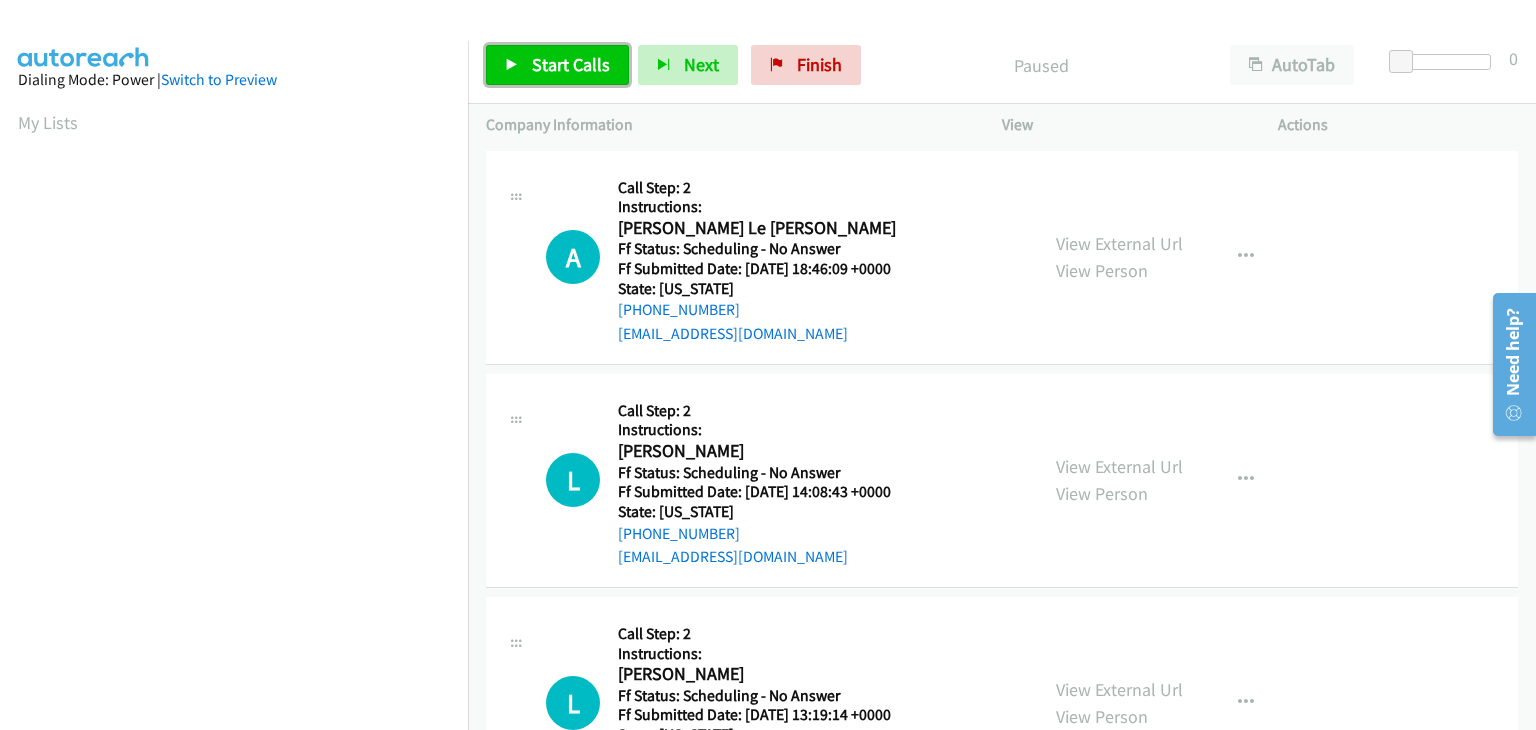 click on "Start Calls" at bounding box center [571, 64] 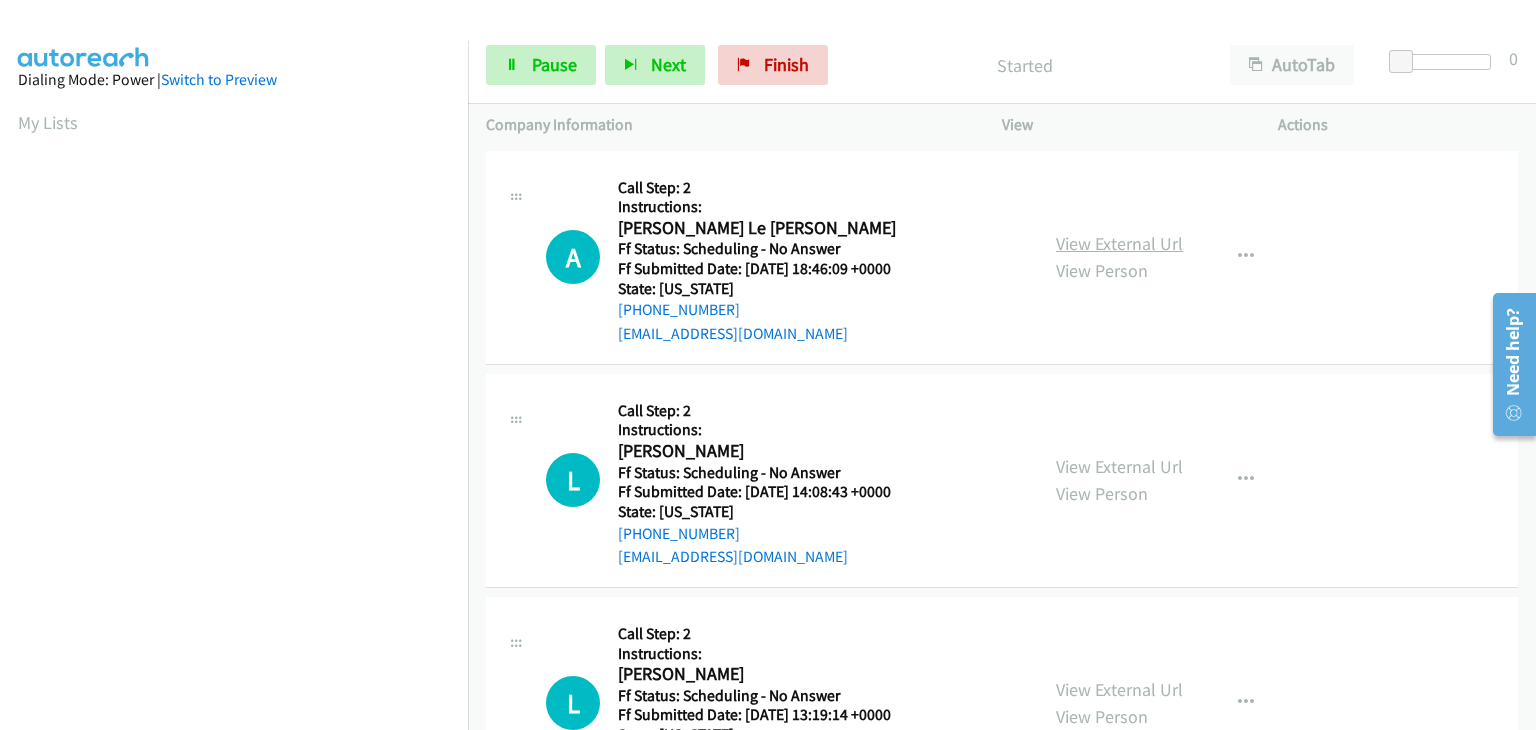 click on "View External Url" at bounding box center (1119, 243) 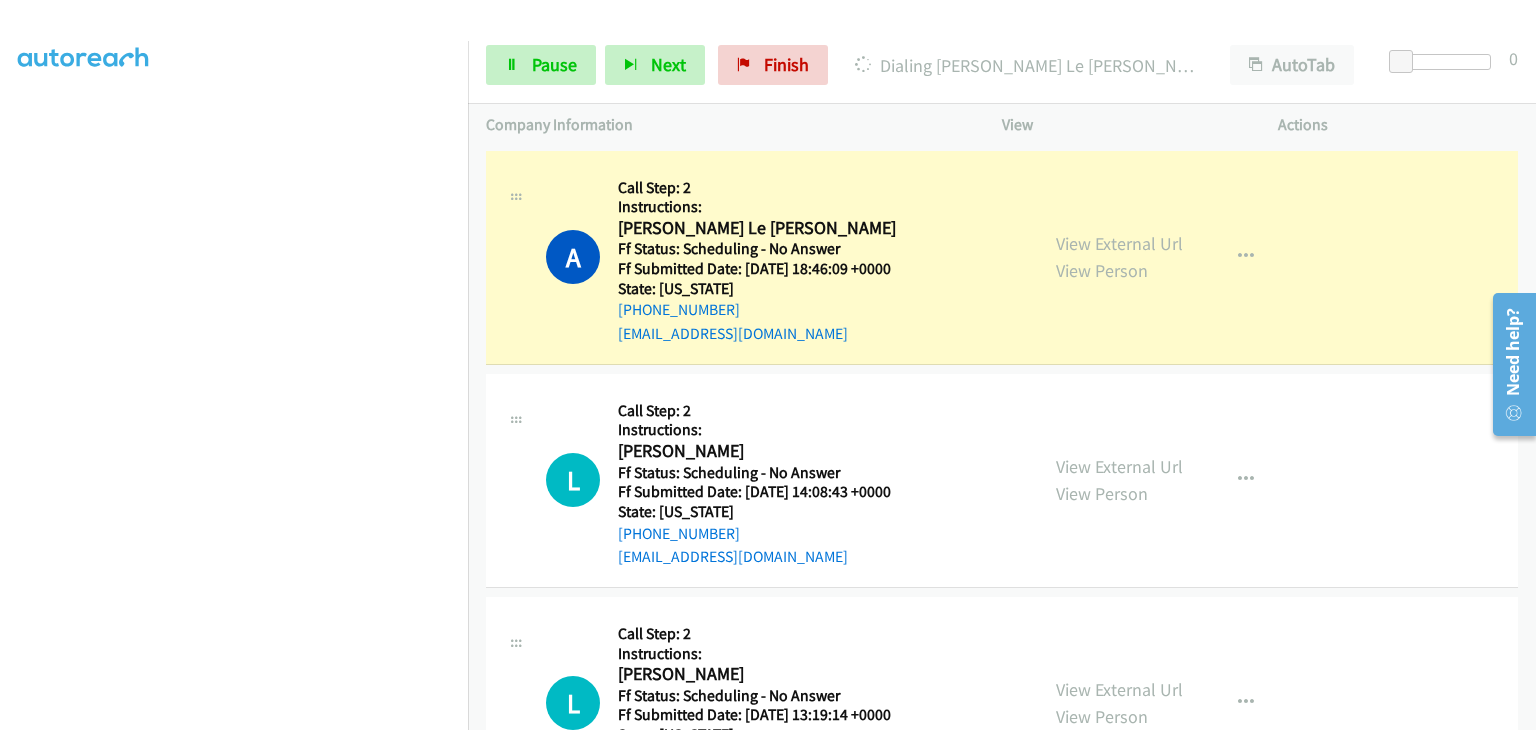 scroll, scrollTop: 392, scrollLeft: 0, axis: vertical 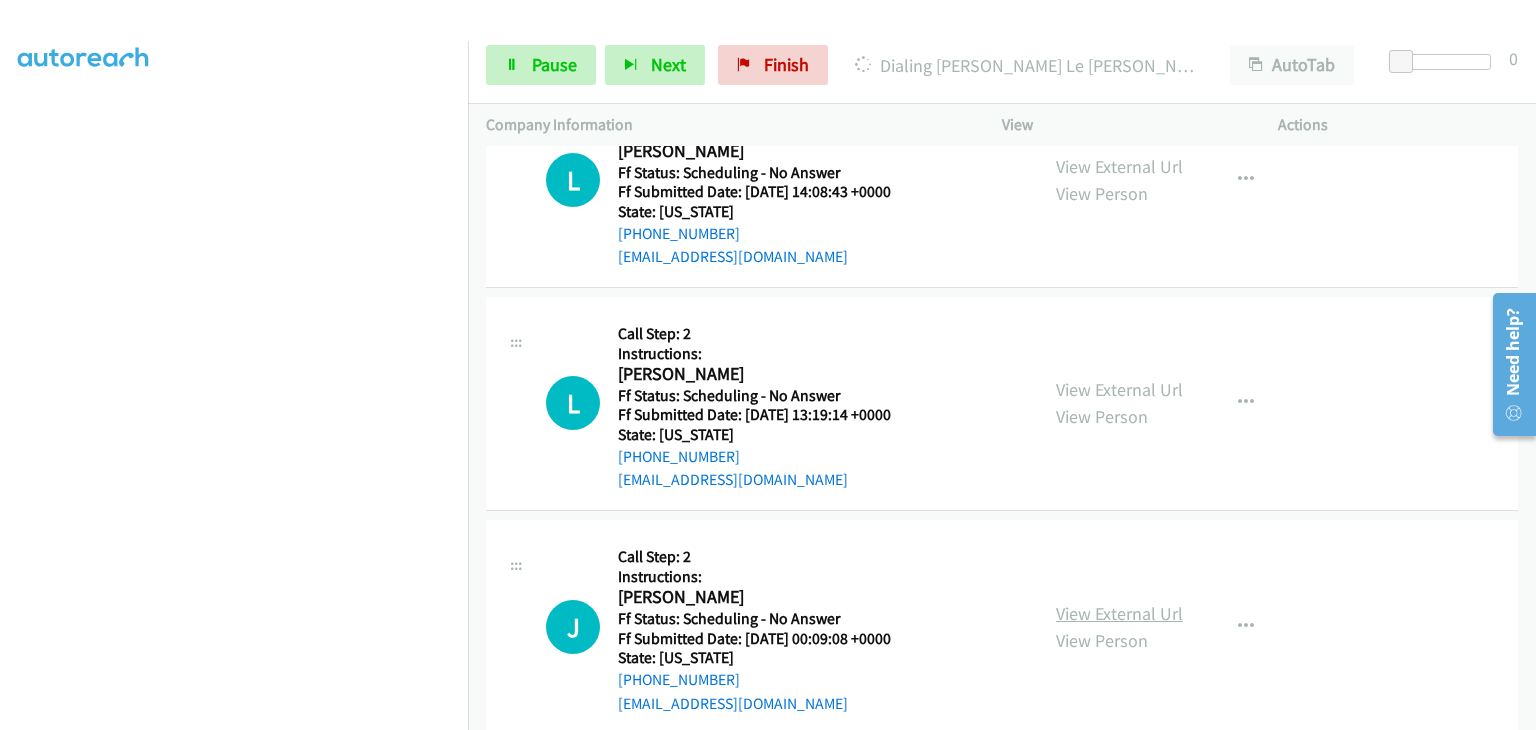 click on "View External Url" at bounding box center (1119, 613) 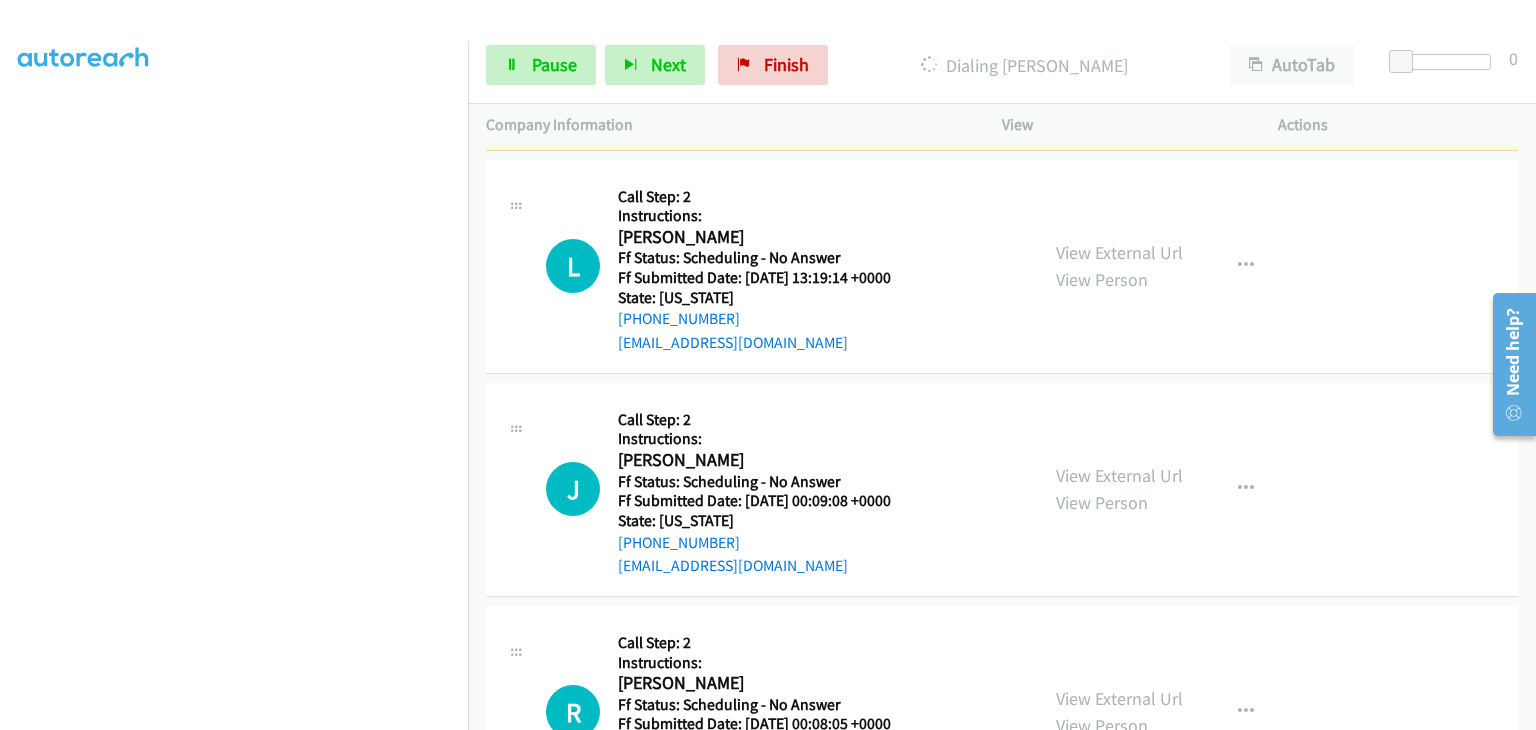 scroll, scrollTop: 542, scrollLeft: 0, axis: vertical 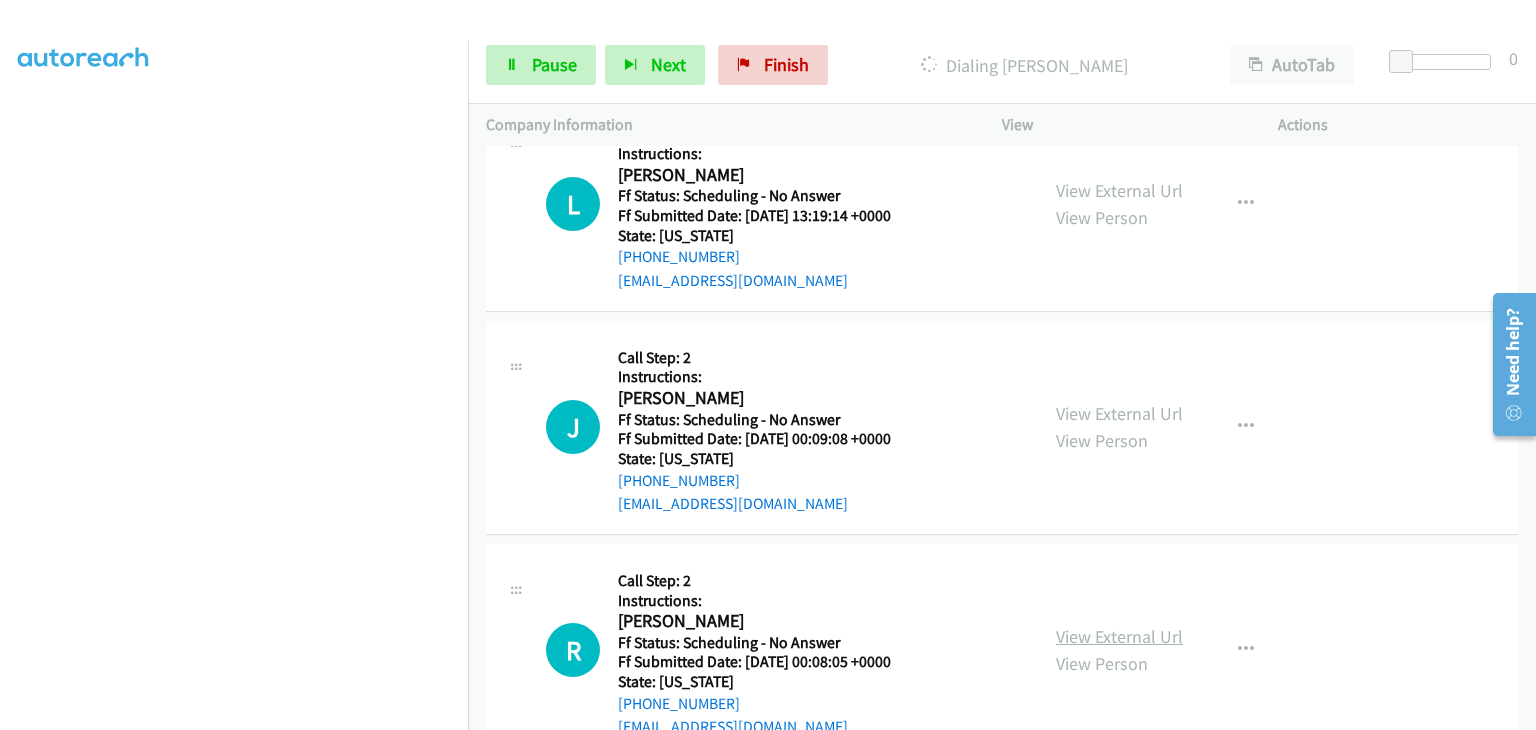 click on "View External Url" at bounding box center (1119, 636) 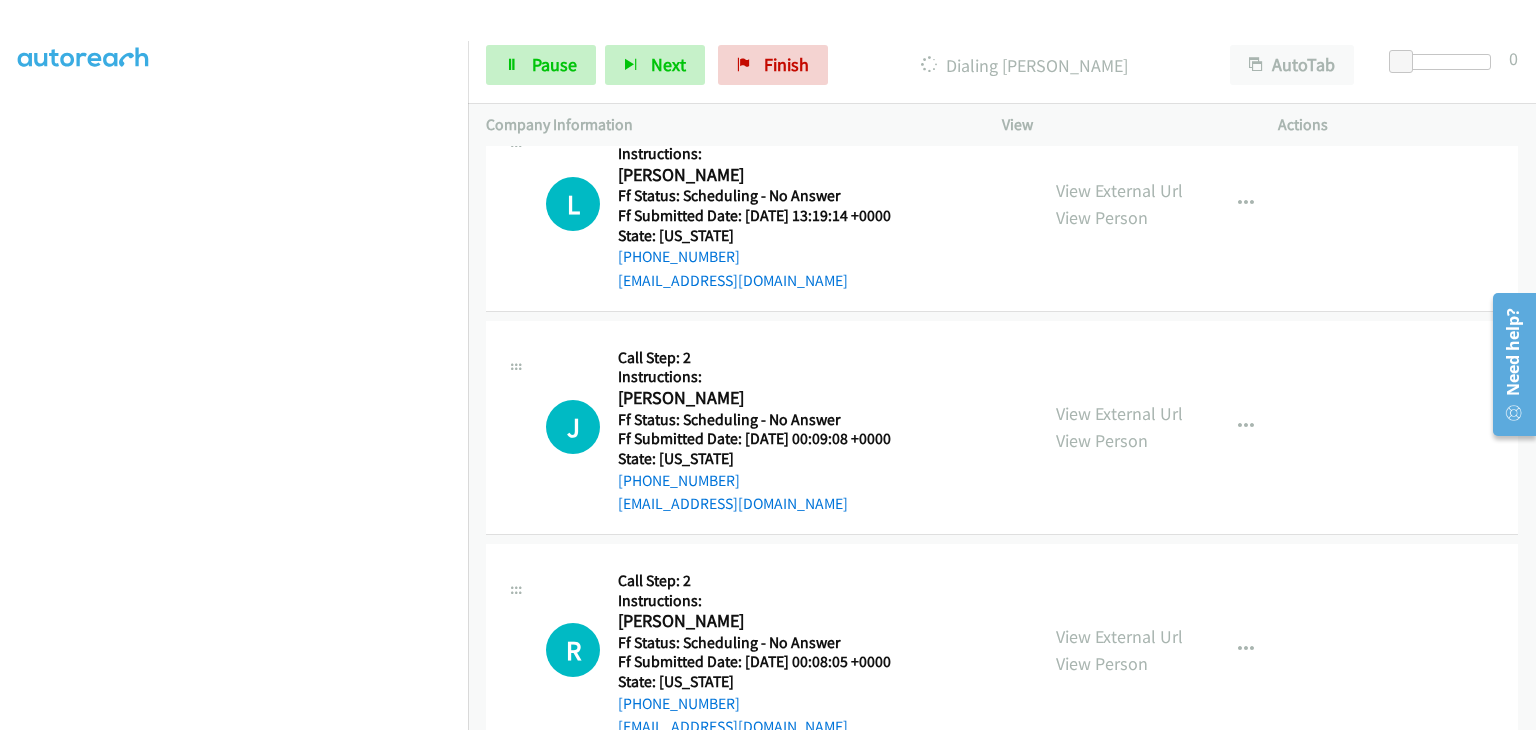 scroll, scrollTop: 392, scrollLeft: 0, axis: vertical 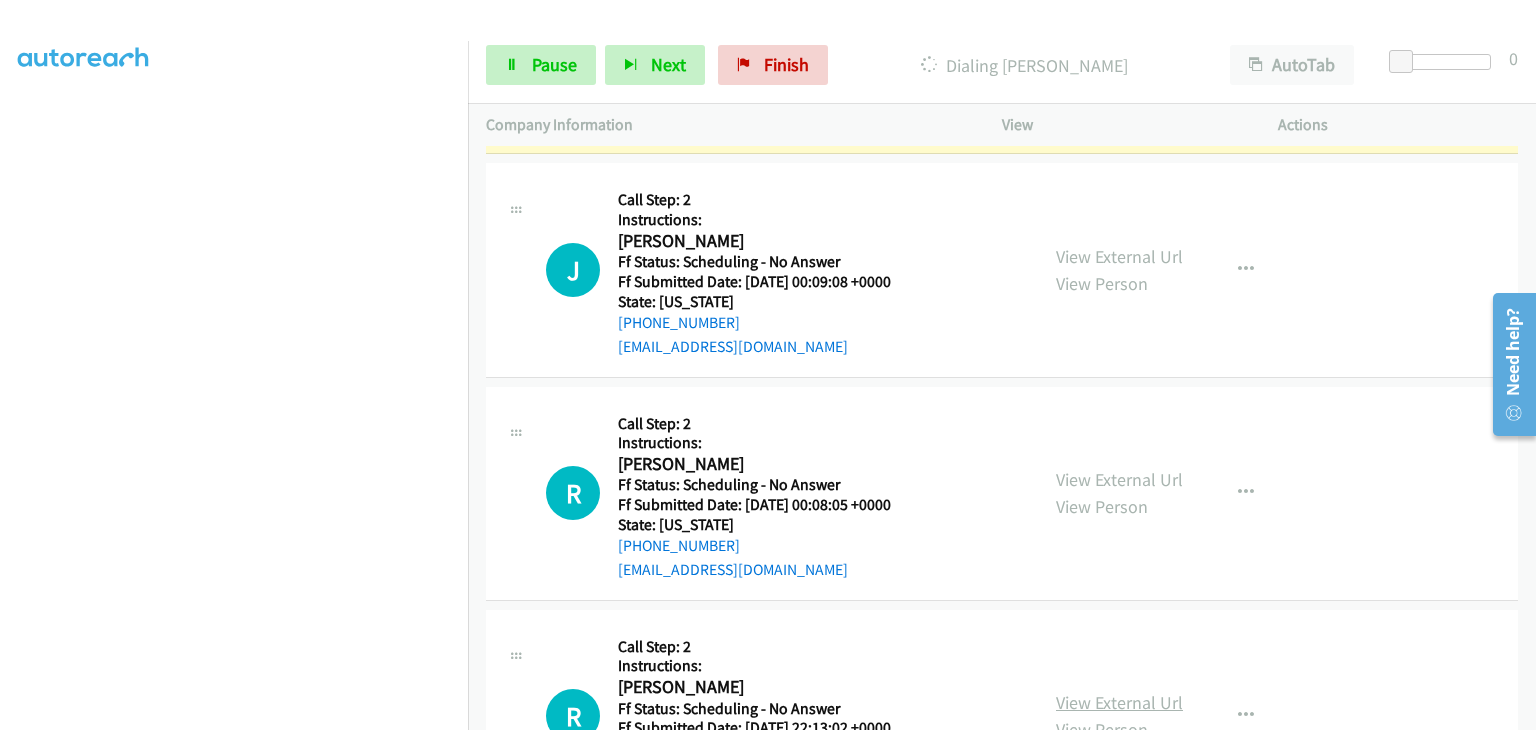 click on "View External Url" at bounding box center (1119, 702) 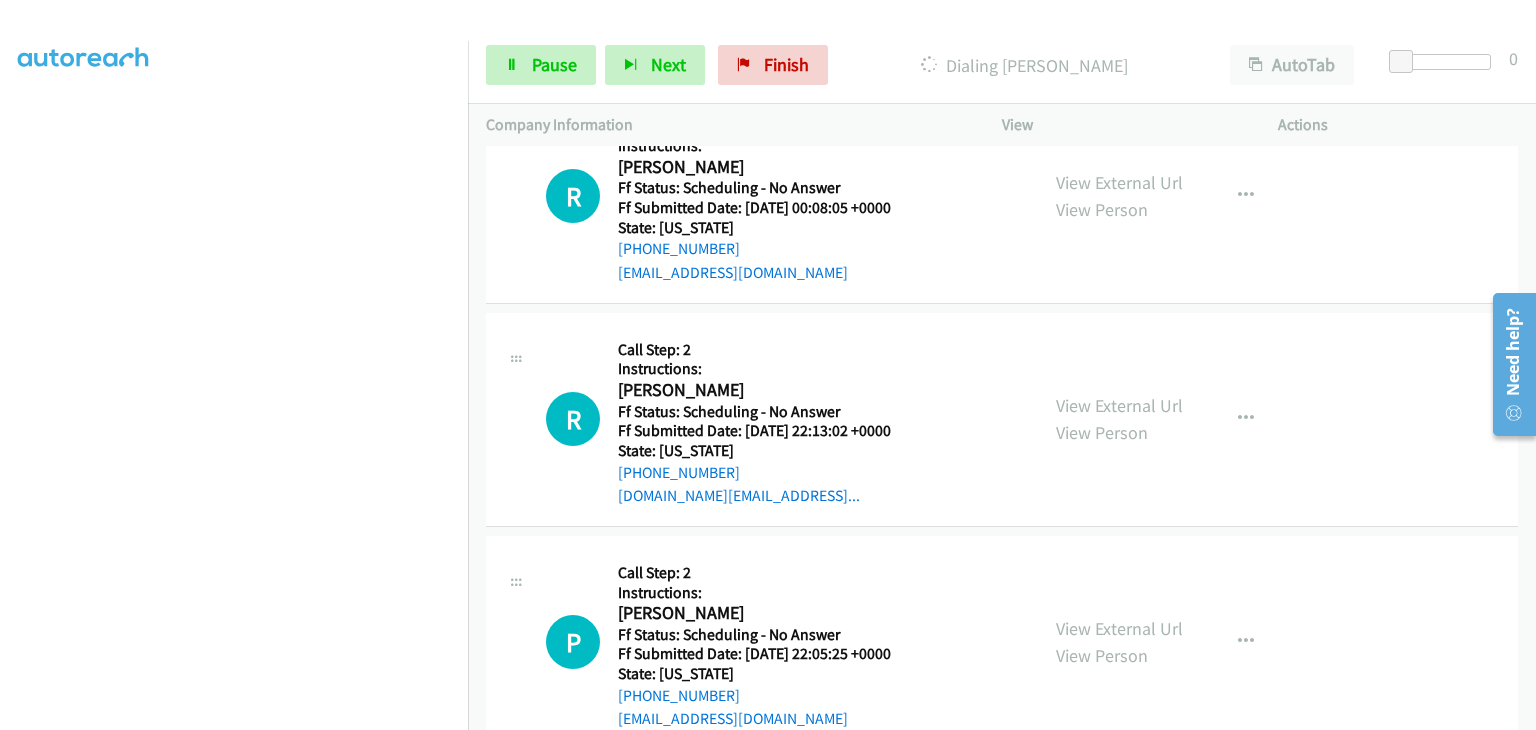 scroll, scrollTop: 1042, scrollLeft: 0, axis: vertical 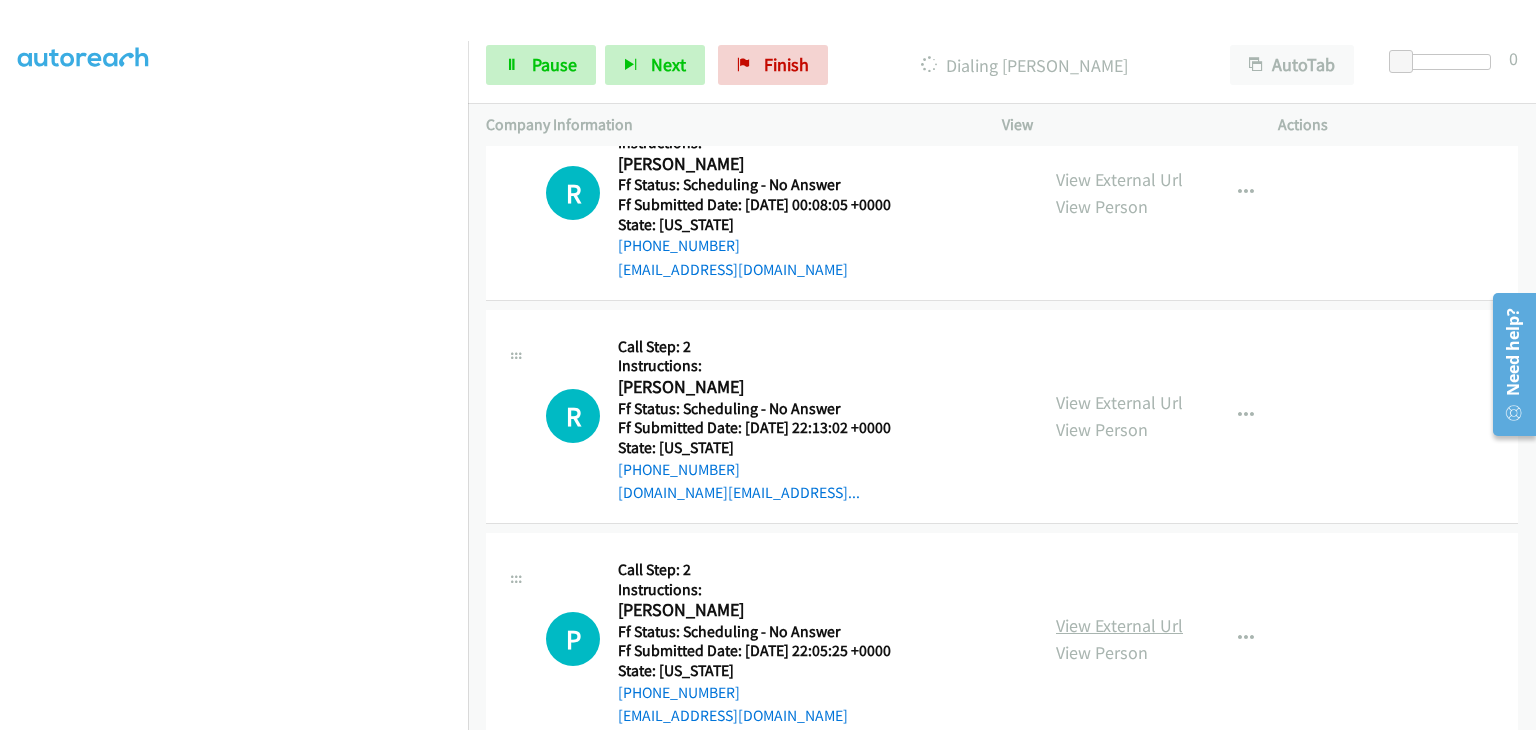 click on "View External Url" at bounding box center [1119, 625] 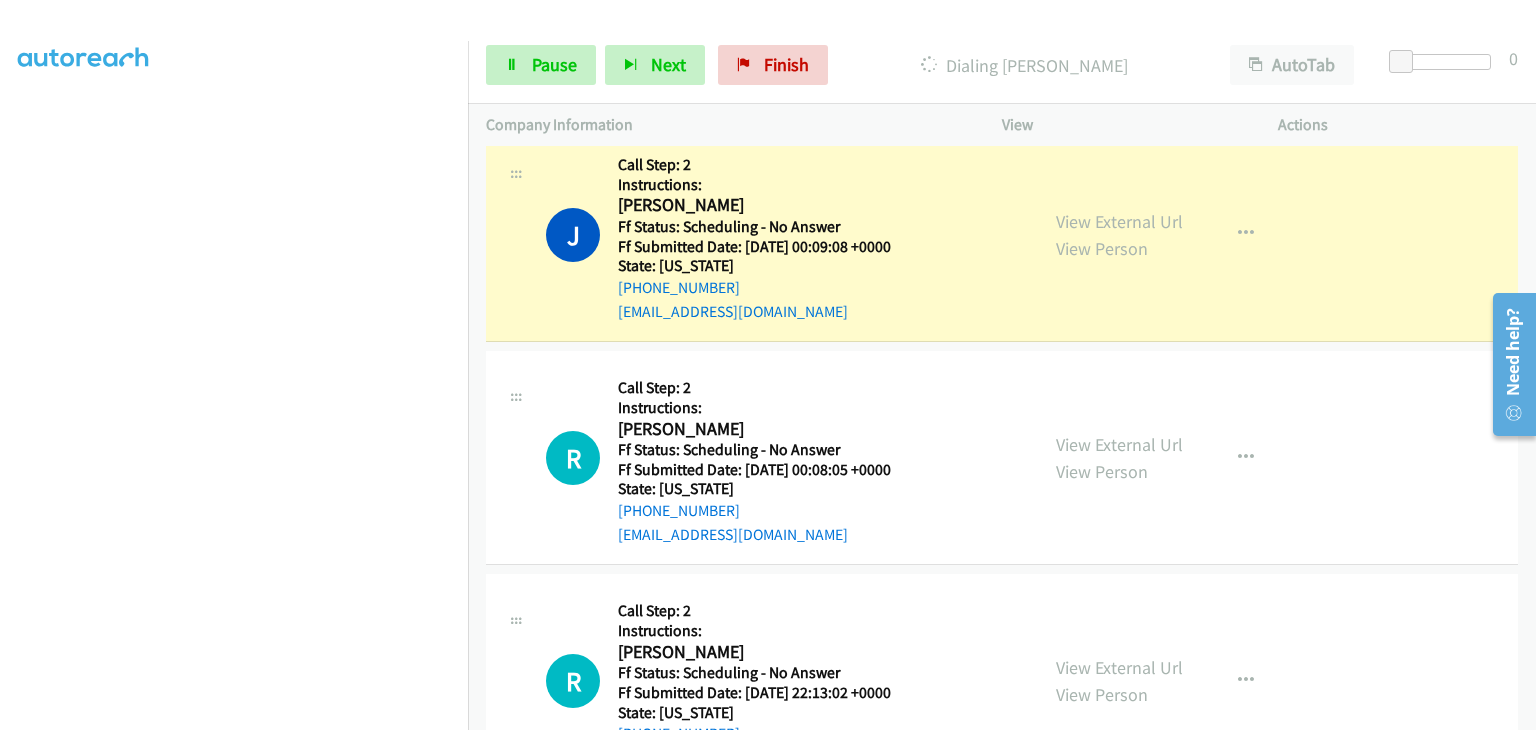 scroll, scrollTop: 784, scrollLeft: 0, axis: vertical 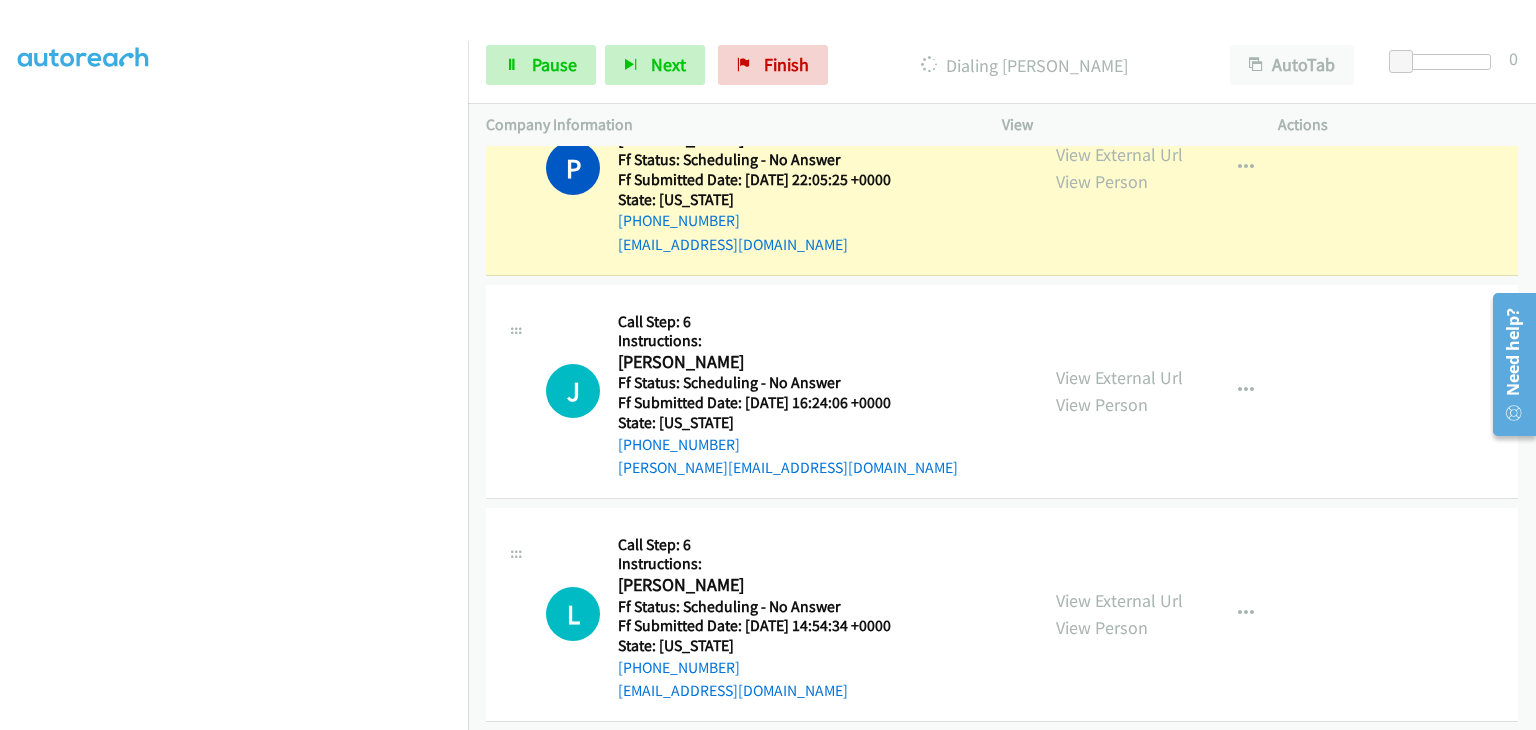 click on "View External Url
View Person
View External Url
Email
Schedule/Manage Callback
Skip Call
Add to do not call list" at bounding box center [1185, 391] 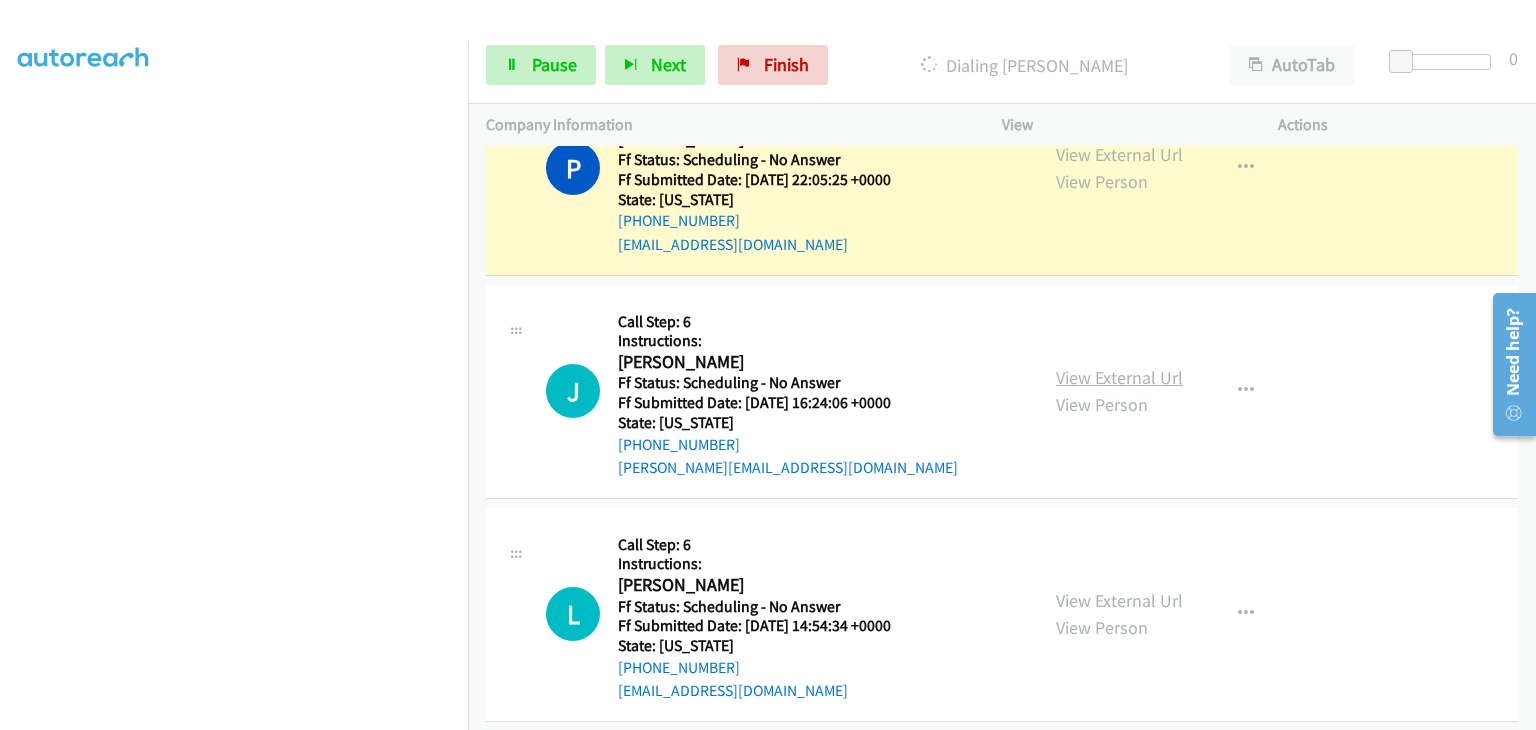 click on "View External Url" at bounding box center [1119, 377] 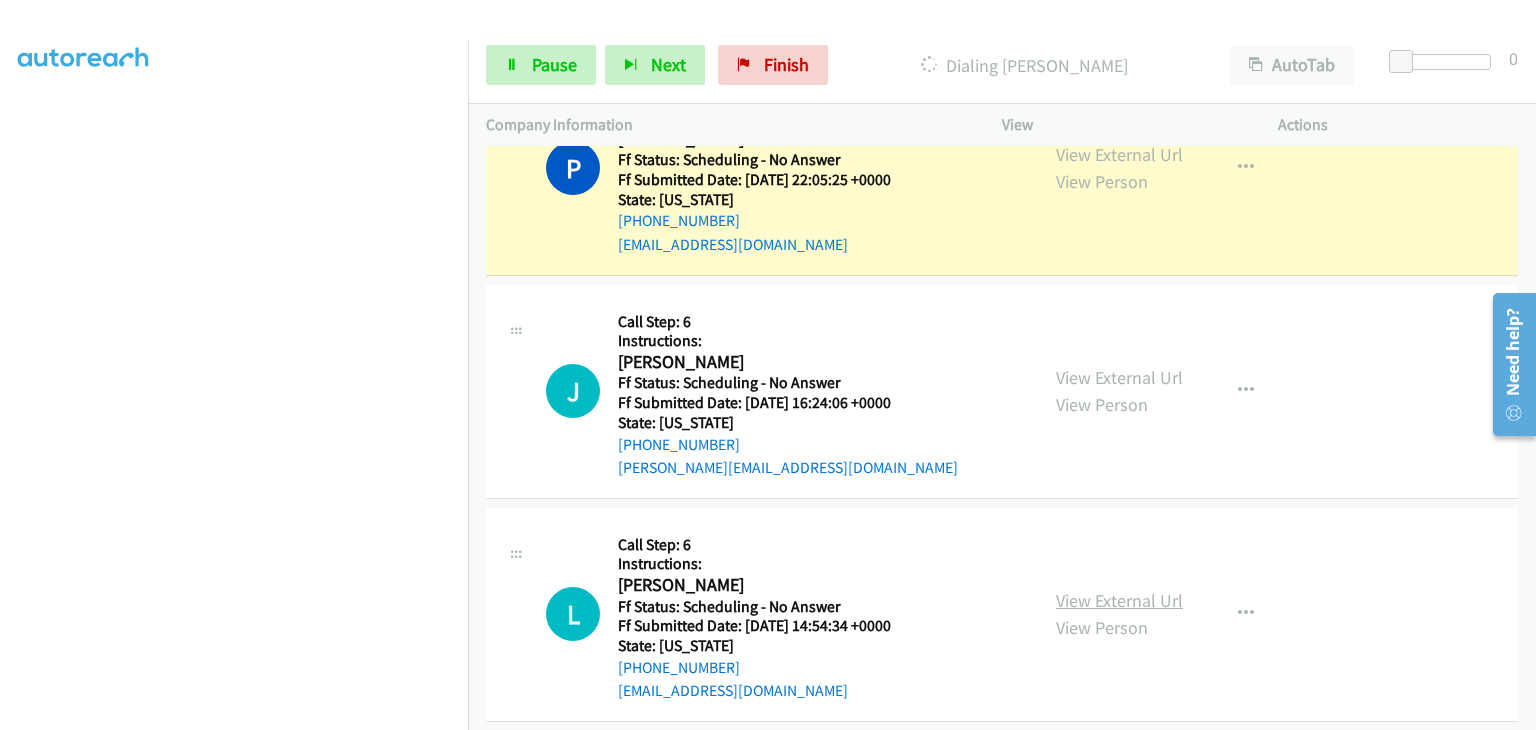 click on "View External Url" at bounding box center [1119, 600] 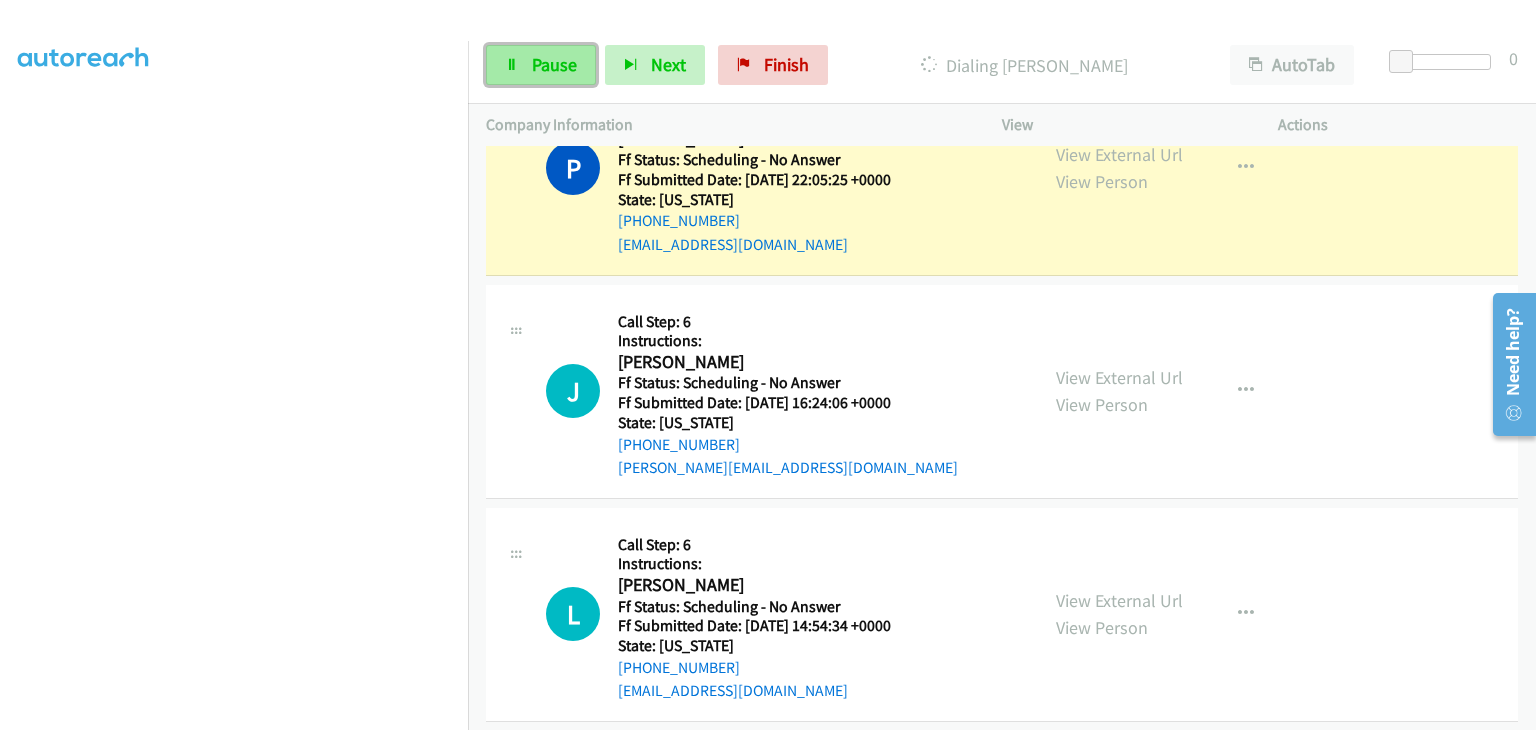 click on "Pause" at bounding box center (554, 64) 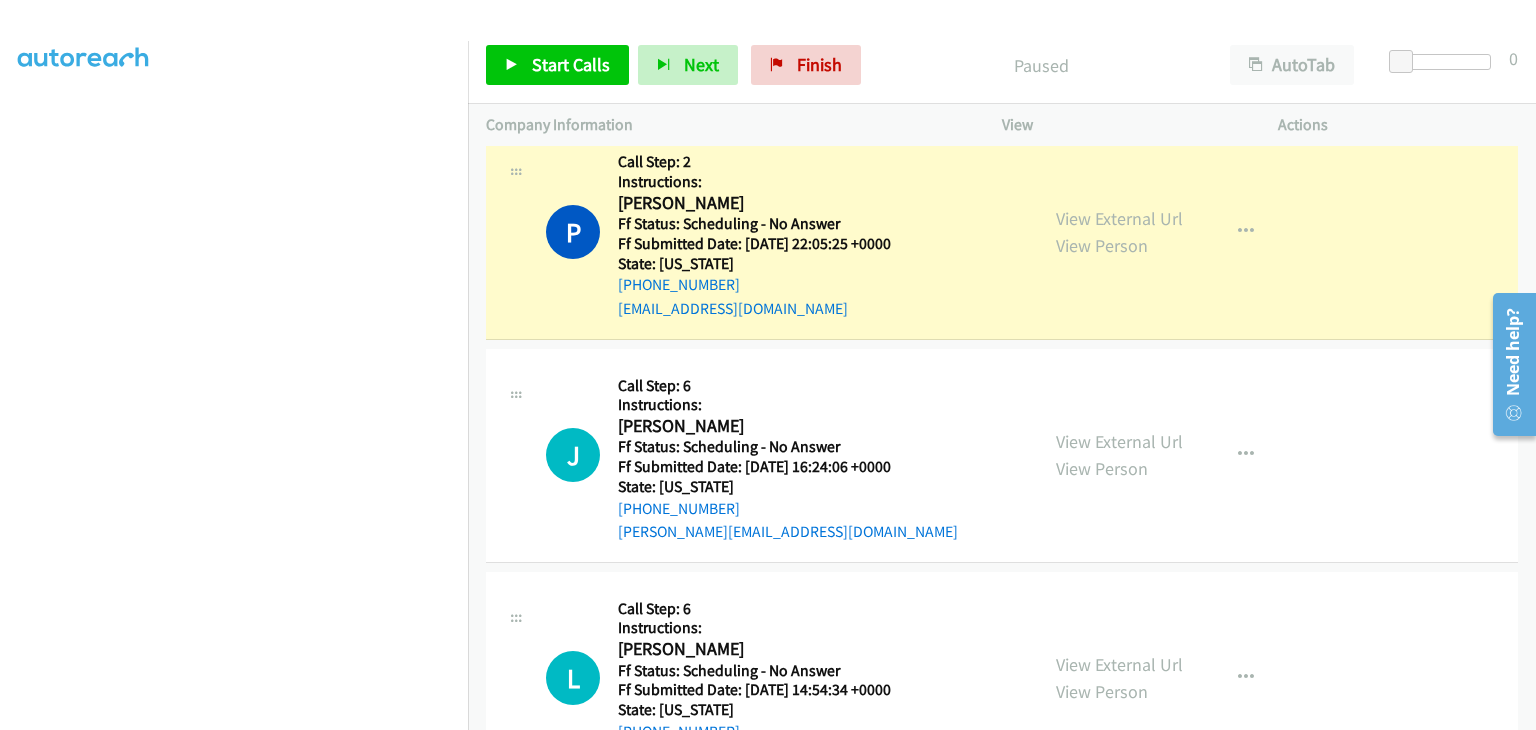 scroll, scrollTop: 1584, scrollLeft: 0, axis: vertical 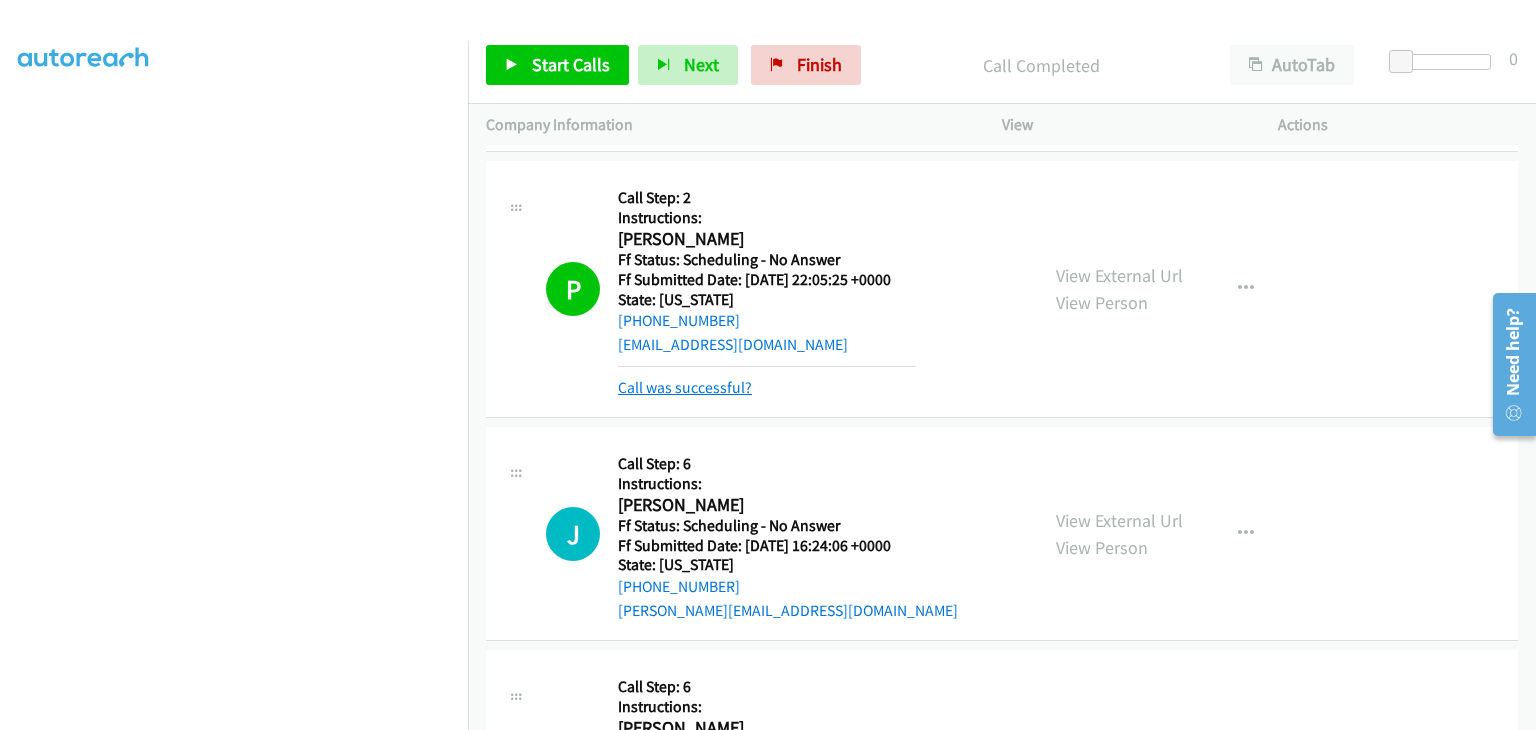 click on "Call was successful?" at bounding box center (685, 387) 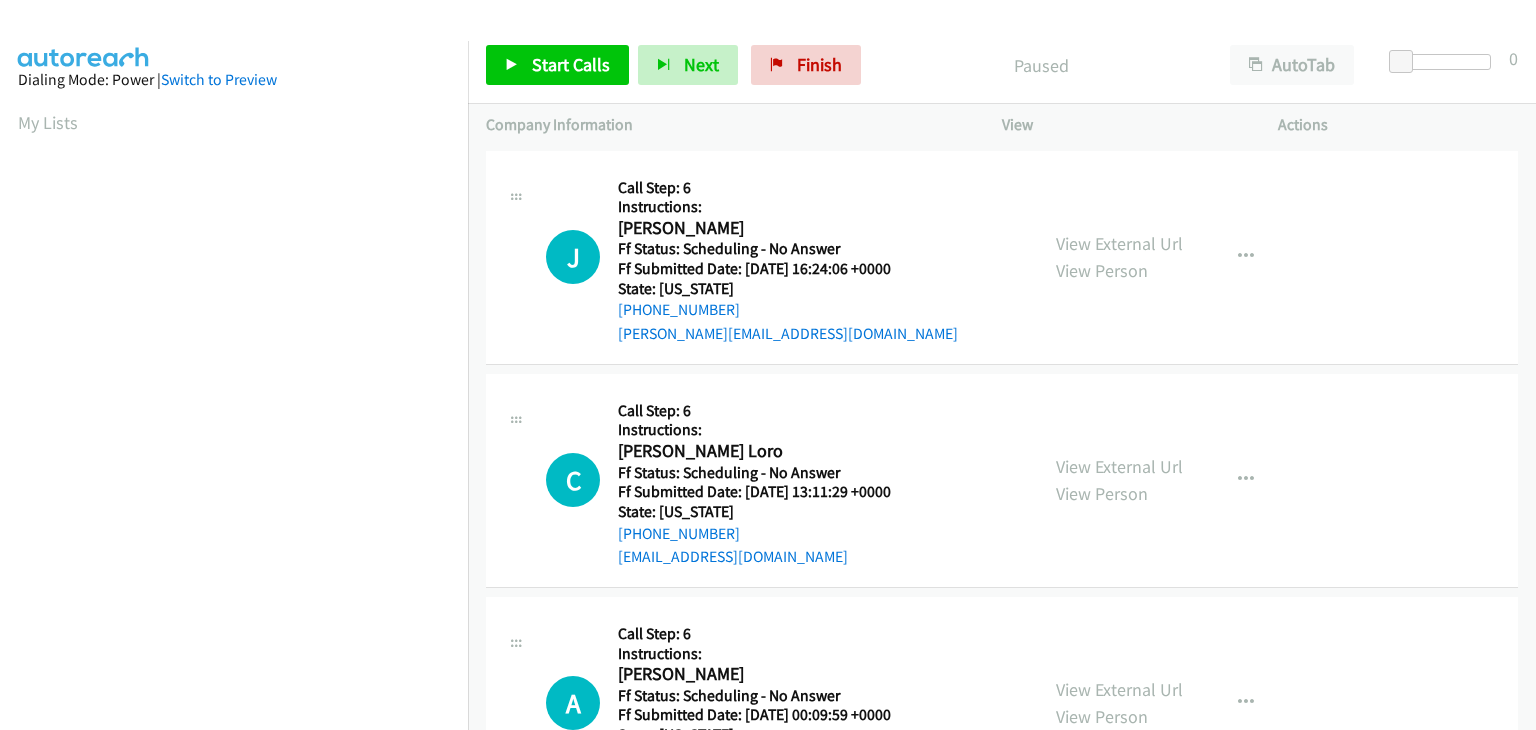 scroll, scrollTop: 0, scrollLeft: 0, axis: both 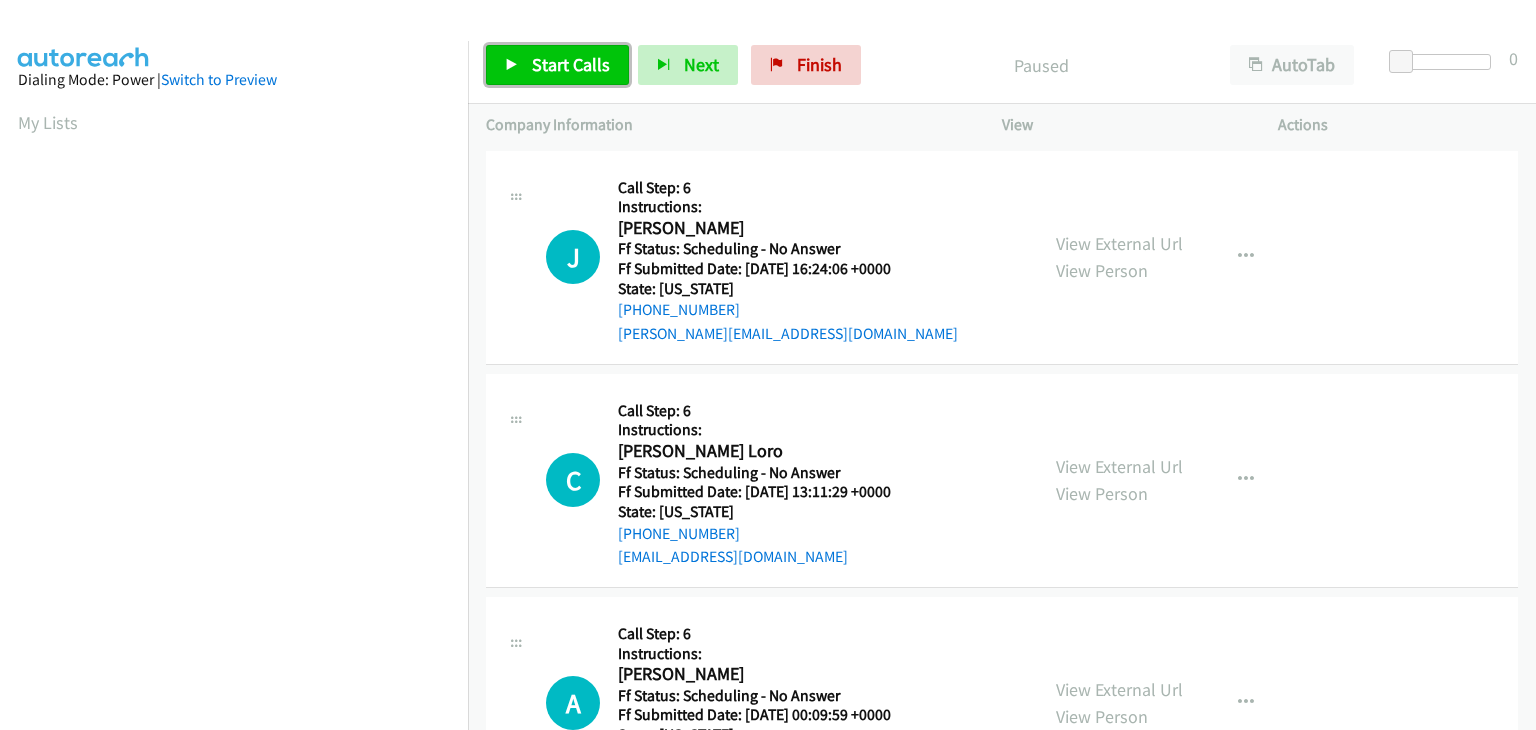 click on "Start Calls" at bounding box center (571, 64) 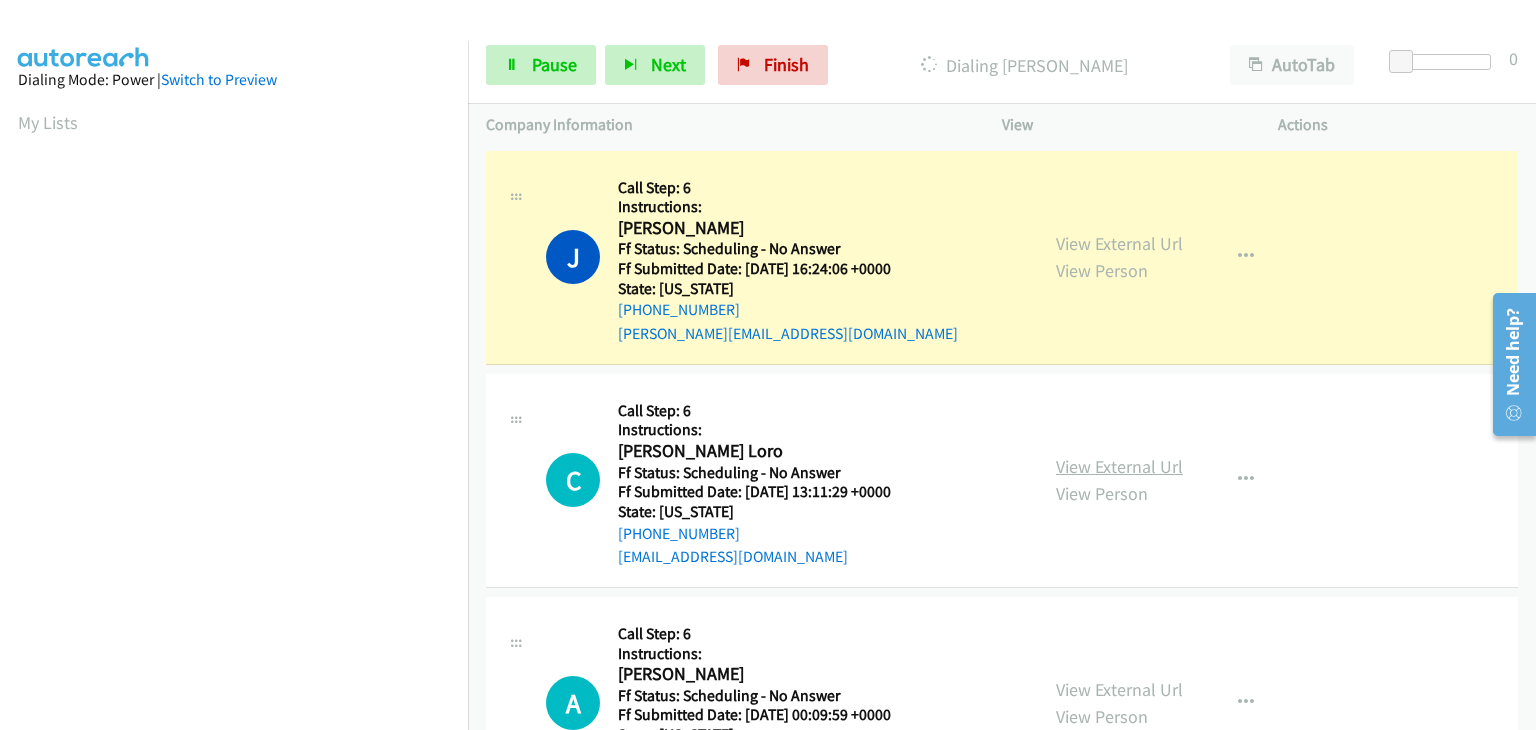 click on "View External Url" at bounding box center [1119, 466] 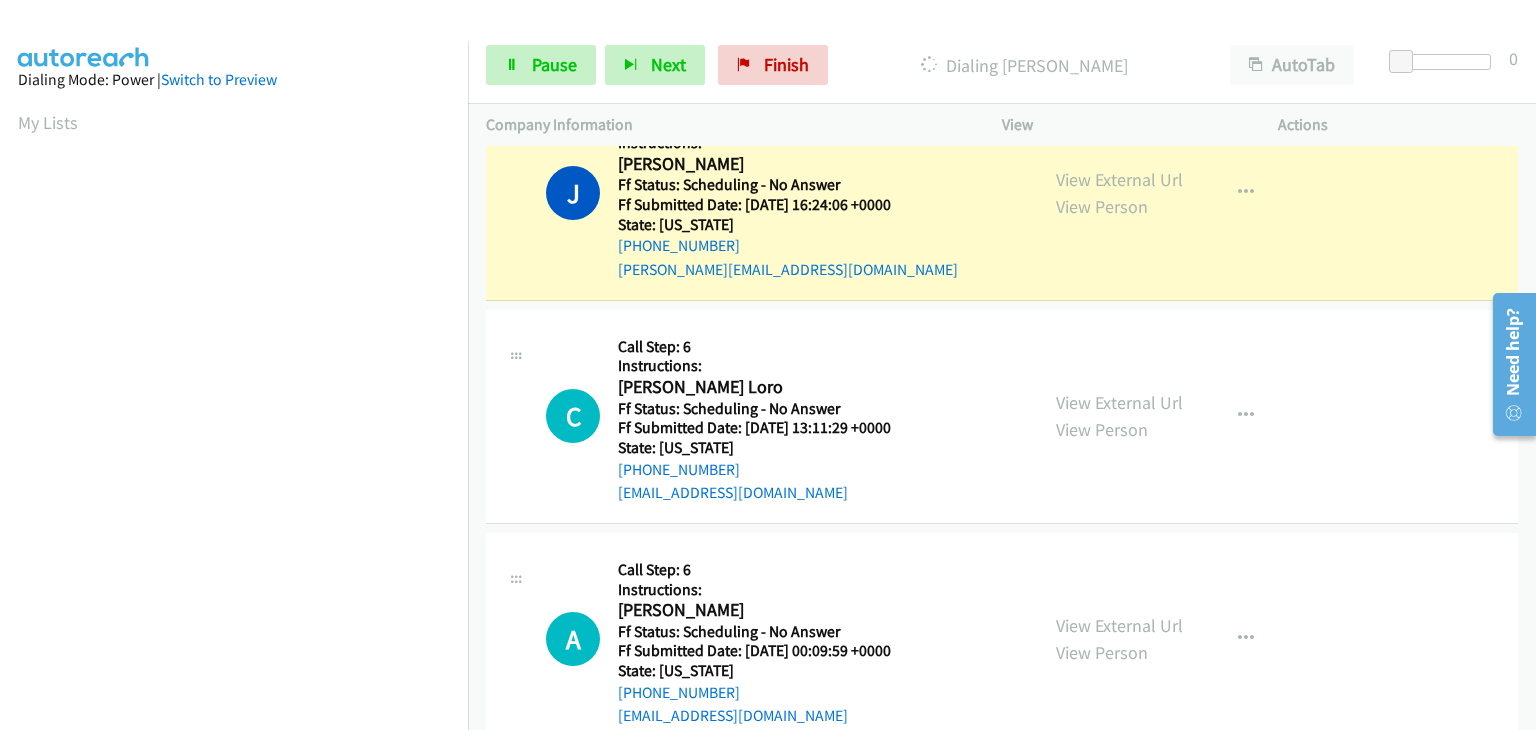 scroll, scrollTop: 200, scrollLeft: 0, axis: vertical 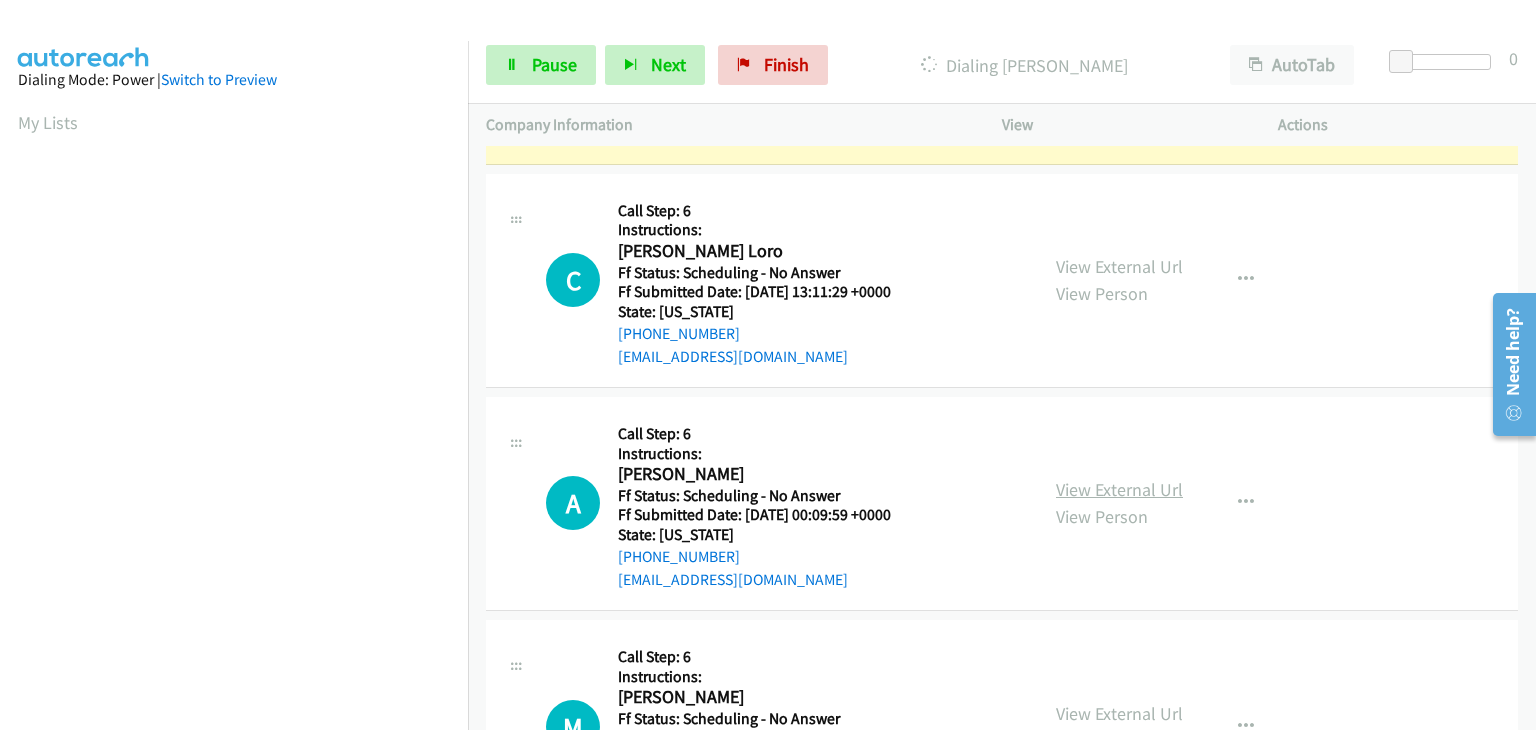 click on "View External Url" at bounding box center (1119, 489) 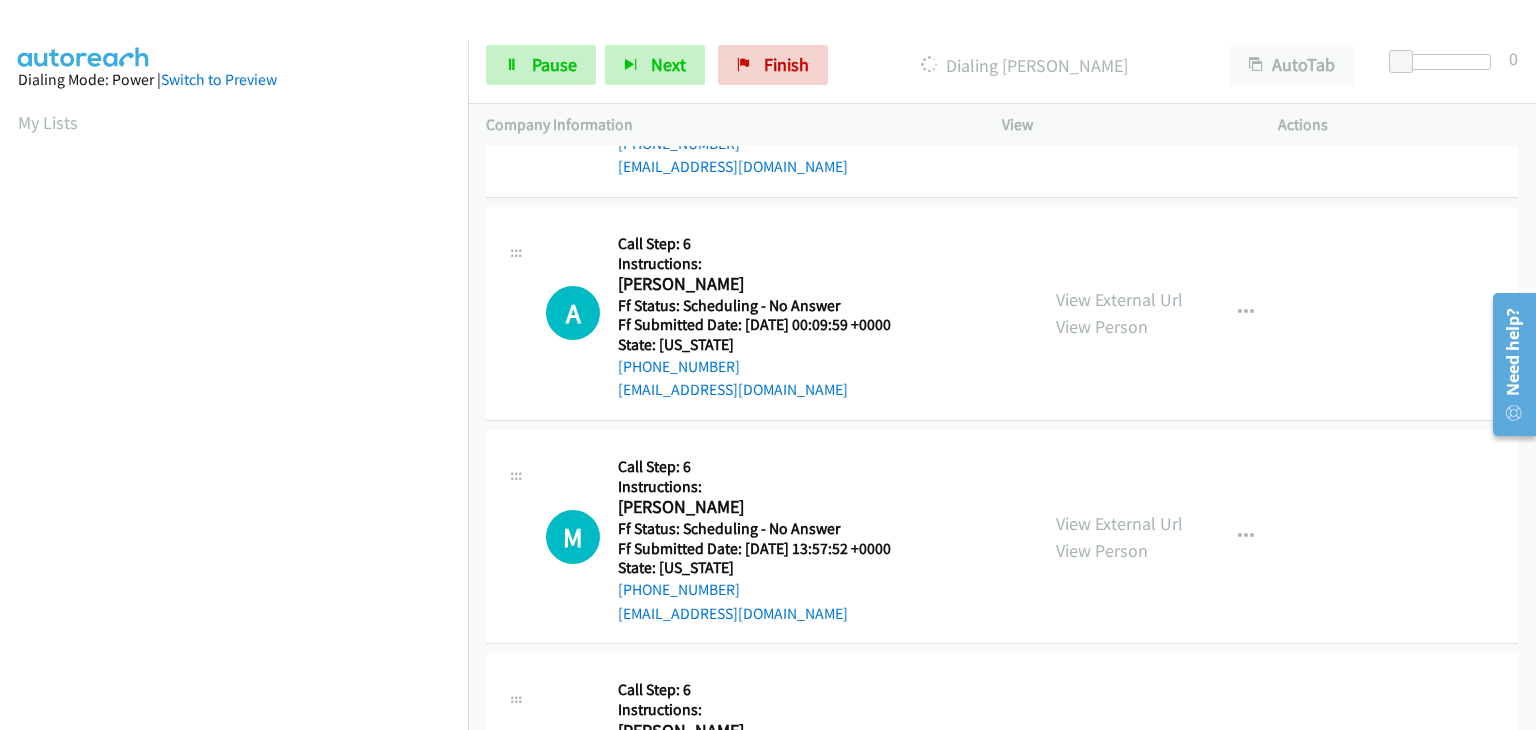 scroll, scrollTop: 400, scrollLeft: 0, axis: vertical 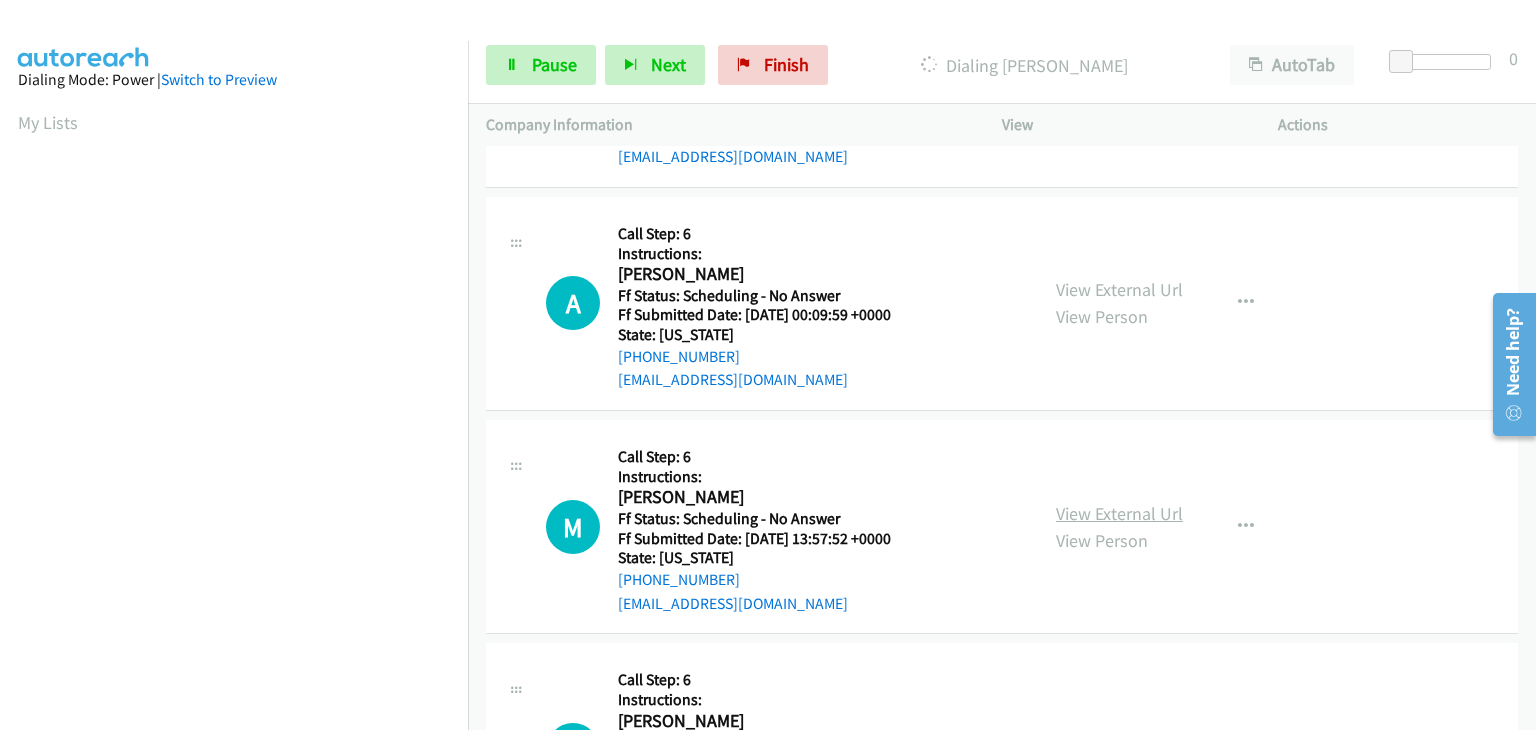 click on "View External Url" at bounding box center (1119, 513) 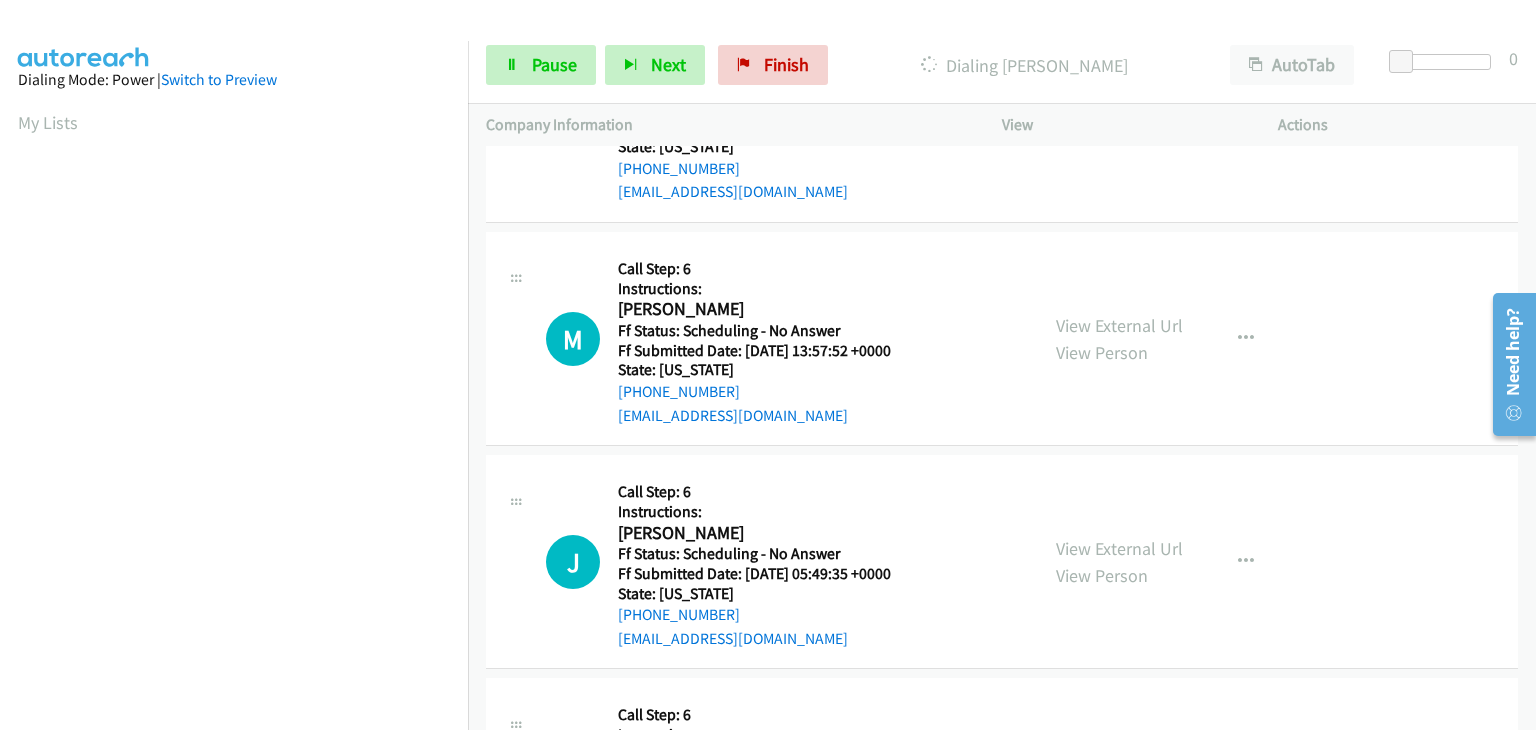 scroll, scrollTop: 600, scrollLeft: 0, axis: vertical 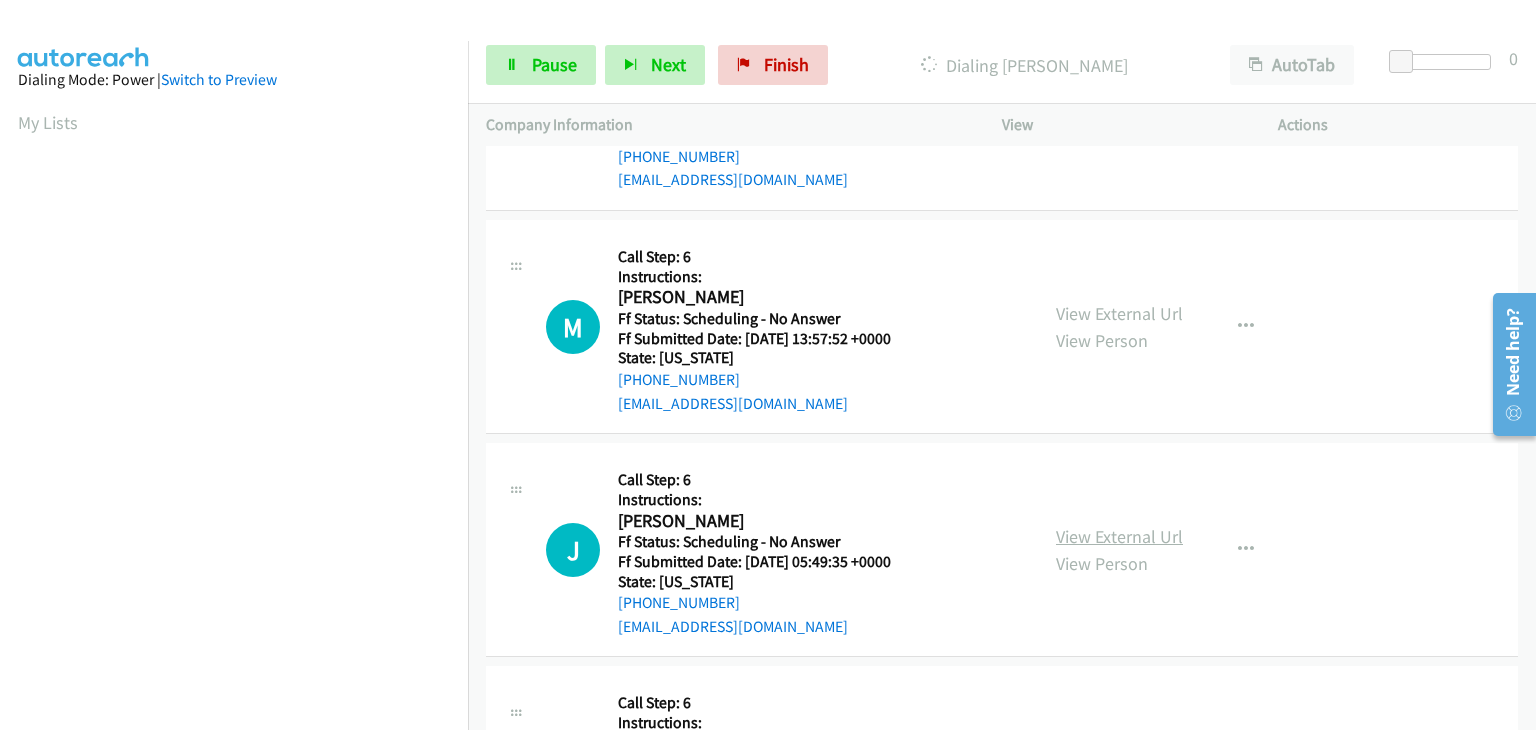 click on "View External Url" at bounding box center [1119, 536] 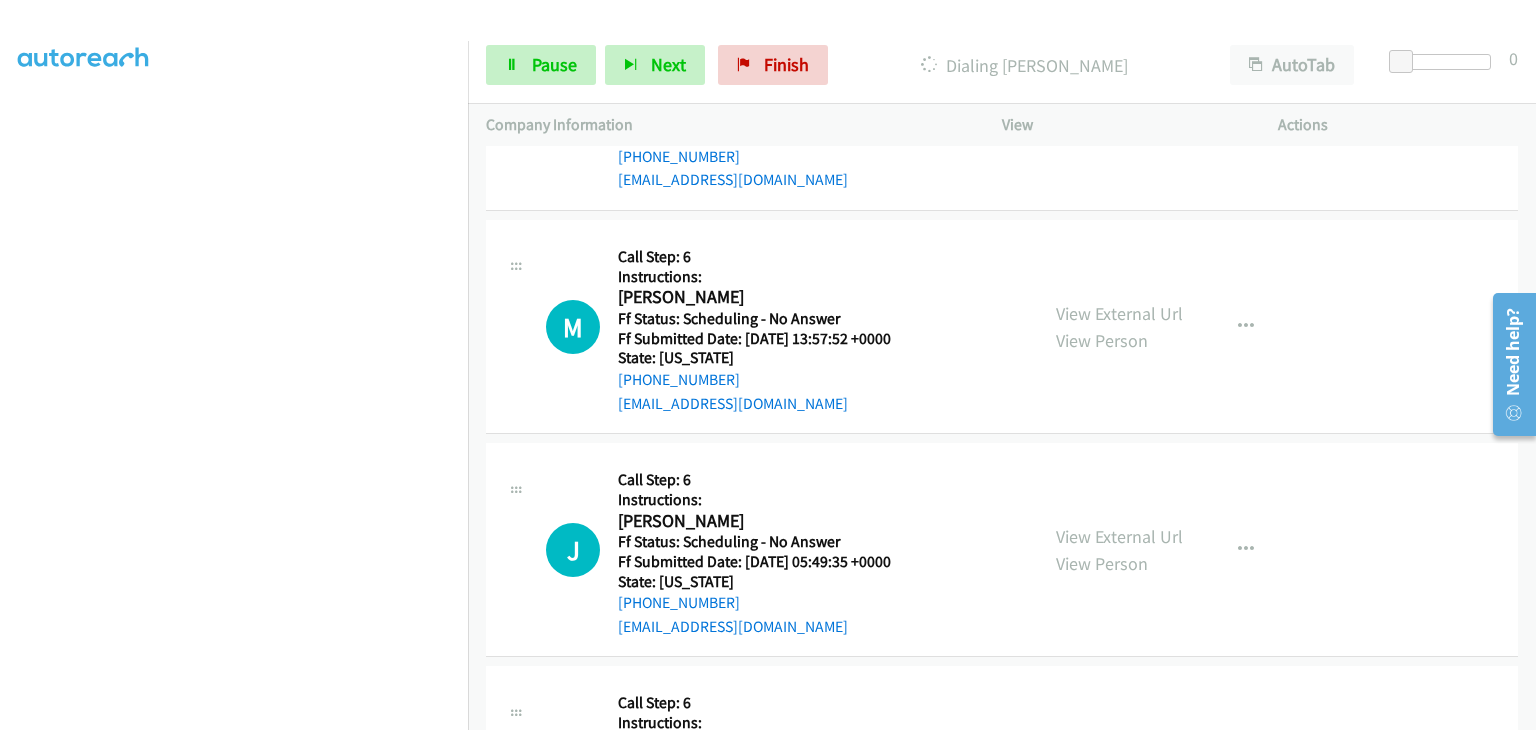 scroll, scrollTop: 0, scrollLeft: 0, axis: both 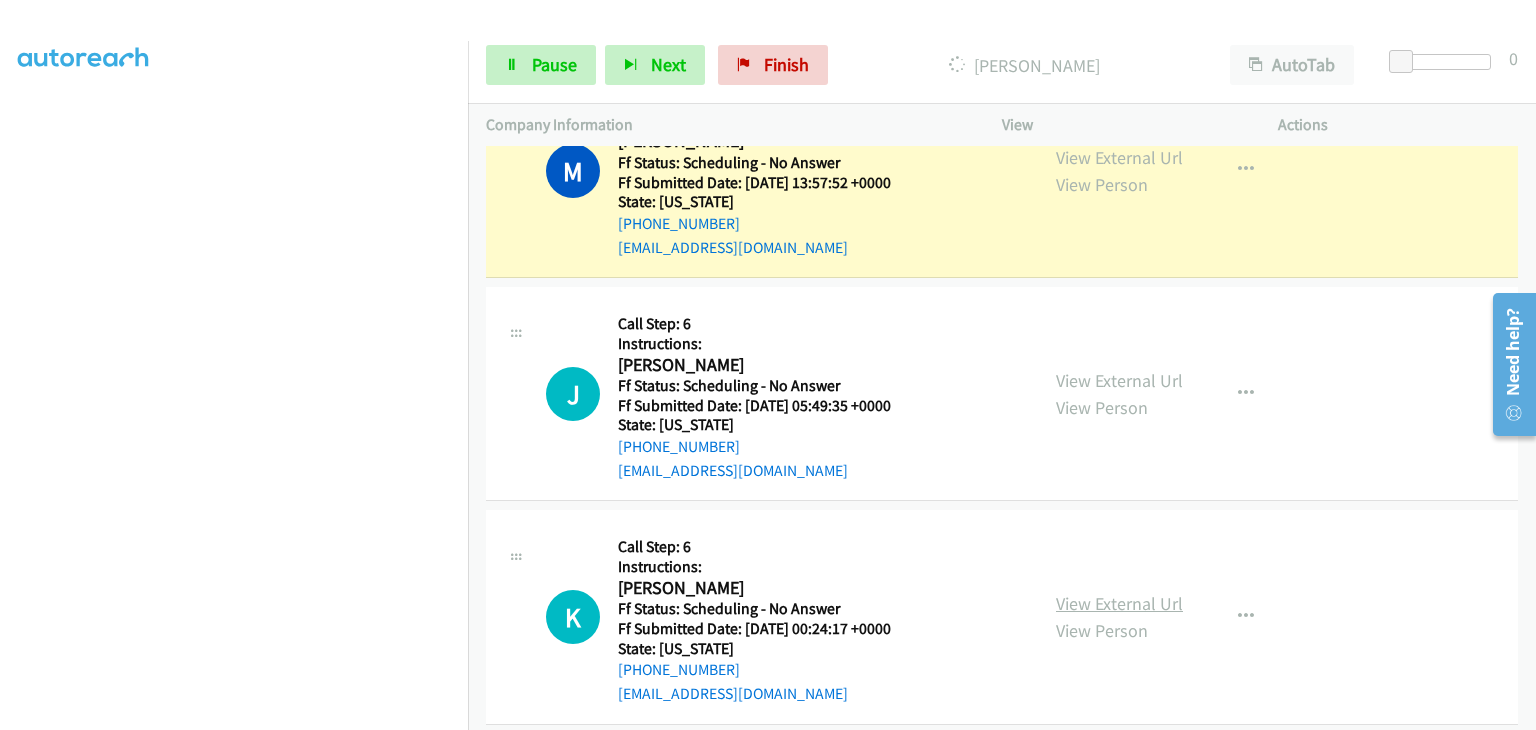 click on "View External Url" at bounding box center [1119, 603] 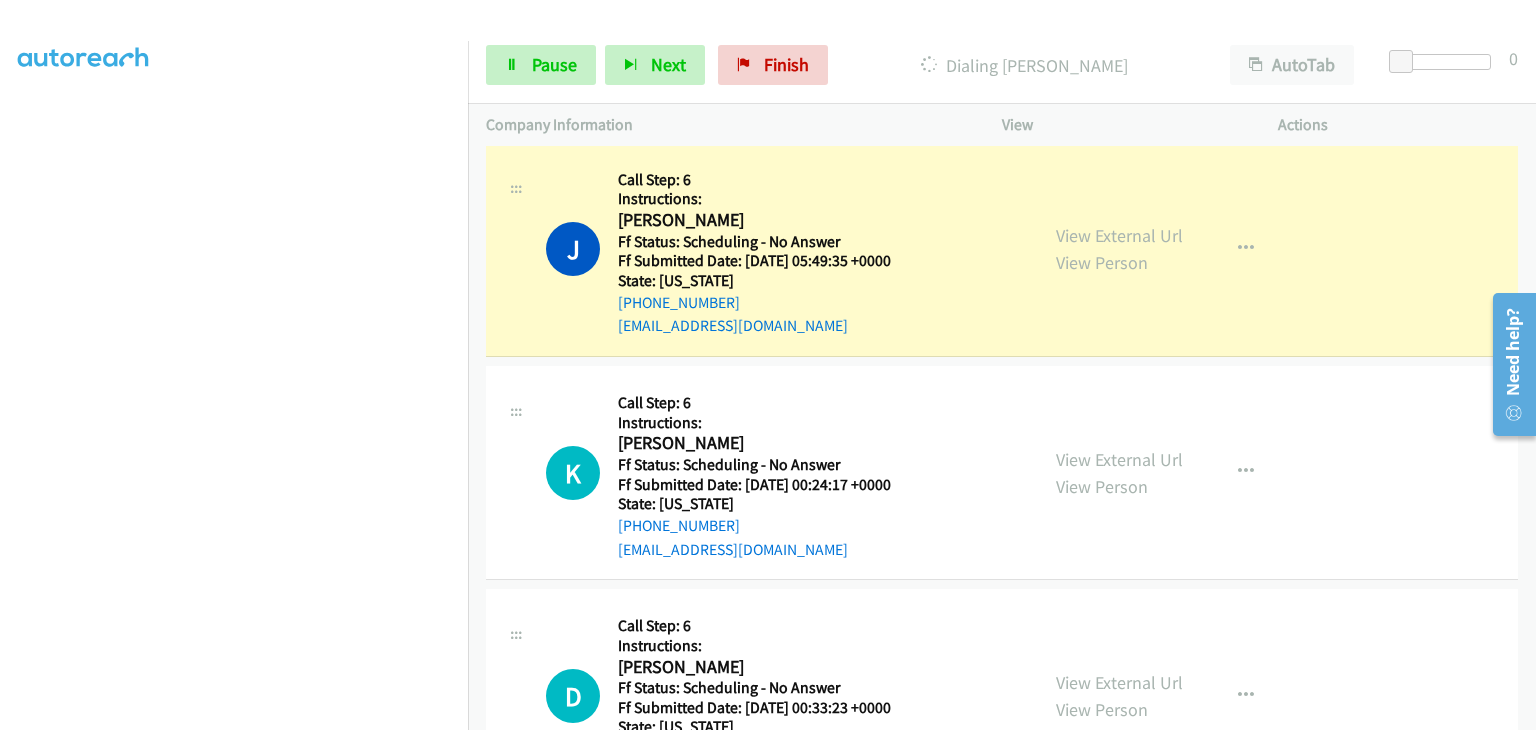 scroll, scrollTop: 1106, scrollLeft: 0, axis: vertical 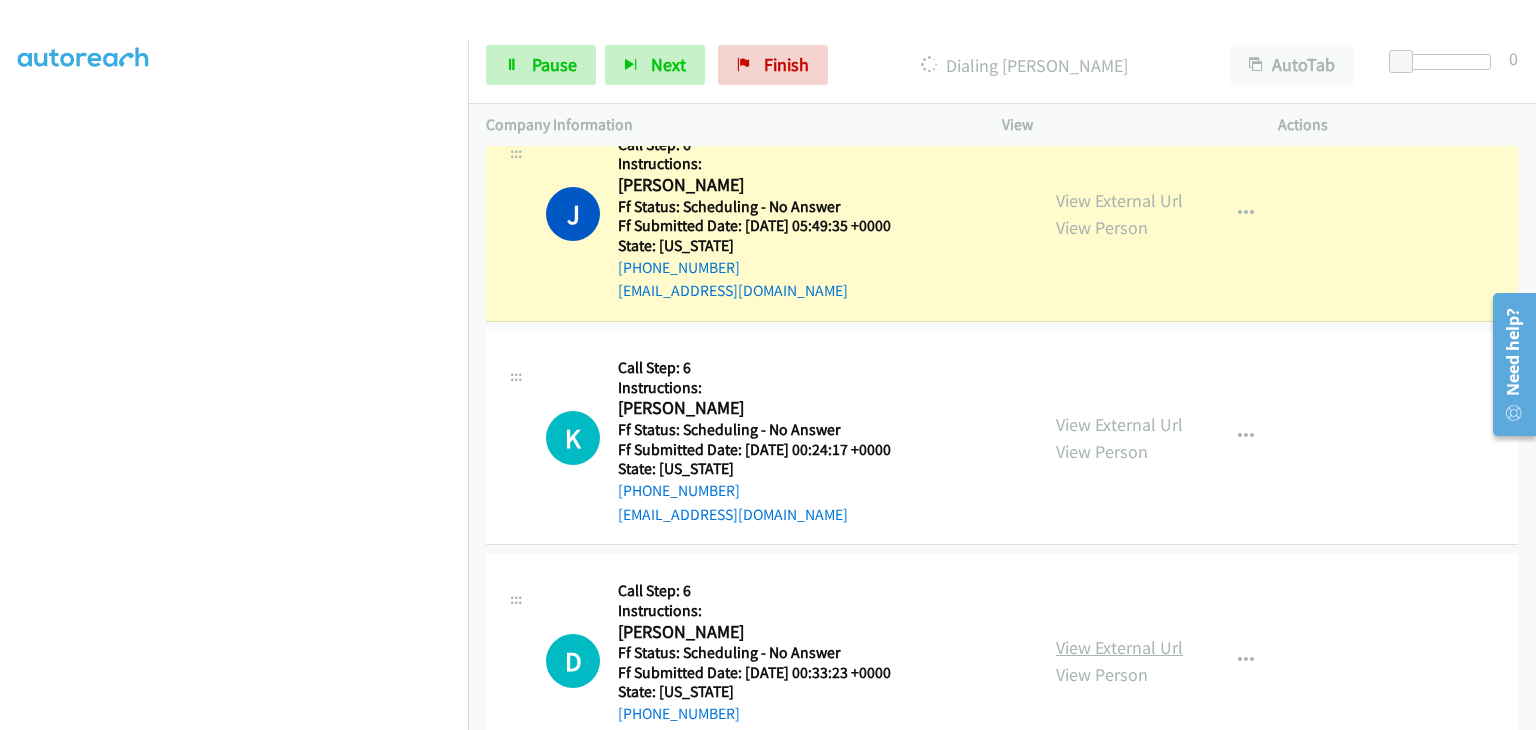 click on "View External Url" at bounding box center [1119, 647] 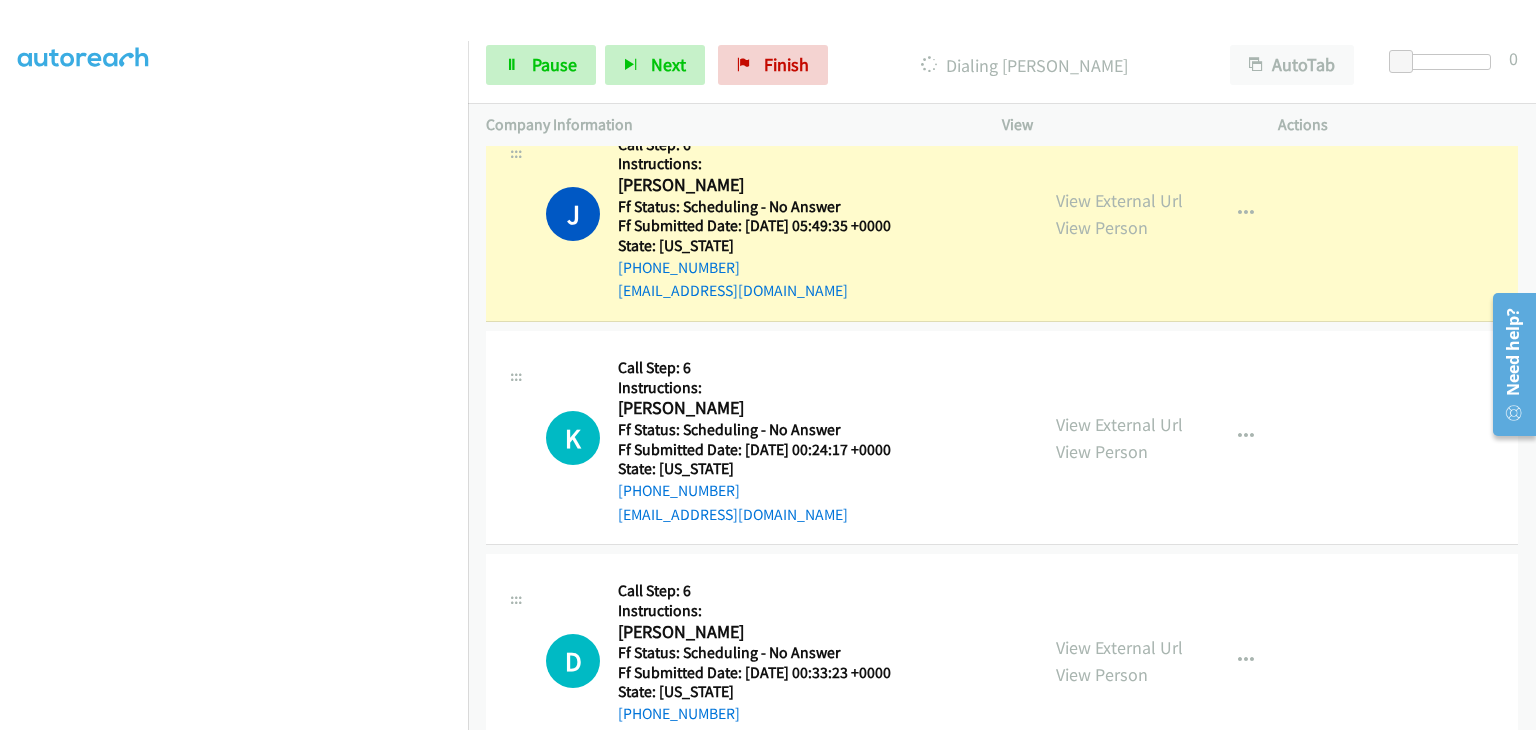 scroll, scrollTop: 392, scrollLeft: 0, axis: vertical 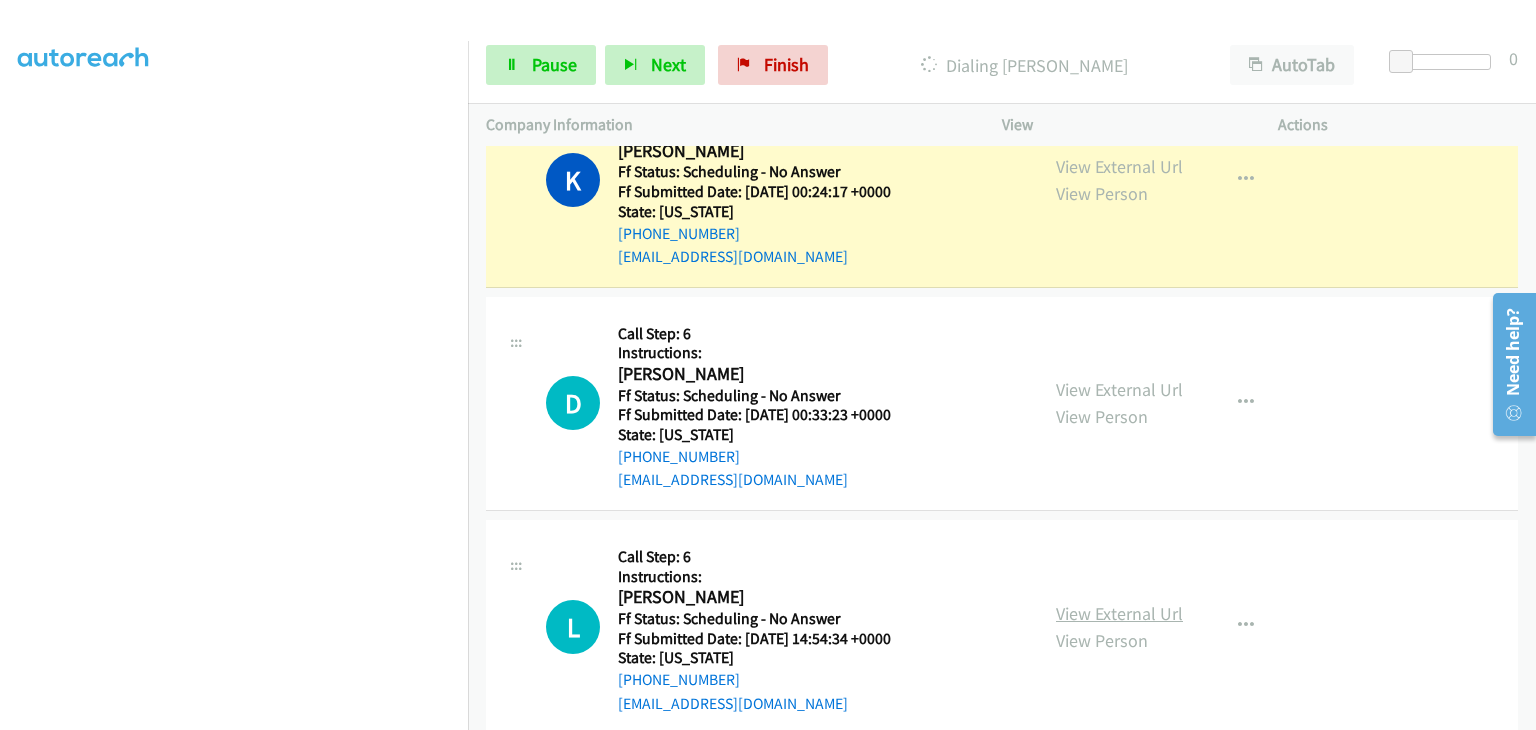 click on "View External Url" at bounding box center [1119, 613] 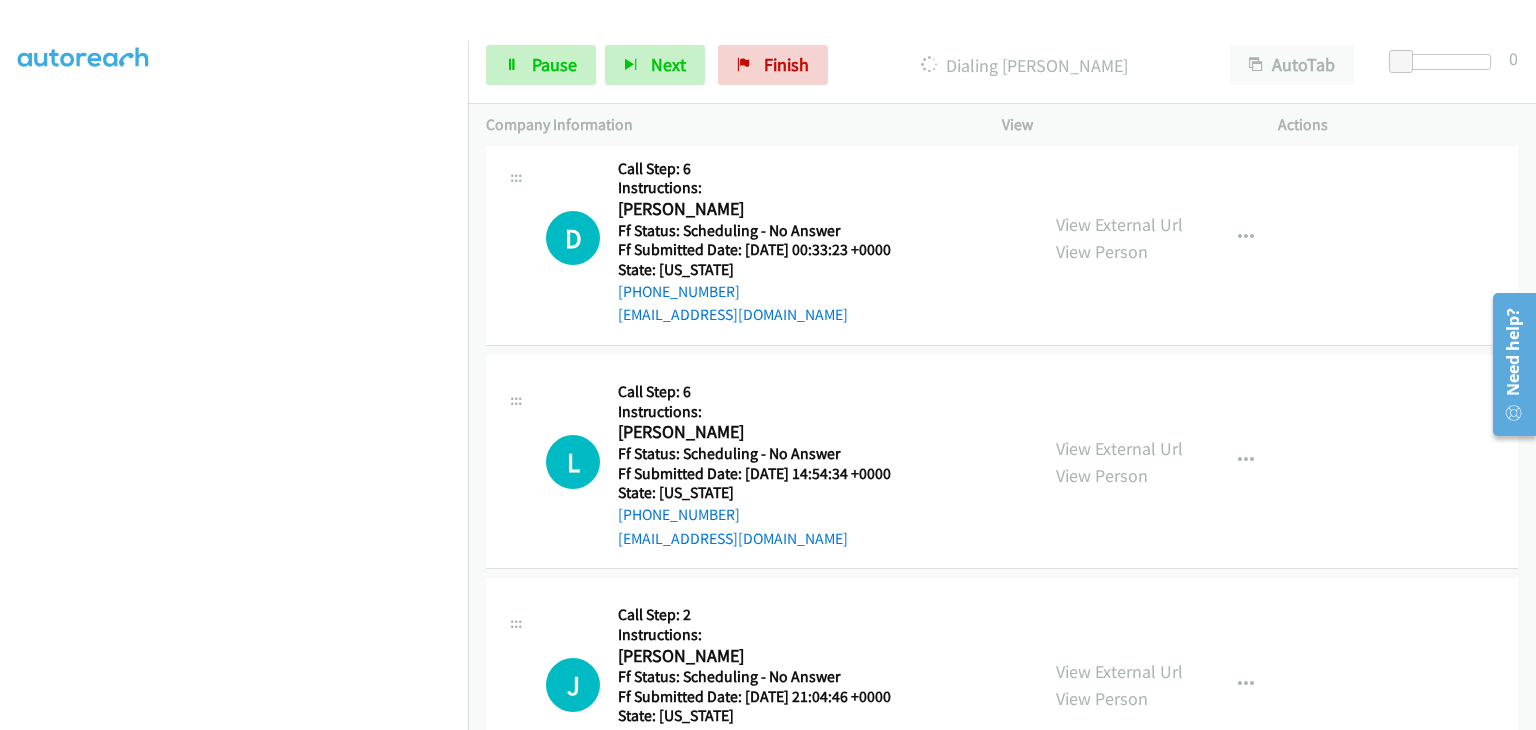scroll, scrollTop: 1606, scrollLeft: 0, axis: vertical 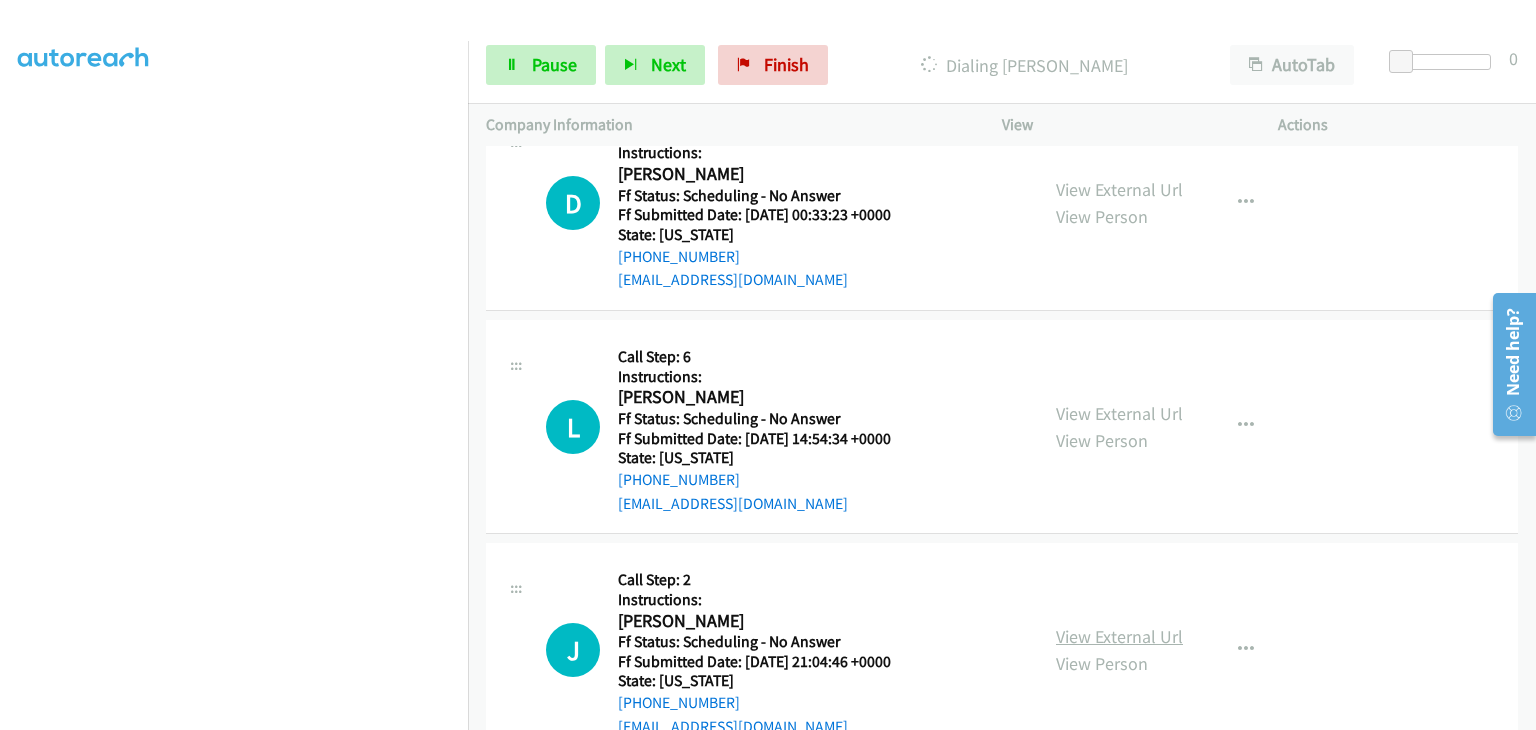click on "View External Url" at bounding box center [1119, 636] 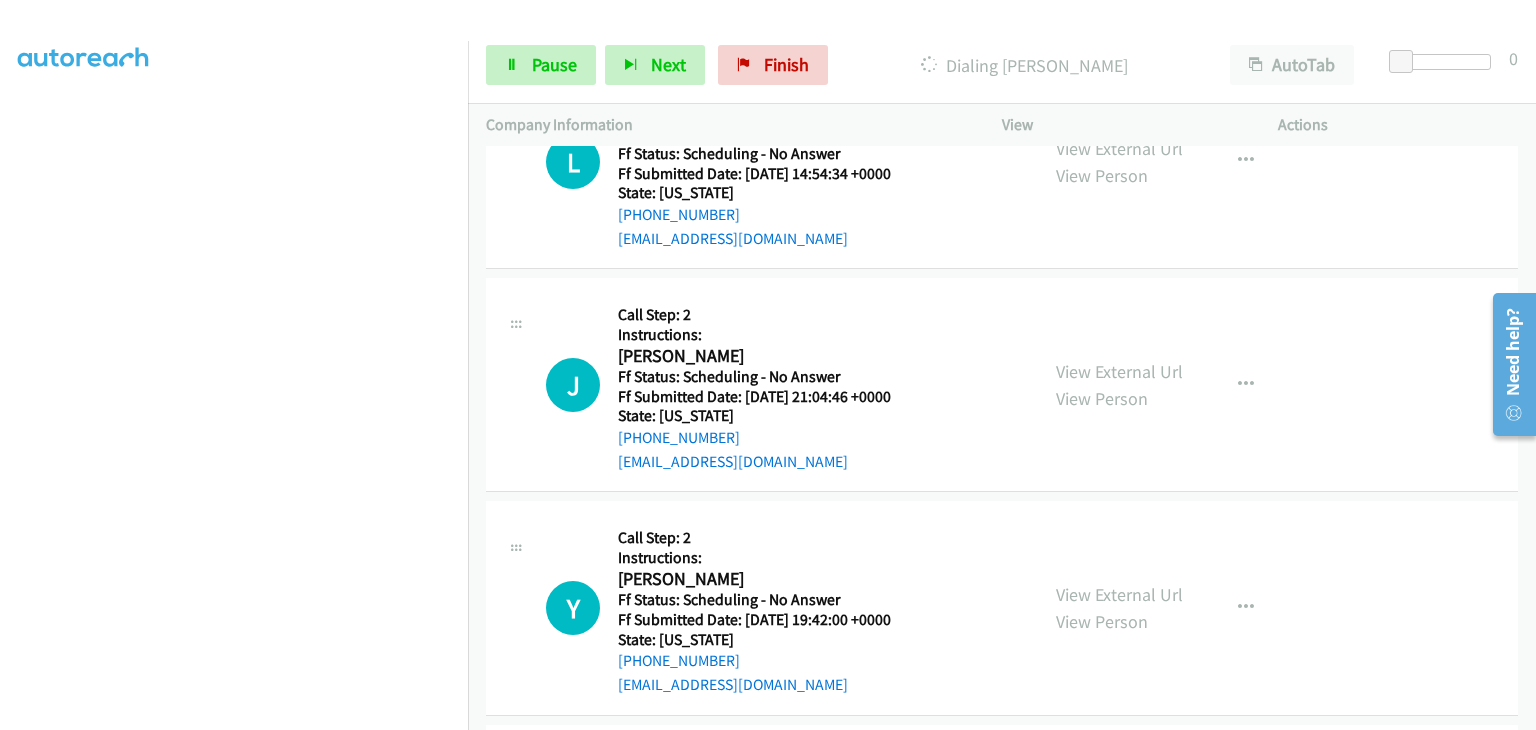 scroll, scrollTop: 1906, scrollLeft: 0, axis: vertical 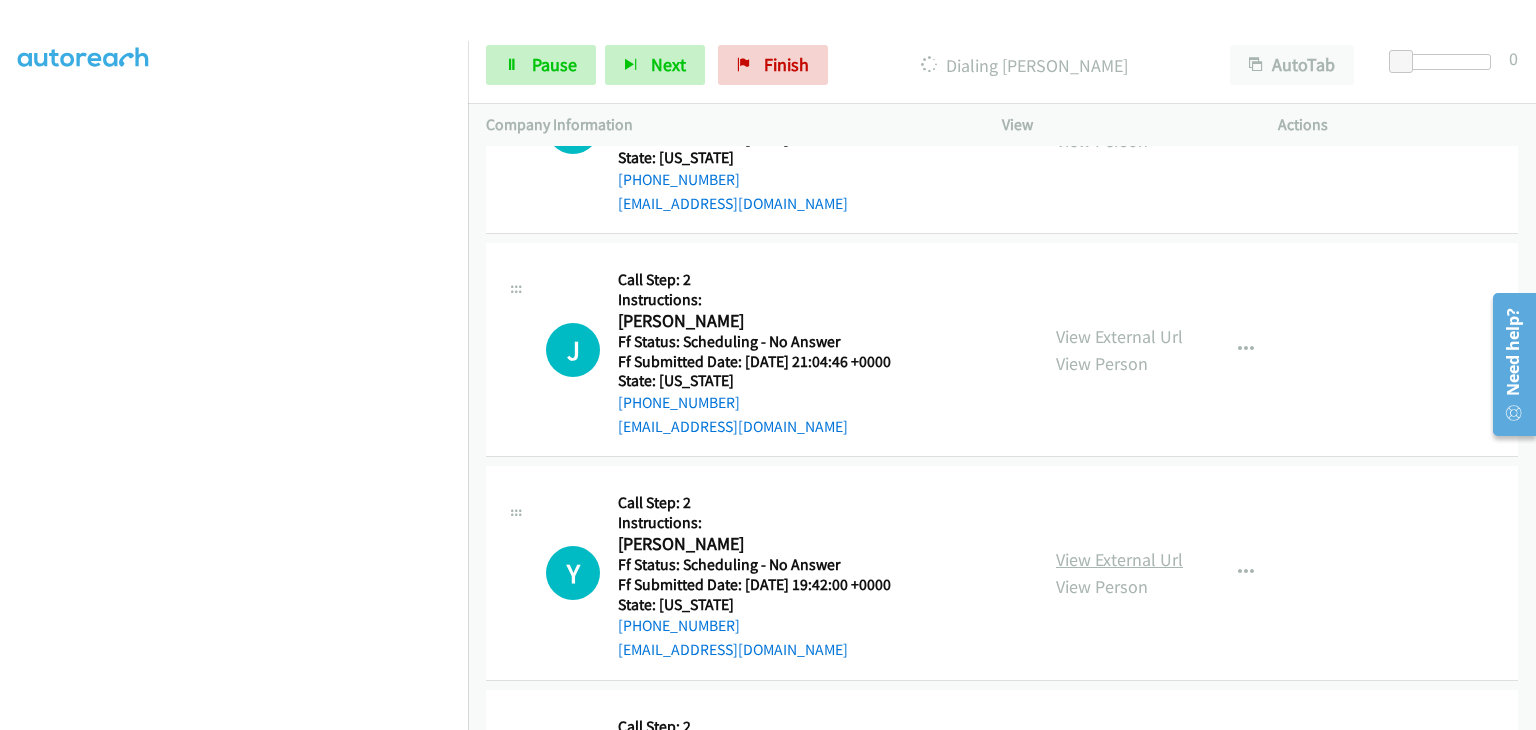 click on "View External Url" at bounding box center (1119, 559) 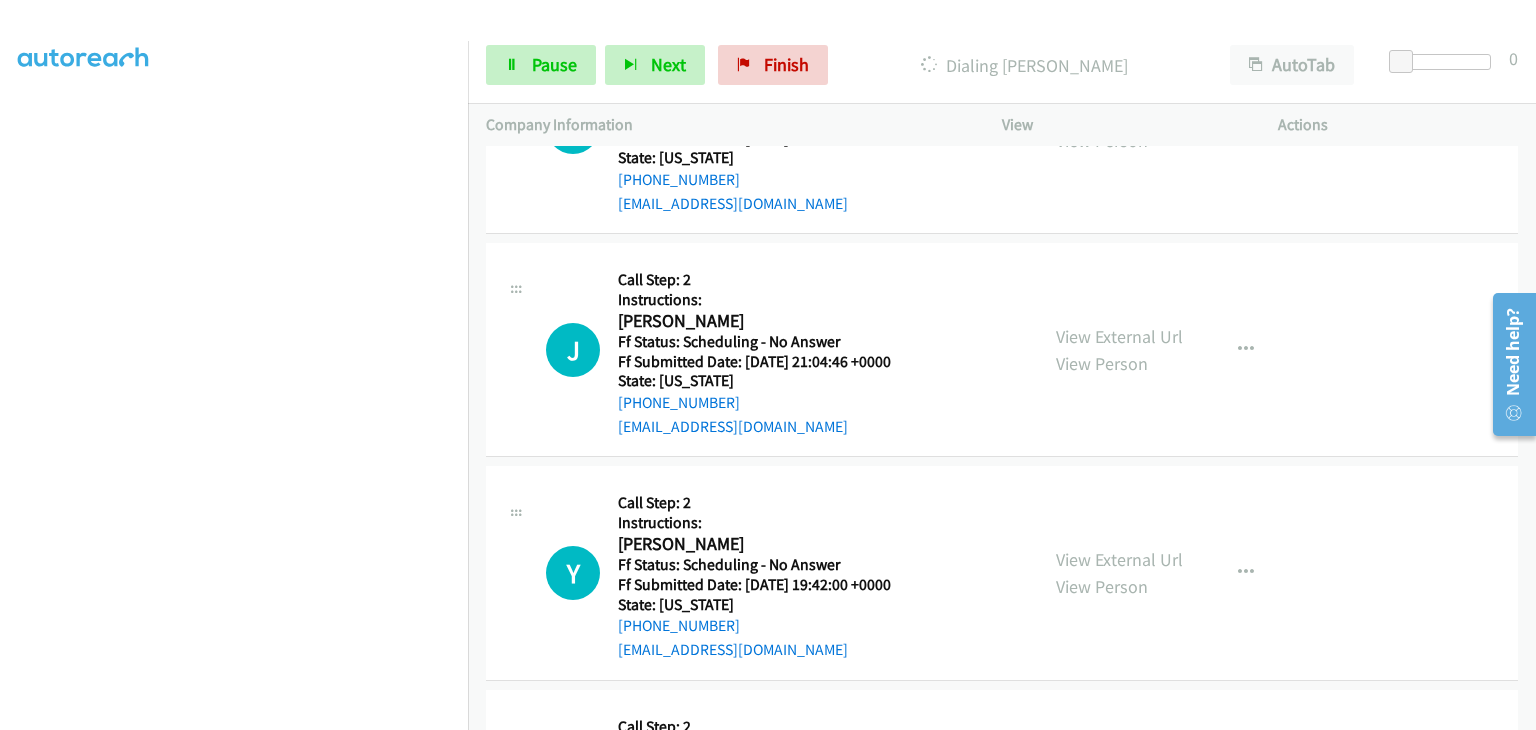 scroll, scrollTop: 392, scrollLeft: 0, axis: vertical 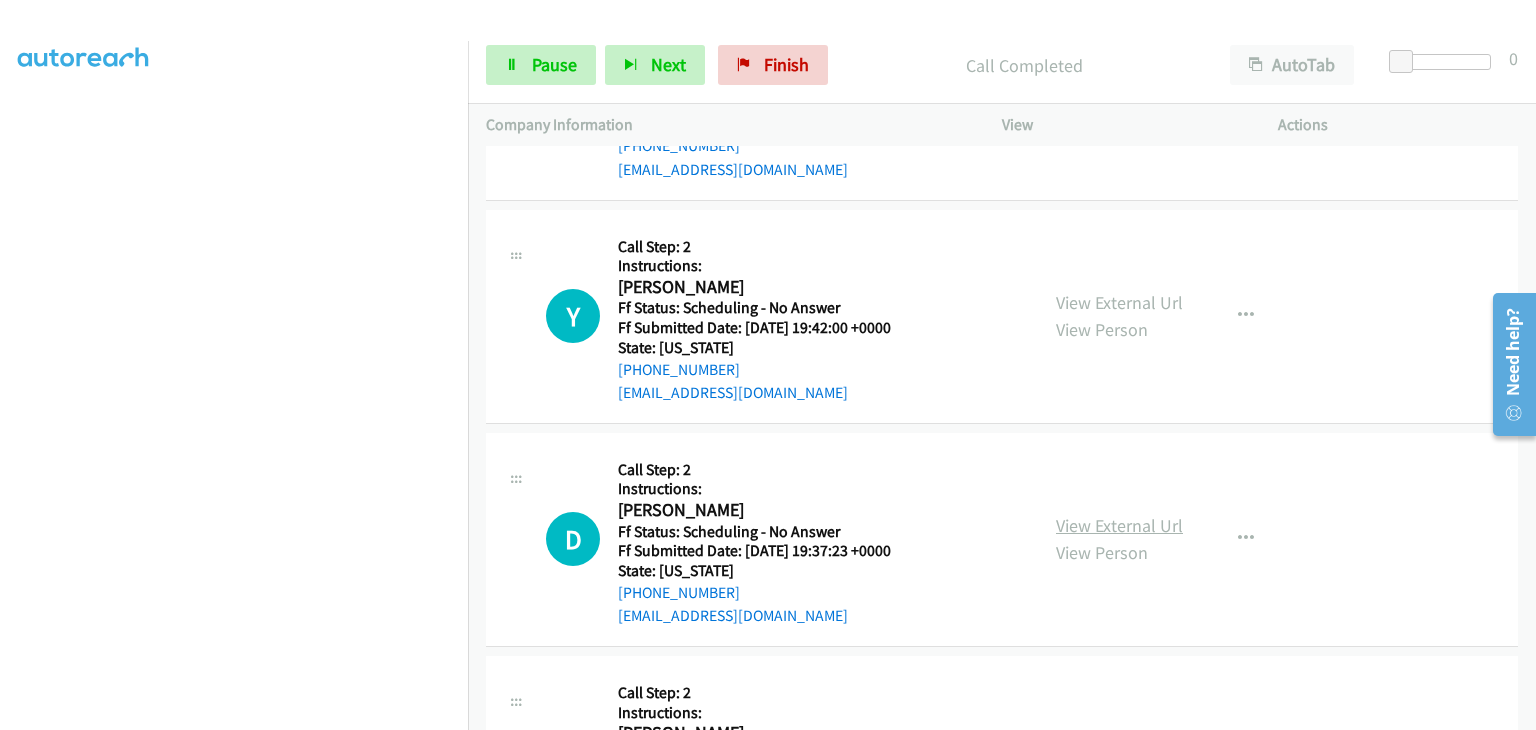 click on "View External Url" at bounding box center [1119, 525] 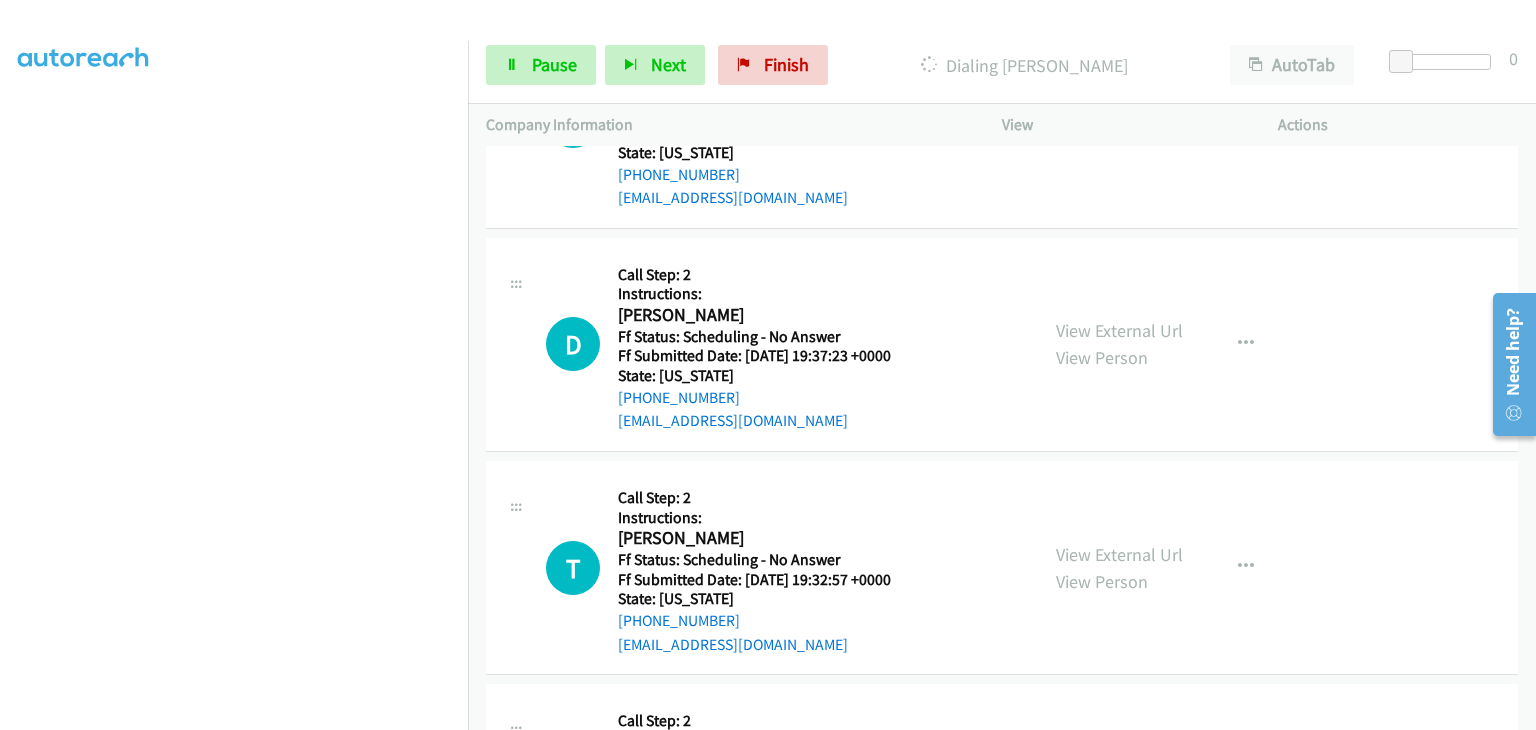 scroll, scrollTop: 2448, scrollLeft: 0, axis: vertical 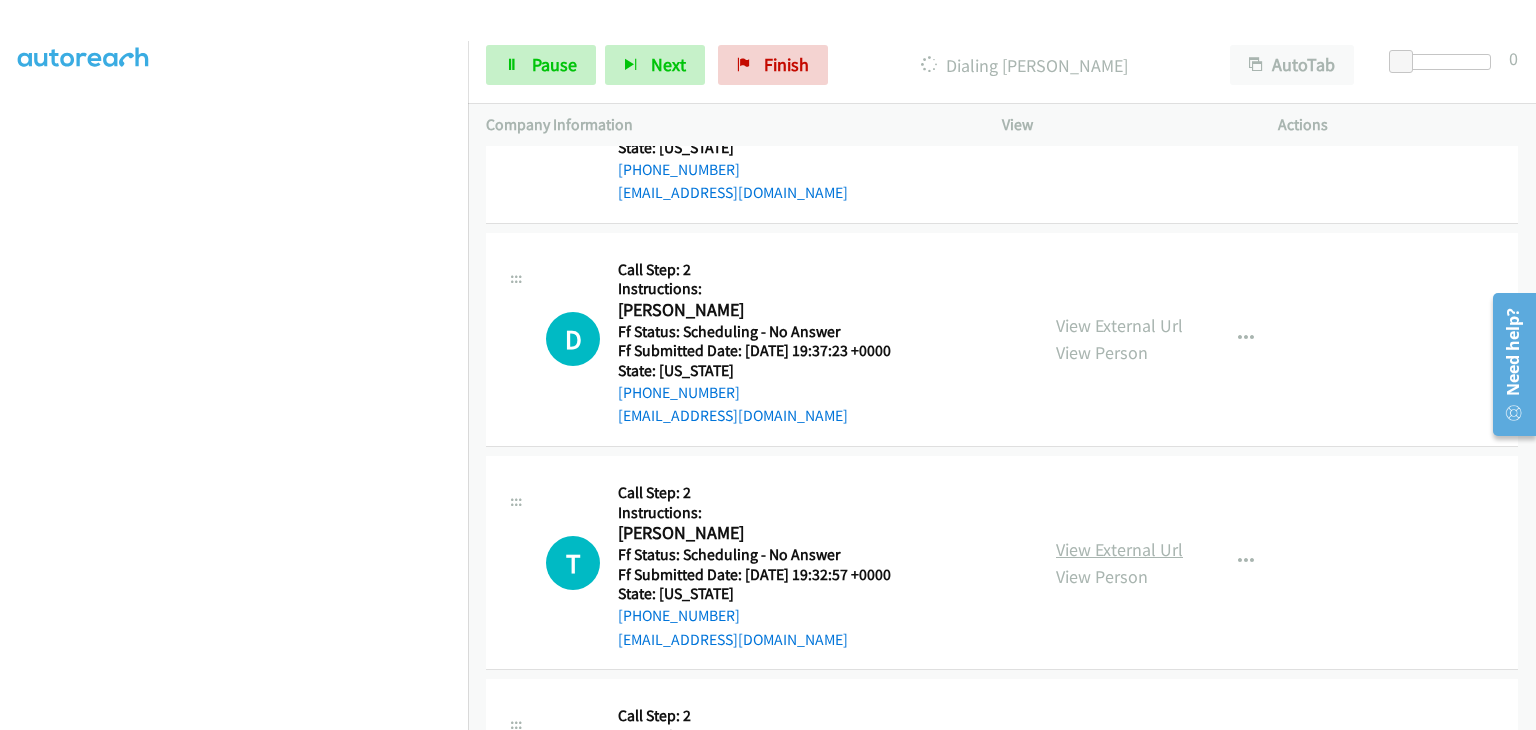 click on "View External Url" at bounding box center (1119, 549) 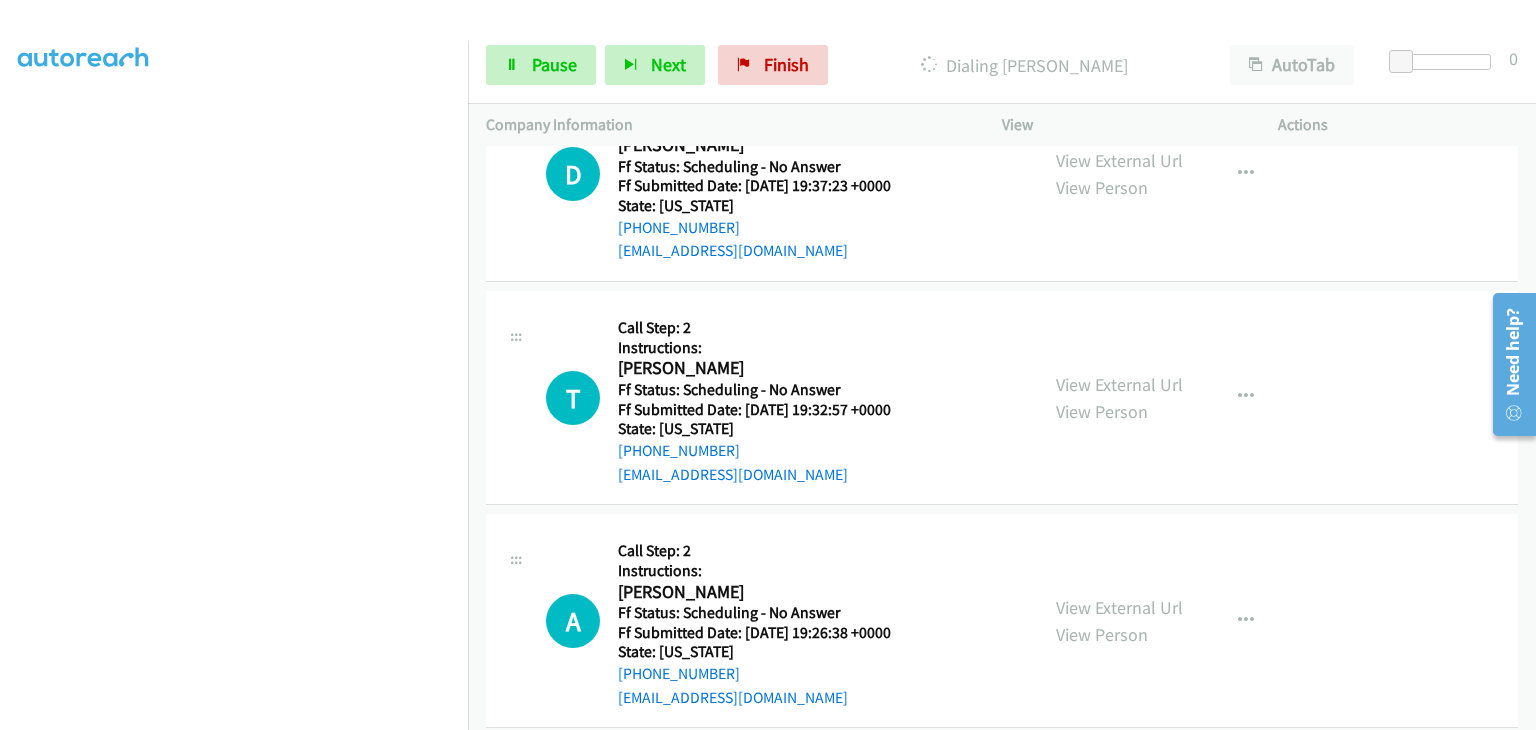 scroll, scrollTop: 2648, scrollLeft: 0, axis: vertical 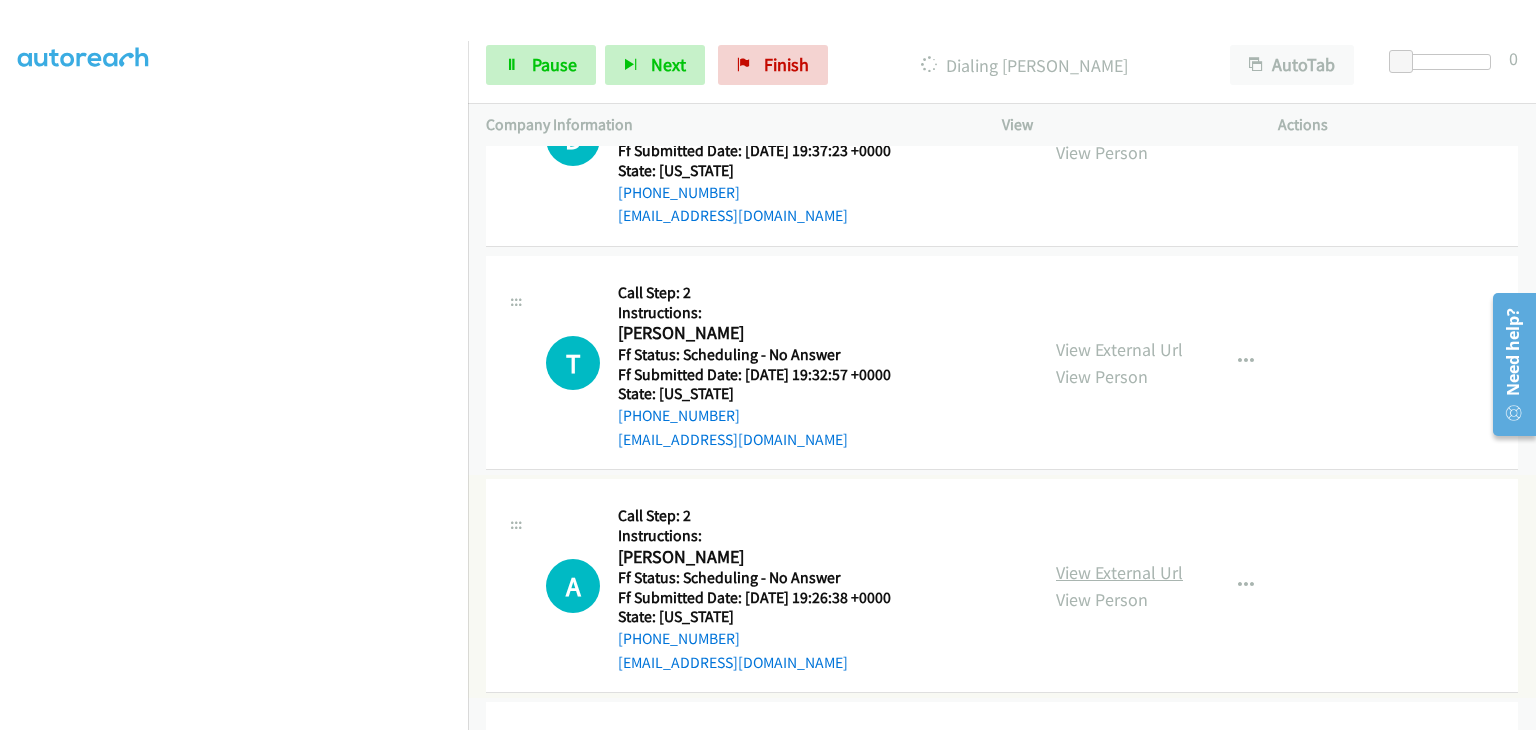 click on "View External Url" at bounding box center (1119, 572) 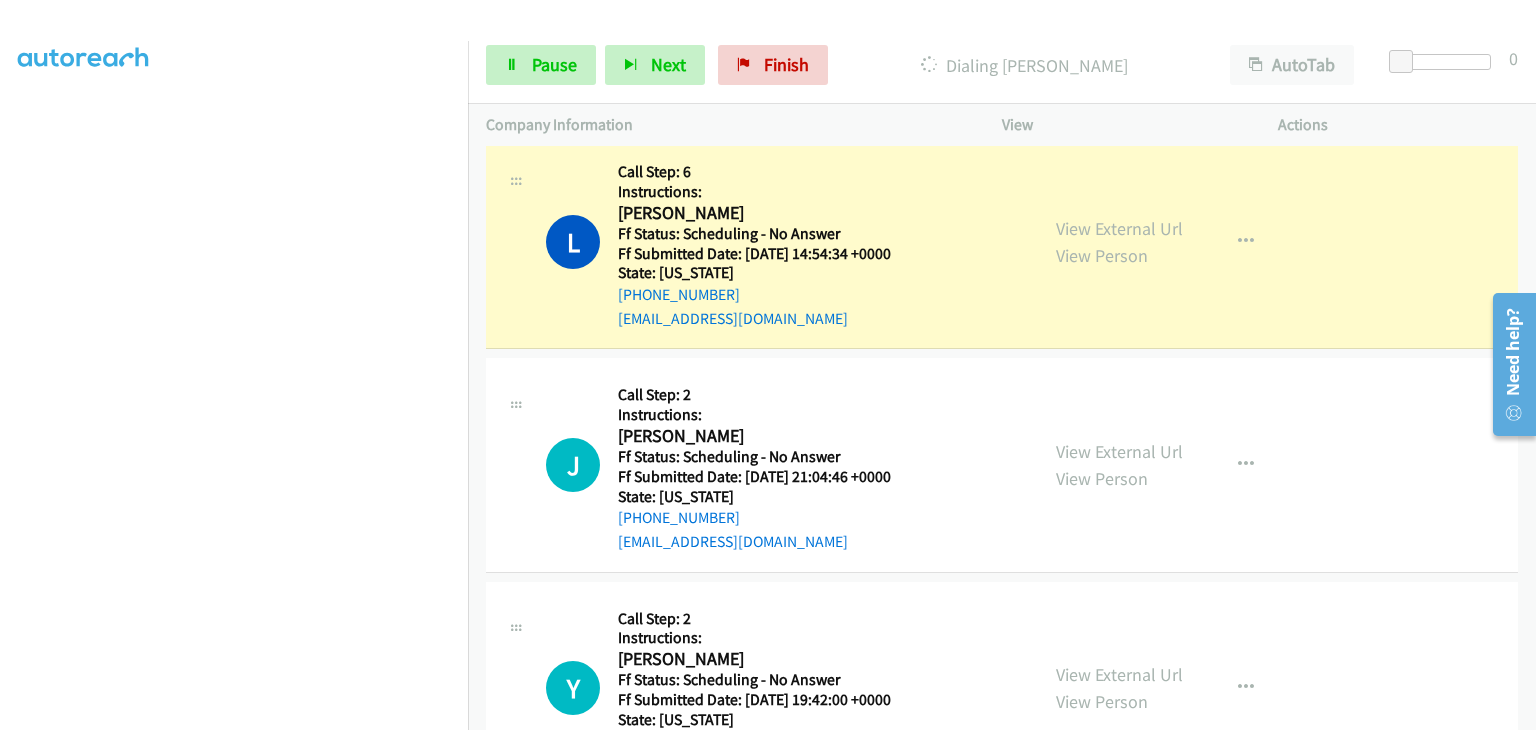 scroll, scrollTop: 1848, scrollLeft: 0, axis: vertical 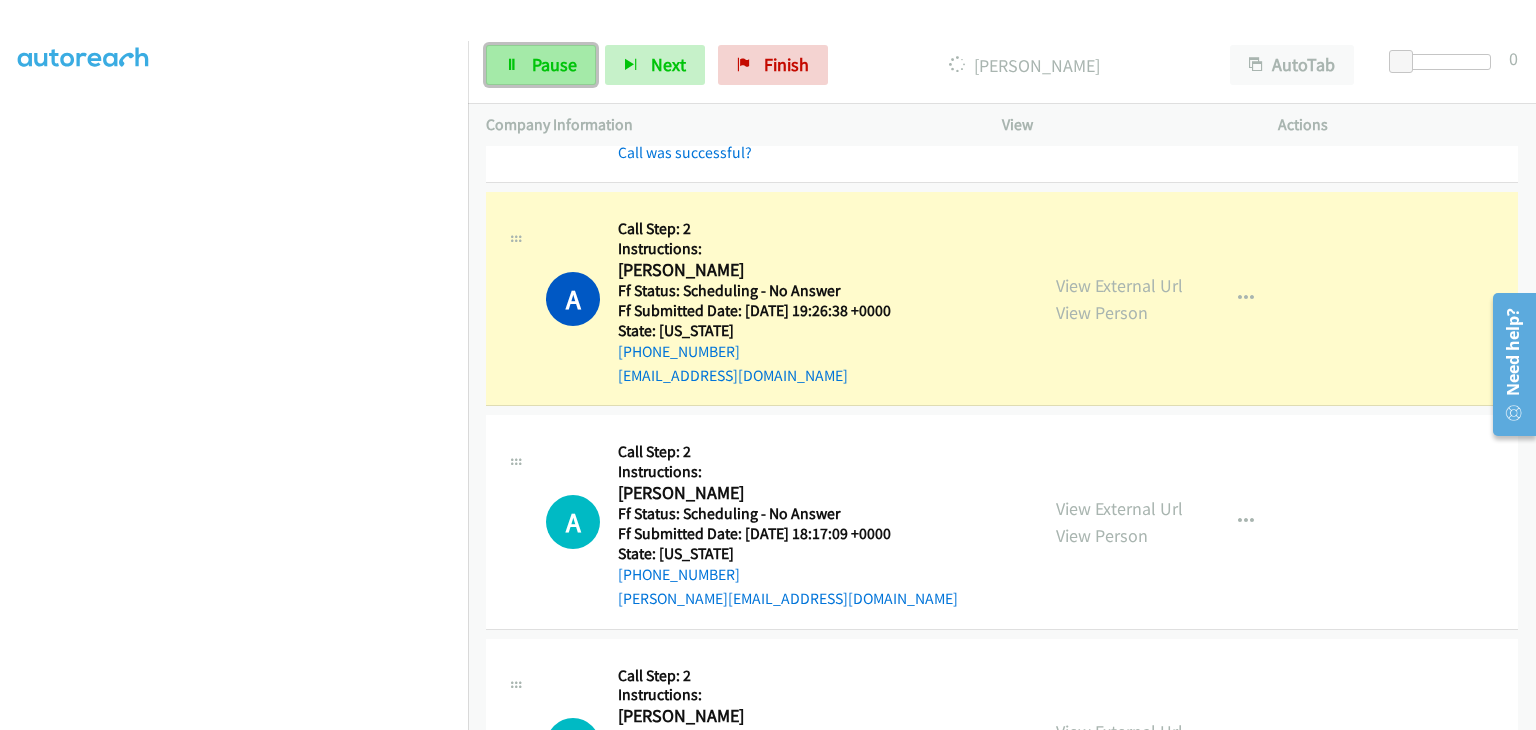 click on "Pause" at bounding box center (554, 64) 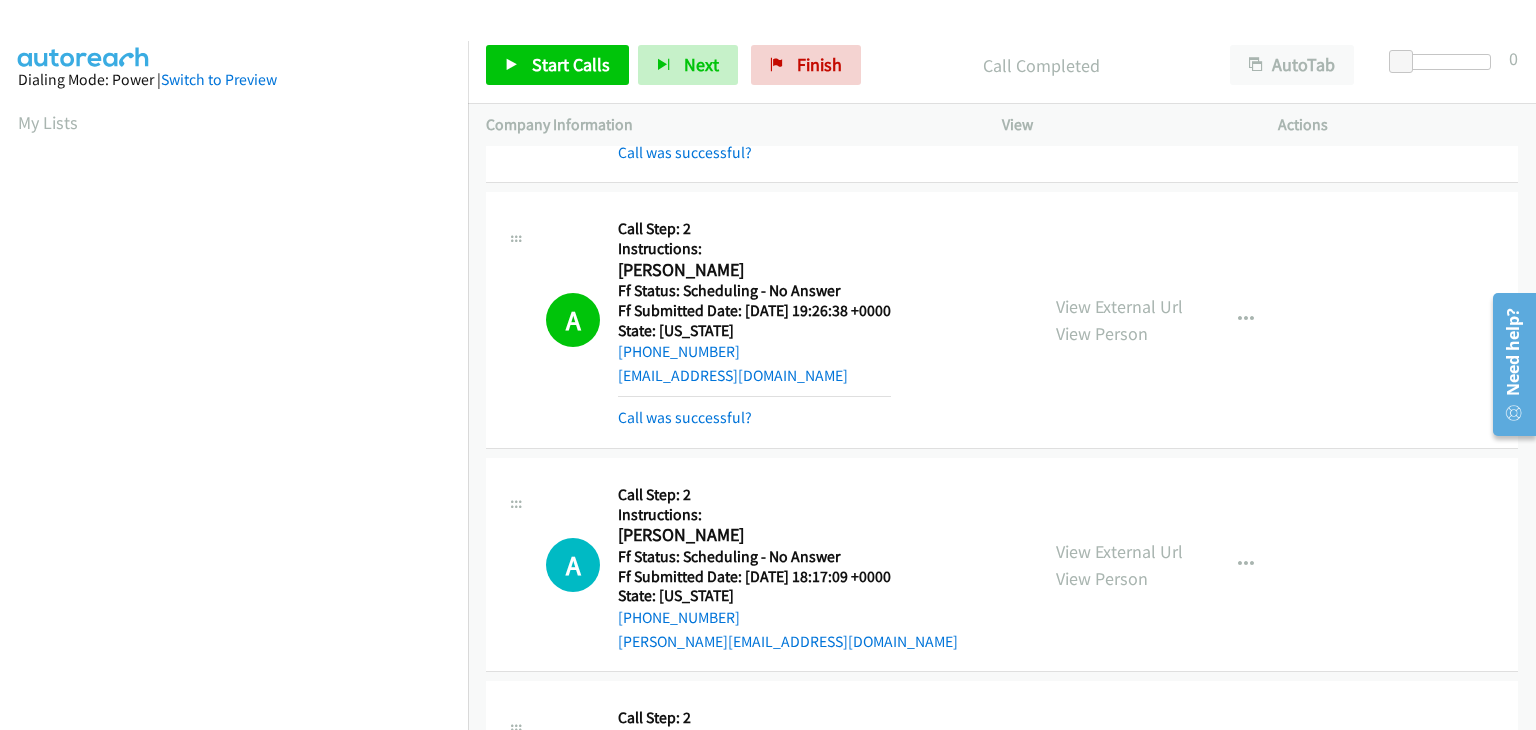 scroll, scrollTop: 392, scrollLeft: 0, axis: vertical 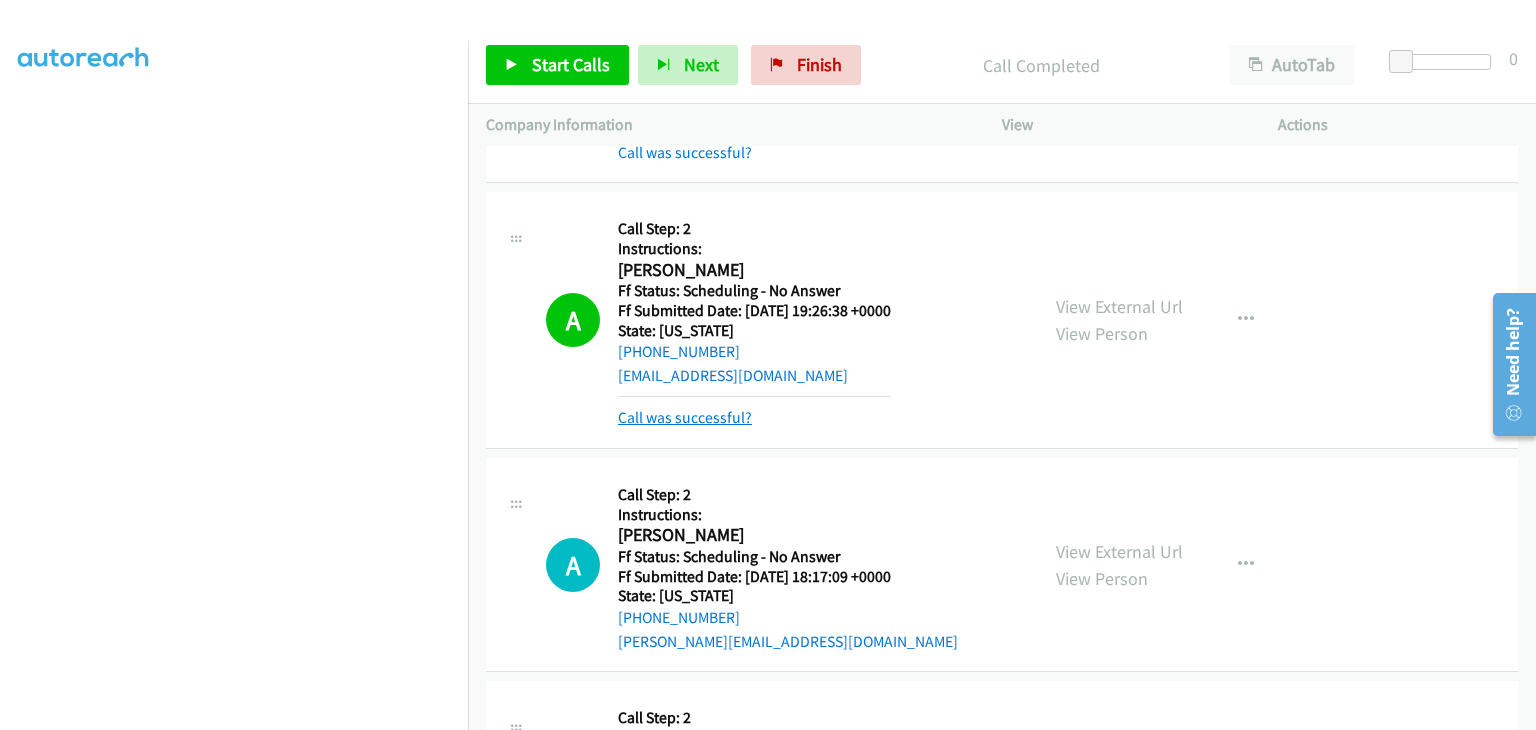 click on "Call was successful?" at bounding box center [685, 417] 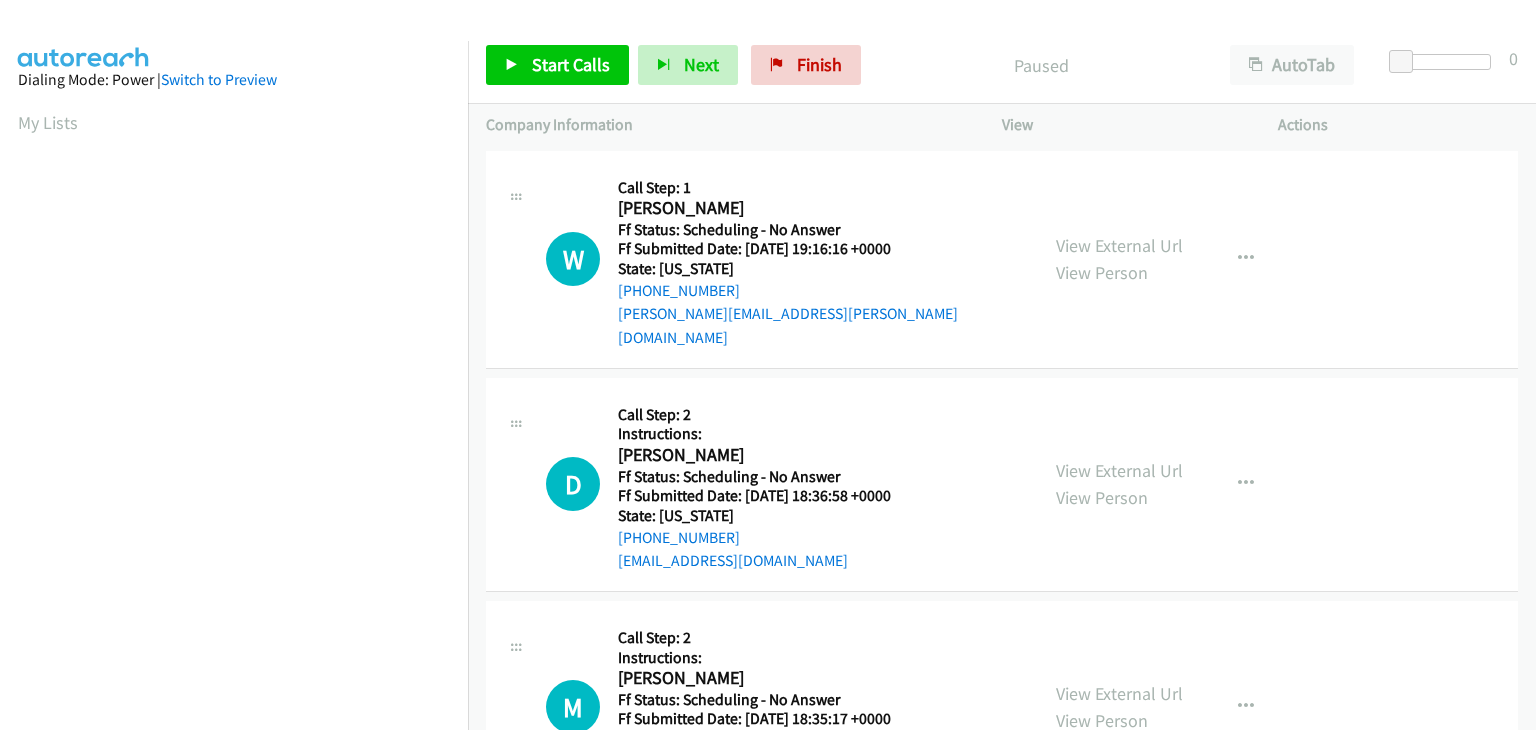 scroll, scrollTop: 0, scrollLeft: 0, axis: both 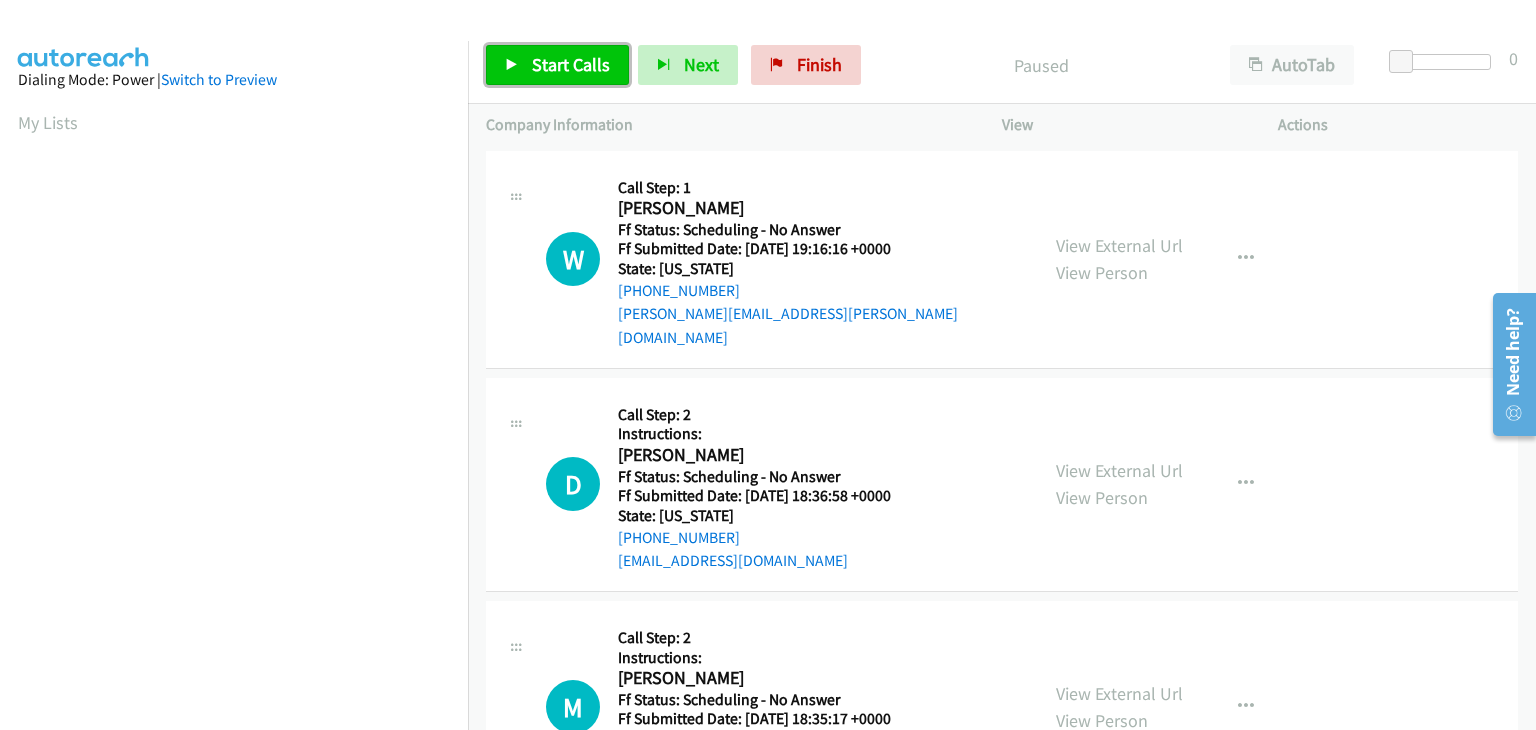 click on "Start Calls" at bounding box center (557, 65) 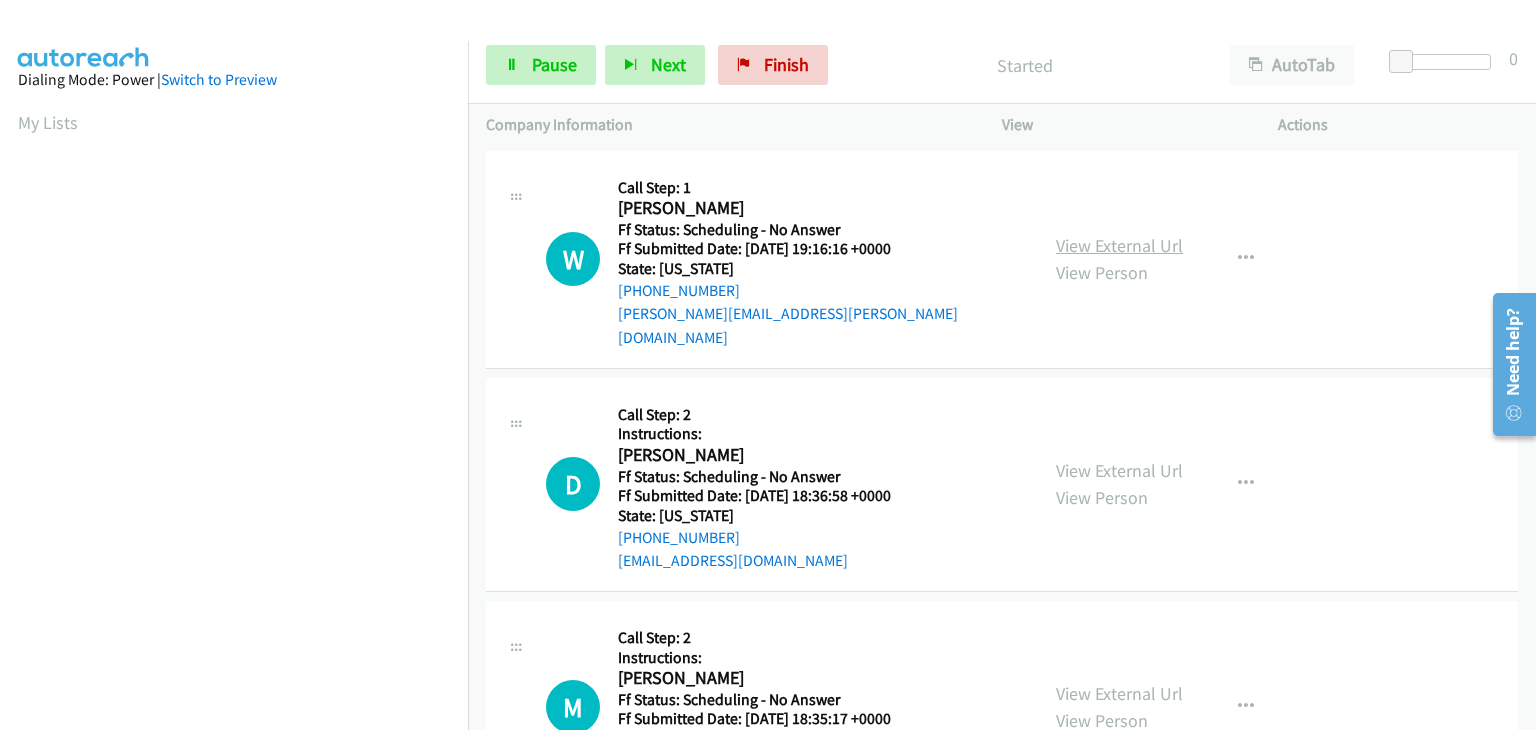 click on "View External Url" at bounding box center [1119, 245] 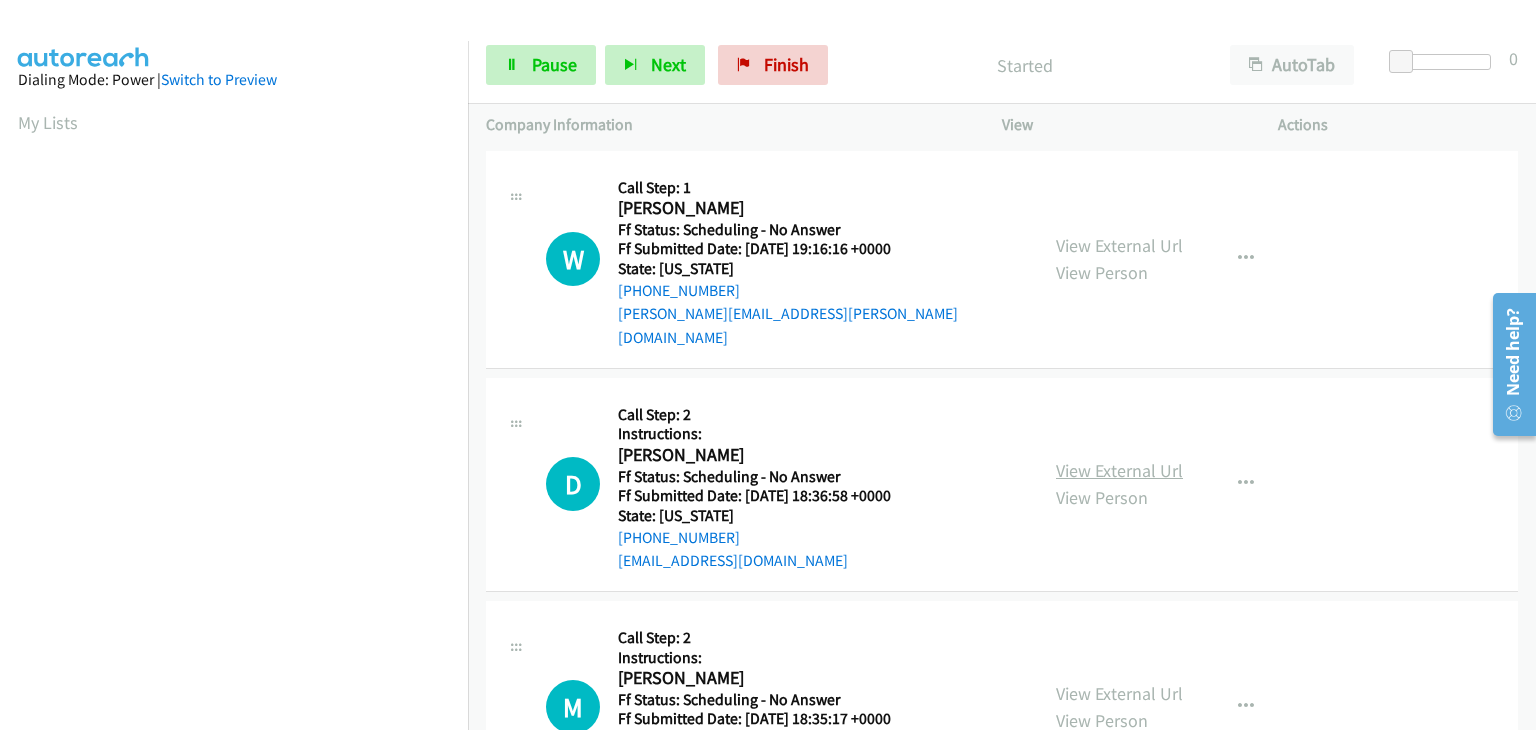 click on "View External Url" at bounding box center (1119, 470) 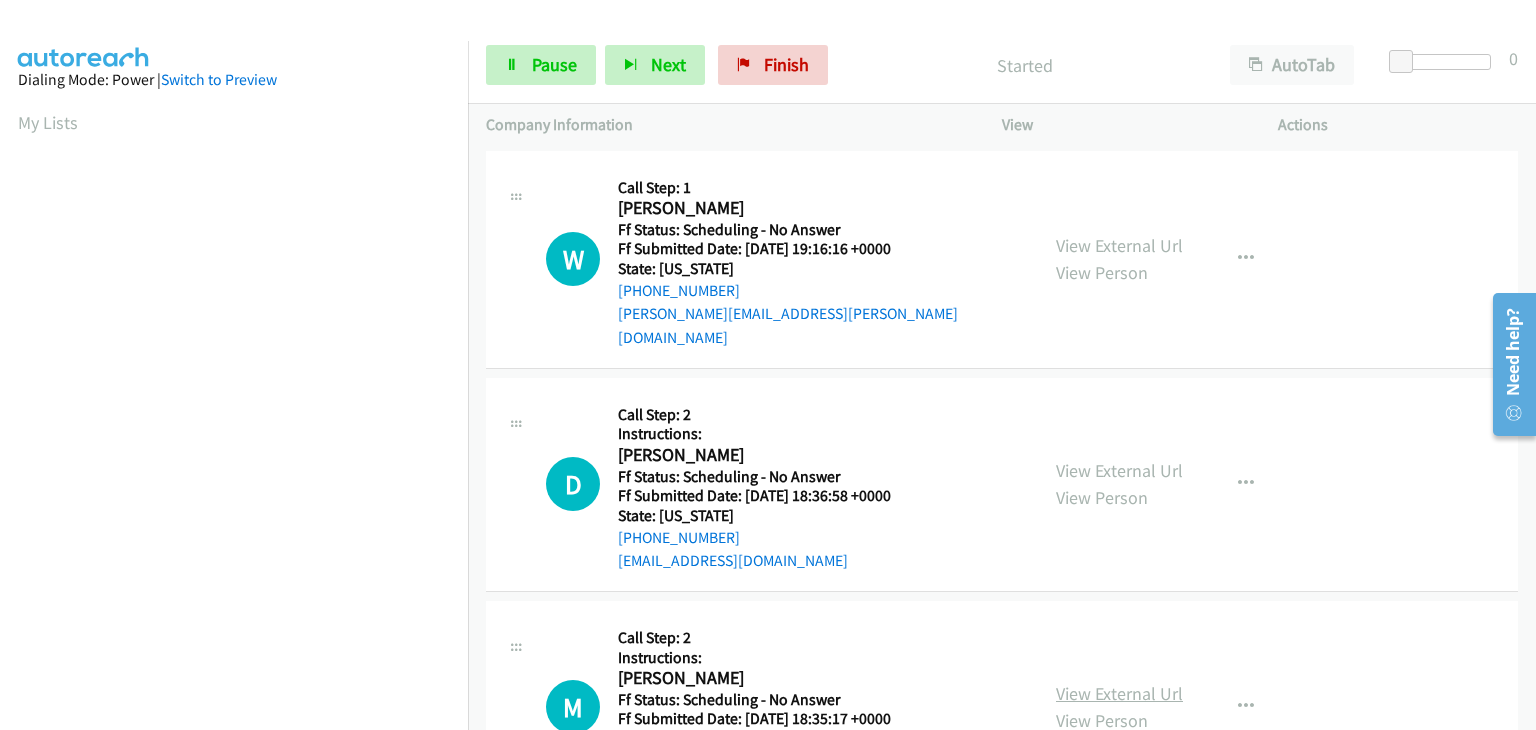 click on "View External Url" at bounding box center [1119, 693] 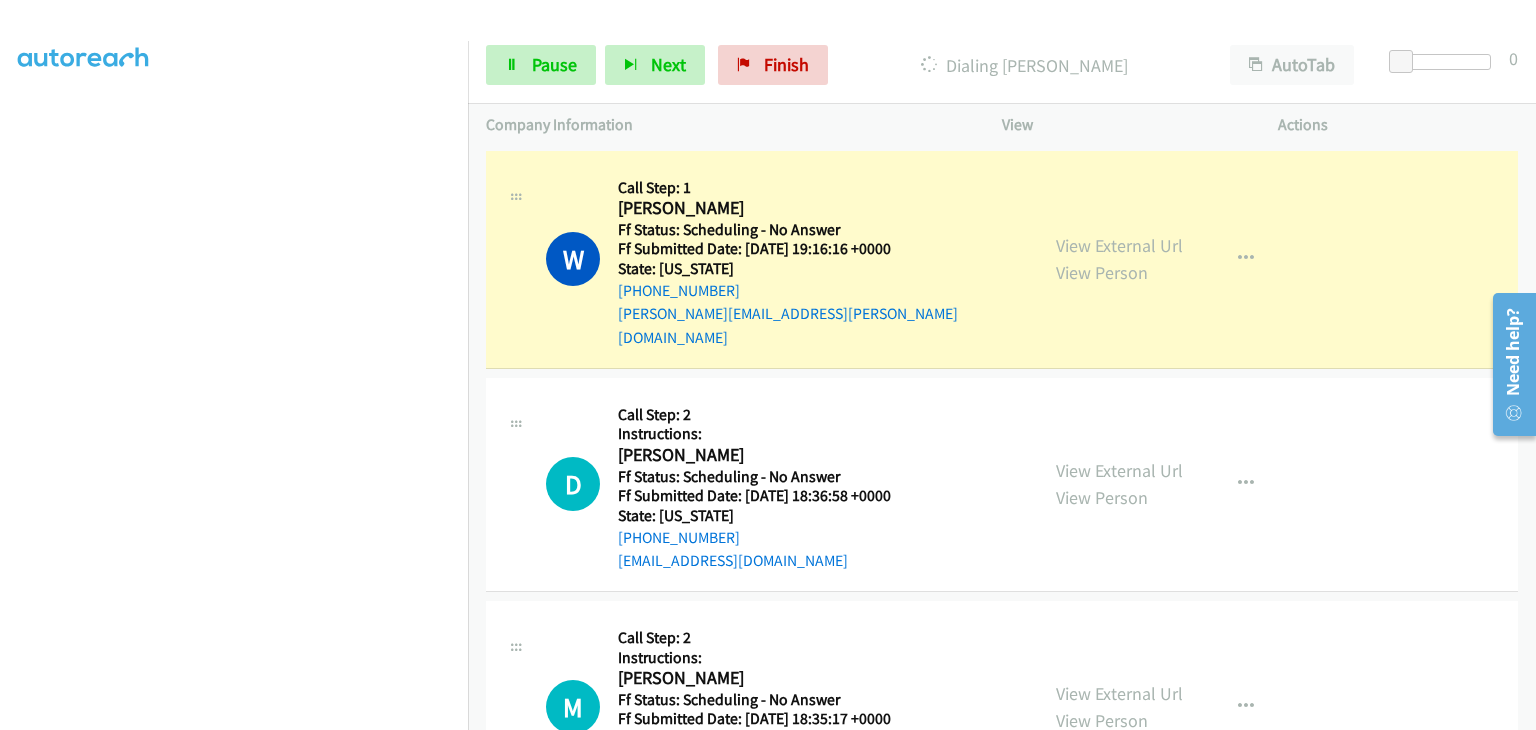 scroll, scrollTop: 392, scrollLeft: 0, axis: vertical 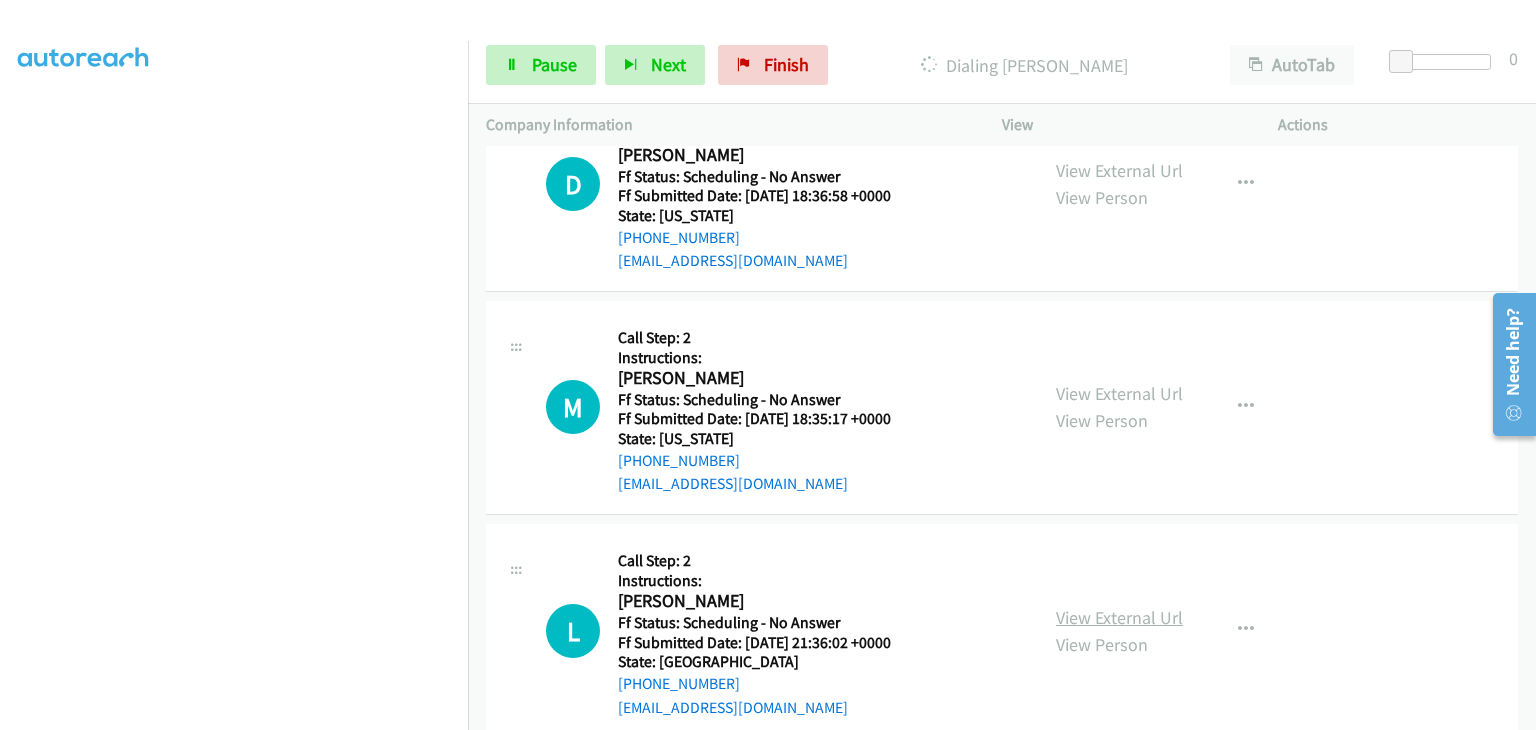 click on "View External Url" at bounding box center (1119, 617) 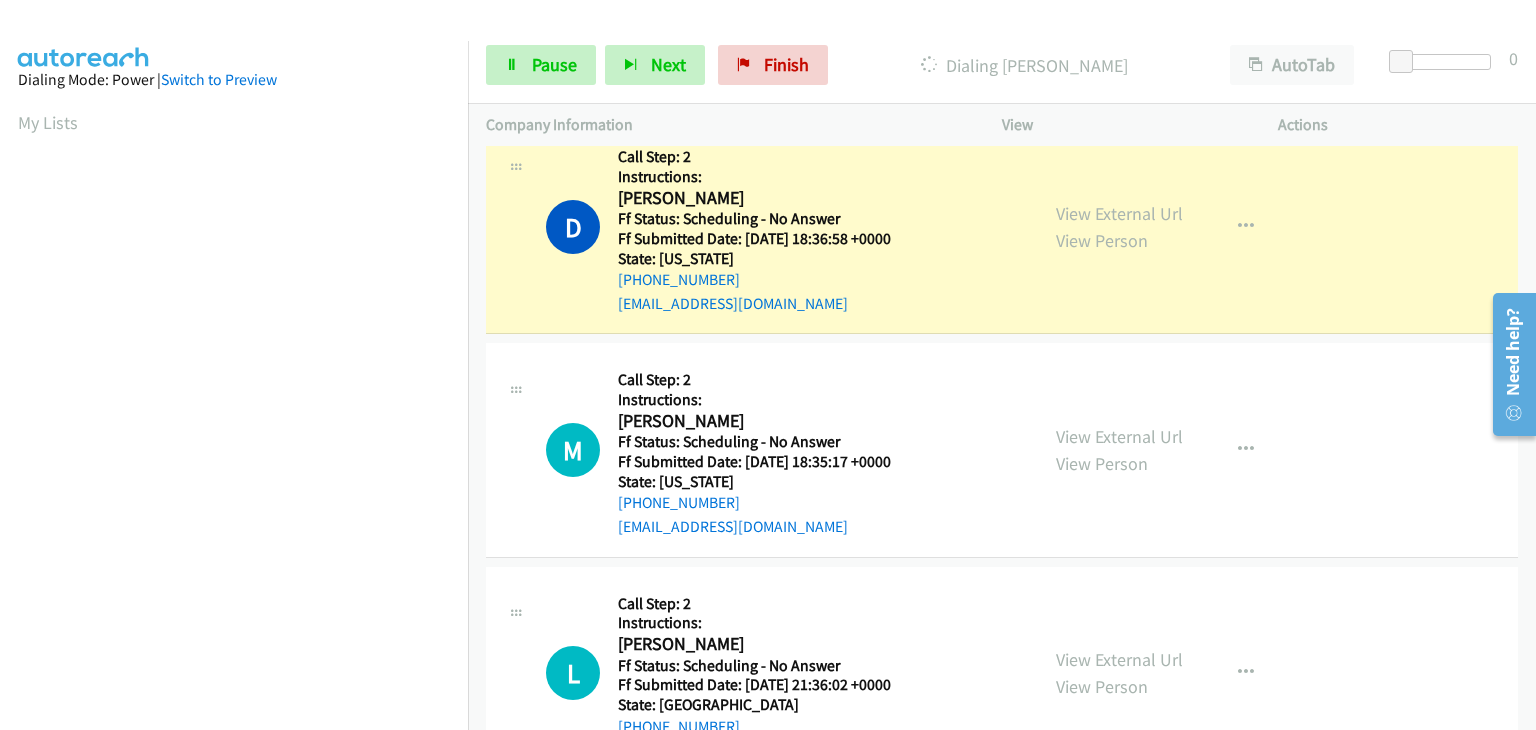 scroll, scrollTop: 392, scrollLeft: 0, axis: vertical 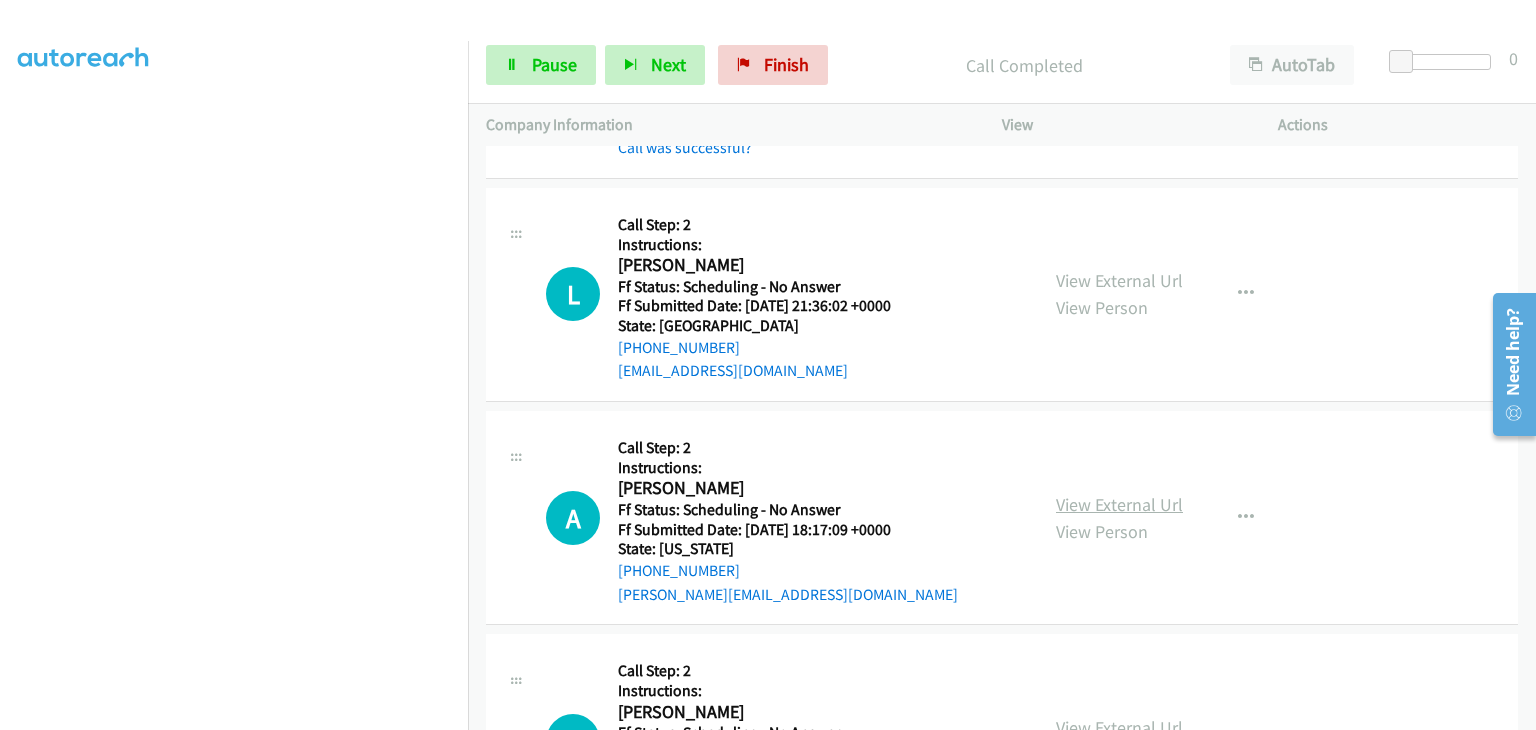 click on "View External Url" at bounding box center (1119, 504) 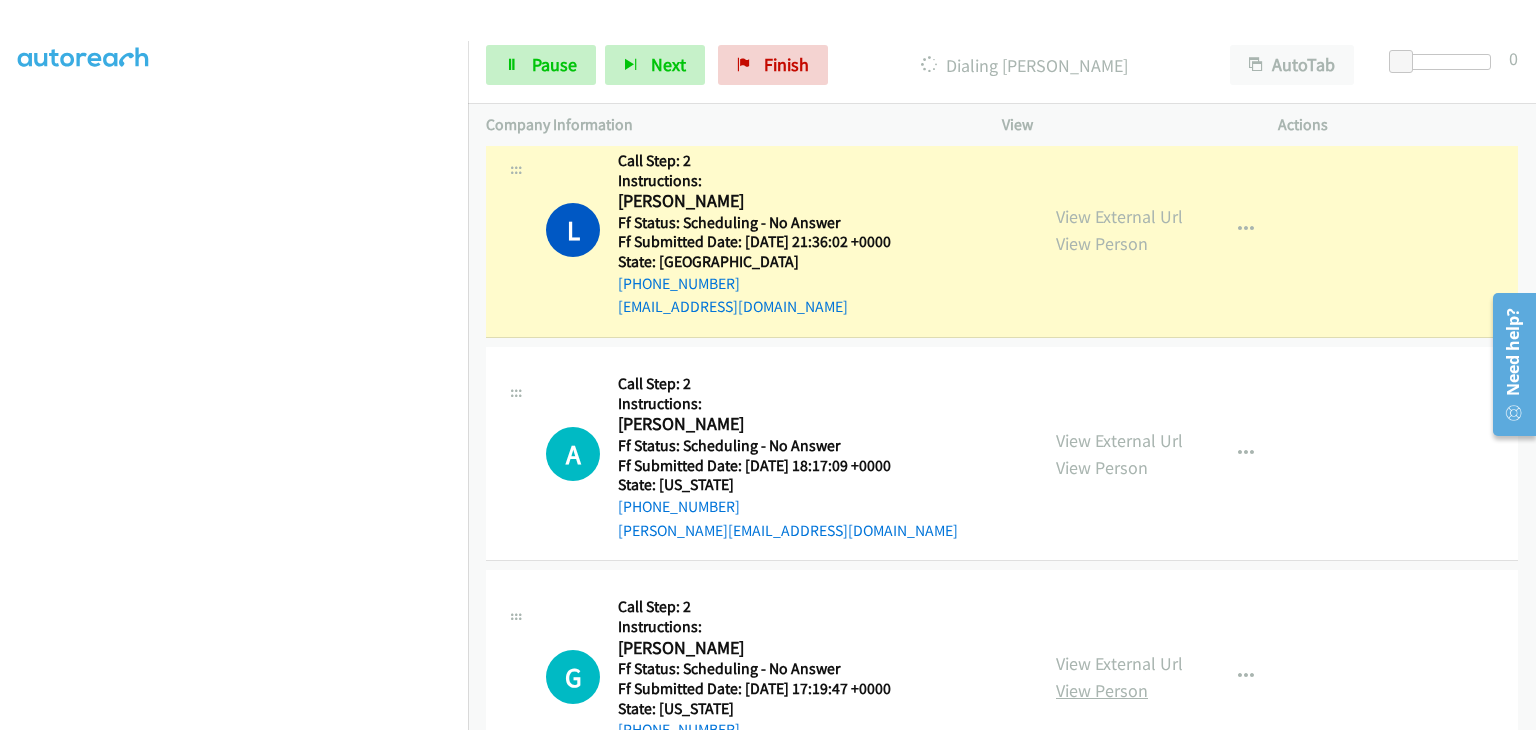 scroll, scrollTop: 864, scrollLeft: 0, axis: vertical 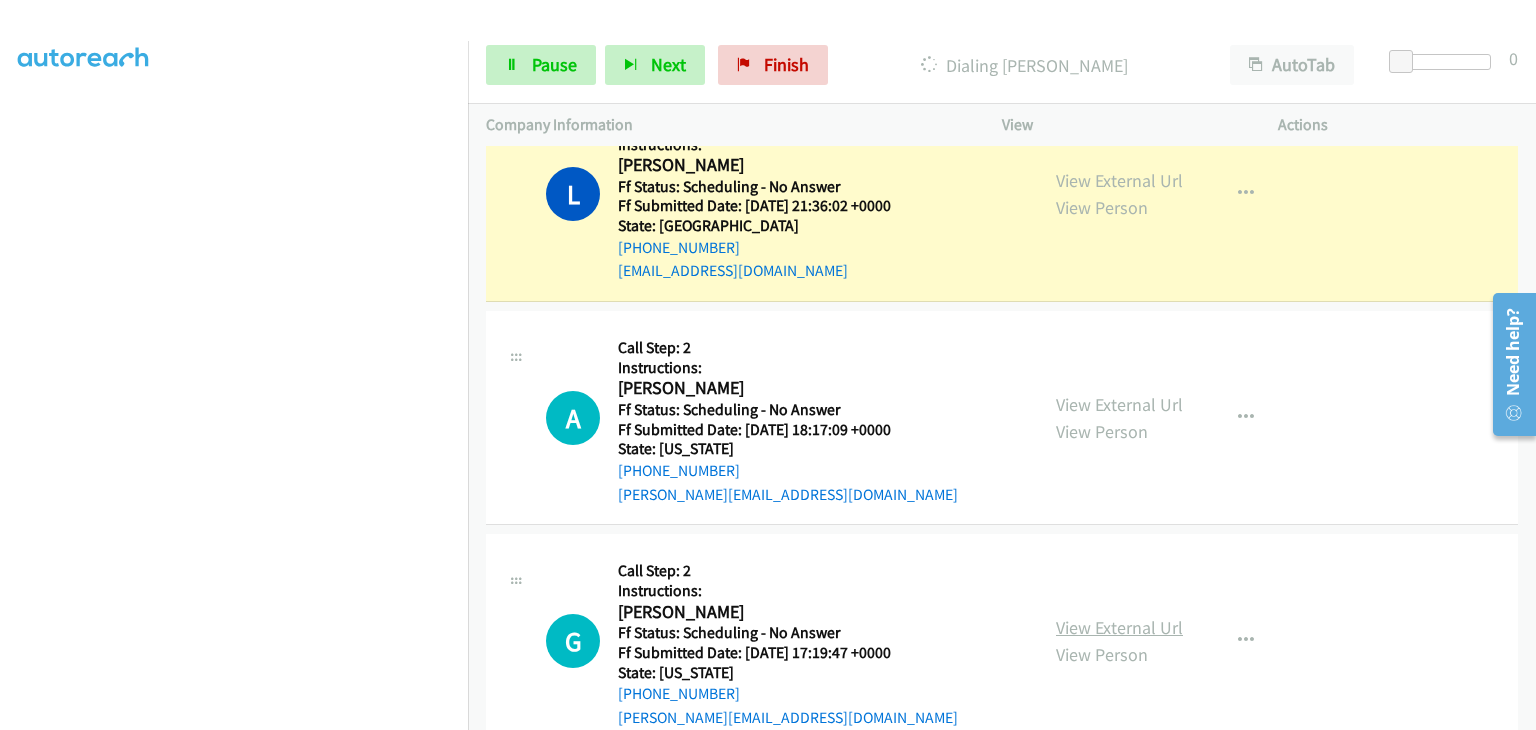 click on "View External Url" at bounding box center (1119, 627) 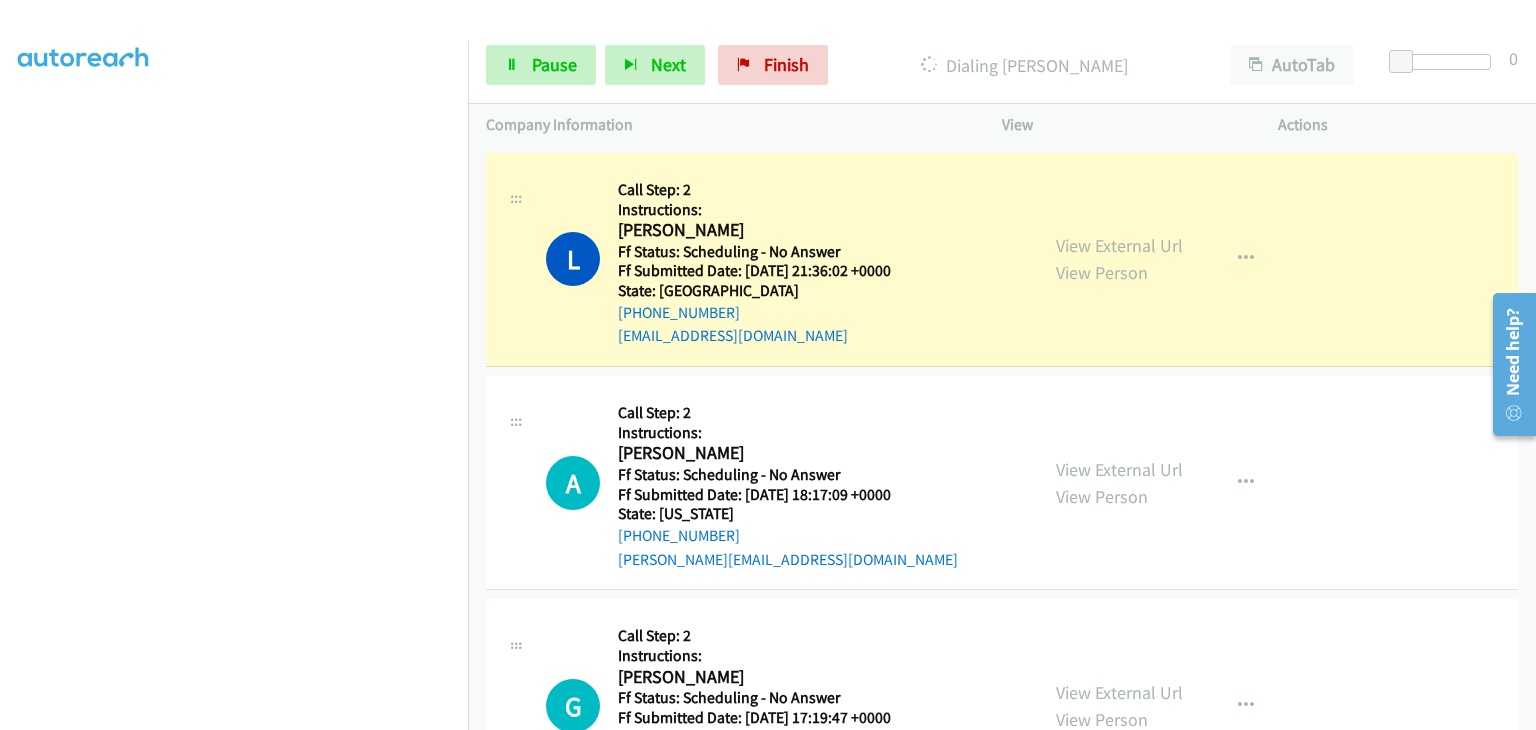 scroll, scrollTop: 764, scrollLeft: 0, axis: vertical 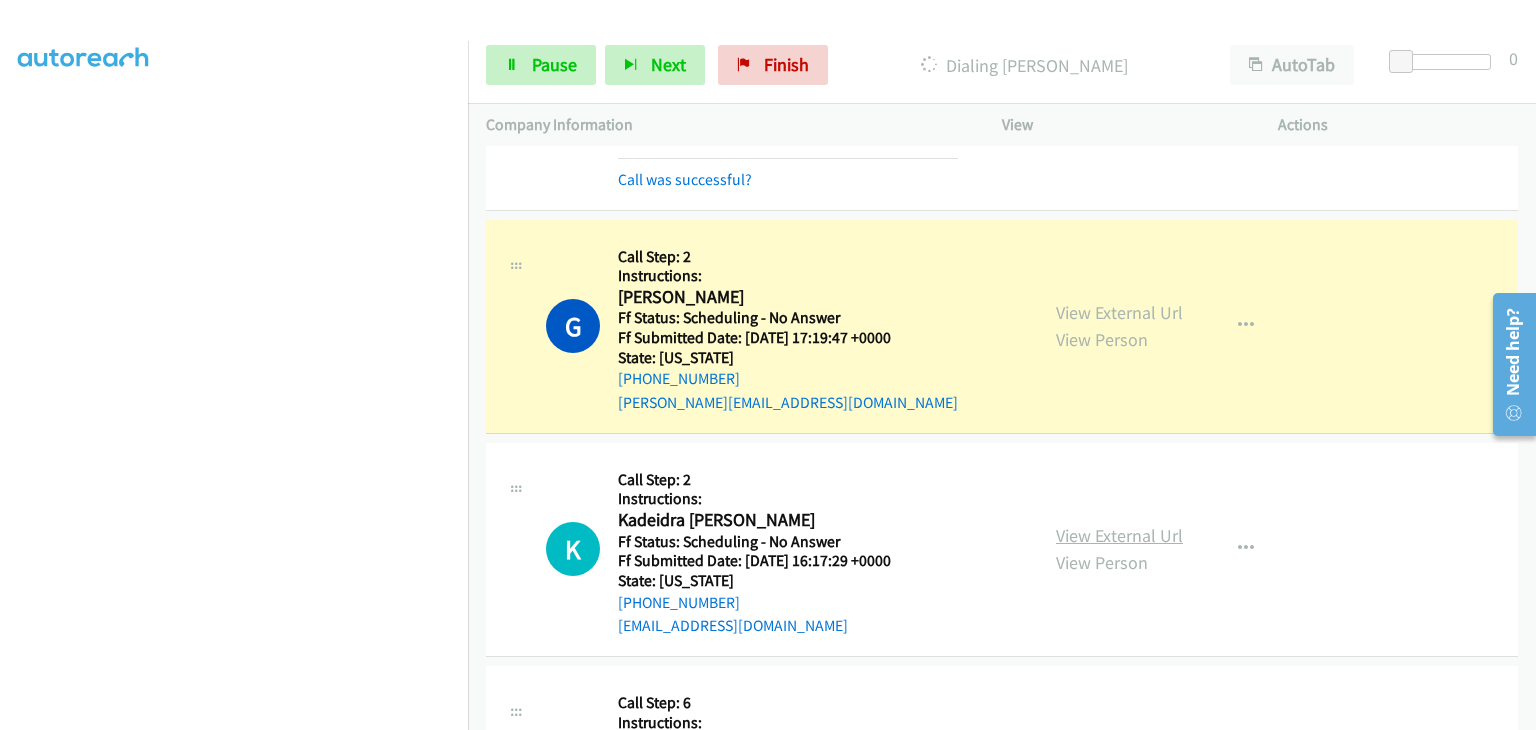 click on "View External Url" at bounding box center (1119, 535) 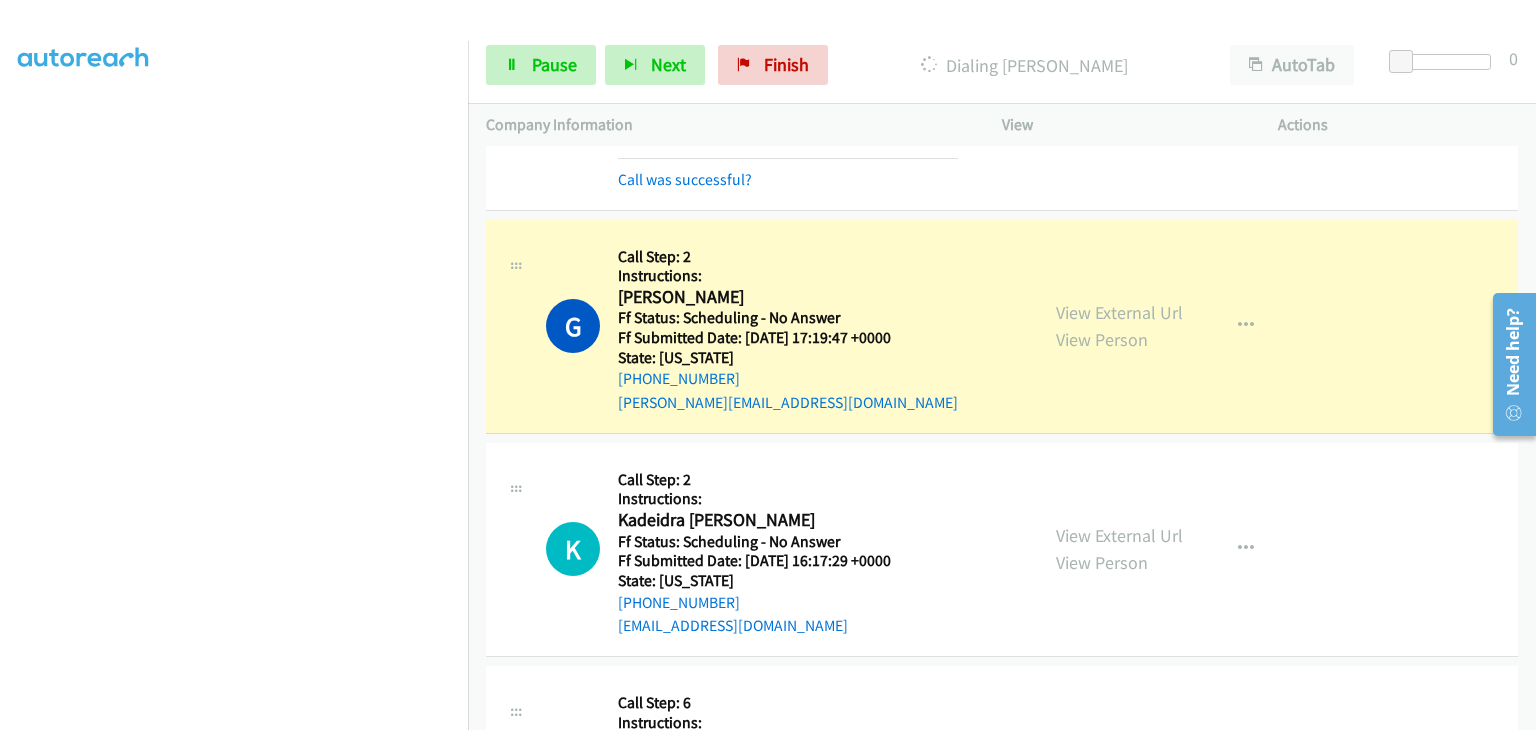 scroll, scrollTop: 1364, scrollLeft: 0, axis: vertical 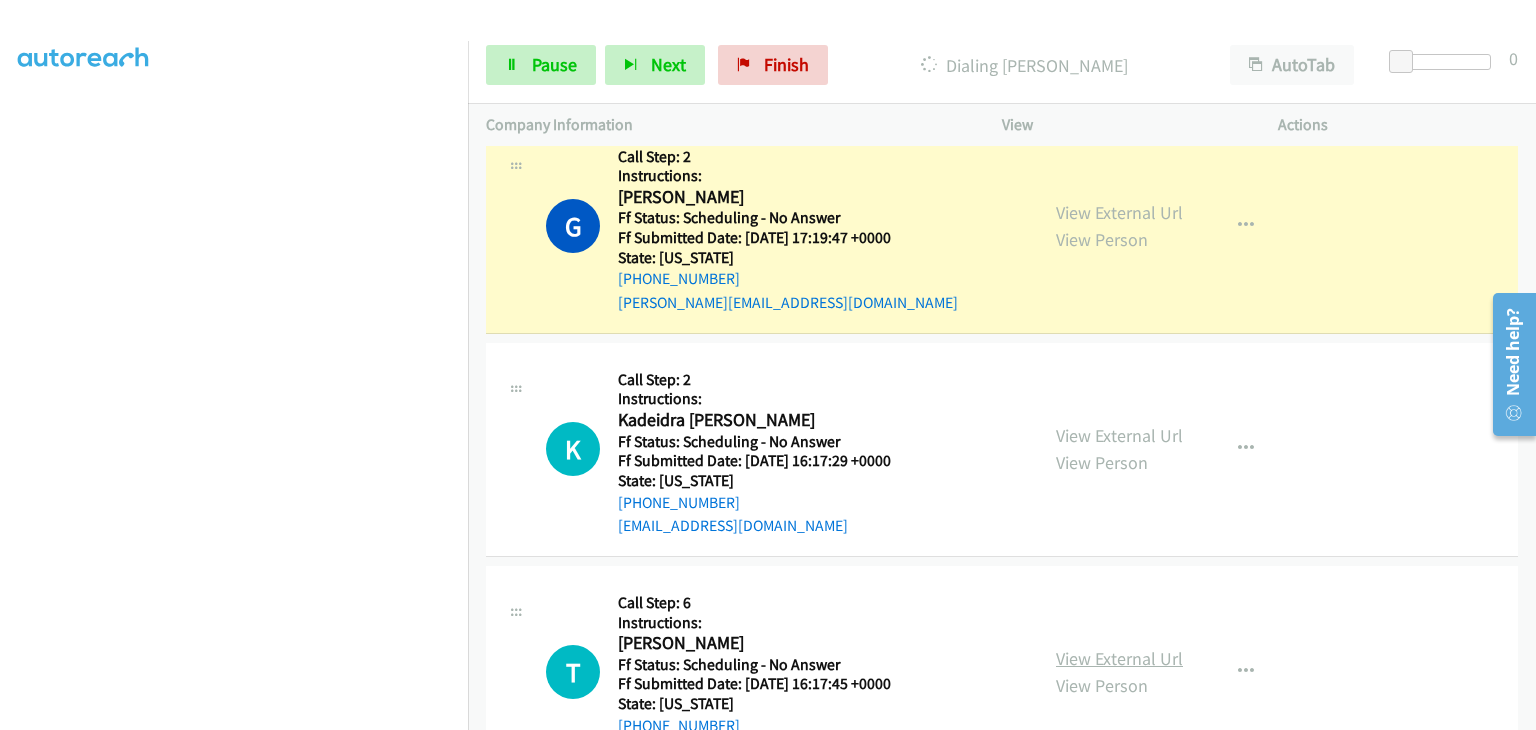 click on "View External Url" at bounding box center [1119, 658] 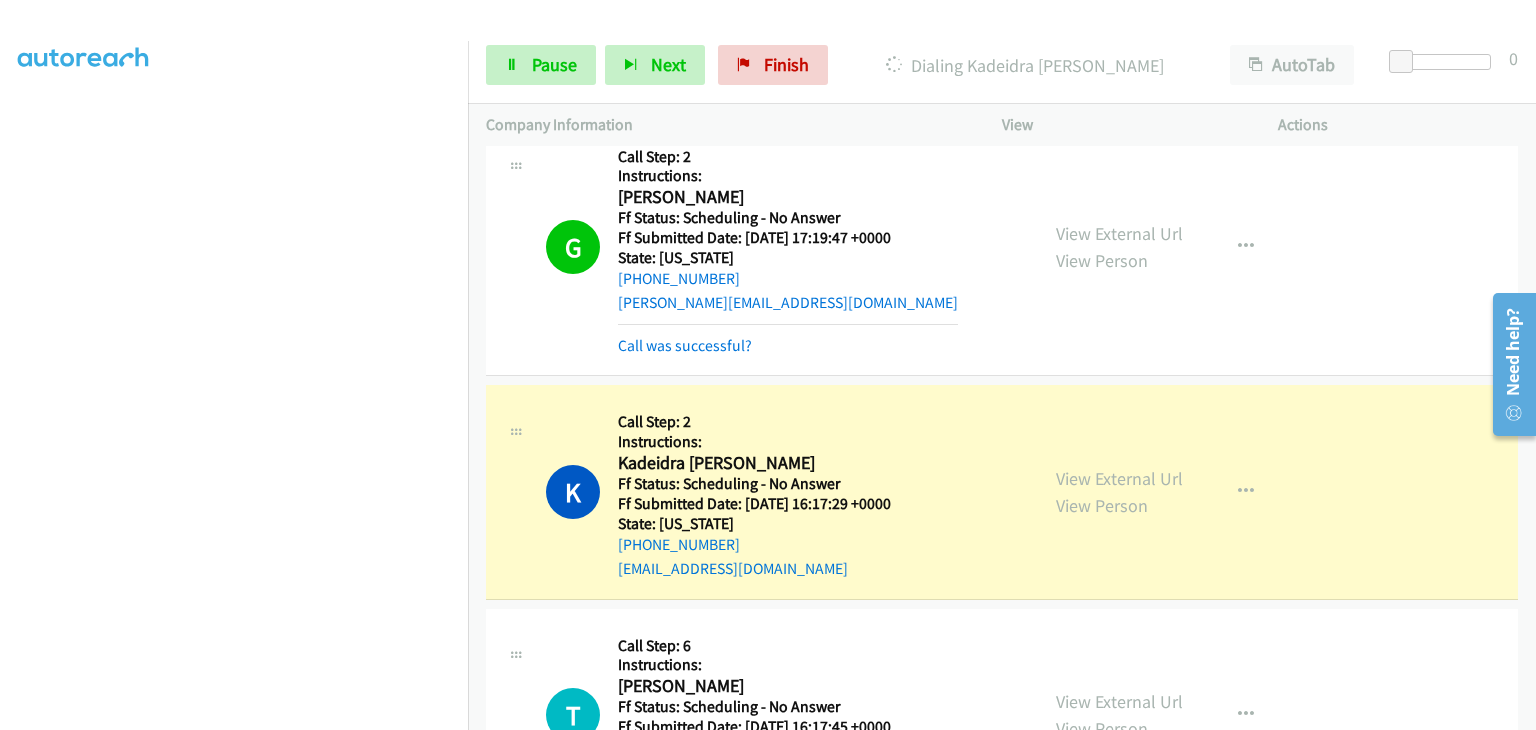 scroll, scrollTop: 392, scrollLeft: 0, axis: vertical 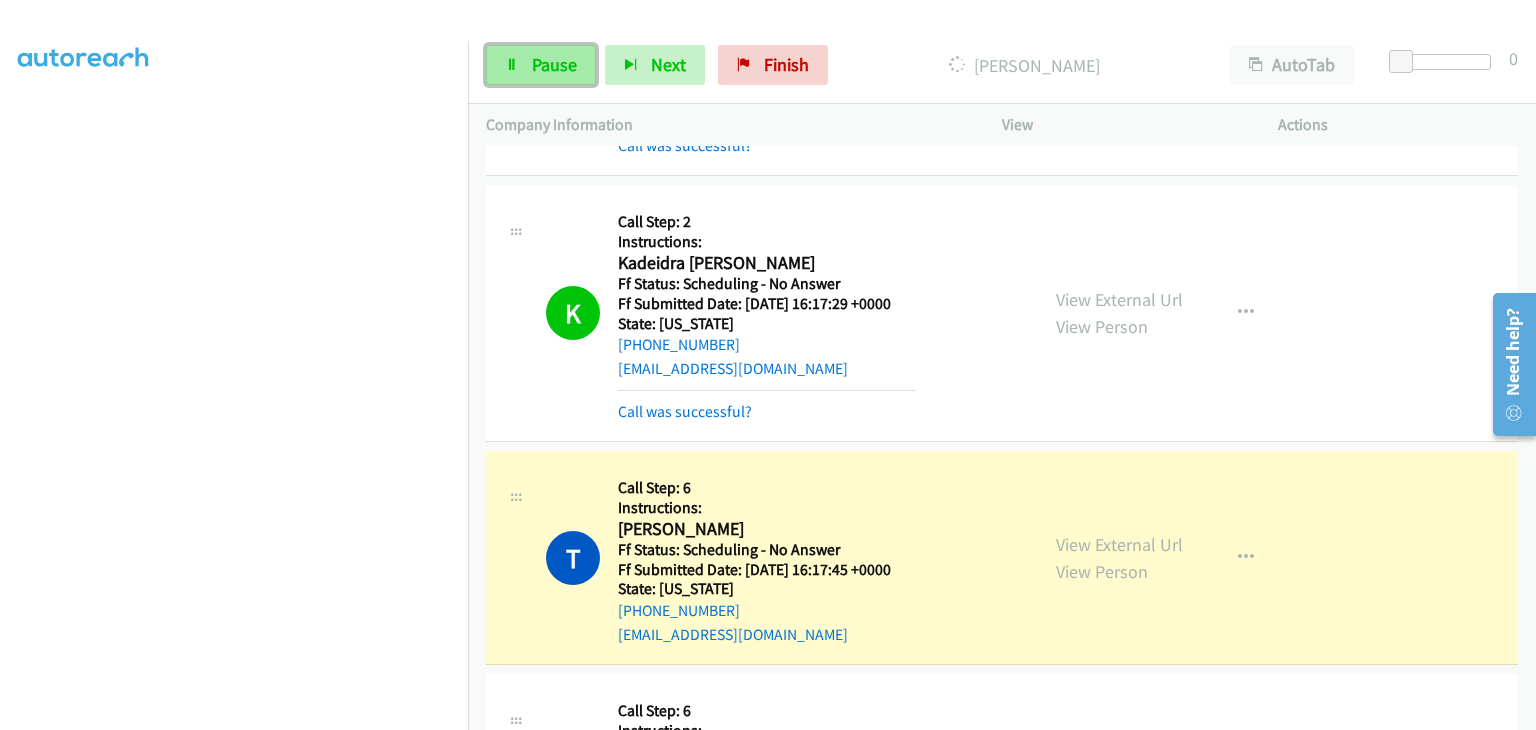click on "Pause" at bounding box center [554, 64] 